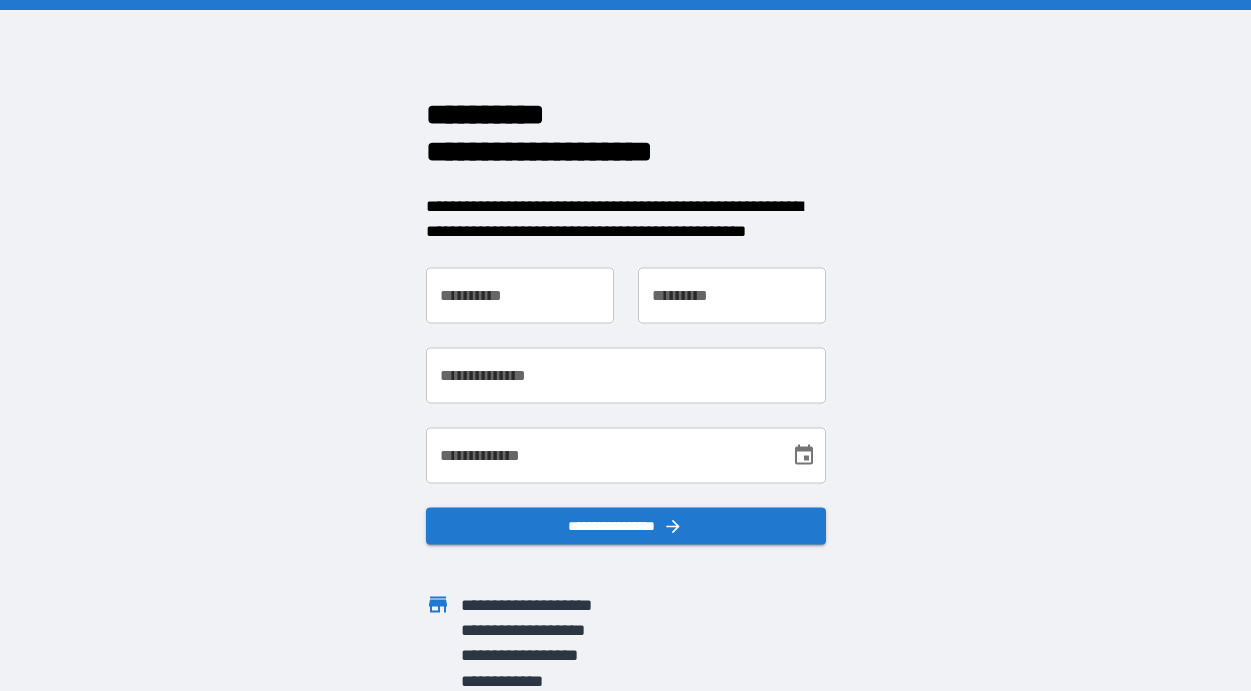 scroll, scrollTop: 0, scrollLeft: 0, axis: both 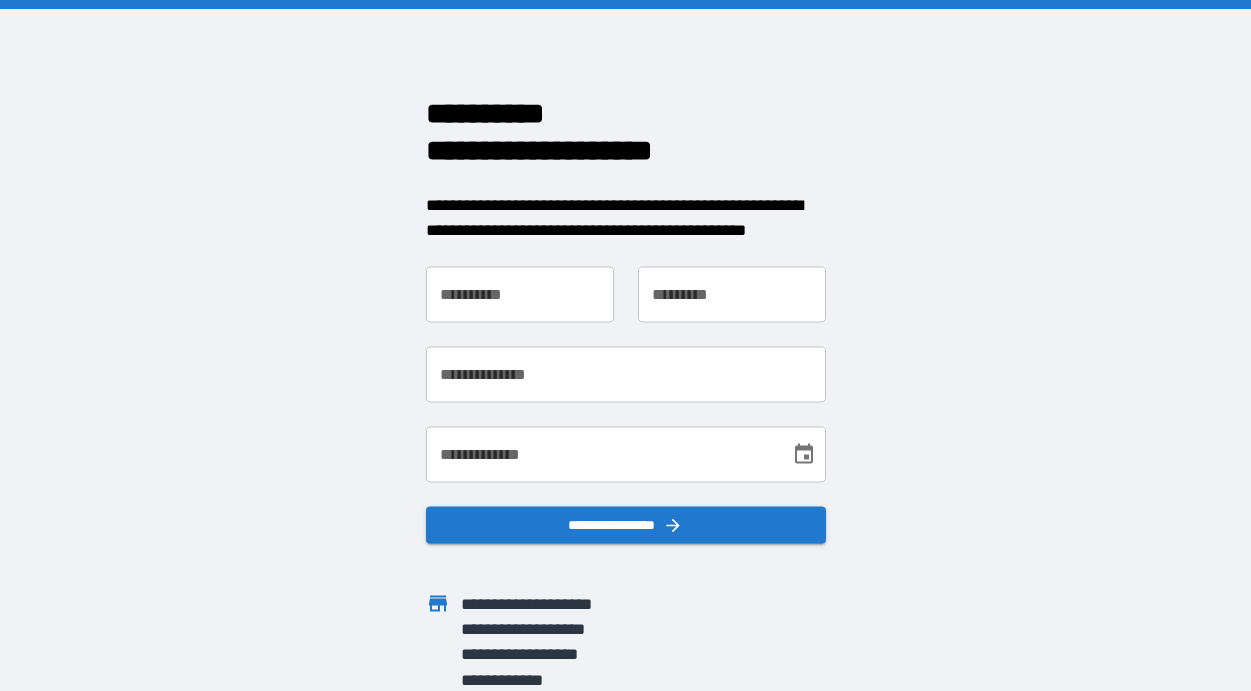 drag, startPoint x: 446, startPoint y: 293, endPoint x: 301, endPoint y: 286, distance: 145.16887 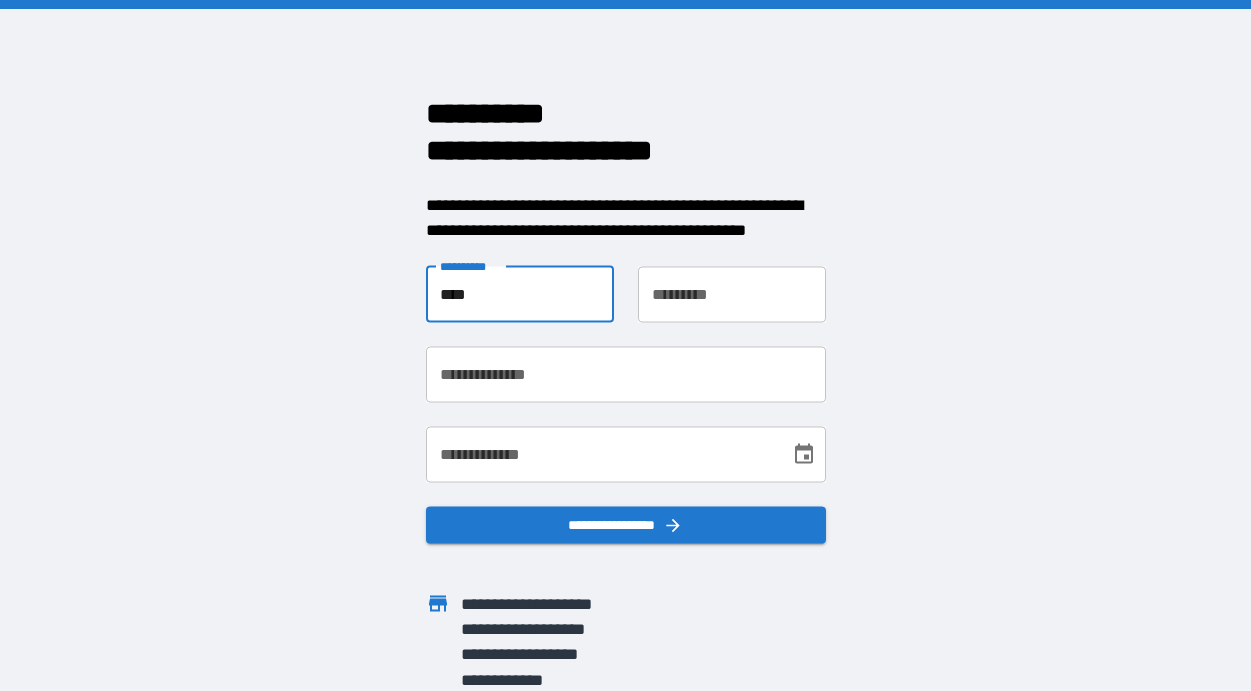 type on "****" 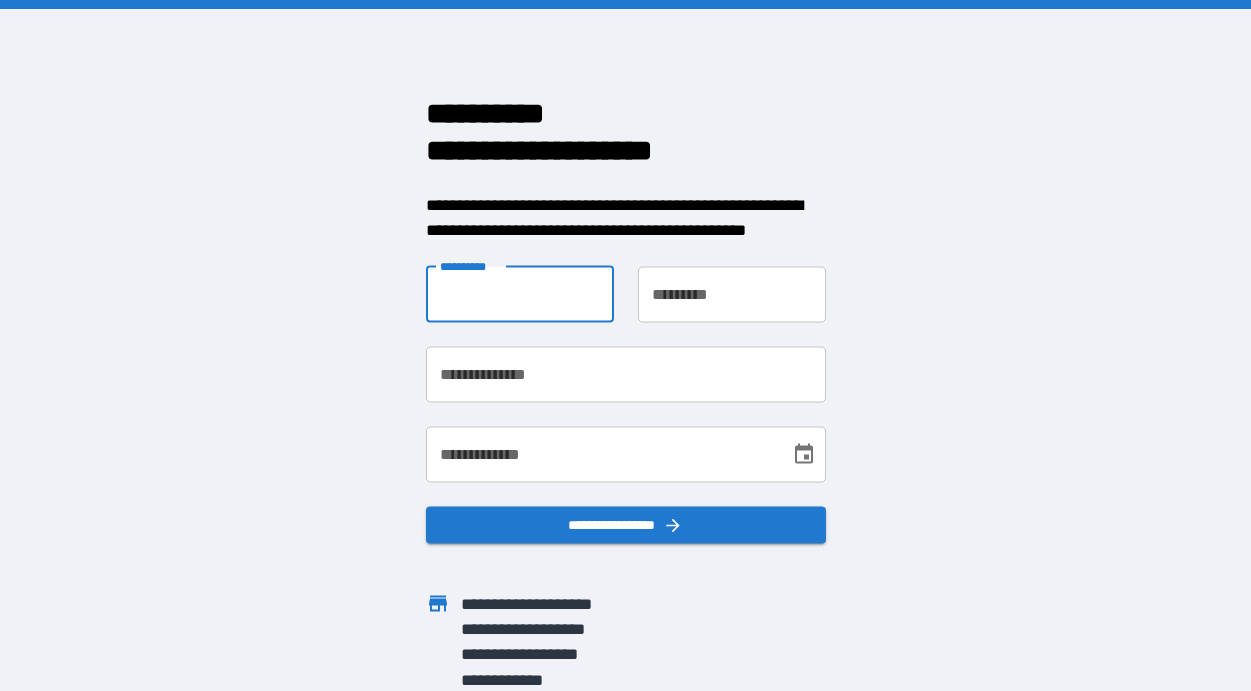 type on "**********" 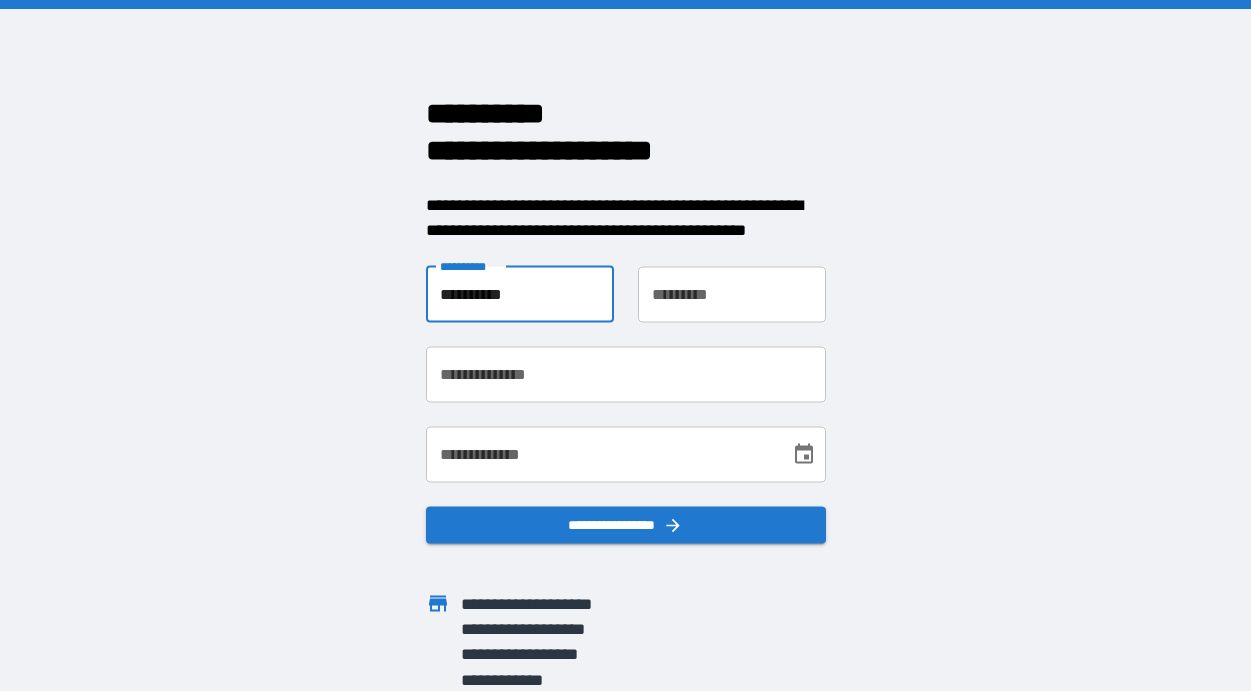 type on "*****" 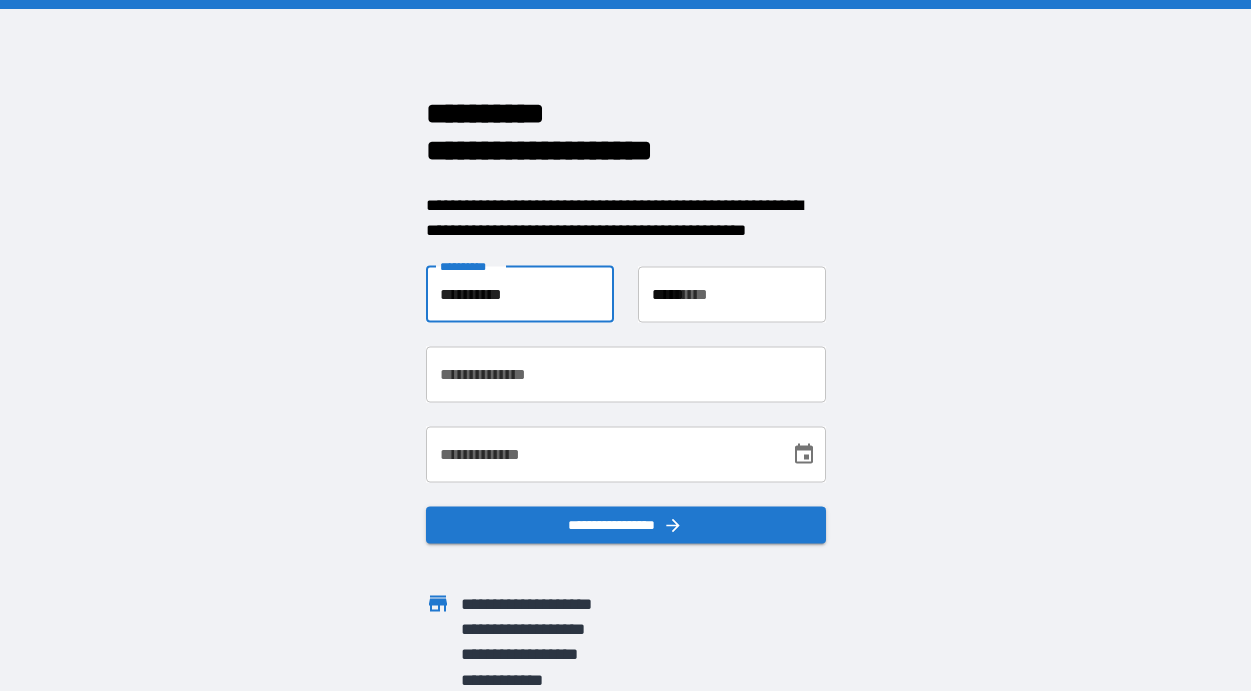 type on "**********" 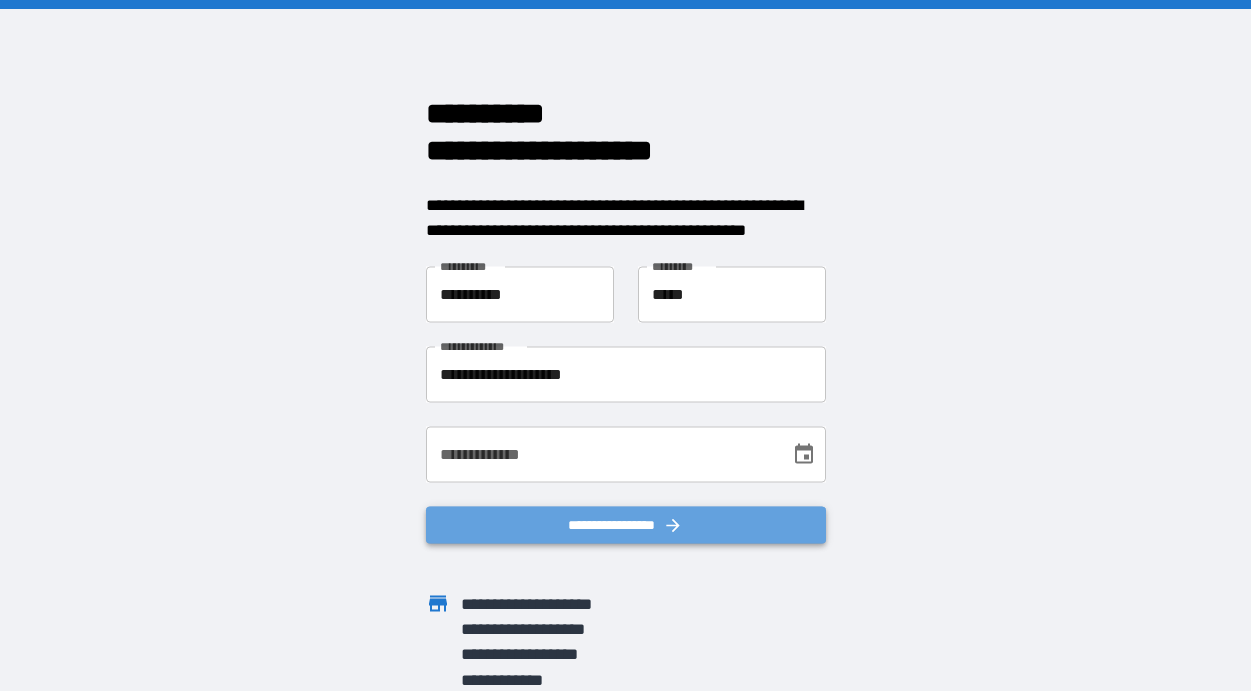 click on "**********" at bounding box center (626, 524) 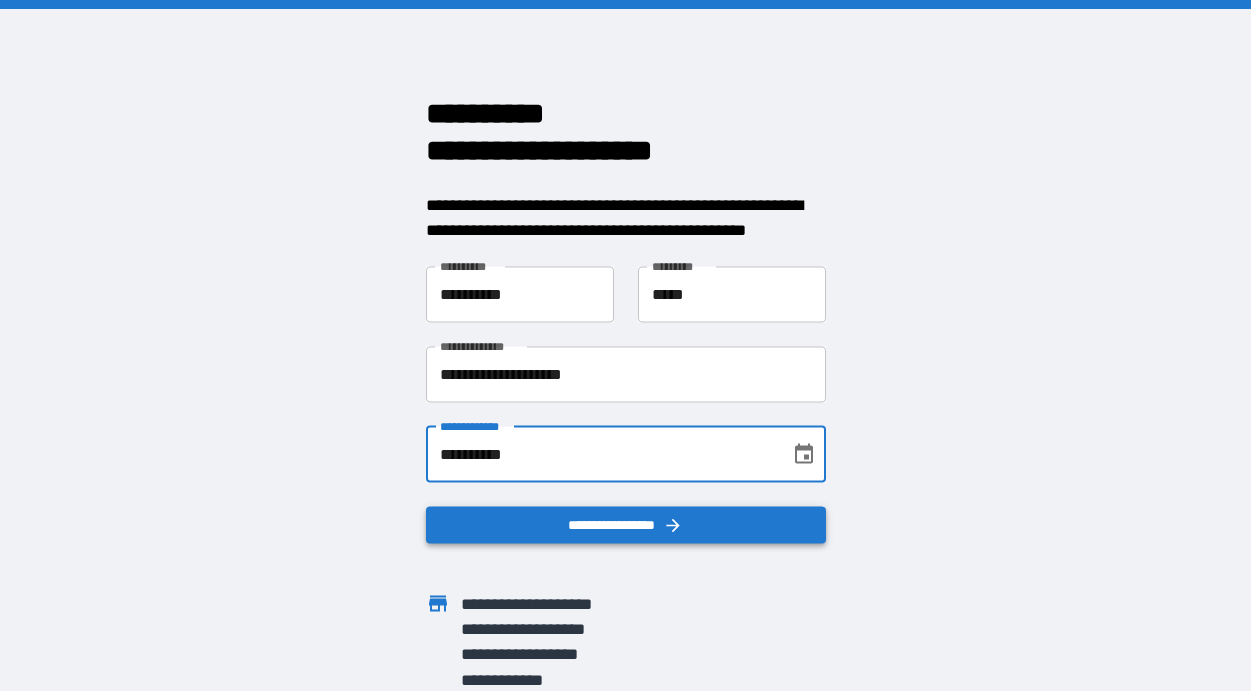 type on "**********" 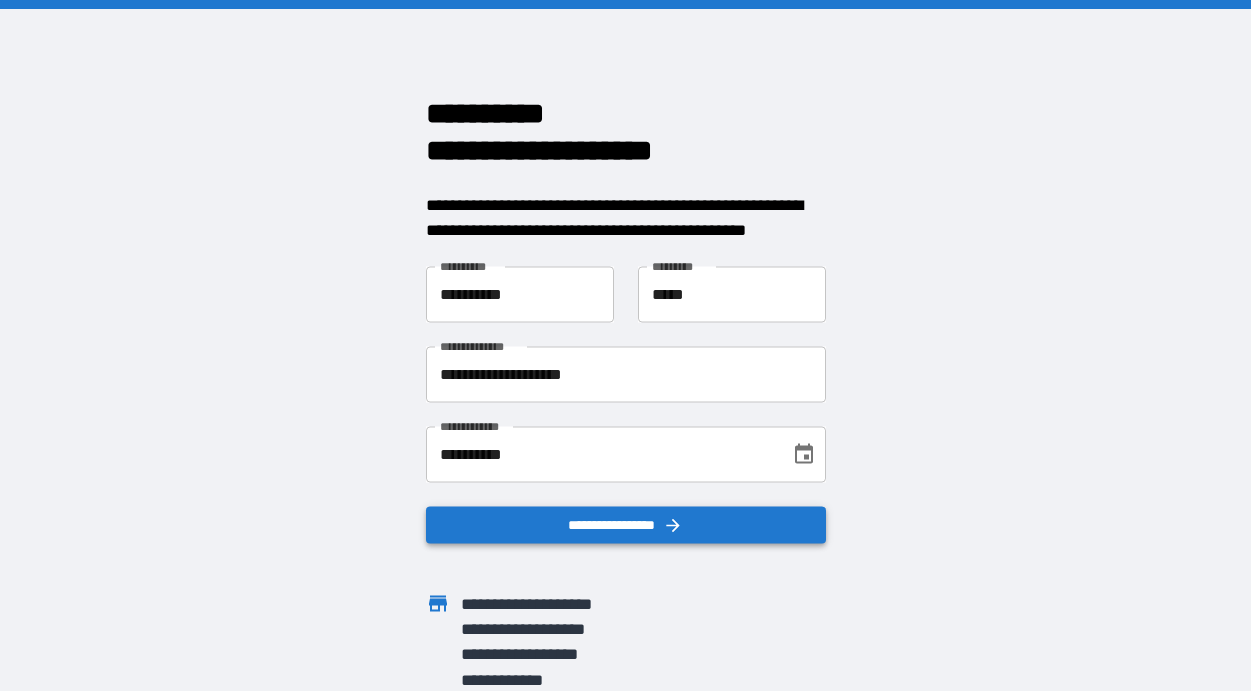scroll, scrollTop: 0, scrollLeft: 0, axis: both 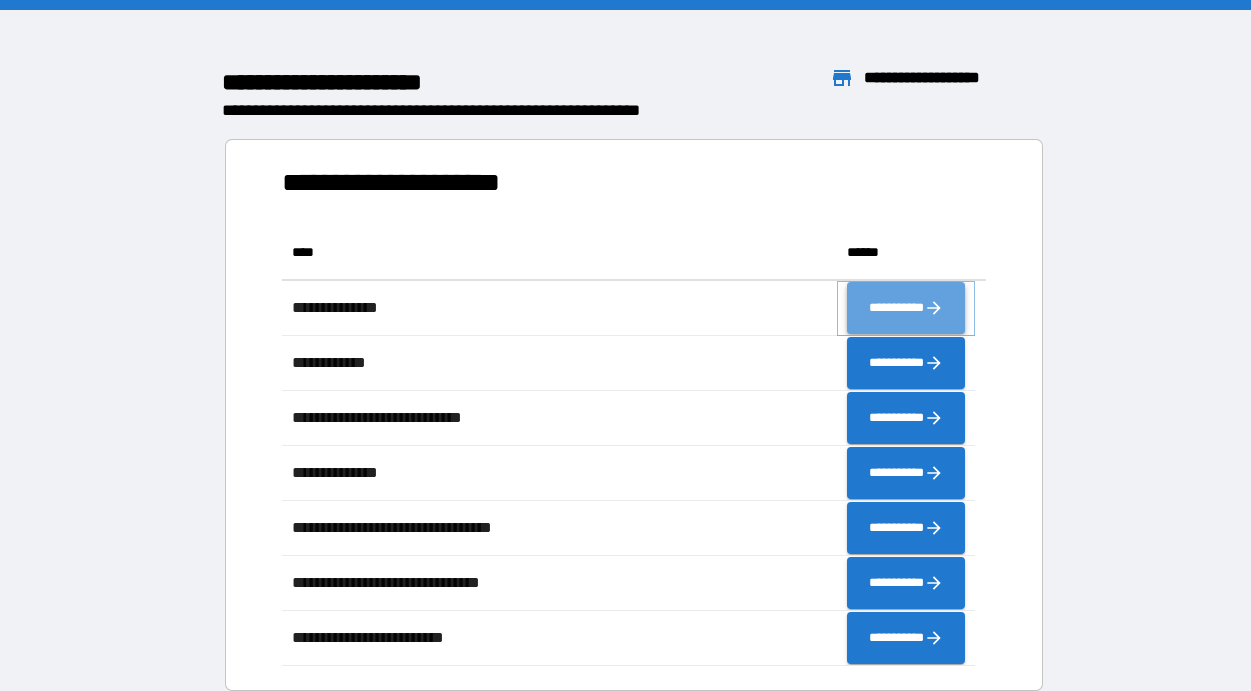 click 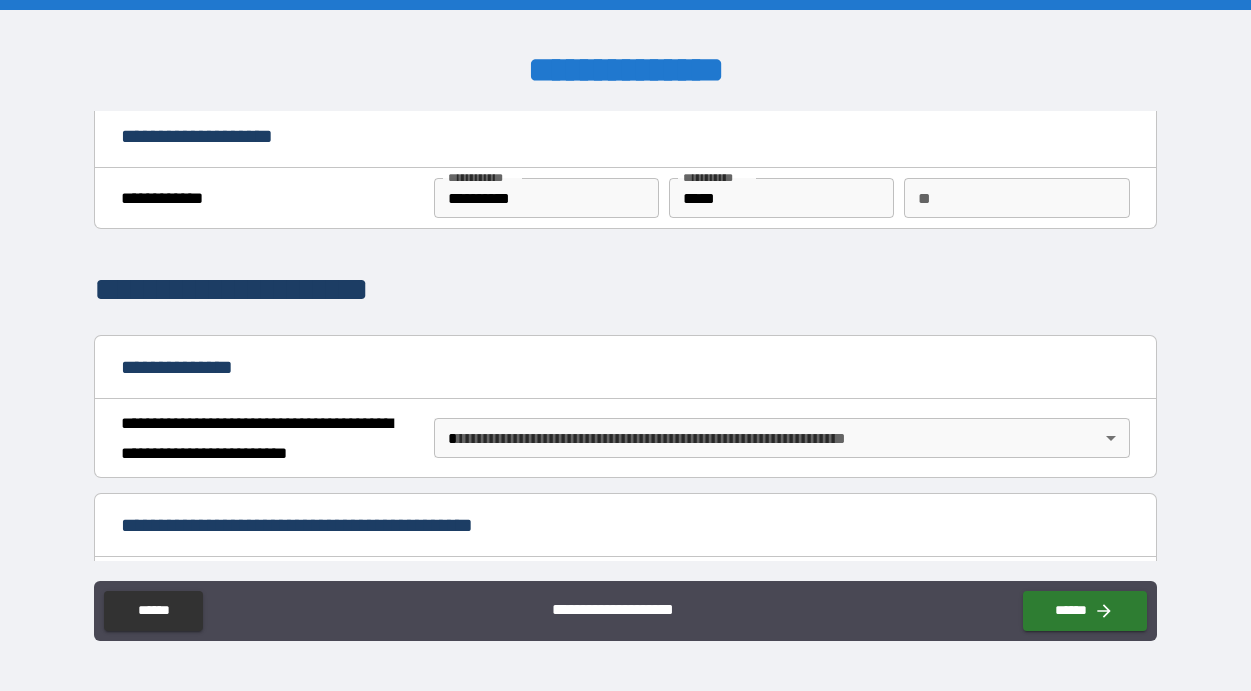 scroll, scrollTop: 0, scrollLeft: 0, axis: both 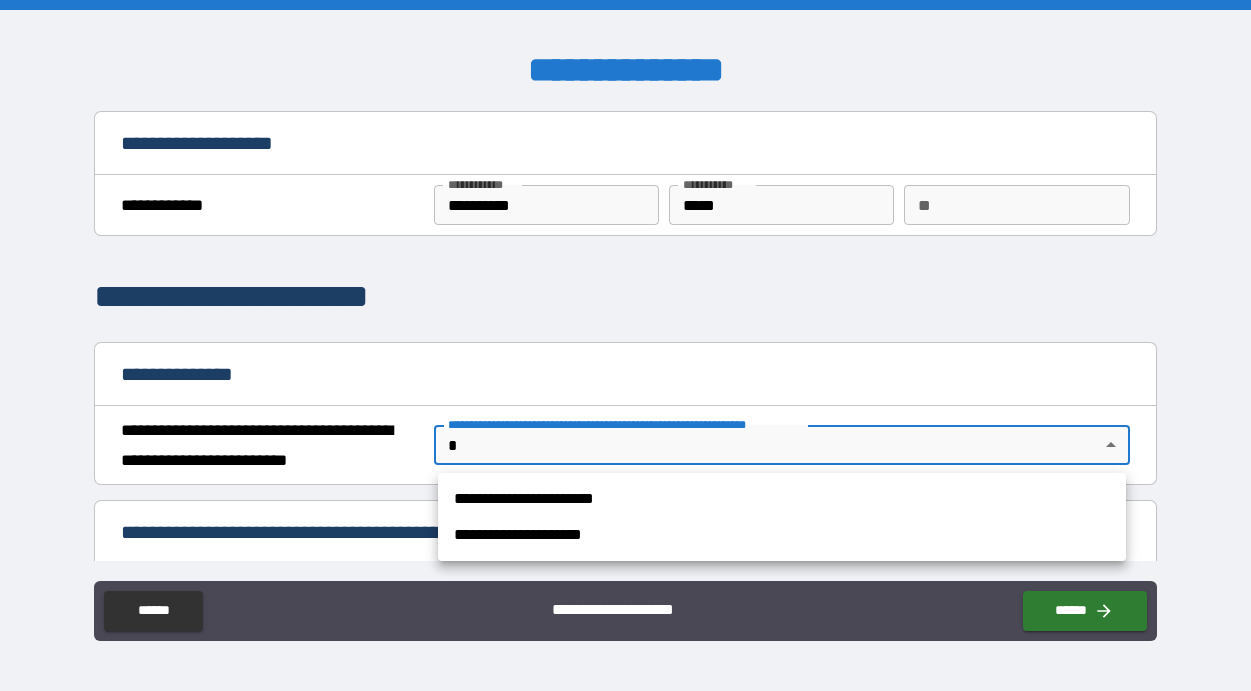 click on "**********" at bounding box center [625, 345] 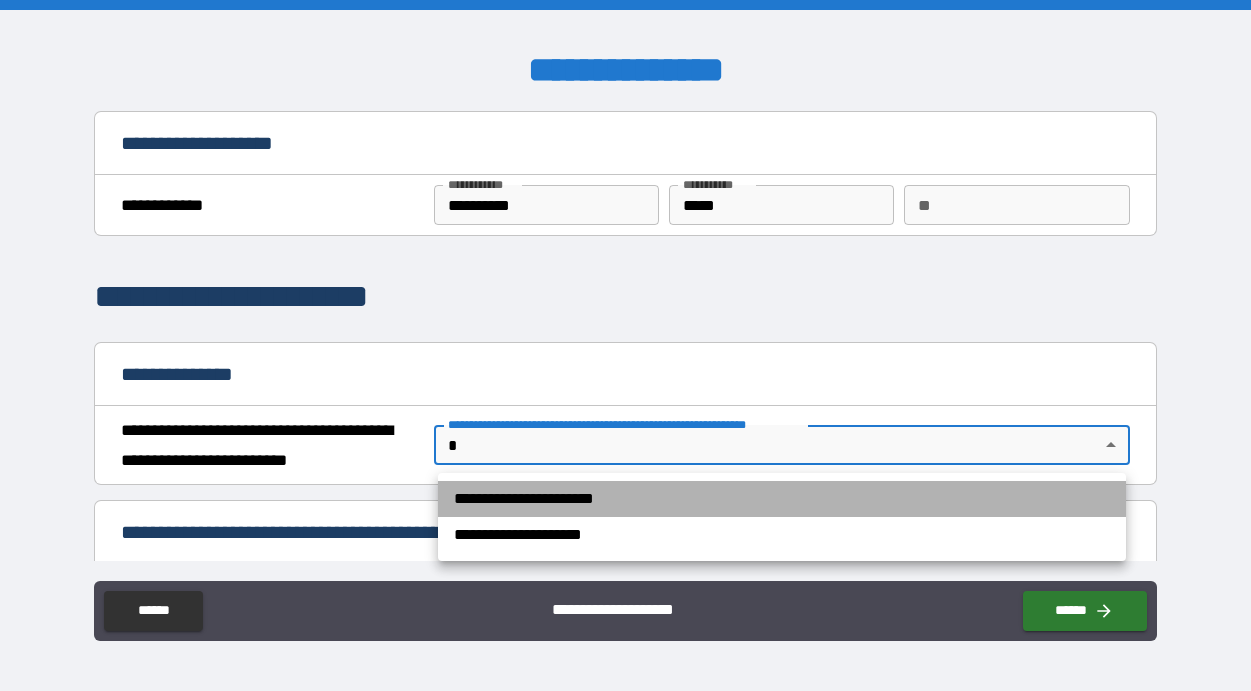 click on "**********" at bounding box center [782, 499] 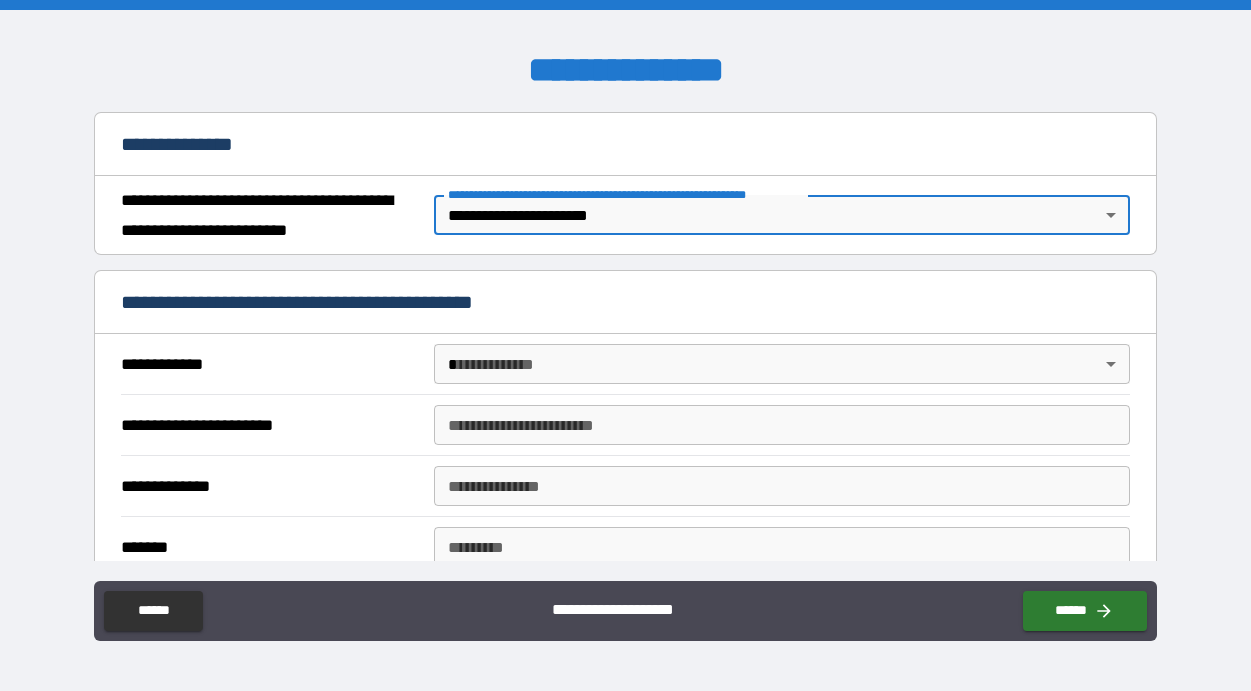 scroll, scrollTop: 237, scrollLeft: 0, axis: vertical 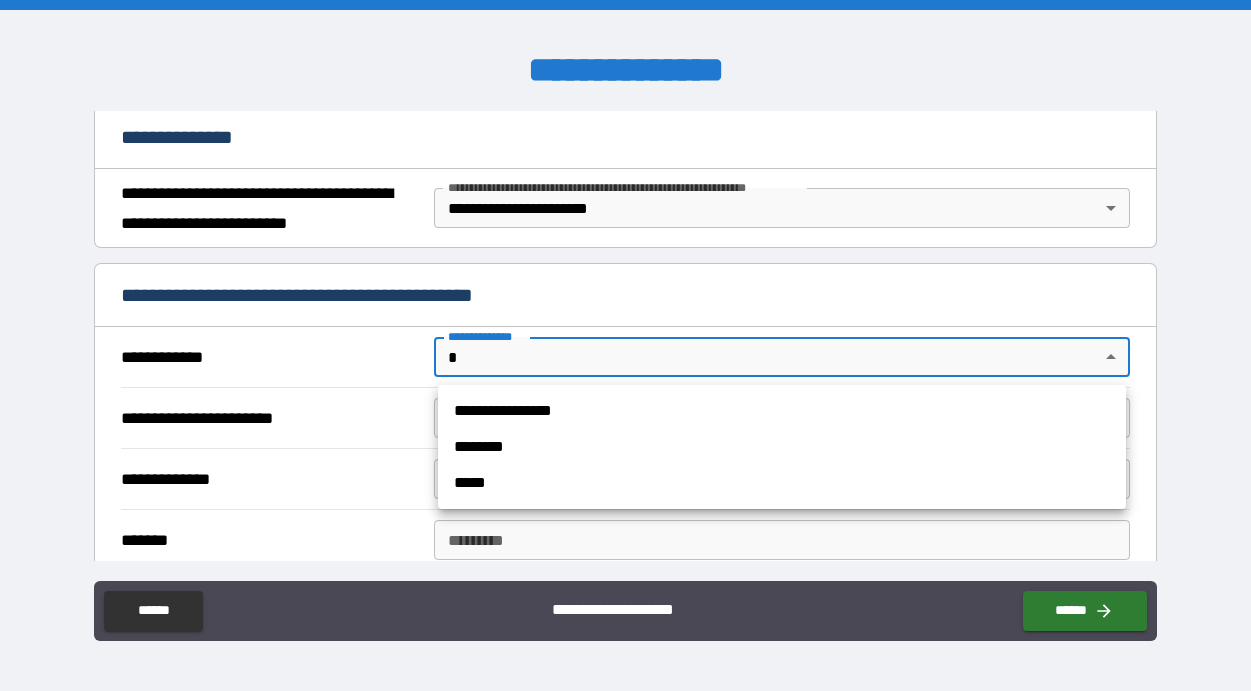 click on "**********" at bounding box center (625, 345) 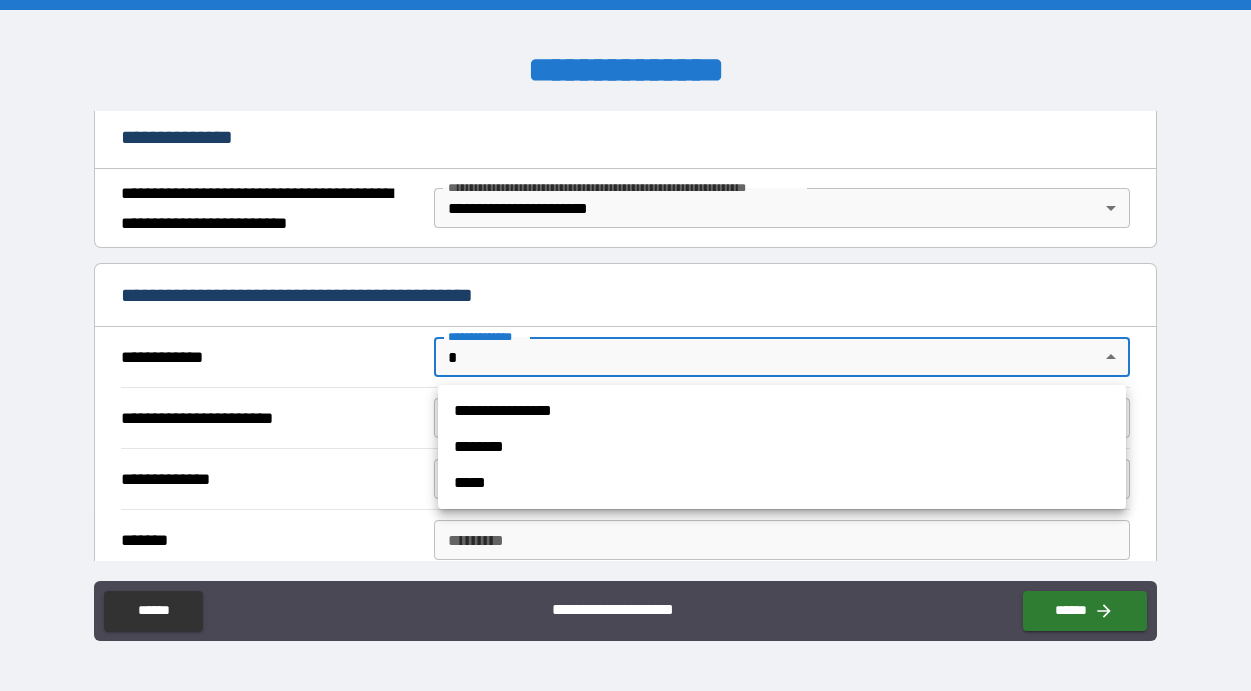 click on "**********" at bounding box center (782, 411) 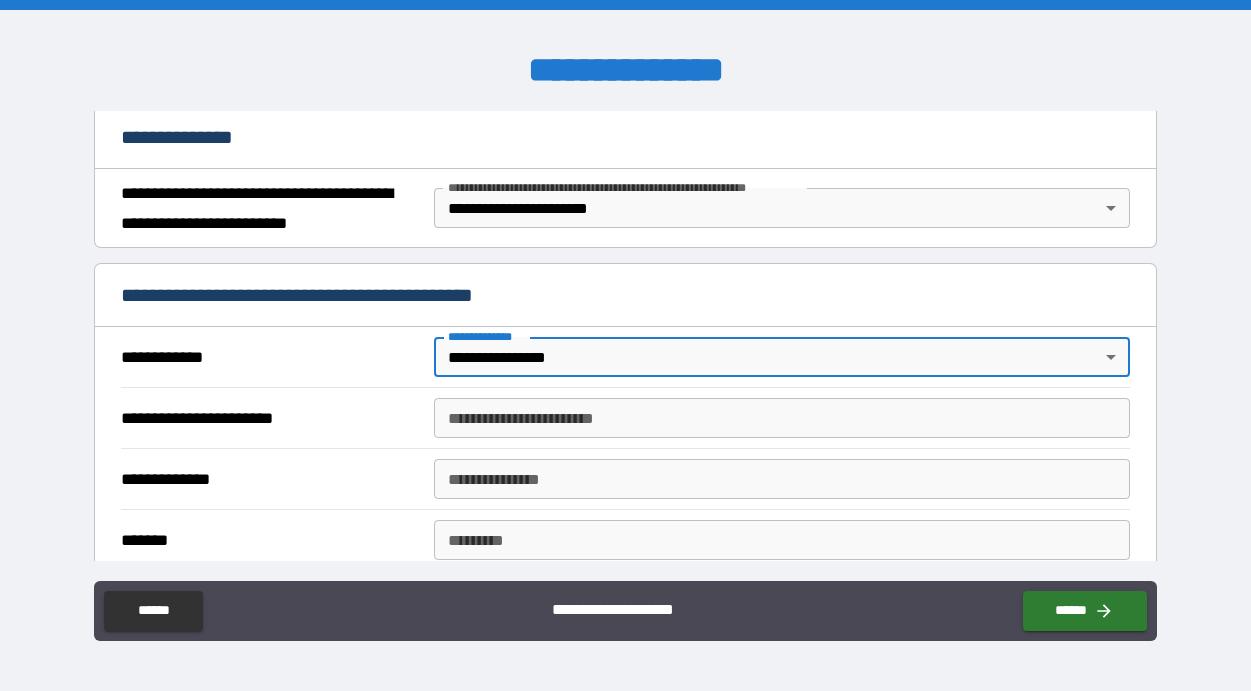 type on "*" 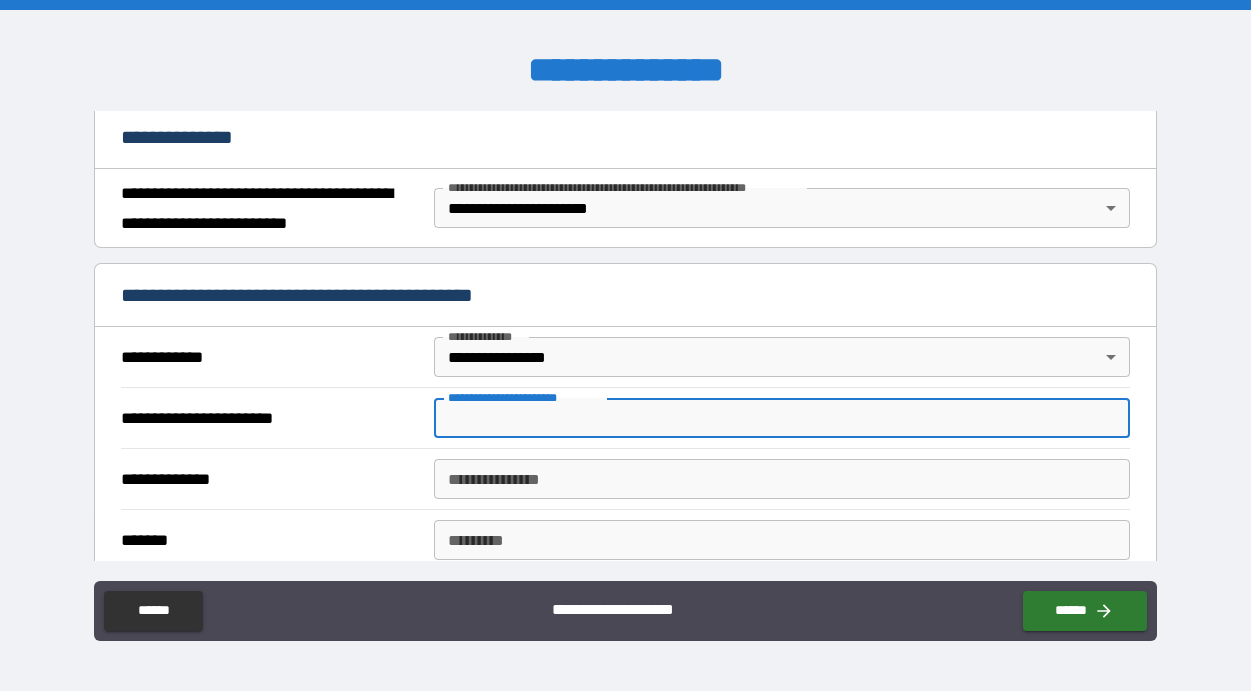 click on "**********" at bounding box center [782, 418] 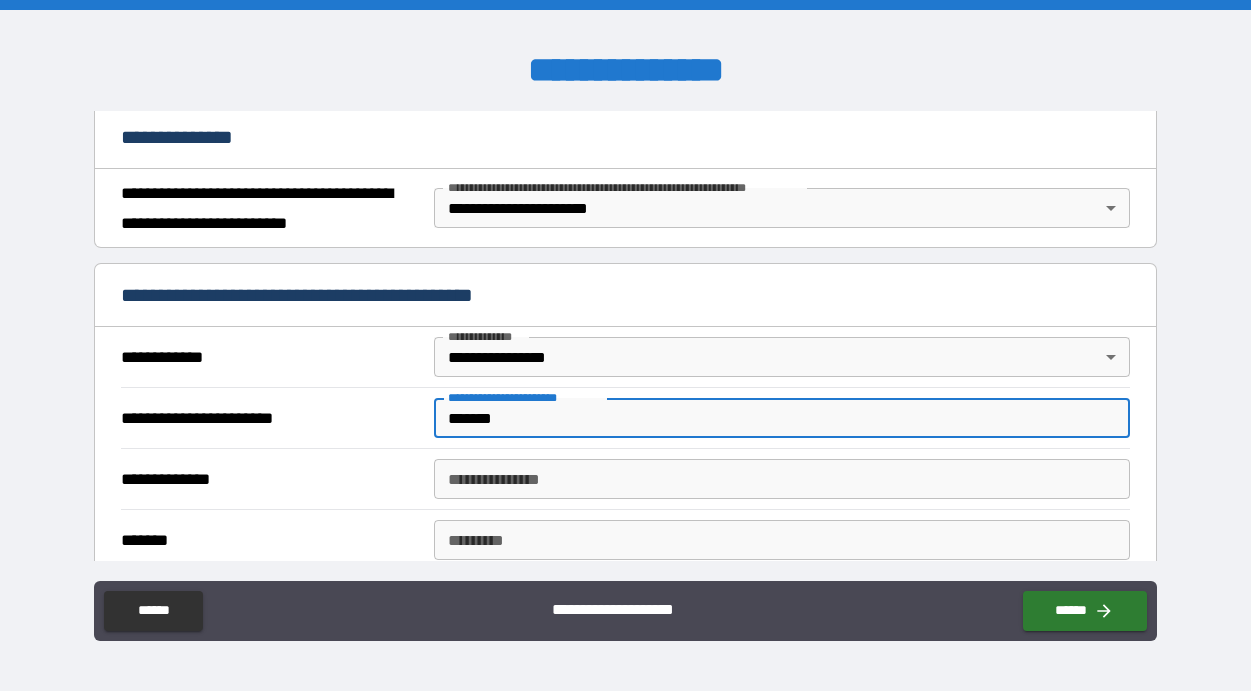 type on "*******" 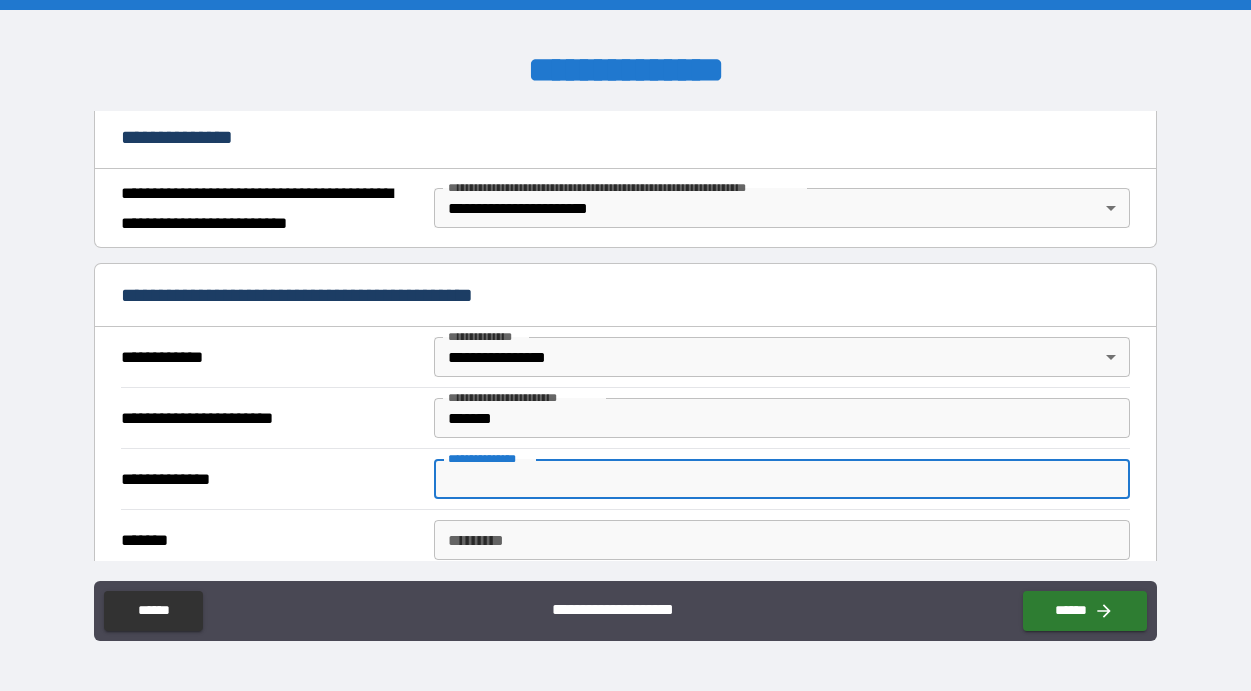 click on "**********" at bounding box center [782, 479] 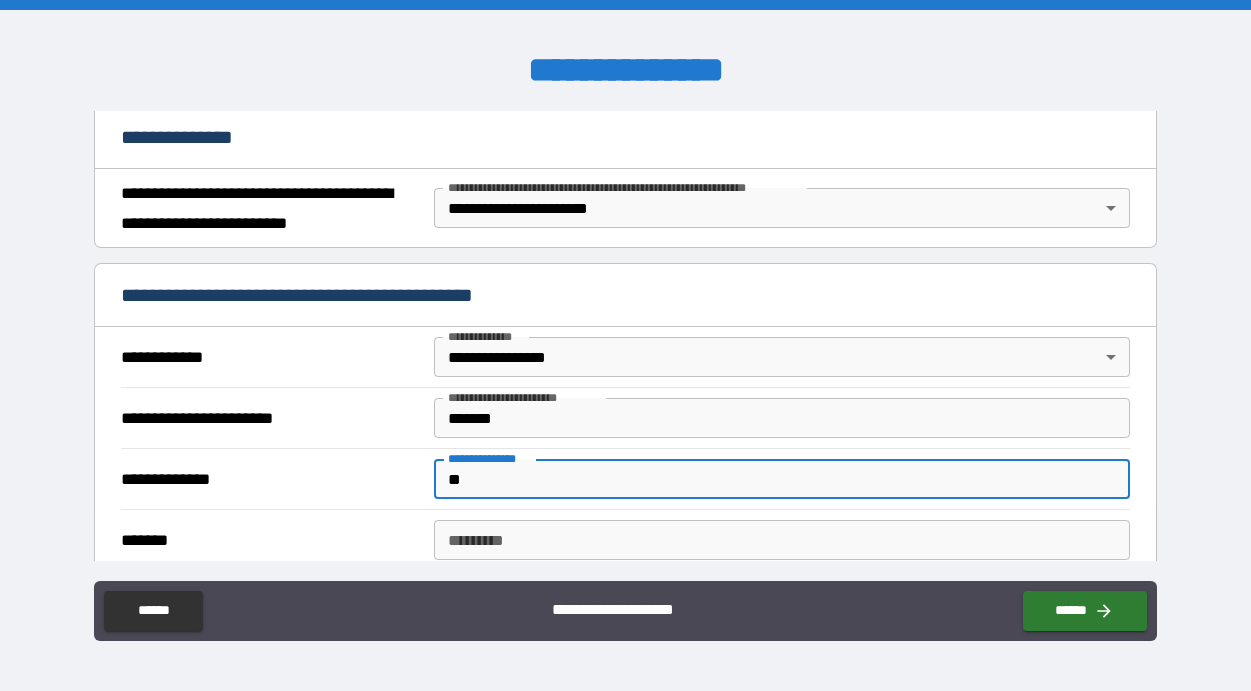 type on "*" 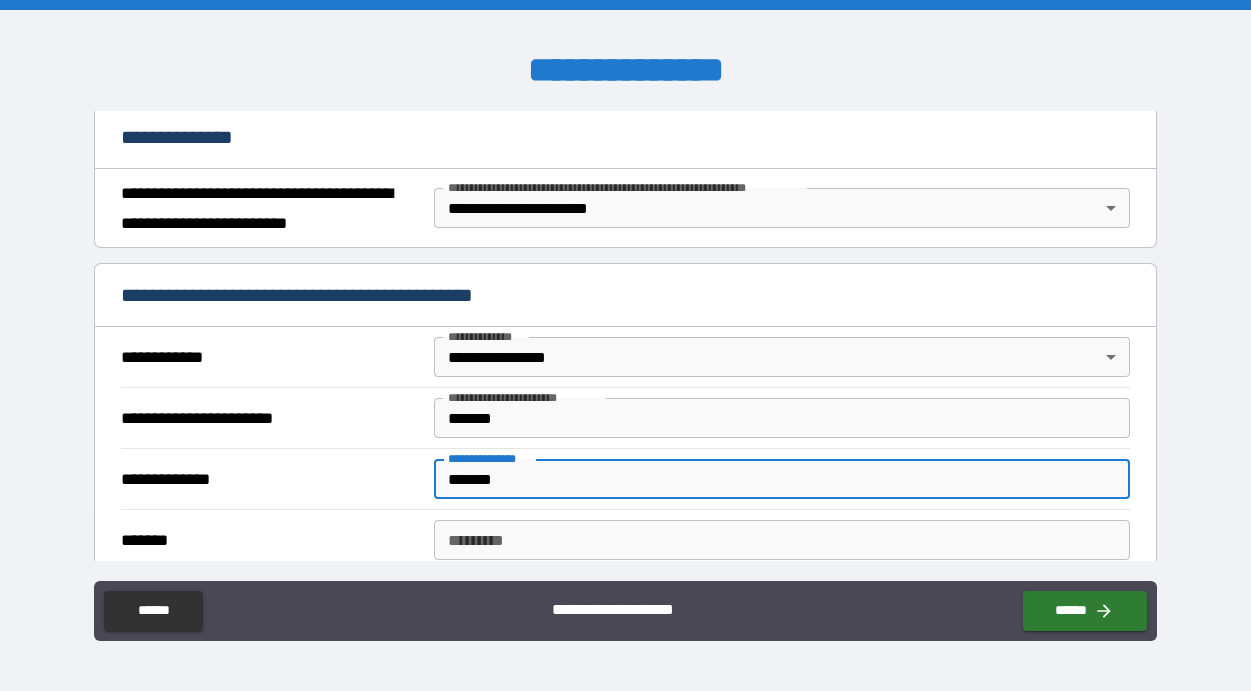 scroll, scrollTop: 229, scrollLeft: 0, axis: vertical 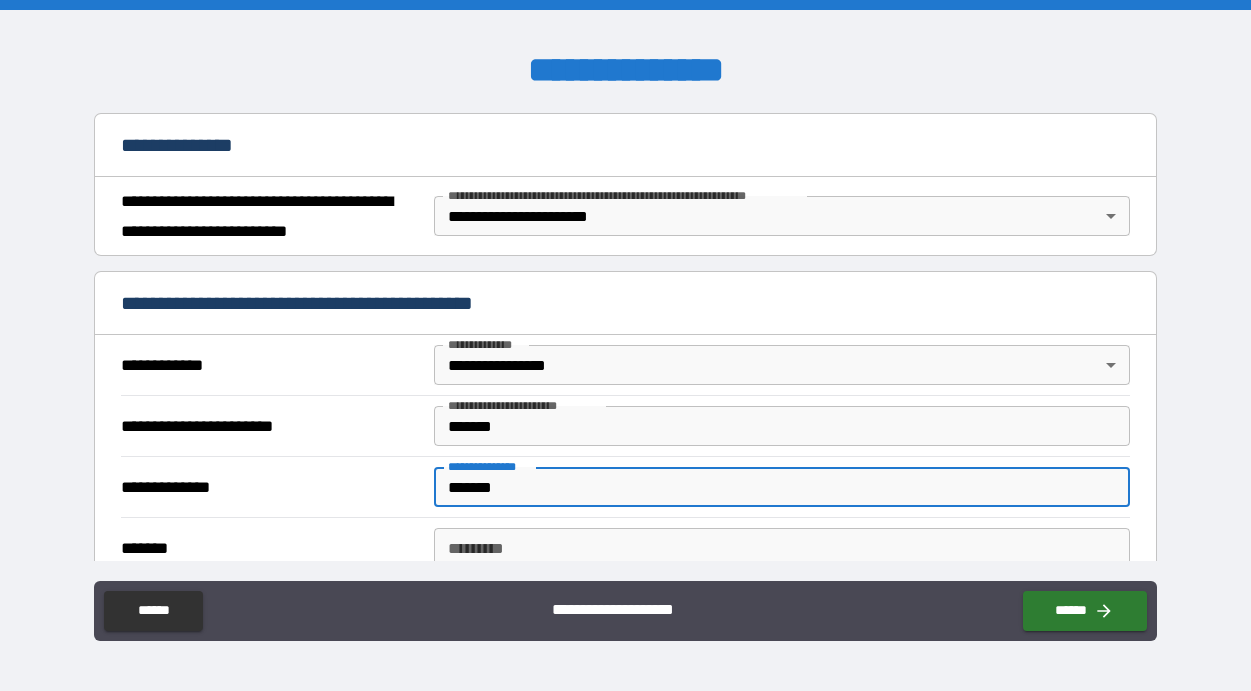type on "*******" 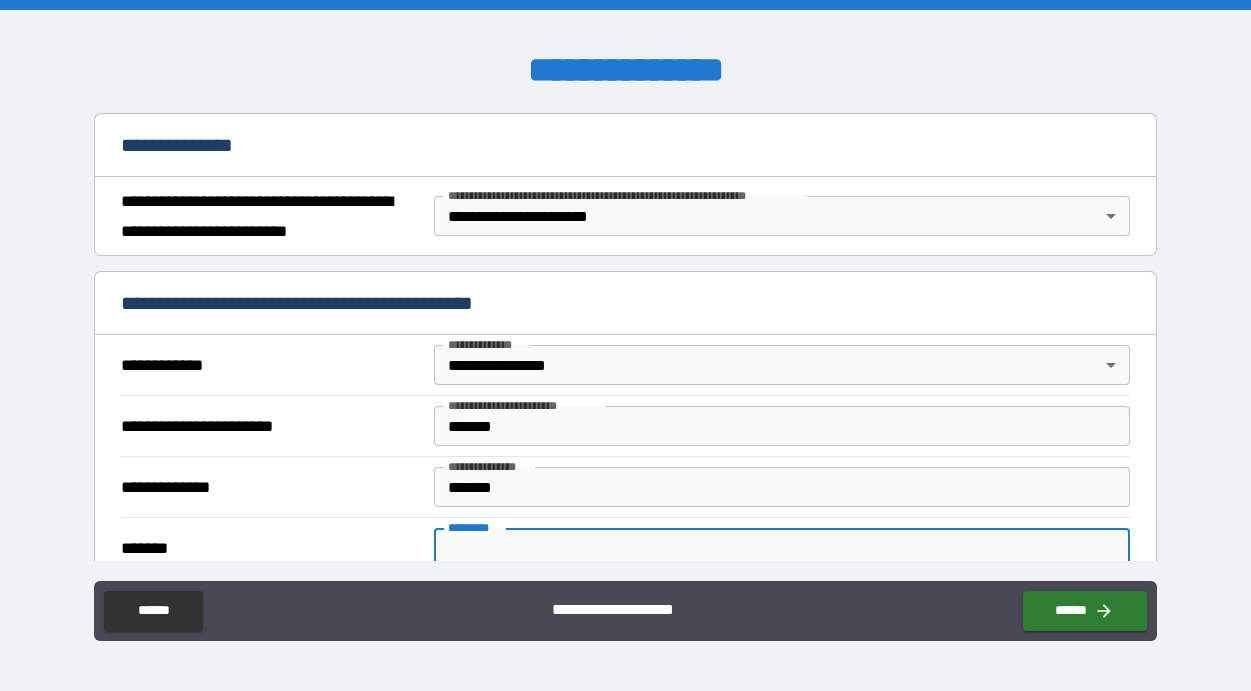 click on "*******   *" at bounding box center [782, 548] 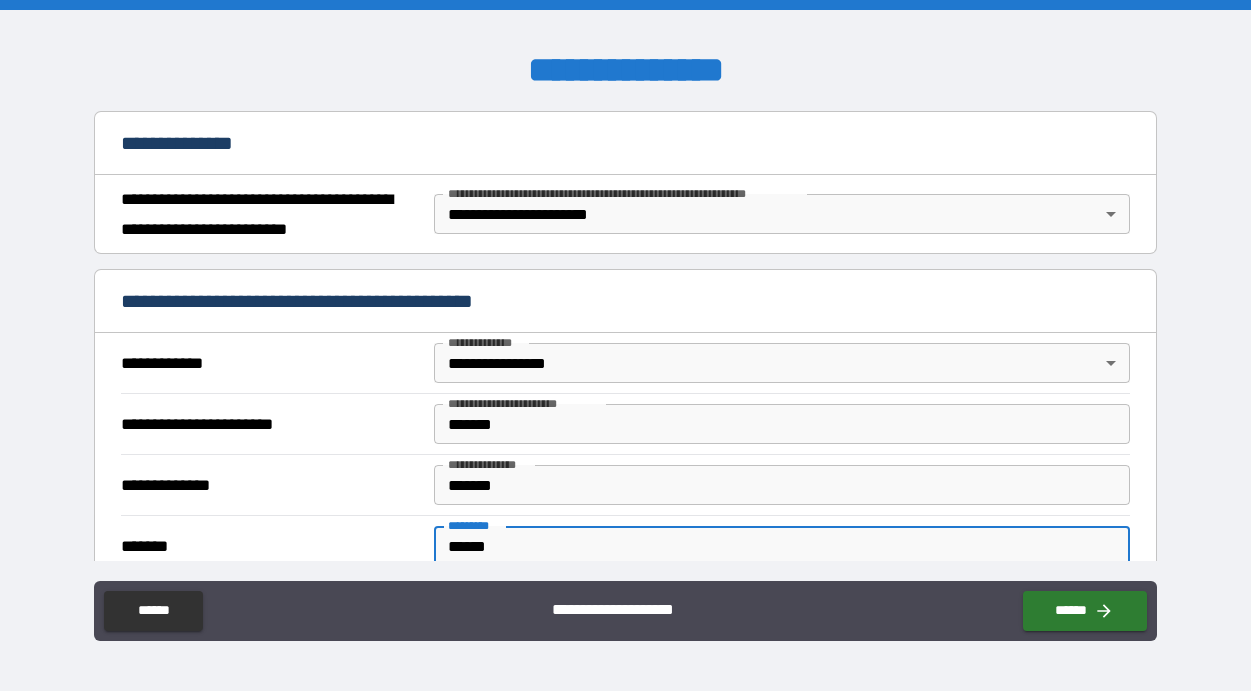 scroll, scrollTop: 228, scrollLeft: 0, axis: vertical 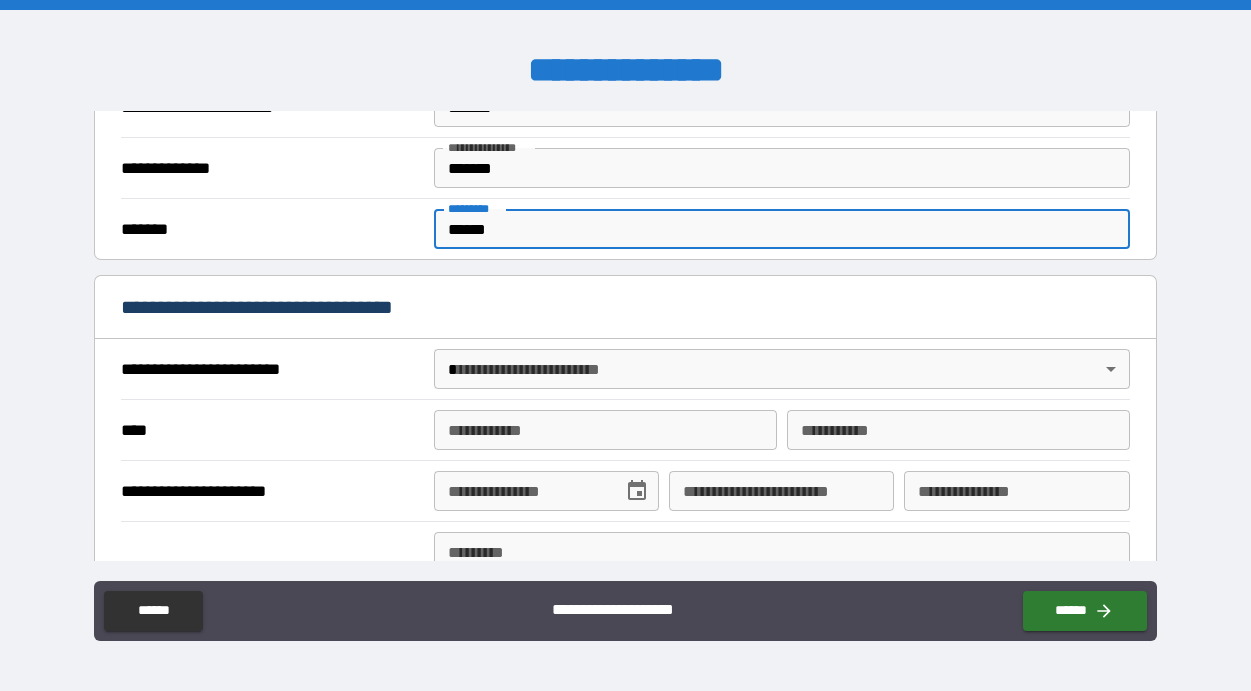 type on "******" 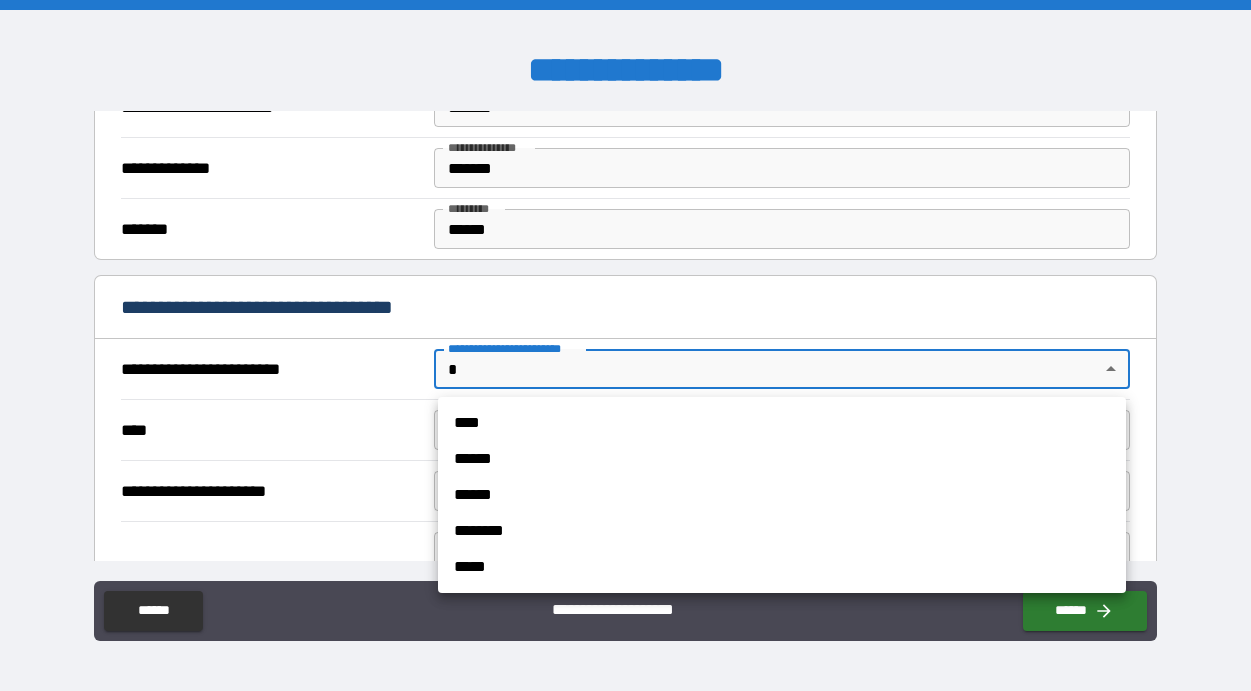 click on "**********" at bounding box center (625, 345) 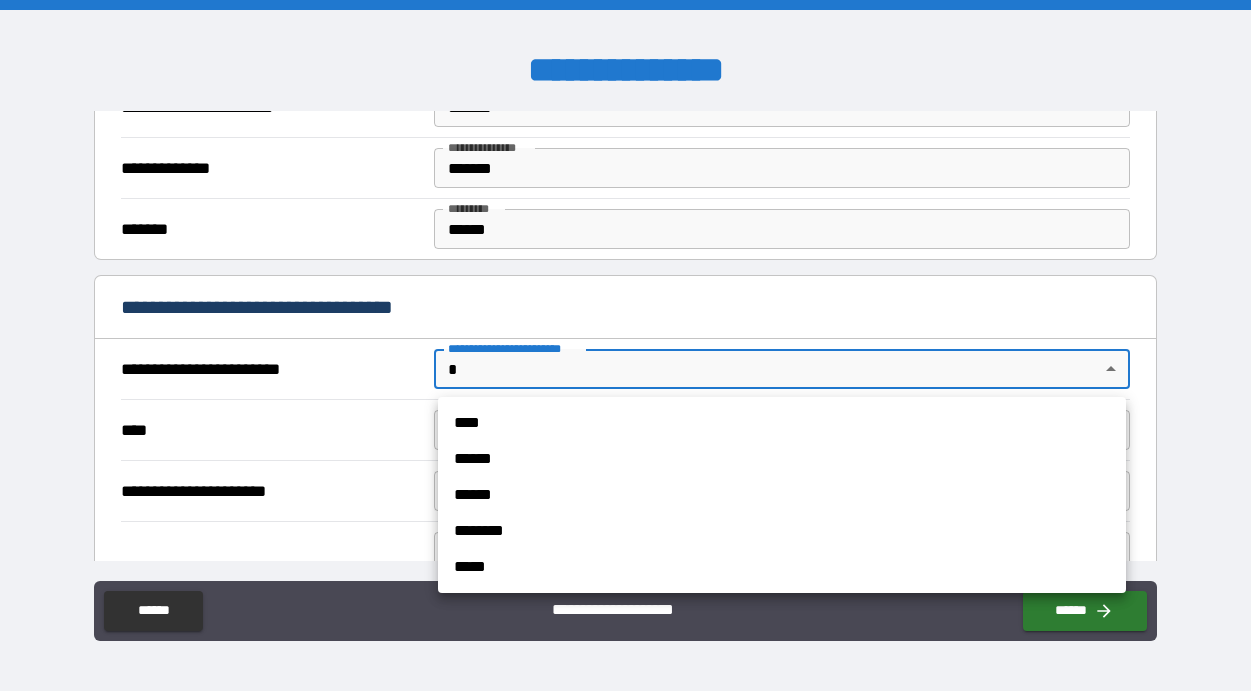 click on "**********" at bounding box center [625, 345] 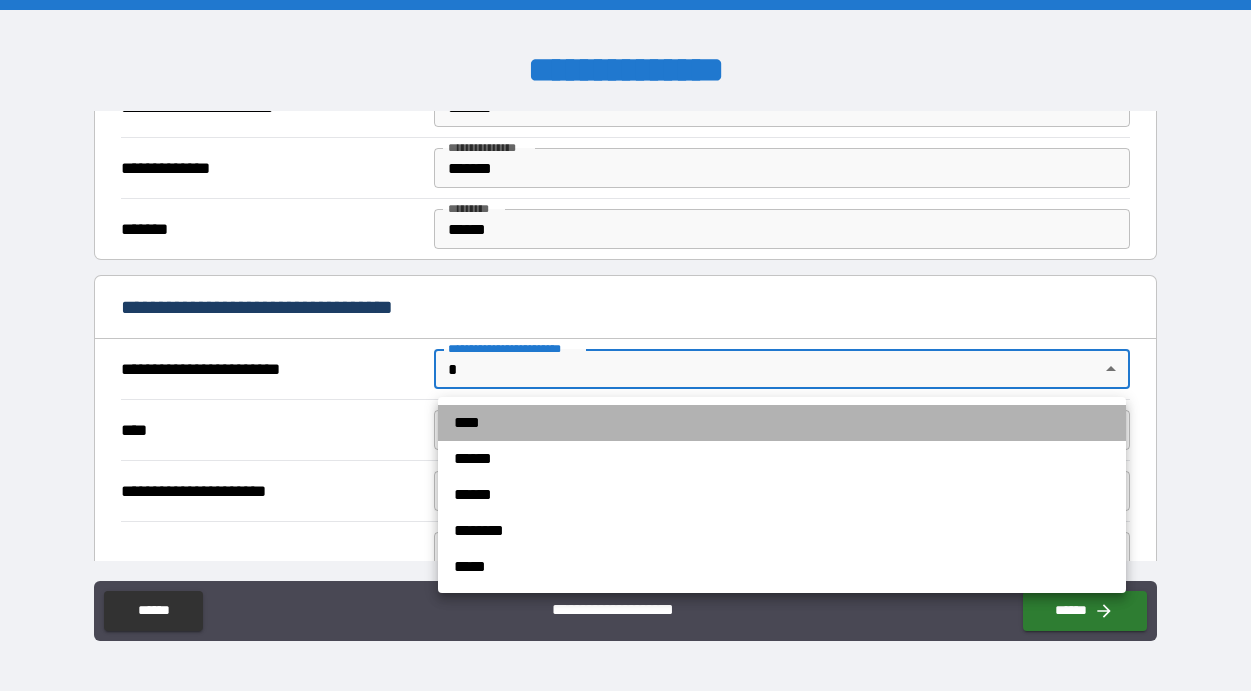 drag, startPoint x: 465, startPoint y: 415, endPoint x: 509, endPoint y: 417, distance: 44.04543 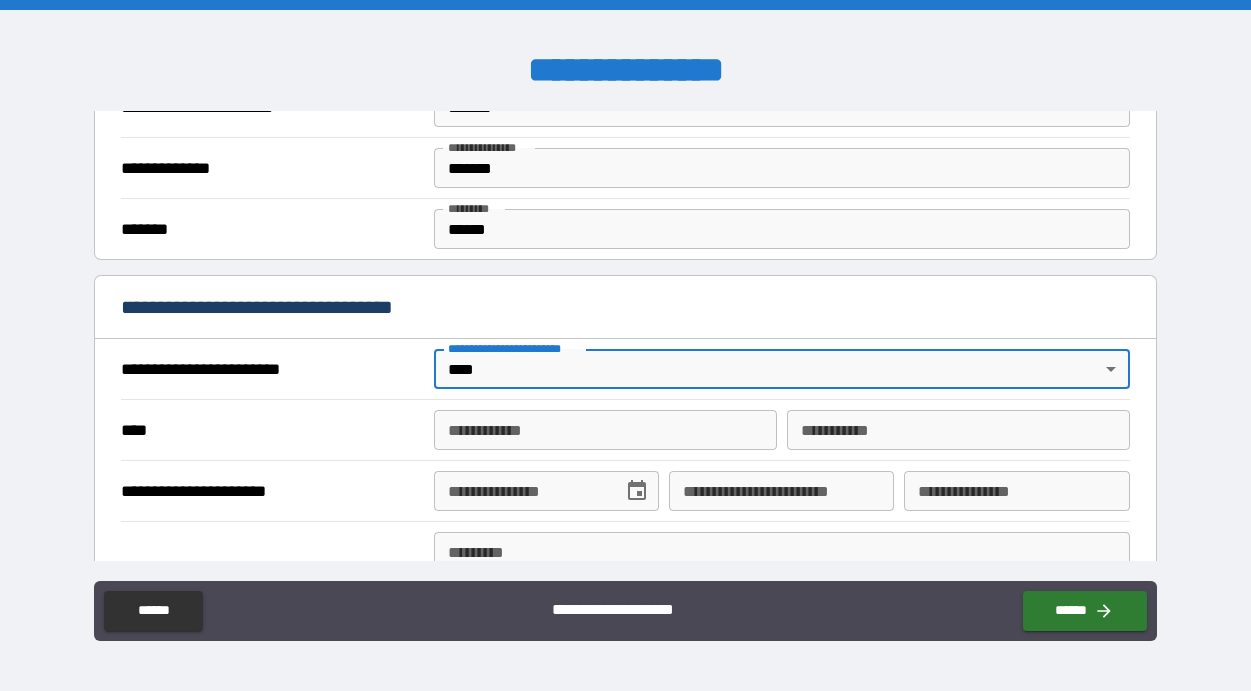 drag, startPoint x: 458, startPoint y: 423, endPoint x: 435, endPoint y: 425, distance: 23.086792 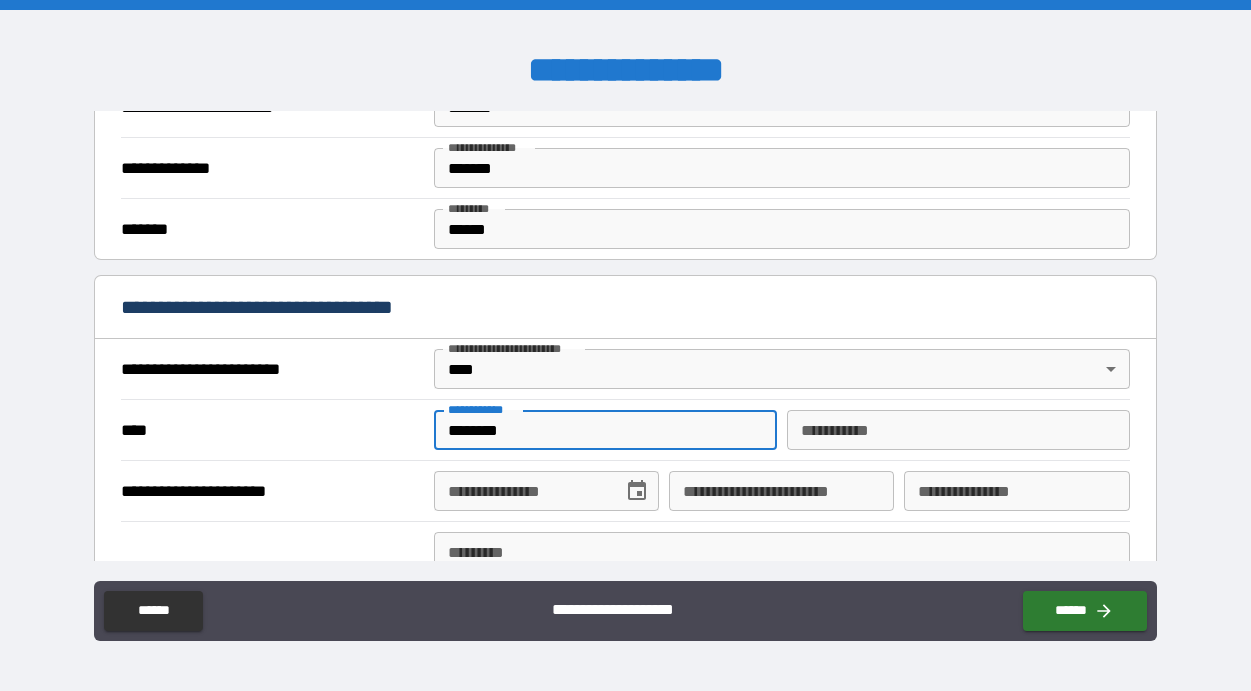type on "*********" 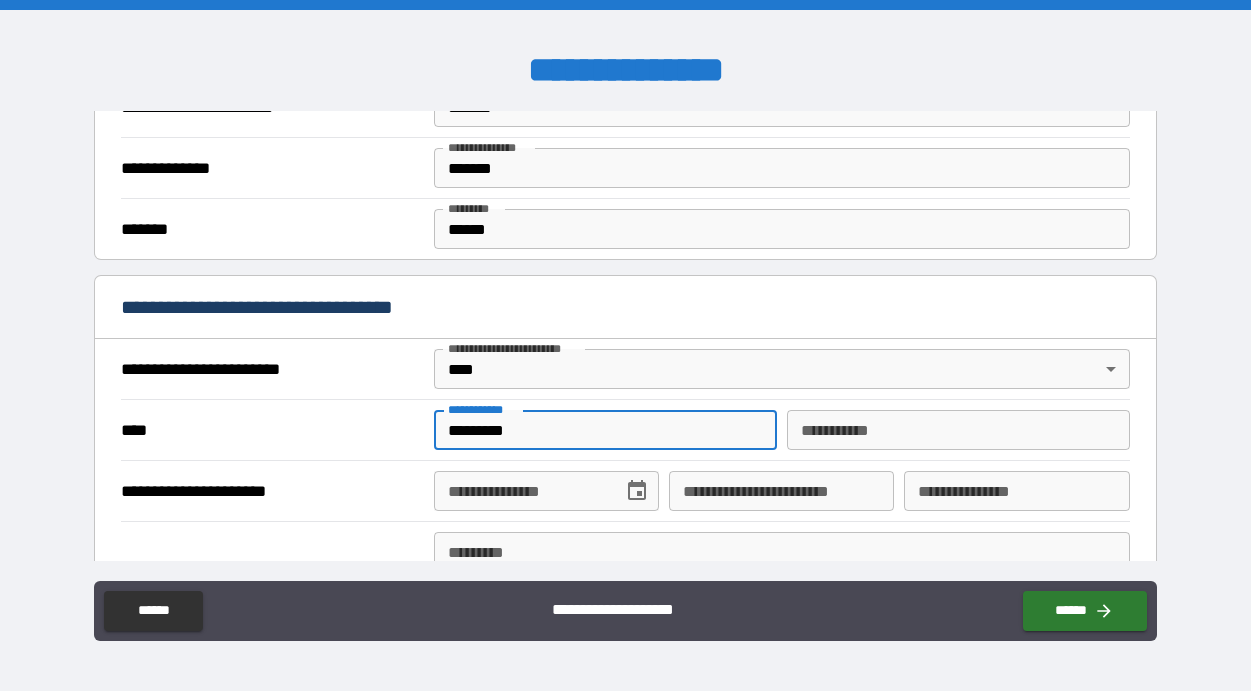 type on "*****" 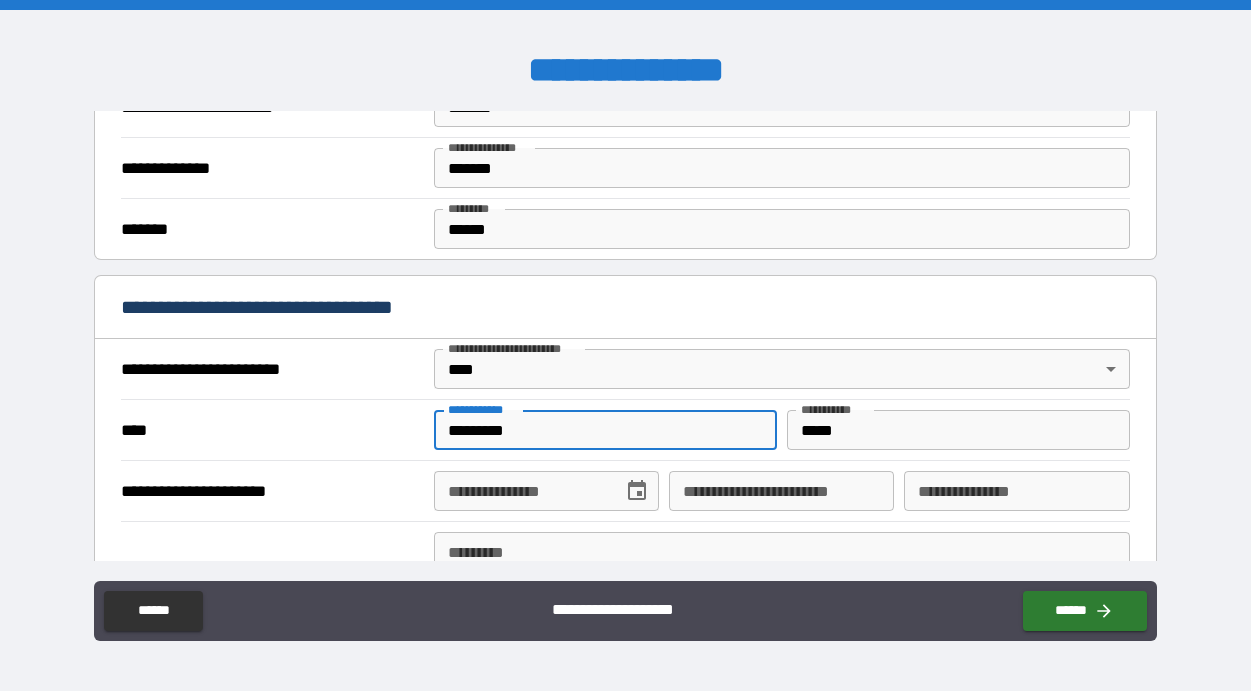type on "*********" 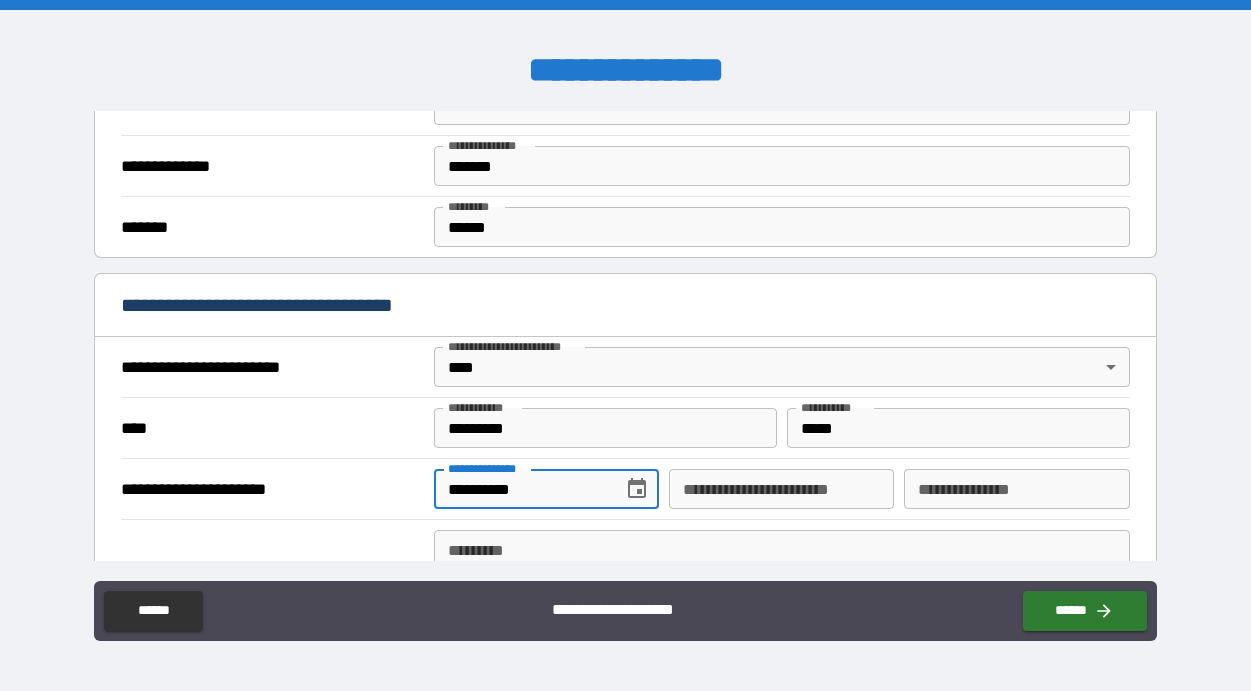 scroll, scrollTop: 552, scrollLeft: 0, axis: vertical 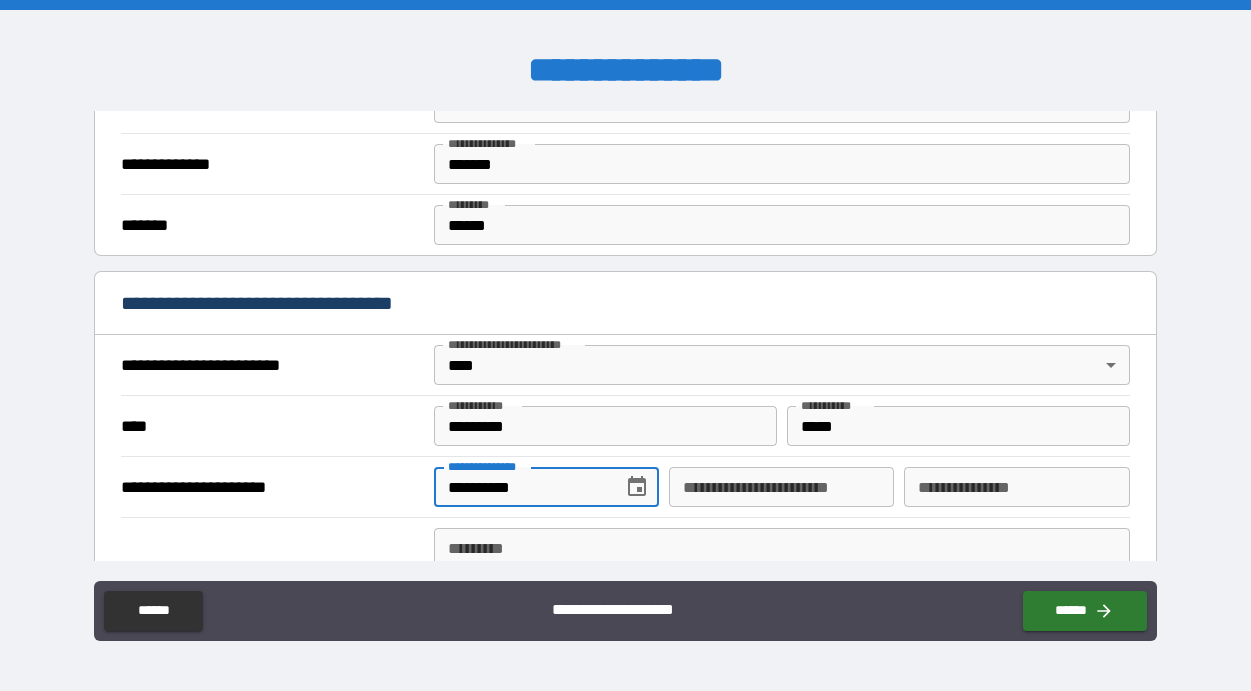 type on "**********" 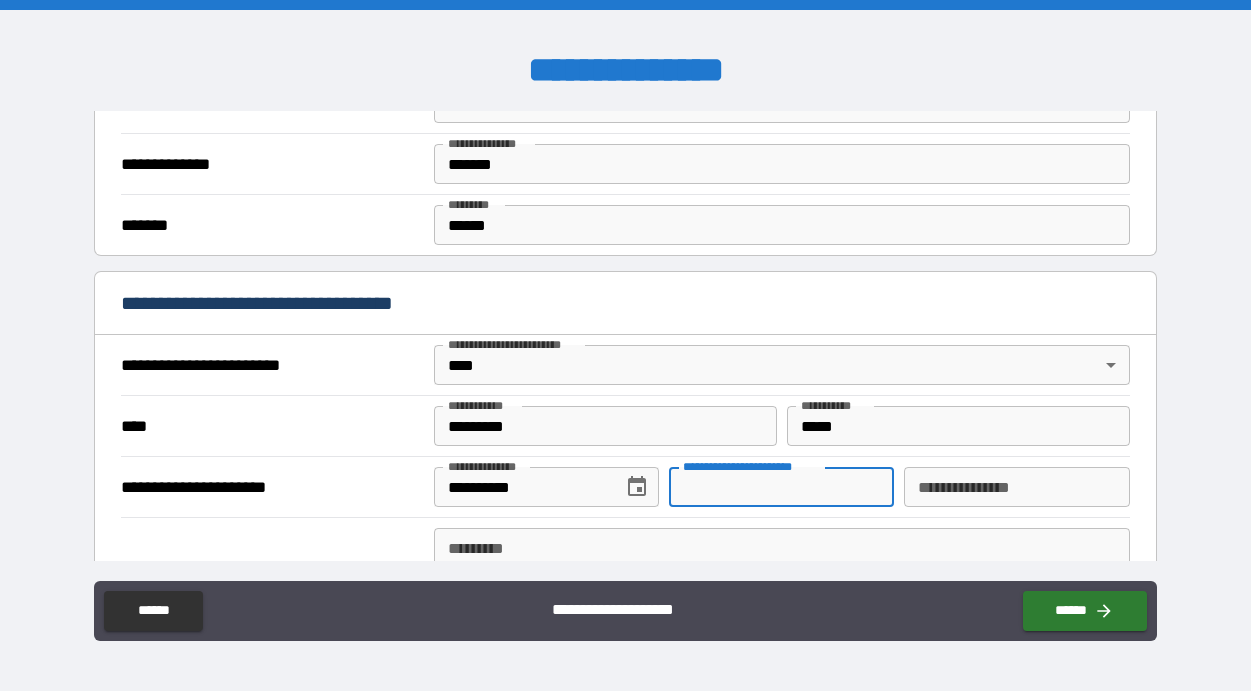 click on "**********" at bounding box center (781, 487) 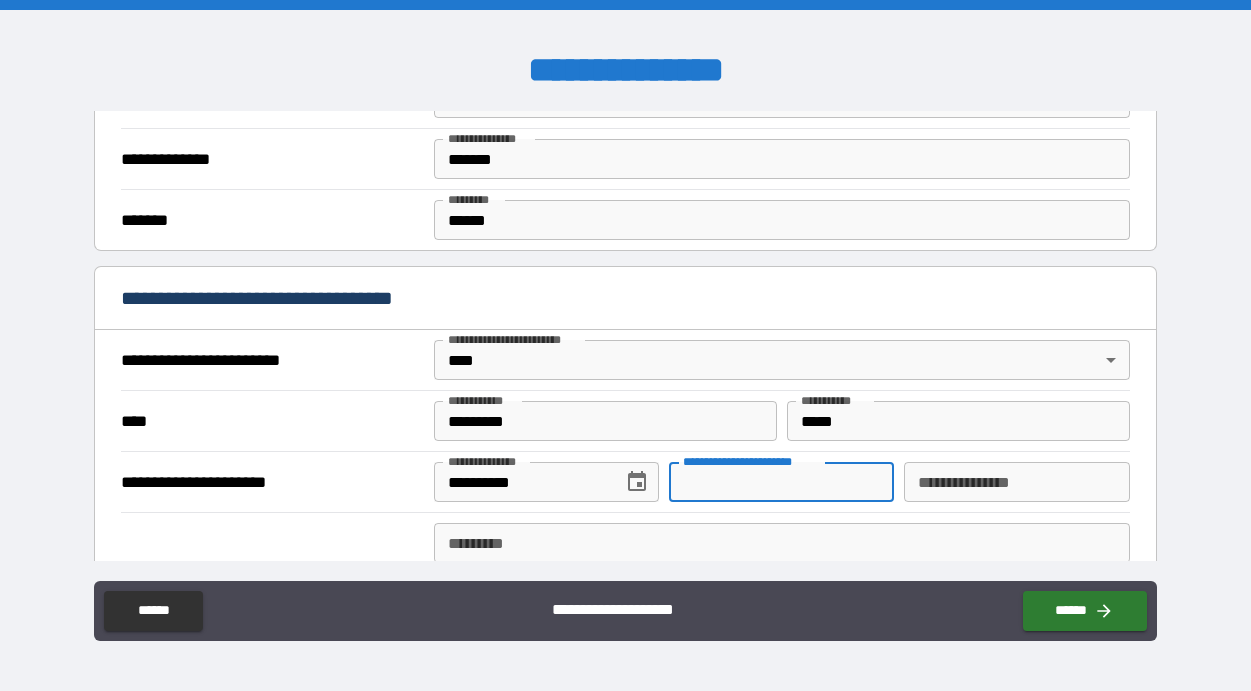 scroll, scrollTop: 551, scrollLeft: 0, axis: vertical 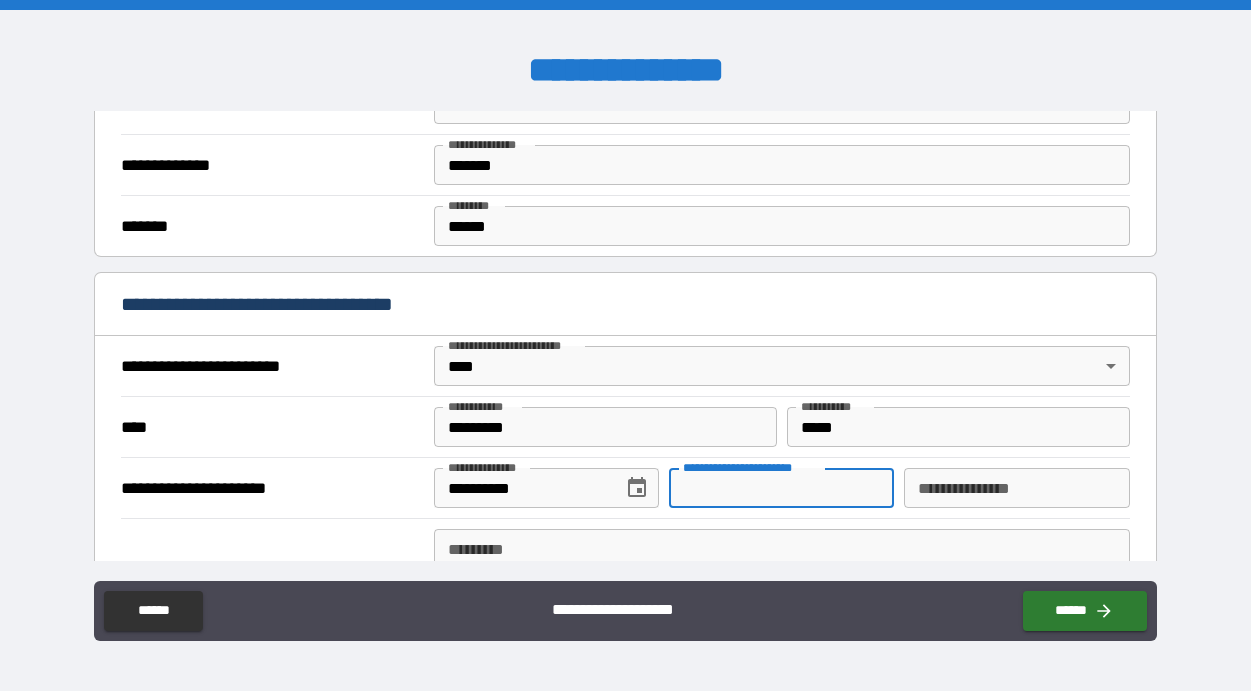 click on "**********" at bounding box center (1016, 488) 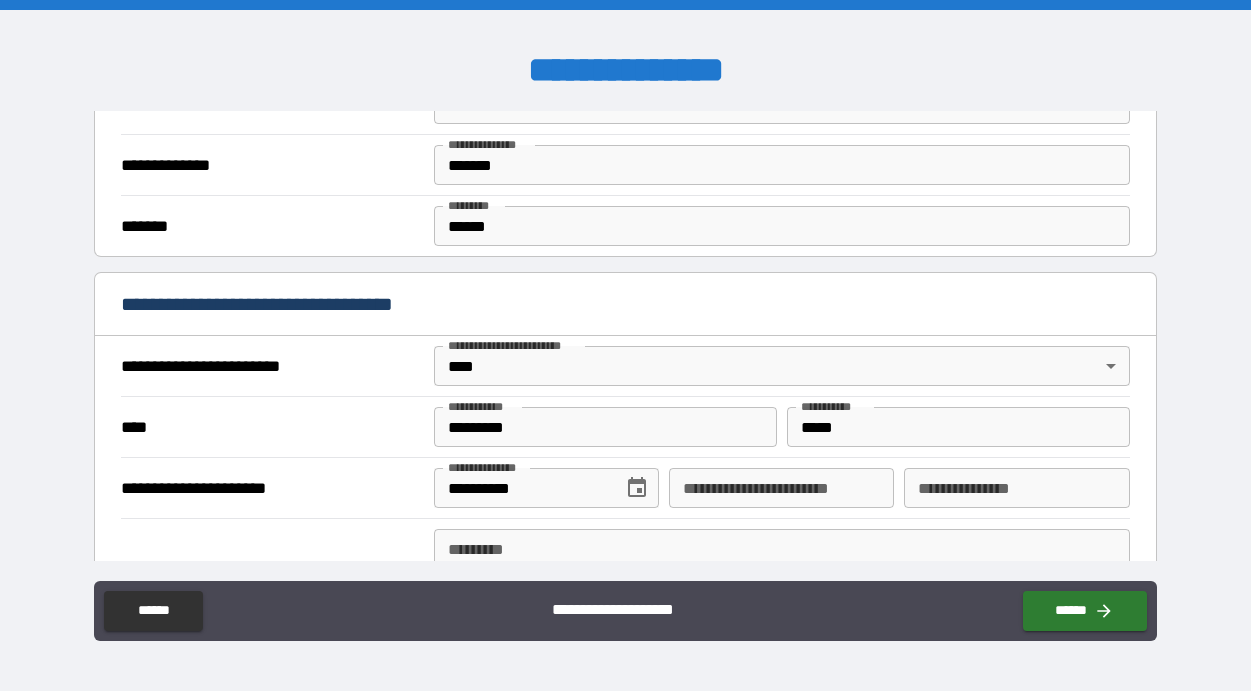 click on "**********" at bounding box center [625, 600] 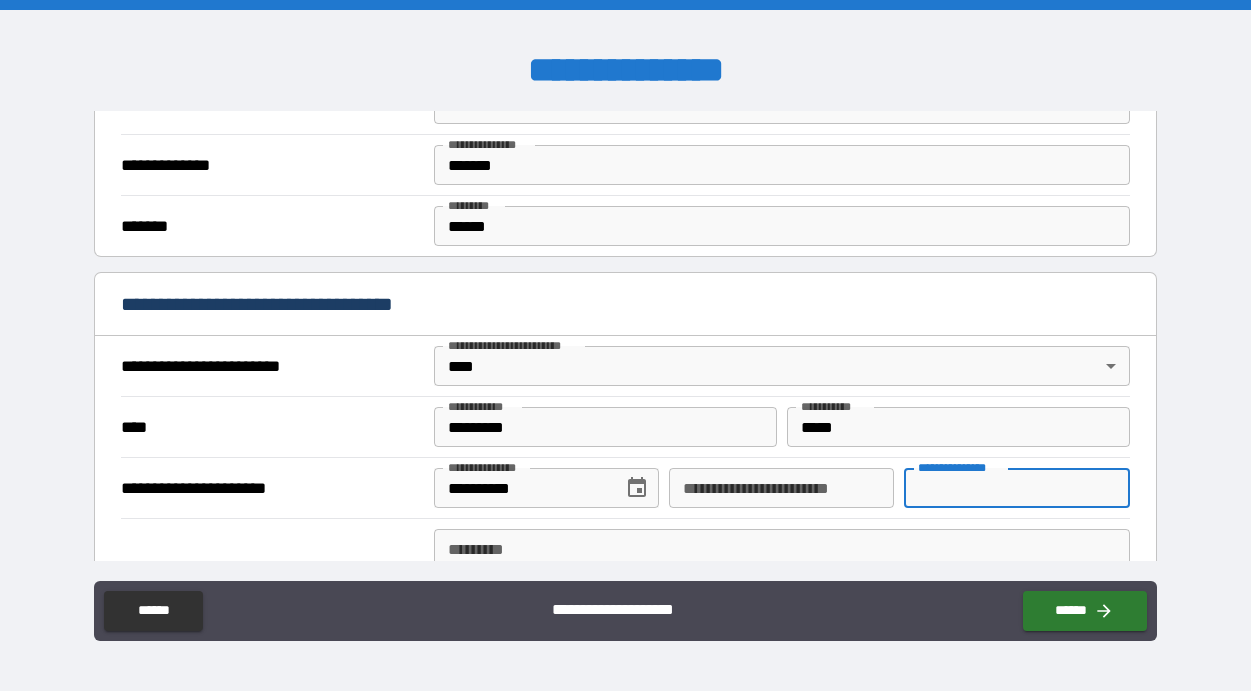 drag, startPoint x: 924, startPoint y: 487, endPoint x: 895, endPoint y: 484, distance: 29.15476 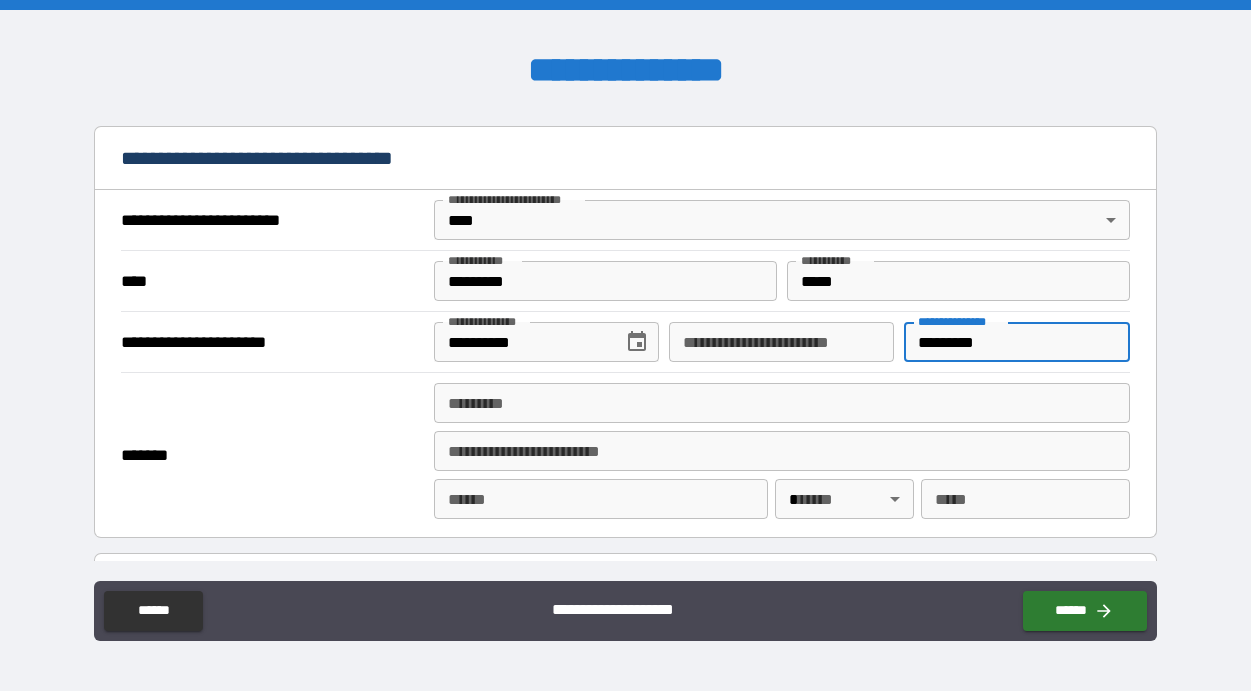 scroll, scrollTop: 704, scrollLeft: 0, axis: vertical 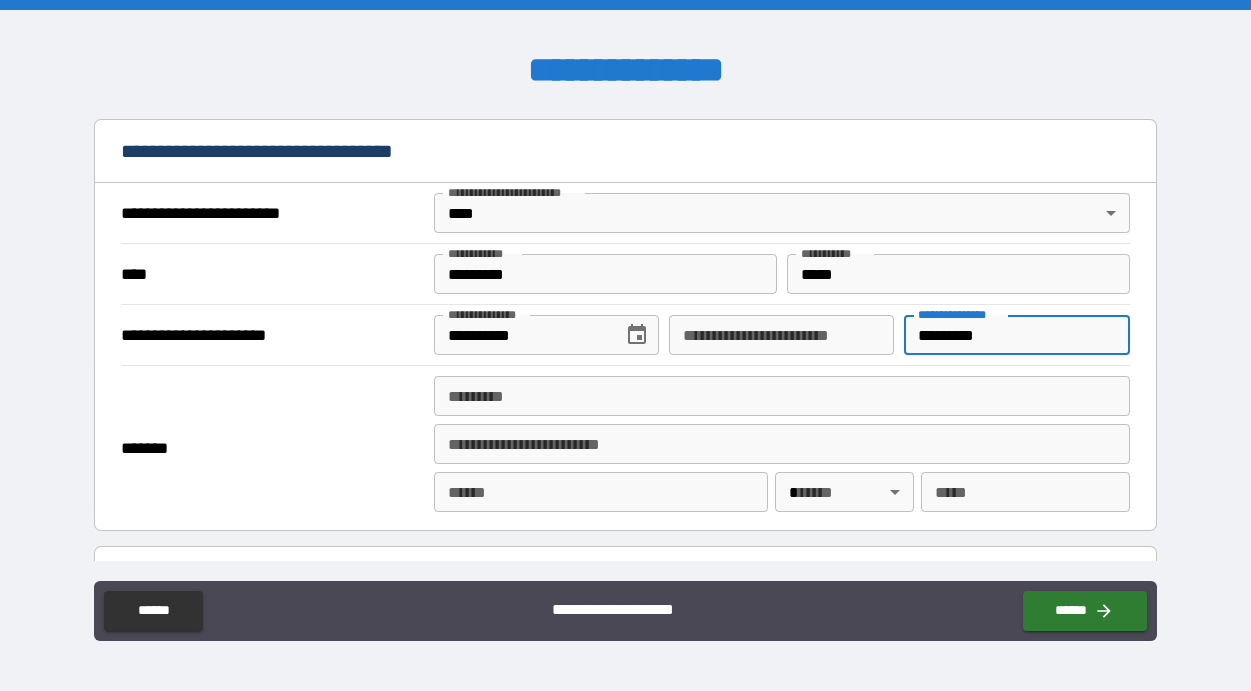 type on "*********" 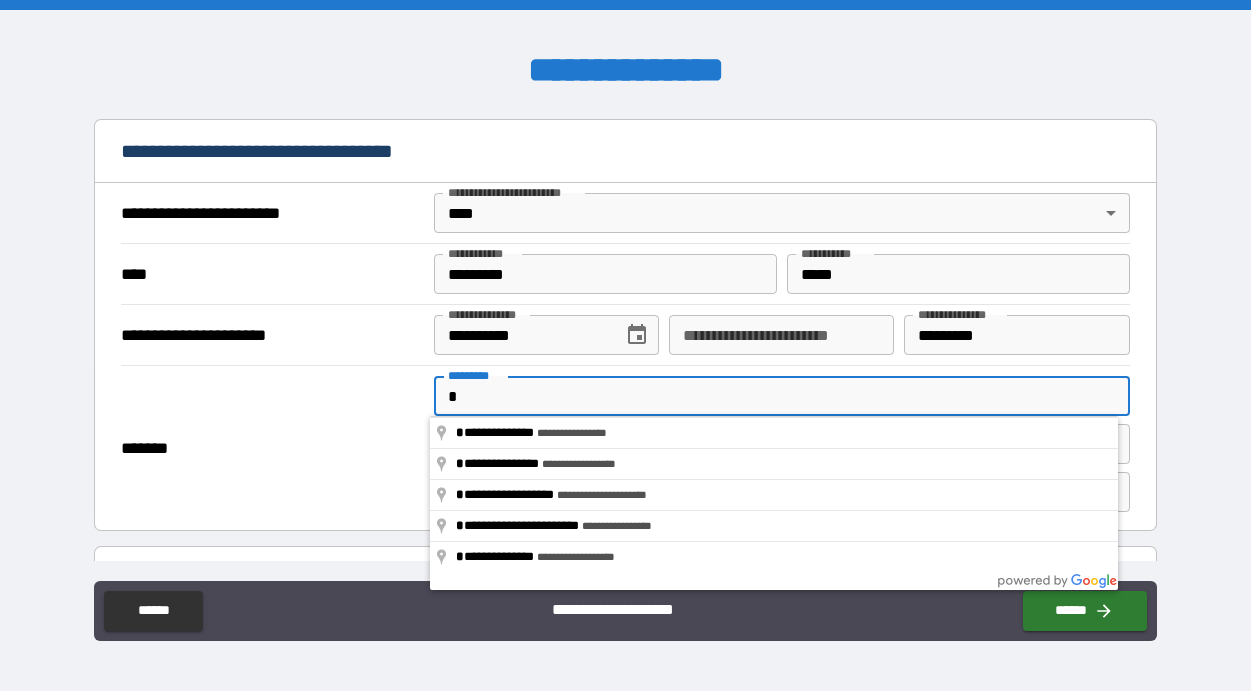 type on "*" 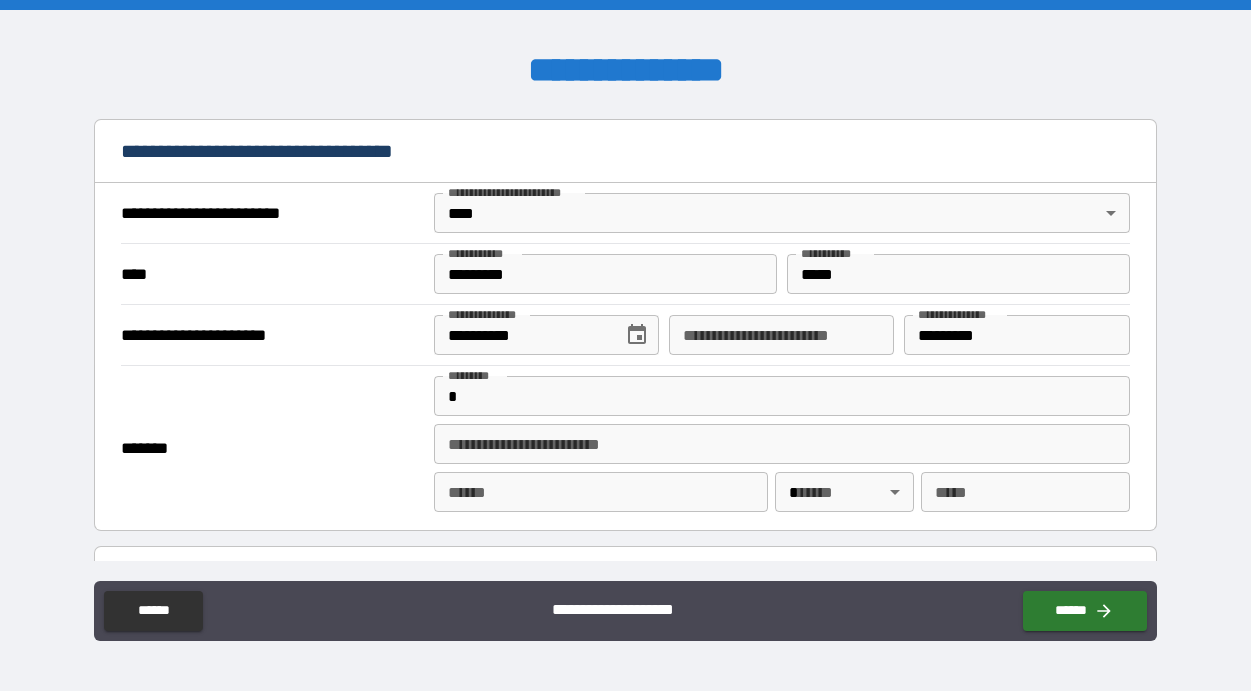 click on "*******" at bounding box center (270, 448) 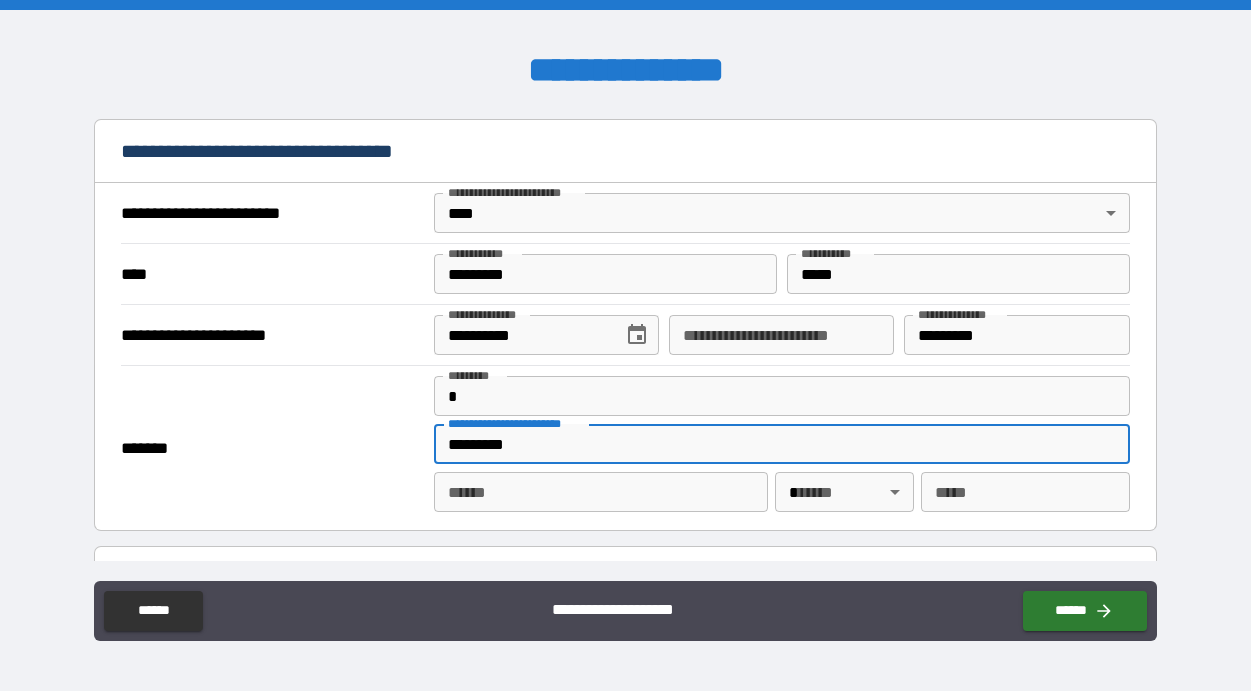 type on "*********" 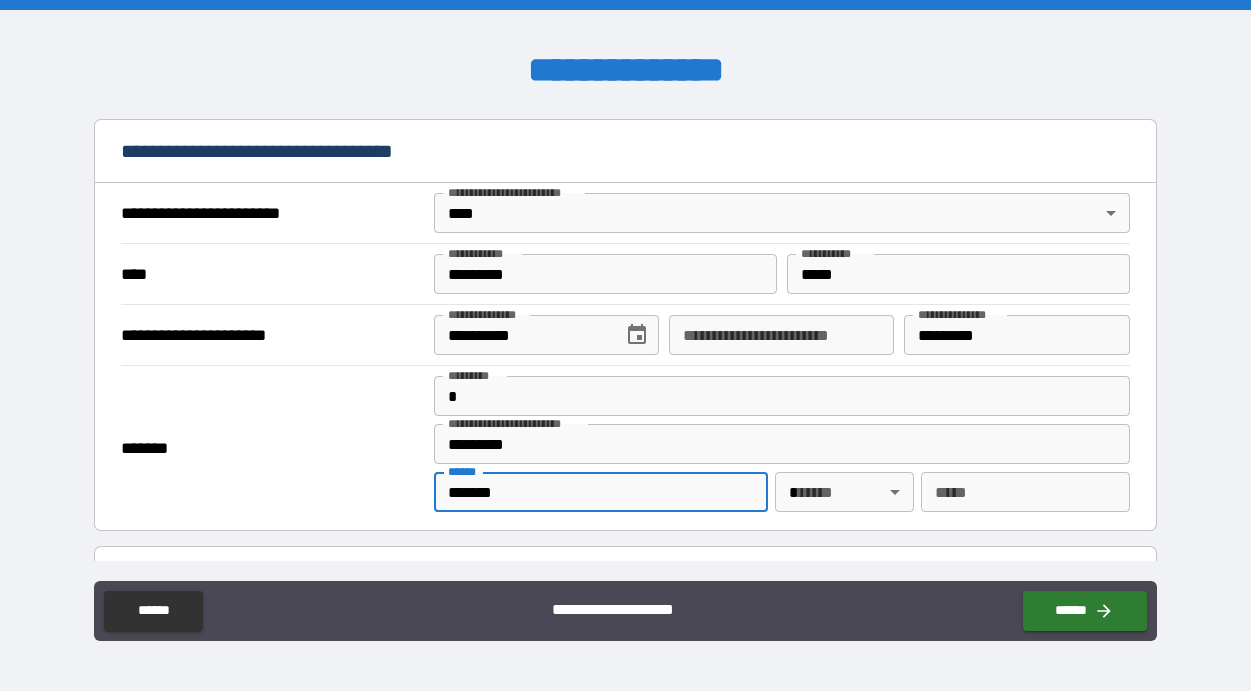type on "*******" 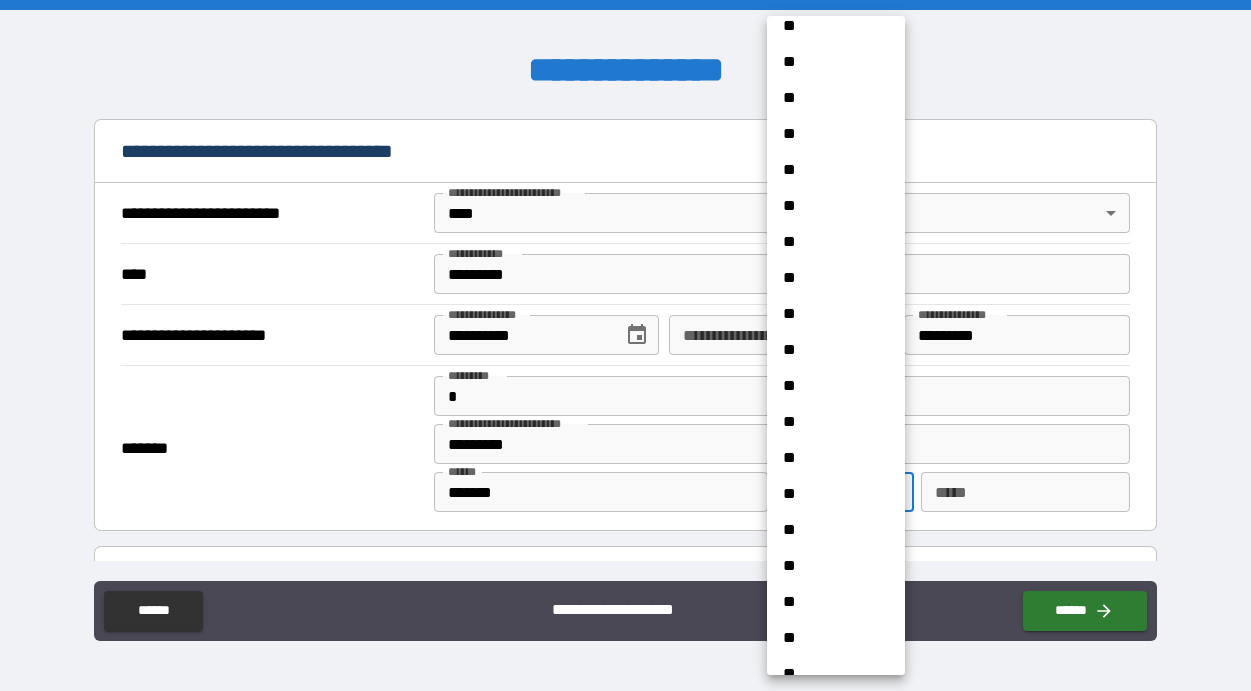 scroll, scrollTop: 896, scrollLeft: 0, axis: vertical 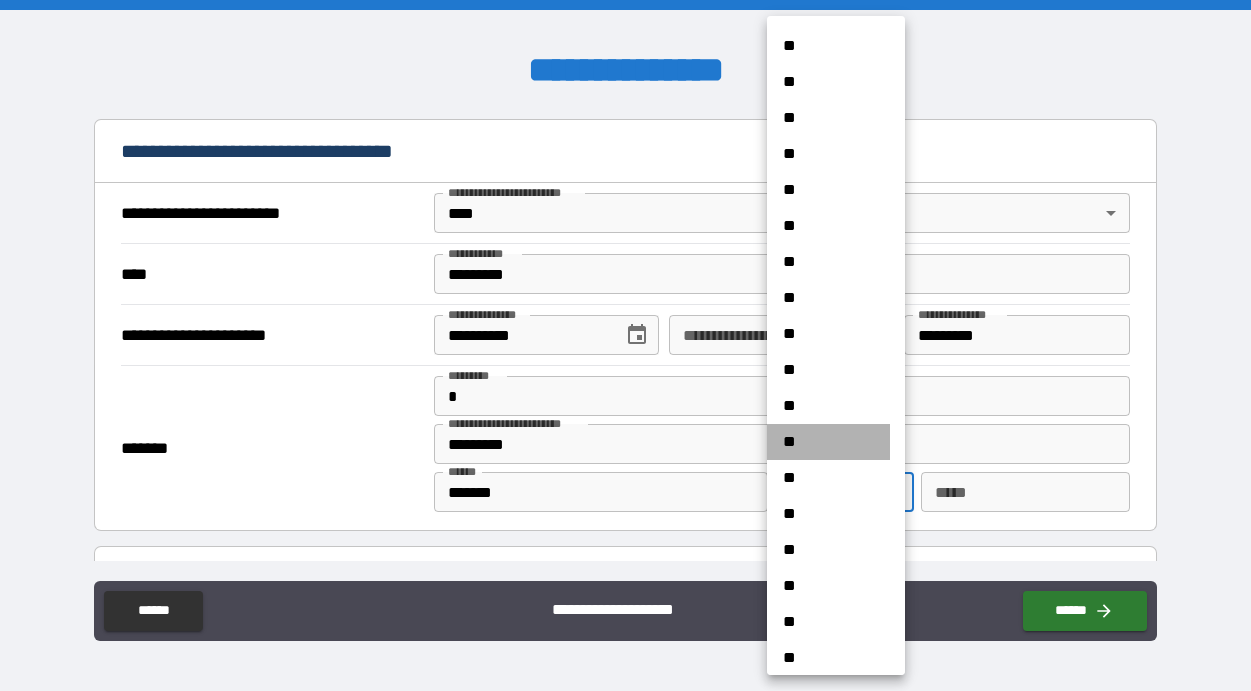 click on "**" at bounding box center (828, 442) 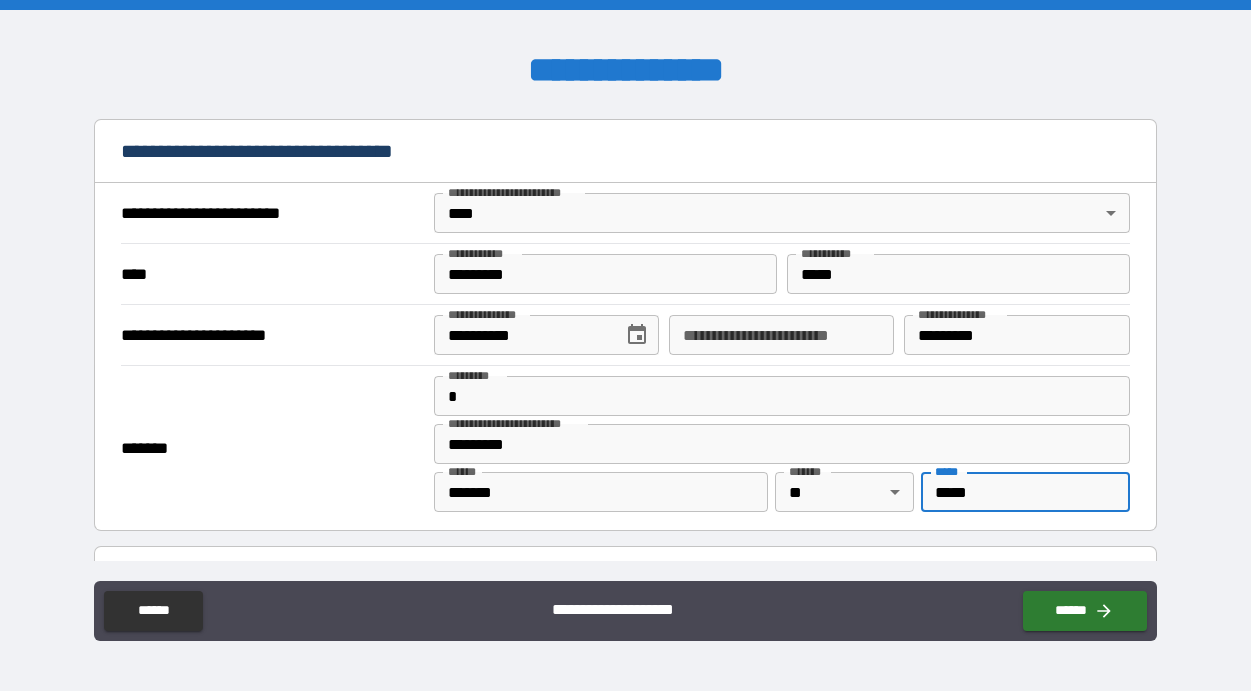 scroll, scrollTop: 700, scrollLeft: 0, axis: vertical 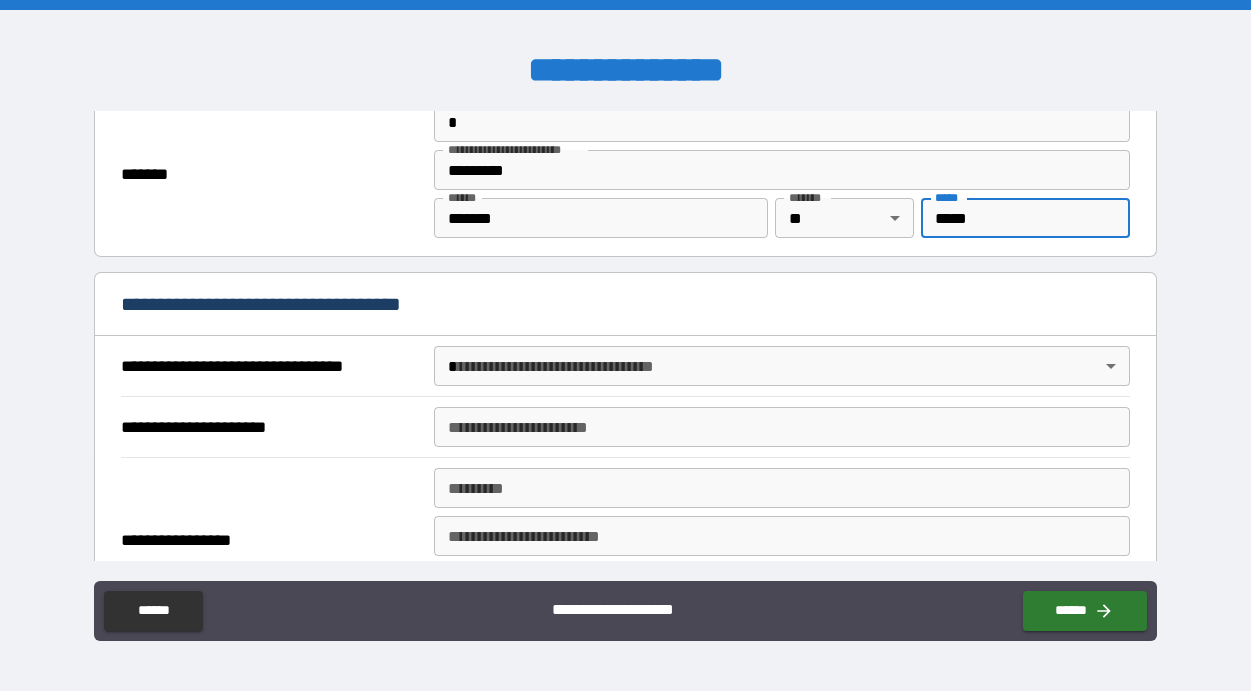 type on "*****" 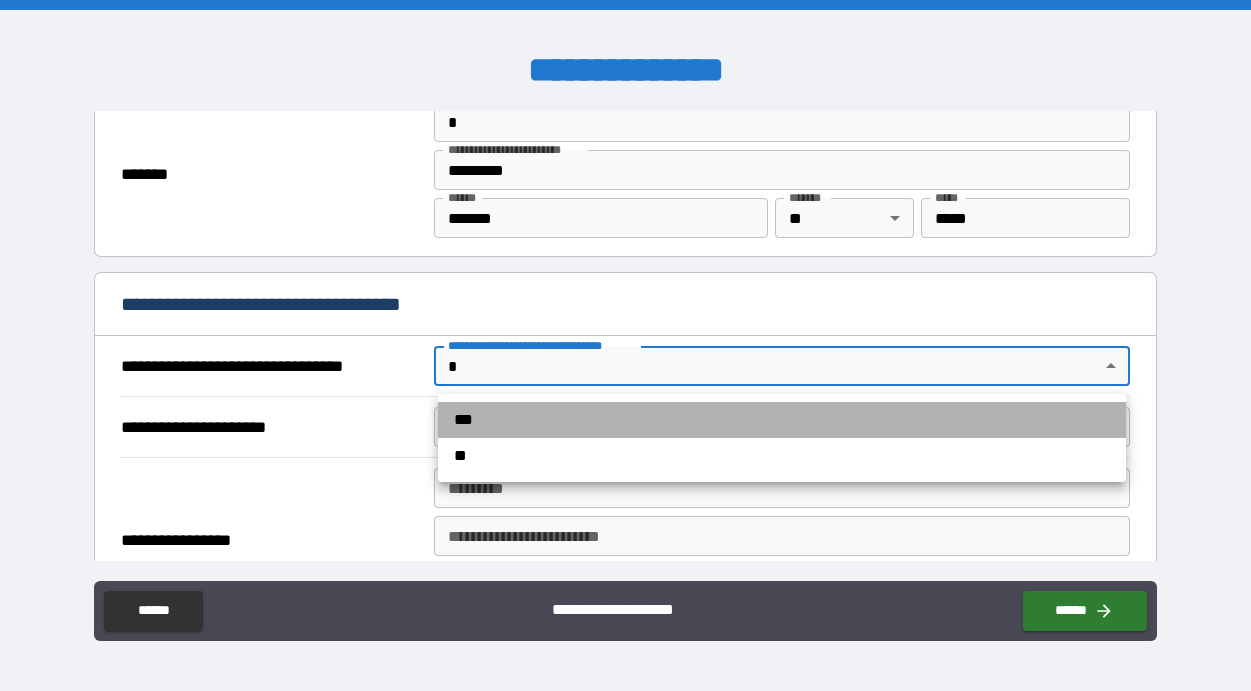 click on "***" at bounding box center [782, 420] 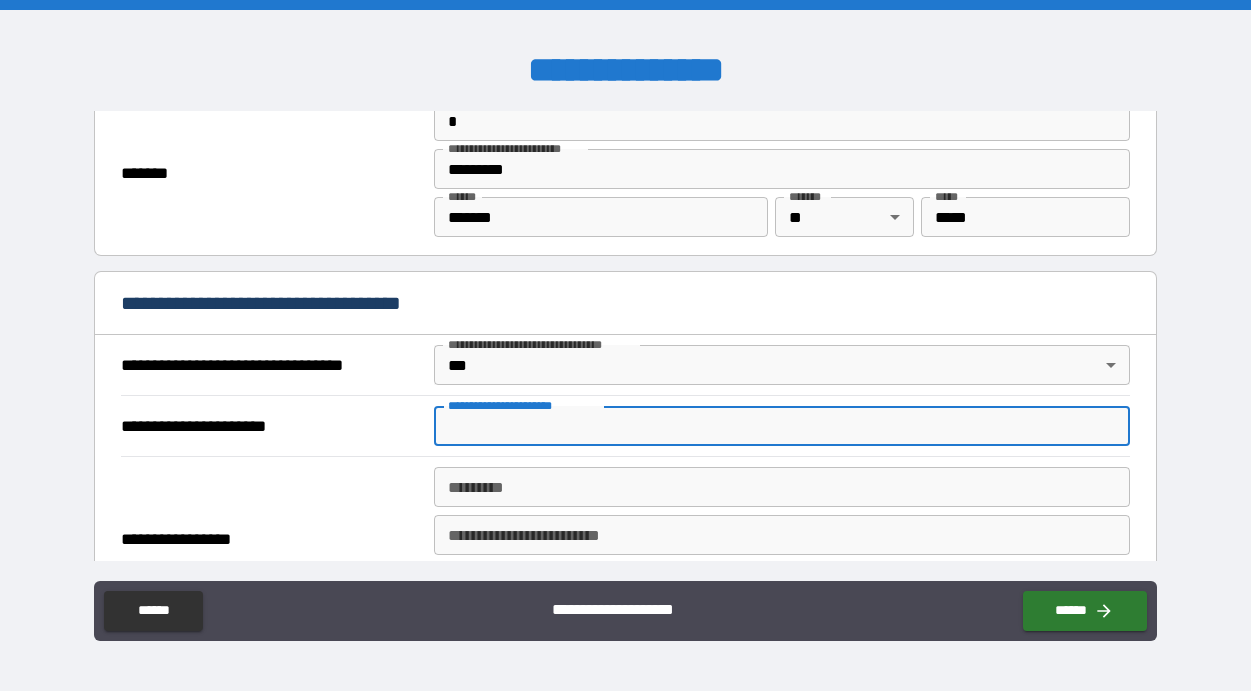 scroll, scrollTop: 973, scrollLeft: 0, axis: vertical 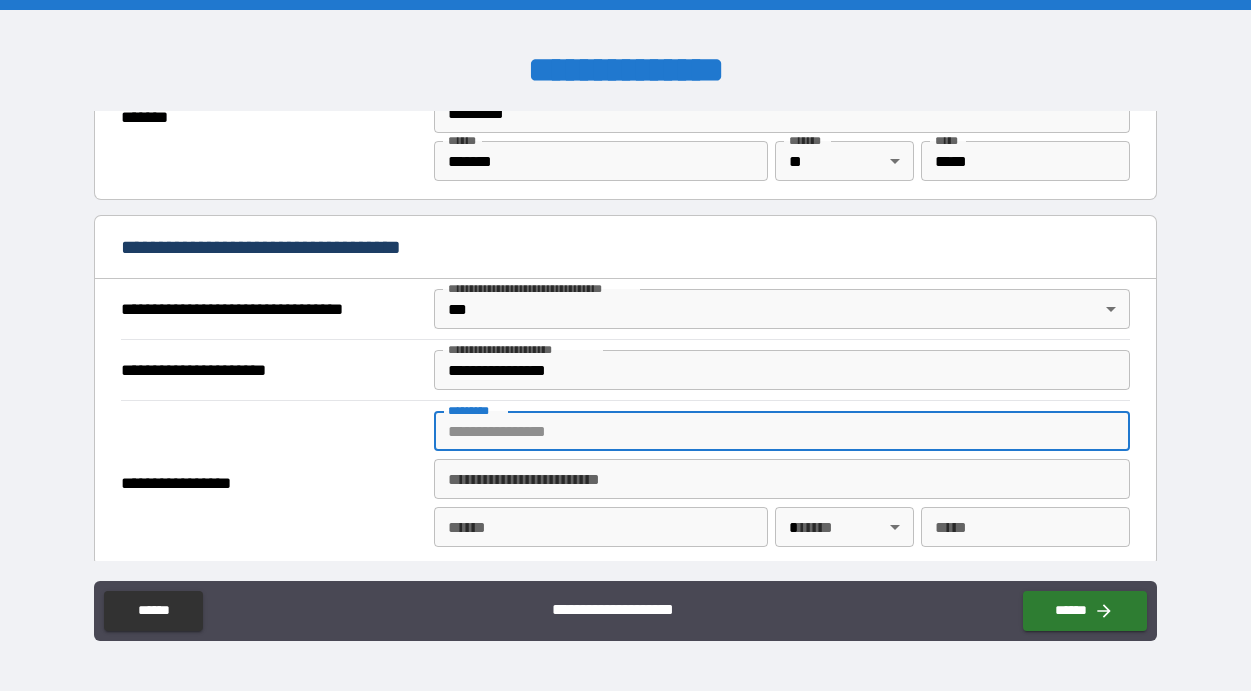 click on "**********" at bounding box center [782, 370] 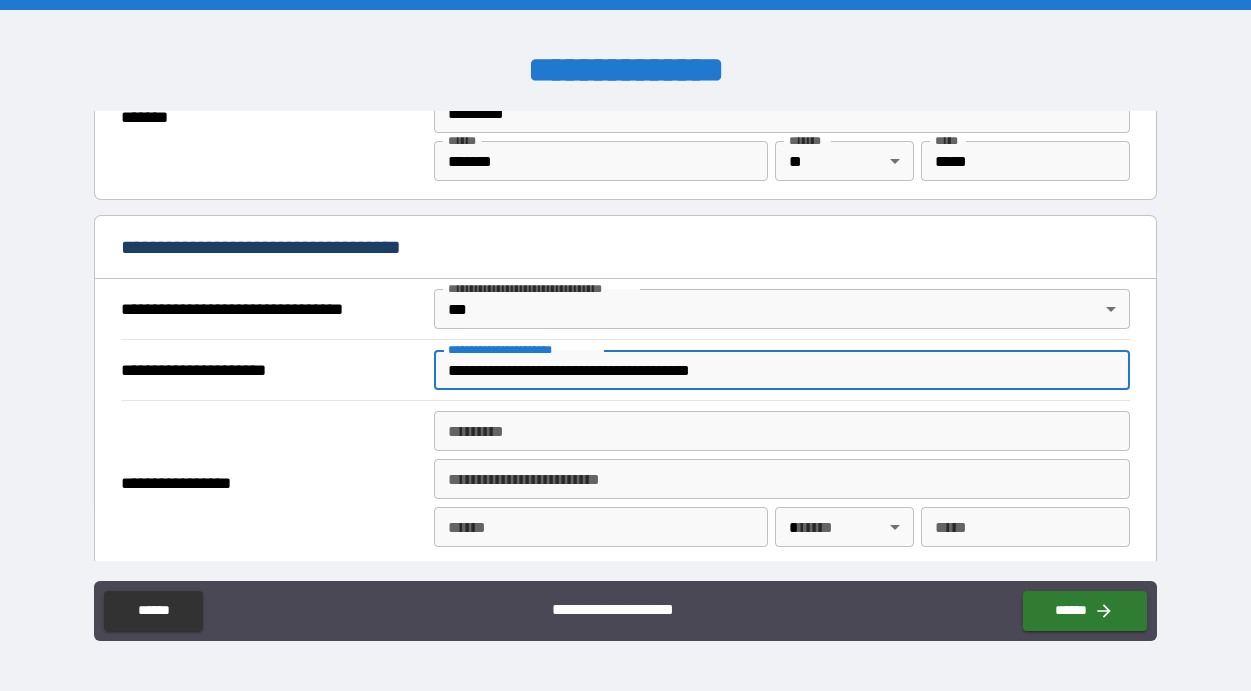 type on "**********" 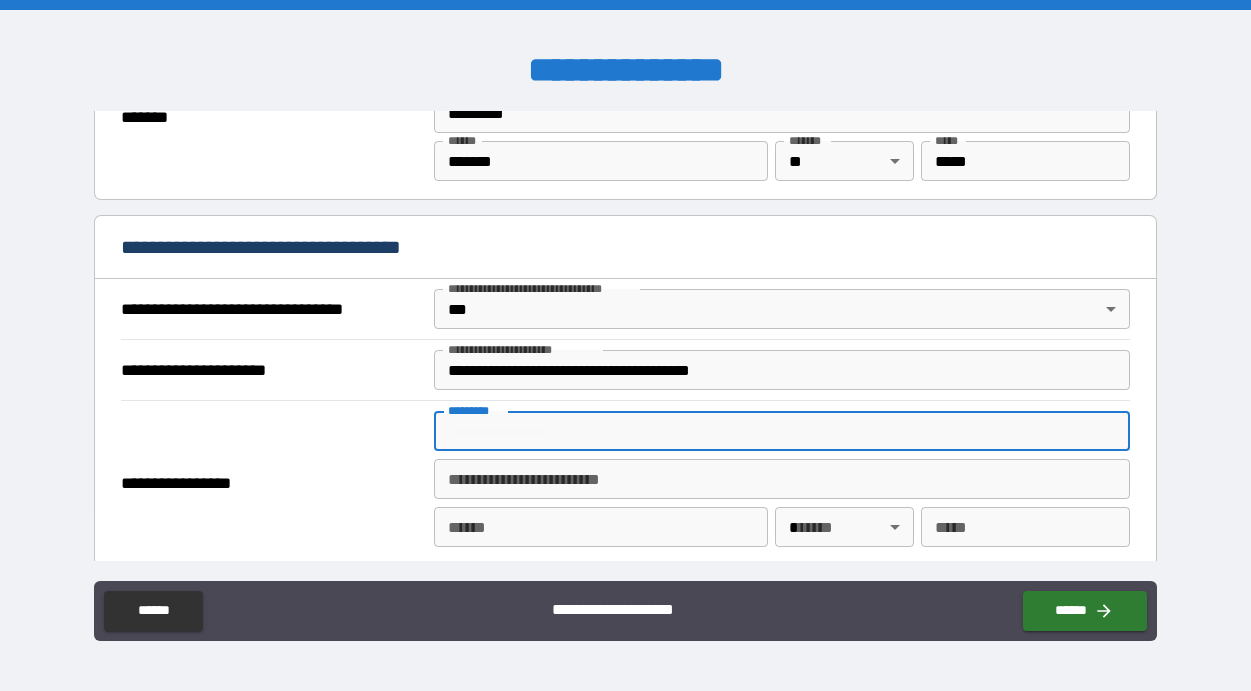 drag, startPoint x: 455, startPoint y: 431, endPoint x: 411, endPoint y: 419, distance: 45.607018 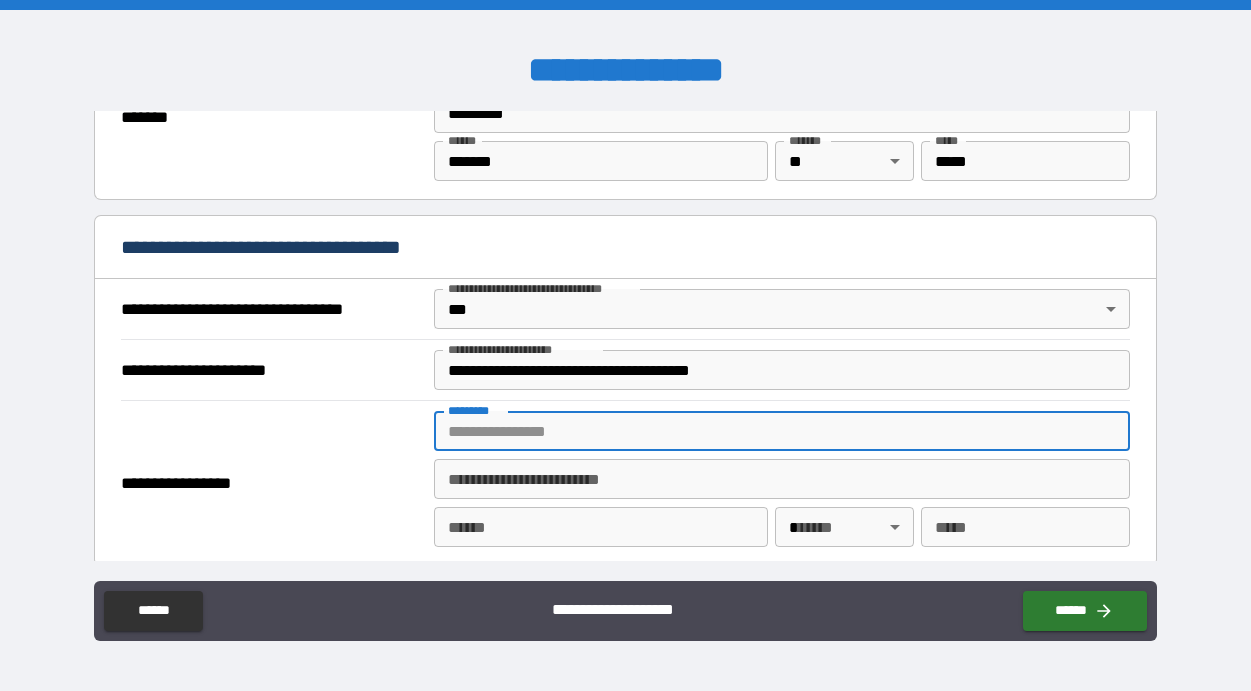 click on "*******   *" at bounding box center [782, 431] 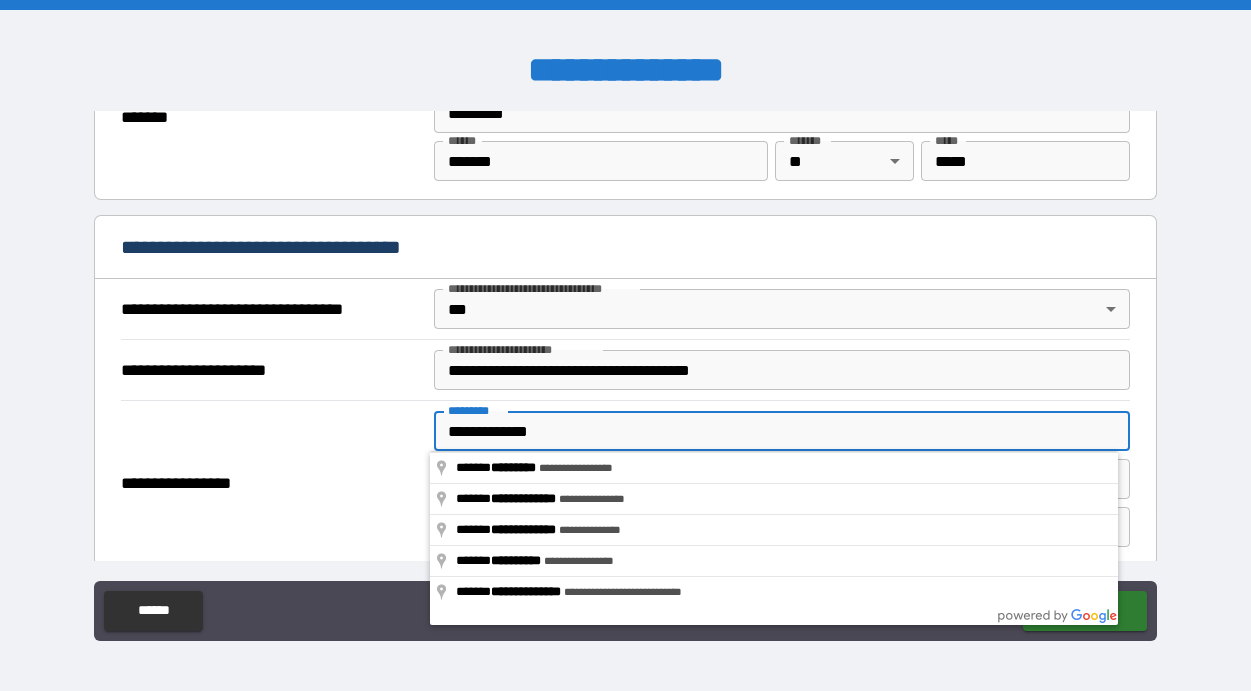 scroll, scrollTop: 1037, scrollLeft: 0, axis: vertical 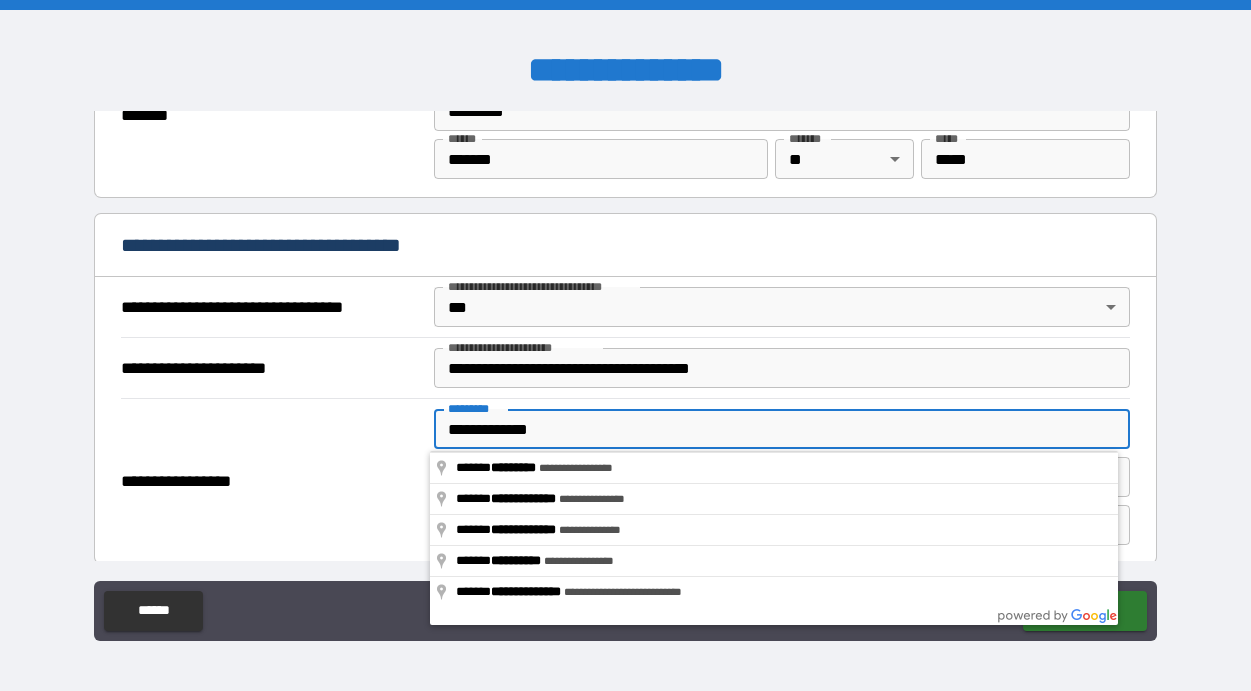 click on "**********" at bounding box center (782, 429) 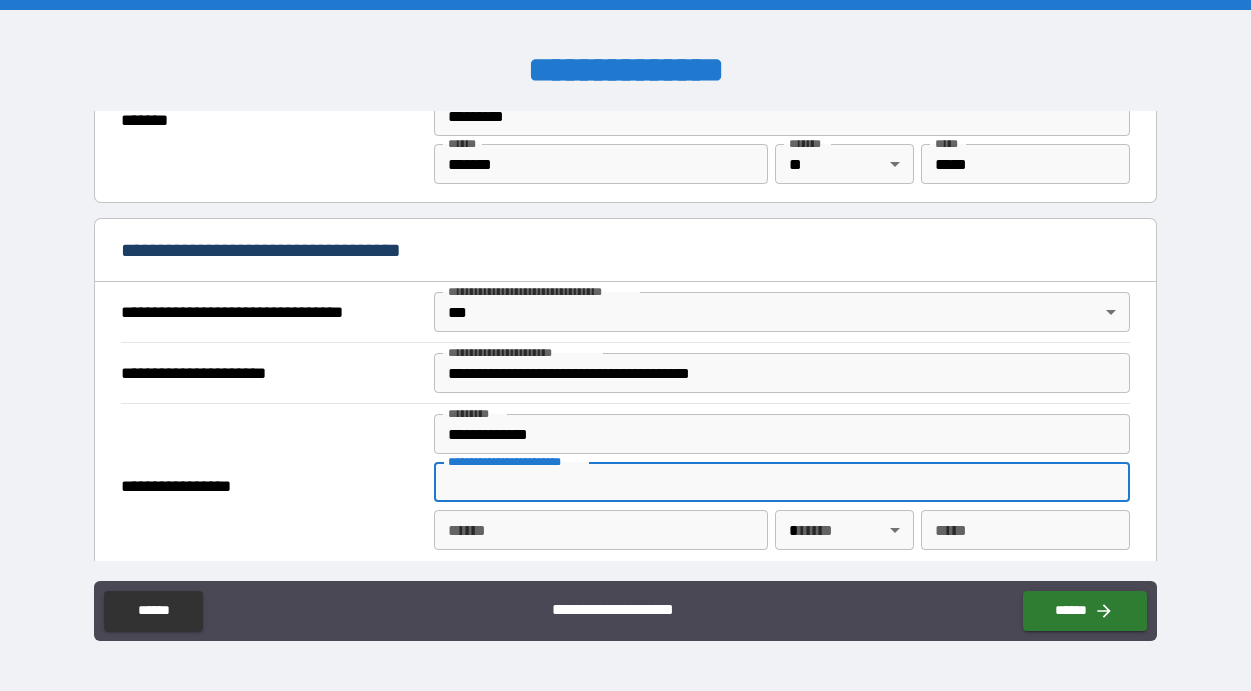 scroll, scrollTop: 1026, scrollLeft: 0, axis: vertical 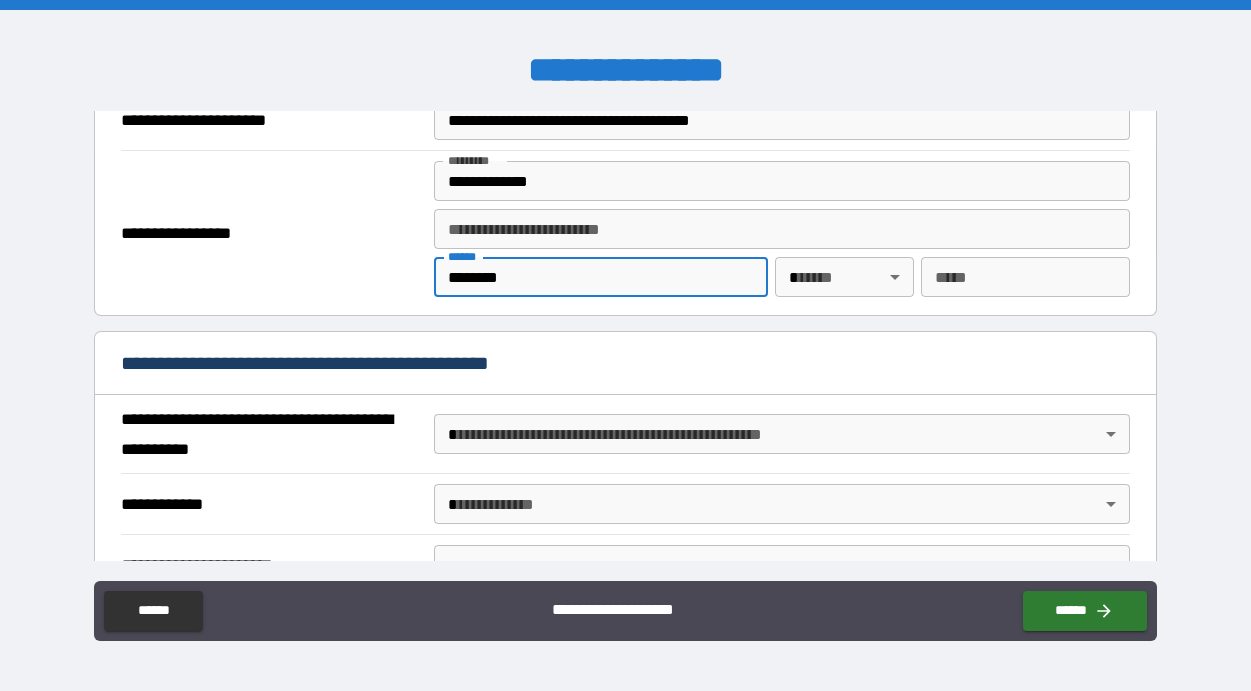 click on "*******" at bounding box center (601, 277) 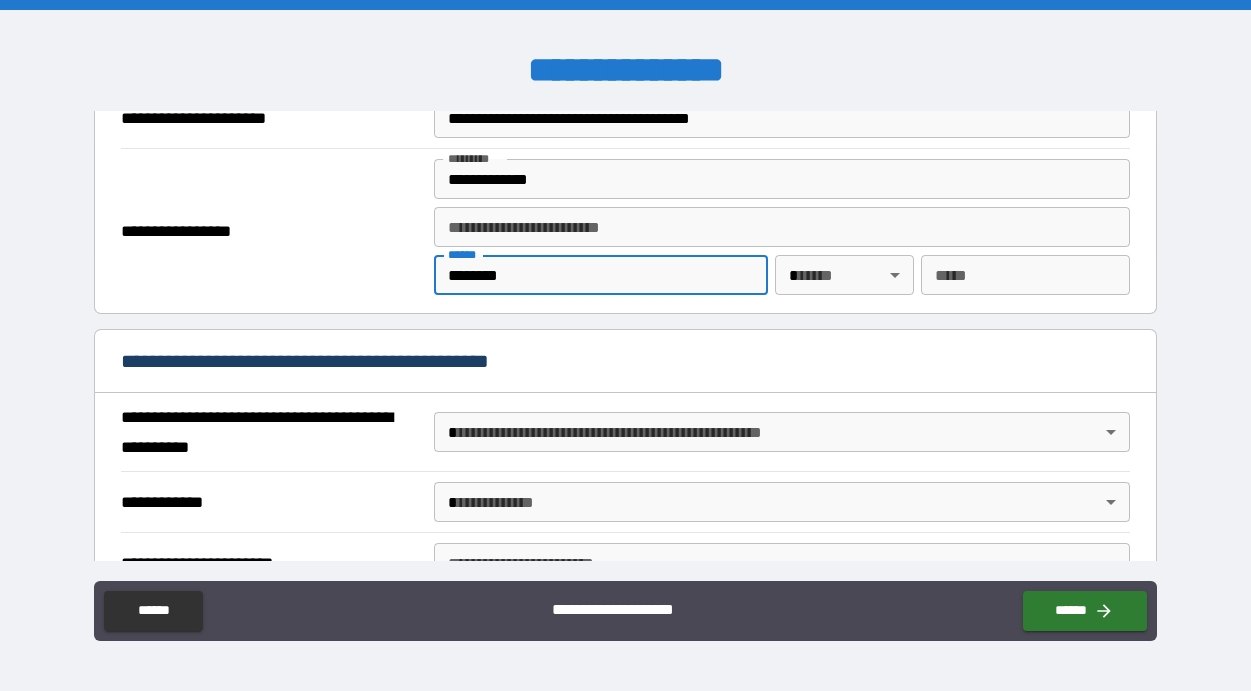 scroll, scrollTop: 1289, scrollLeft: 0, axis: vertical 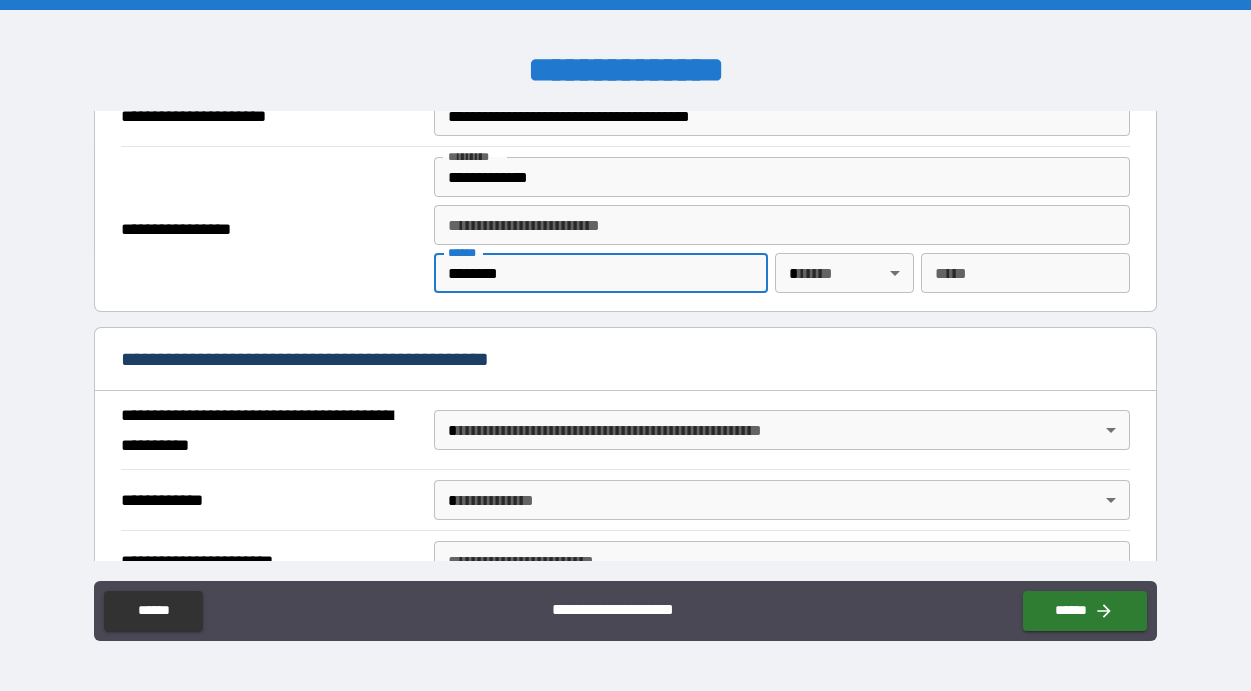 type on "*******" 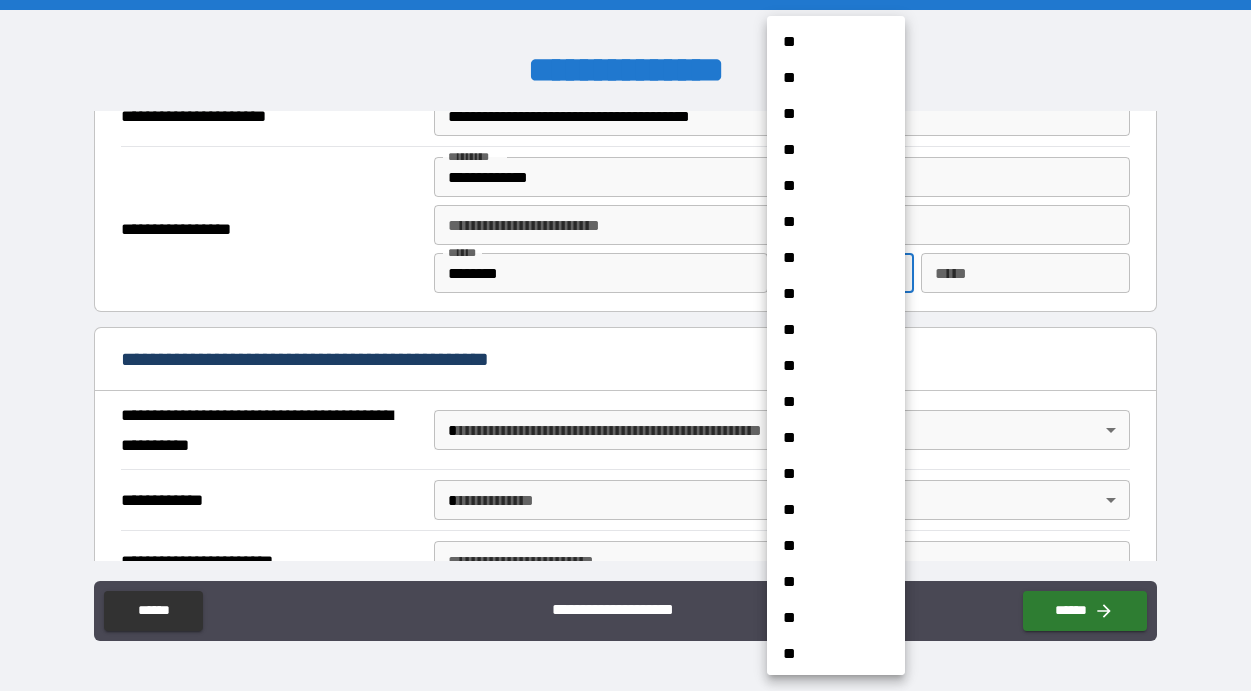 click on "**********" at bounding box center (625, 345) 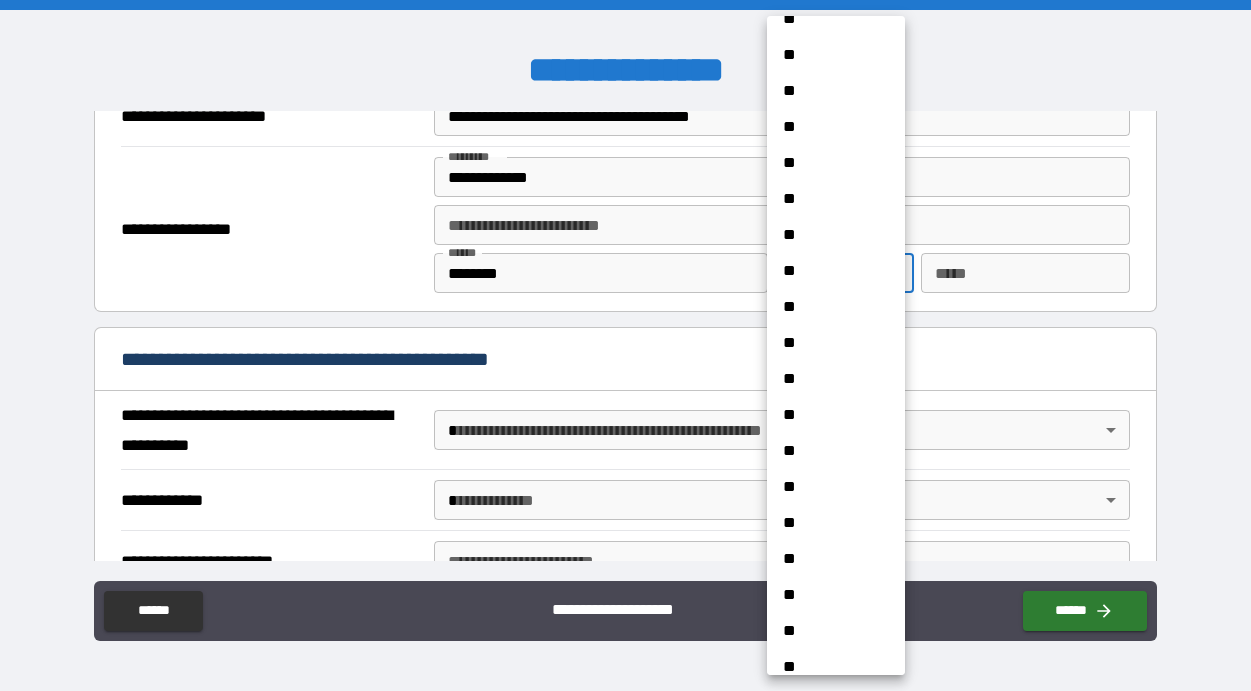 scroll, scrollTop: 1276, scrollLeft: 0, axis: vertical 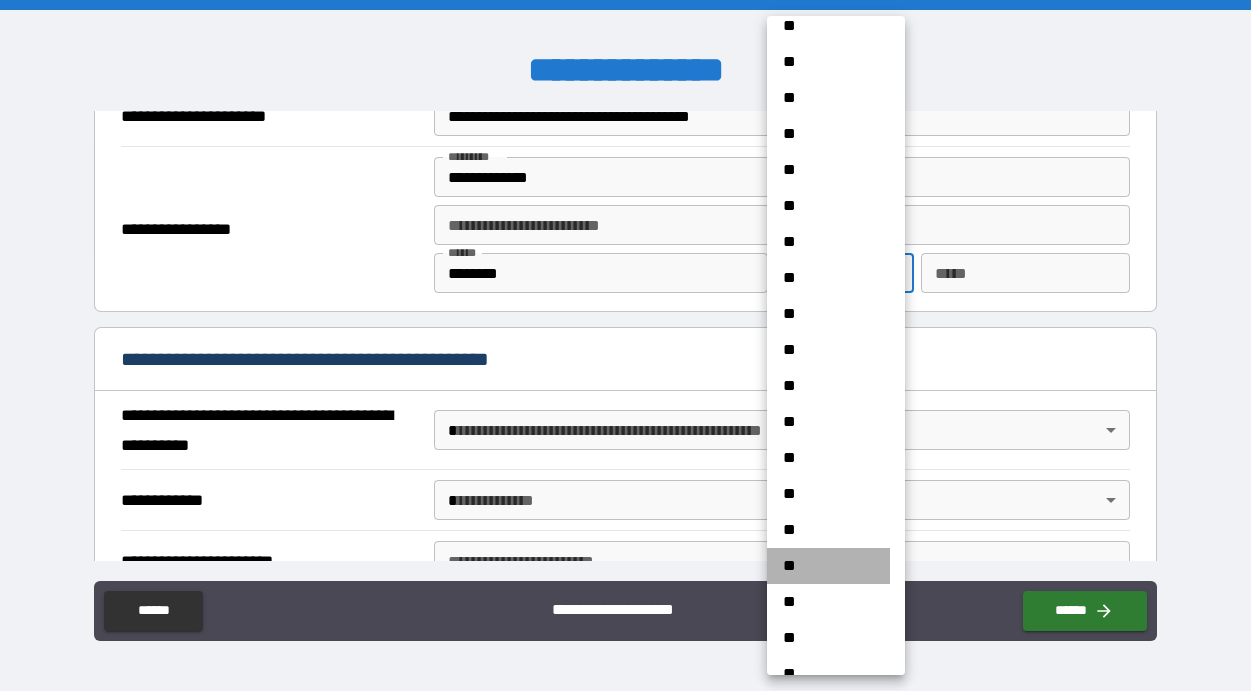 click on "**" at bounding box center [828, 566] 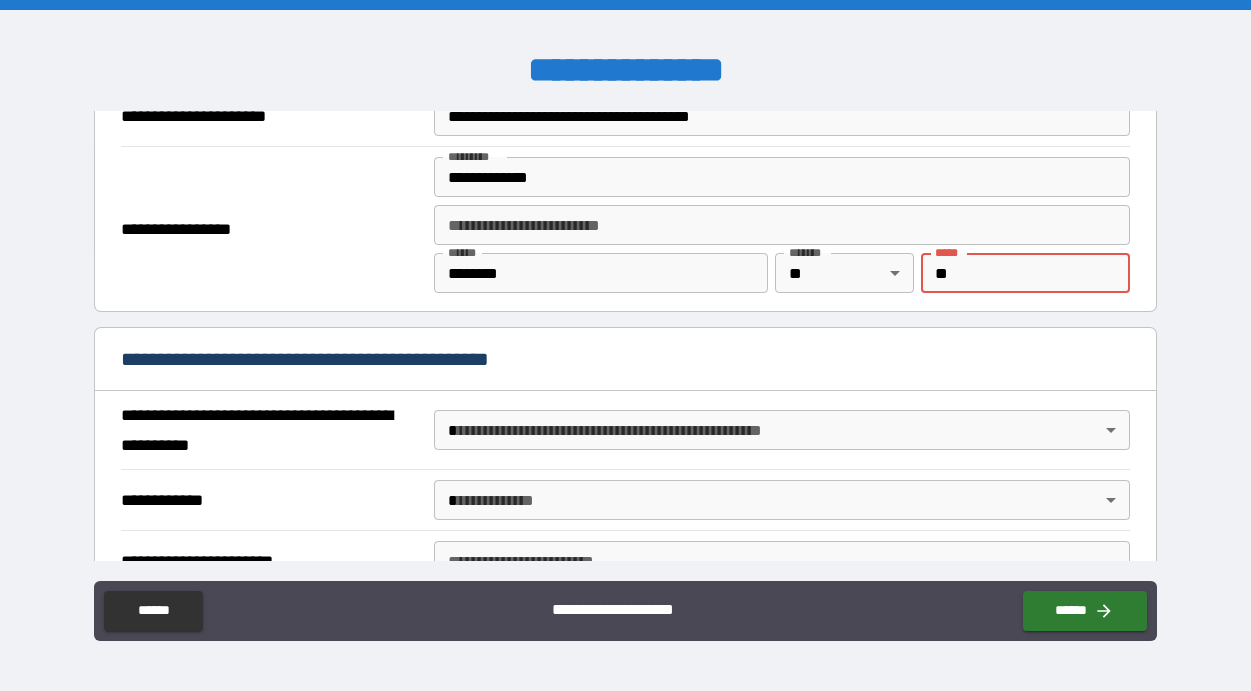 type on "*" 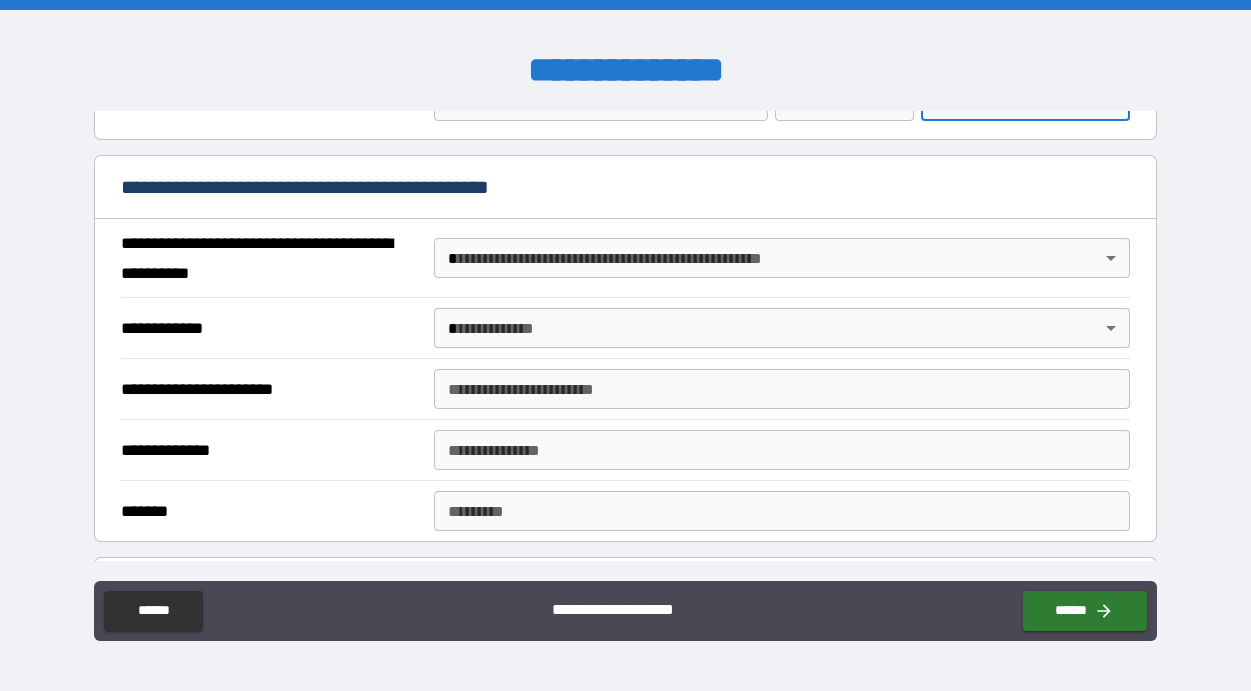 scroll, scrollTop: 1529, scrollLeft: 0, axis: vertical 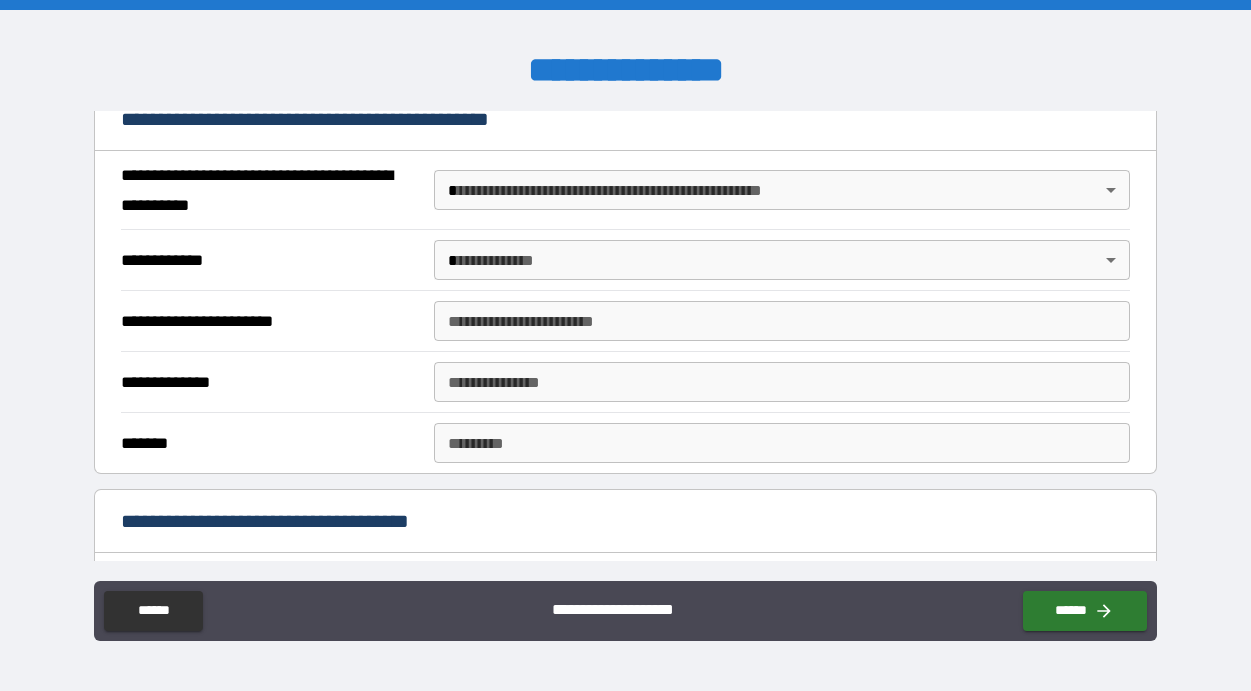 type on "*****" 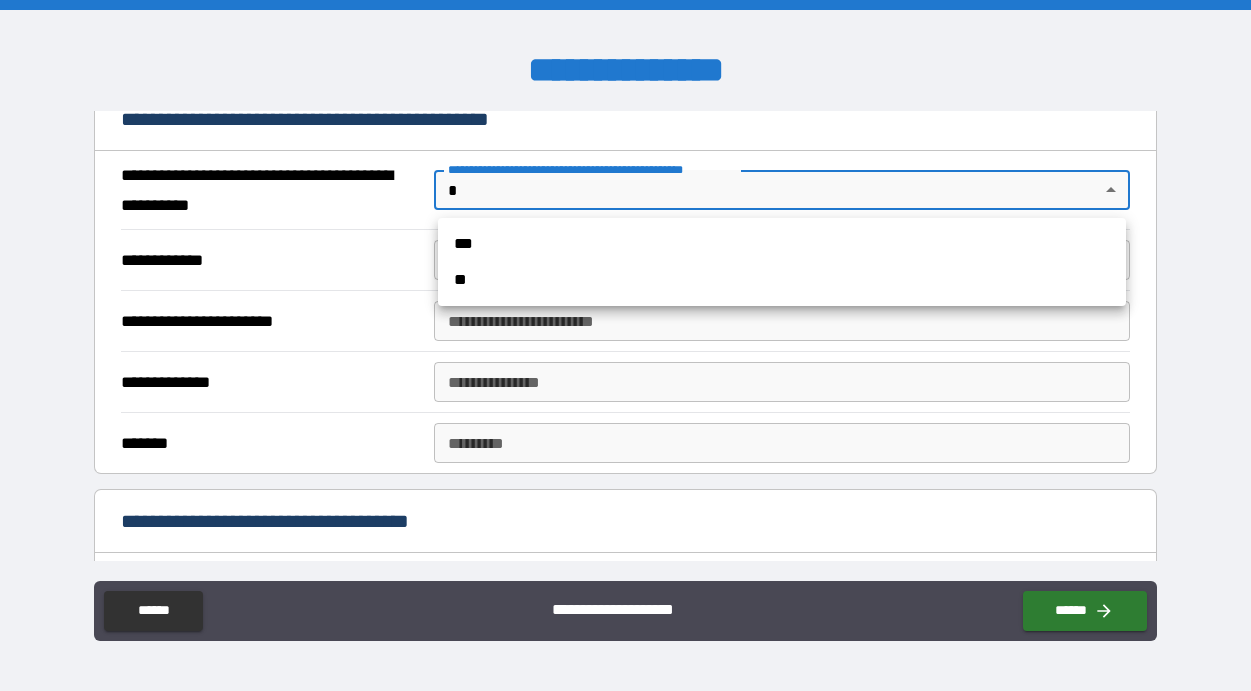 drag, startPoint x: 1095, startPoint y: 183, endPoint x: 592, endPoint y: 229, distance: 505.099 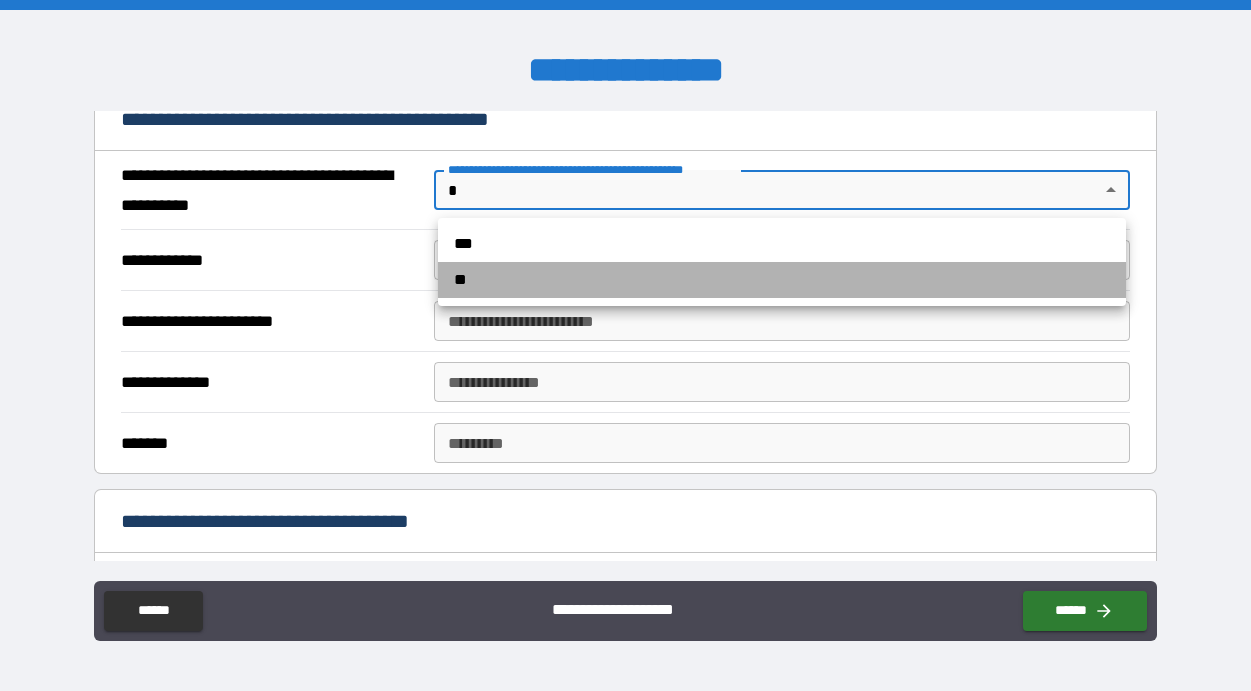 click on "**" at bounding box center (782, 280) 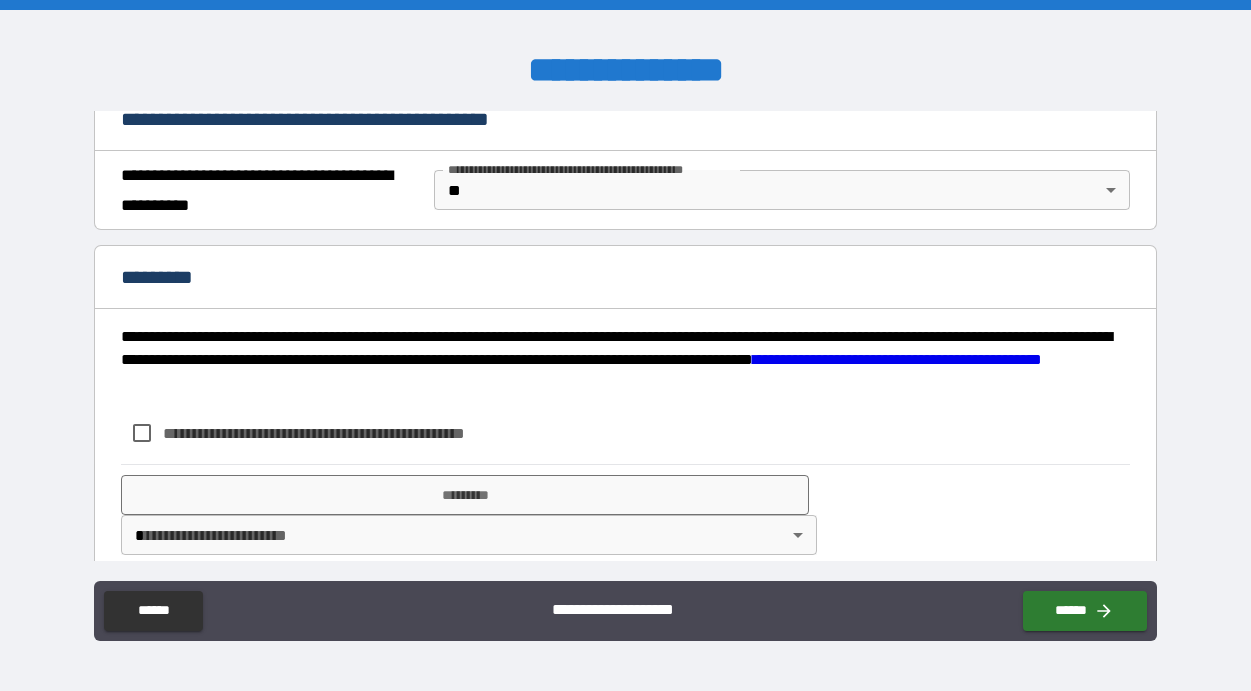 click on "*********" at bounding box center (625, 279) 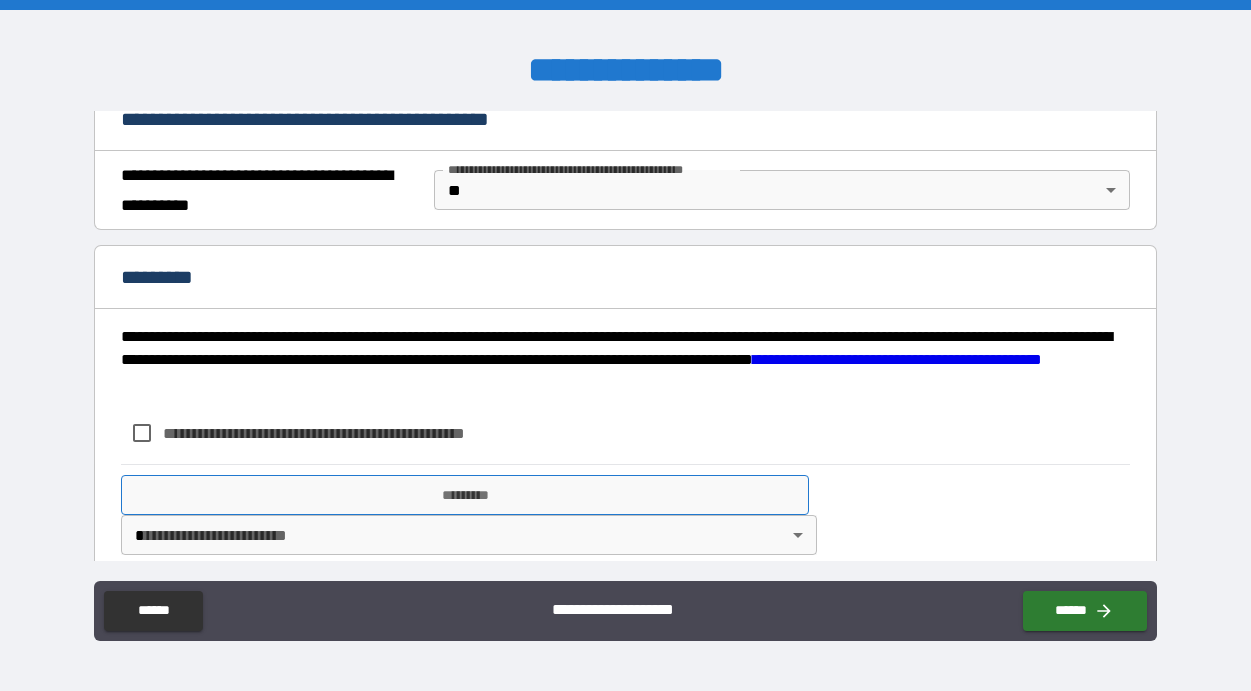 click on "*********" at bounding box center (465, 495) 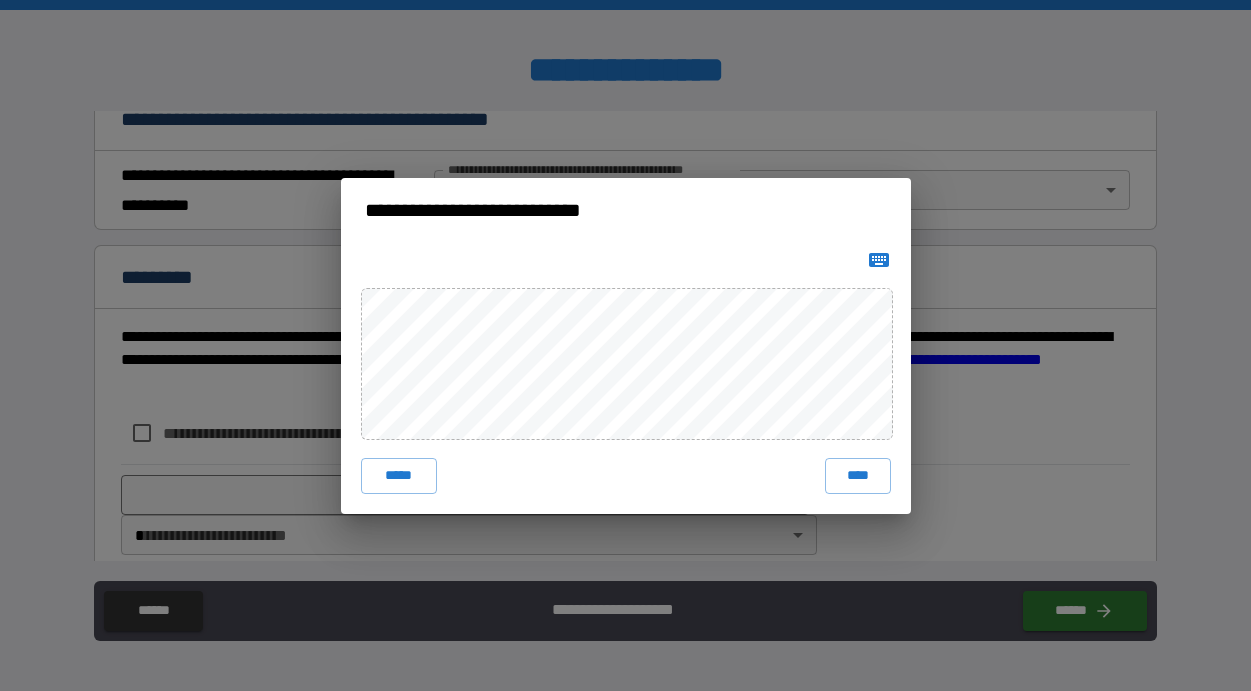click on "**********" at bounding box center [626, 210] 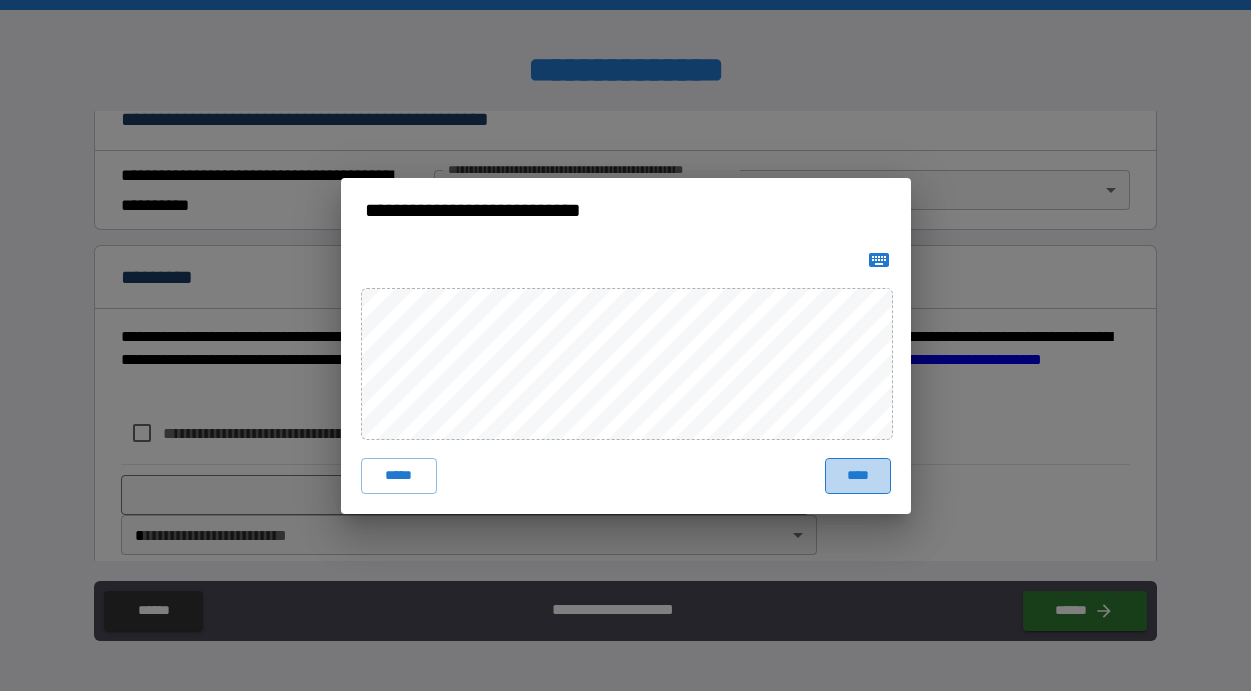 click on "****" at bounding box center [858, 476] 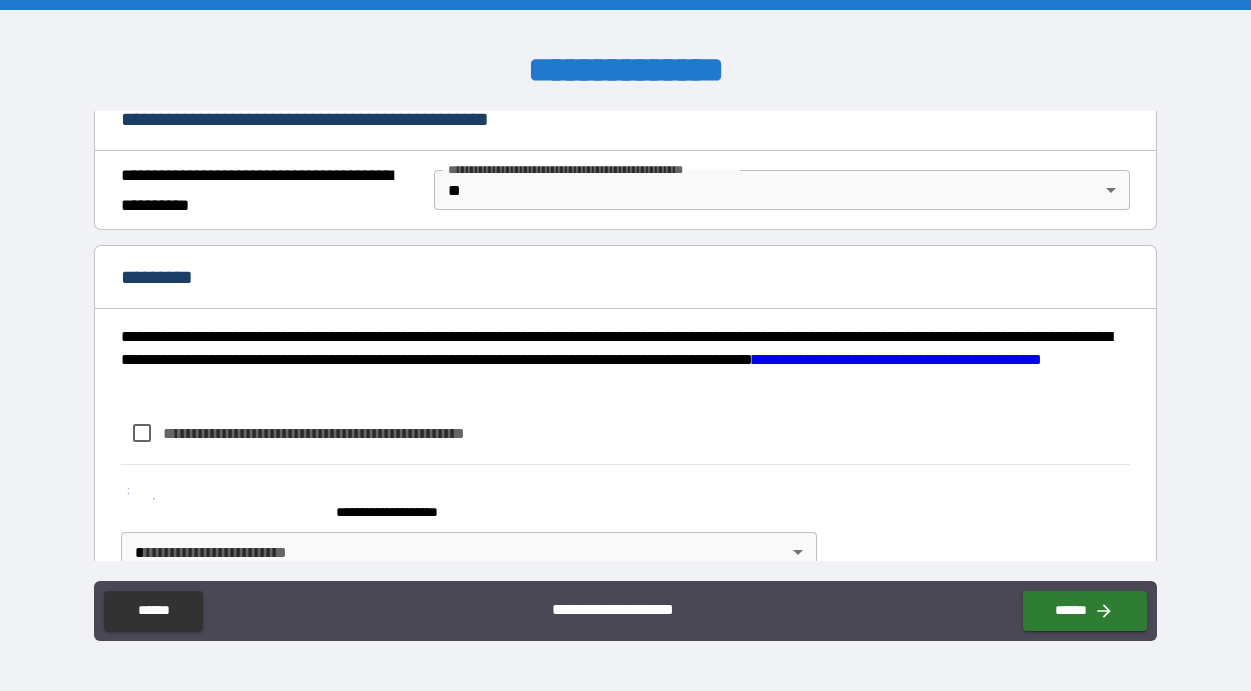 scroll, scrollTop: 1571, scrollLeft: 0, axis: vertical 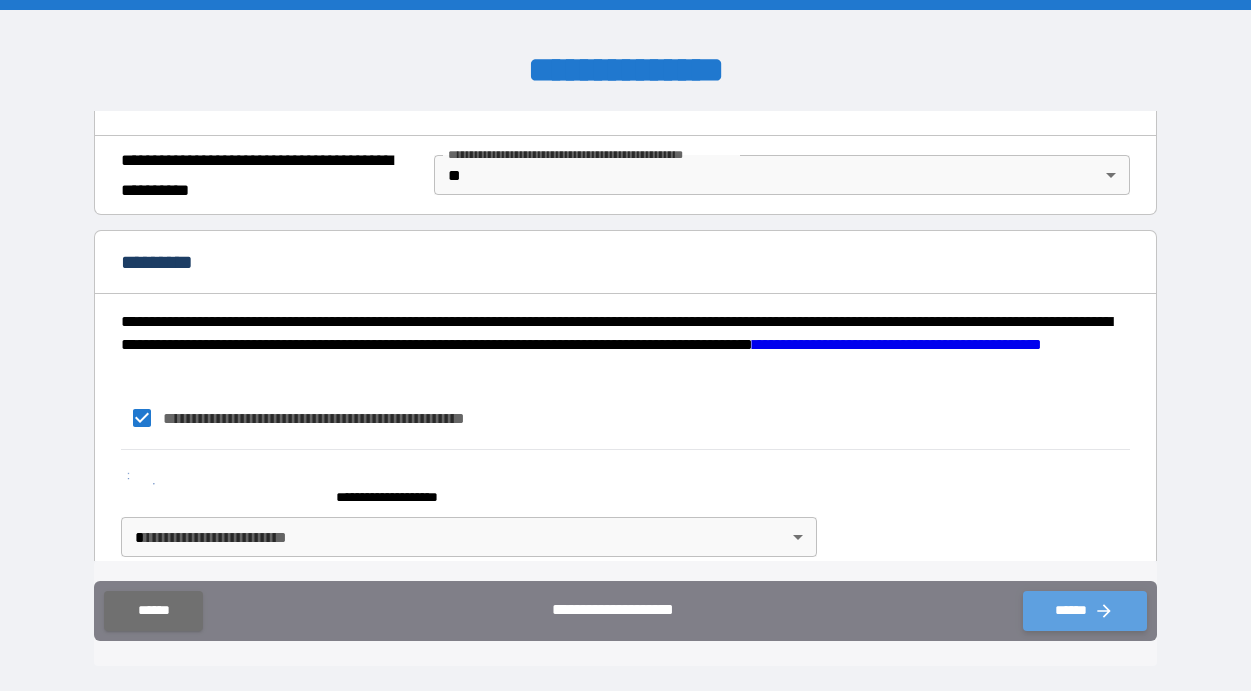 click on "******" at bounding box center [1085, 611] 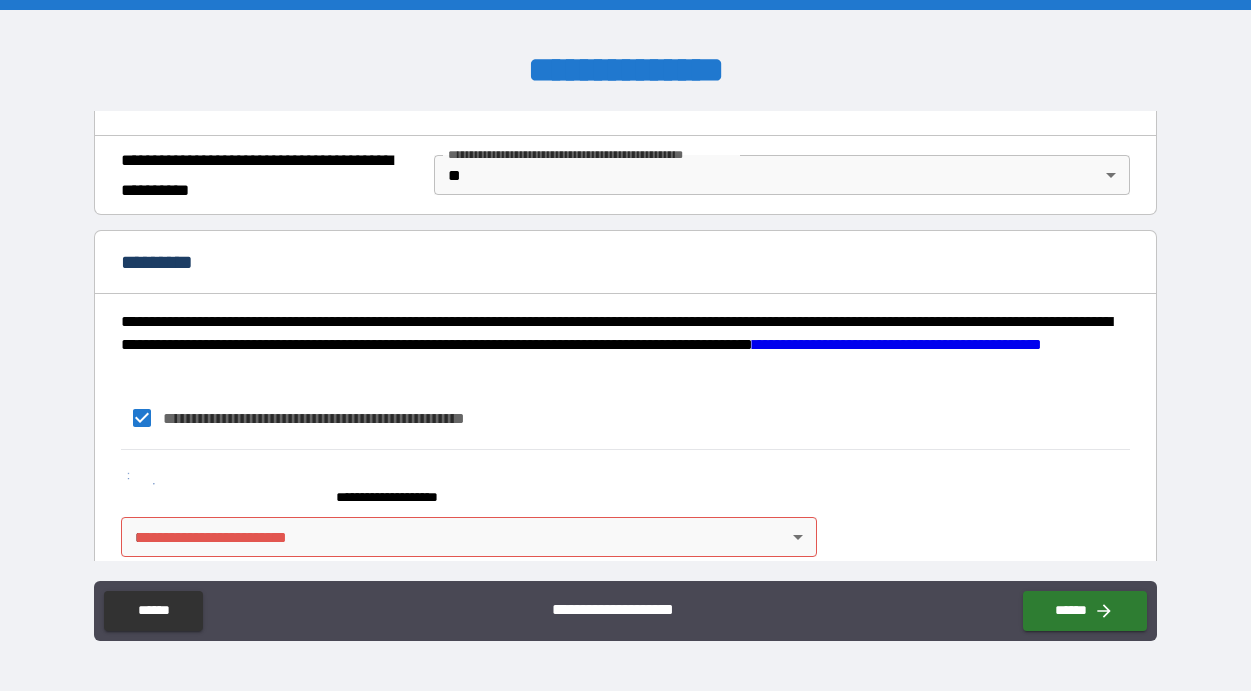 scroll, scrollTop: 1571, scrollLeft: 0, axis: vertical 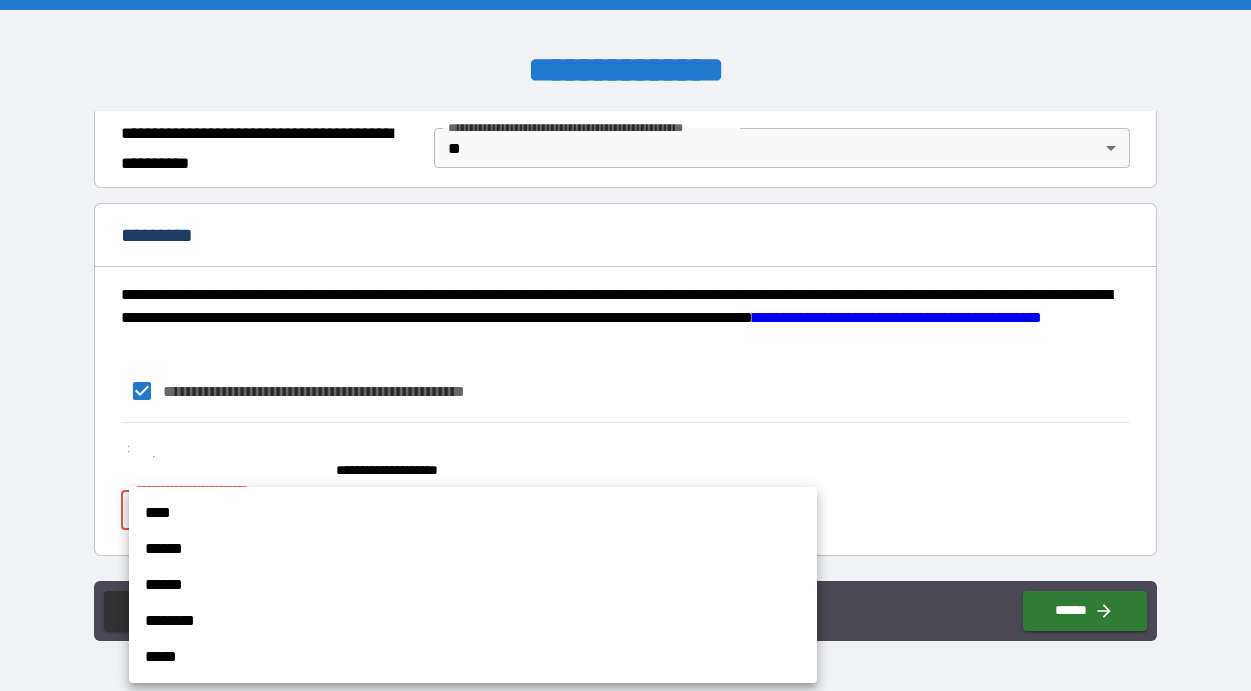 click on "**********" at bounding box center (625, 345) 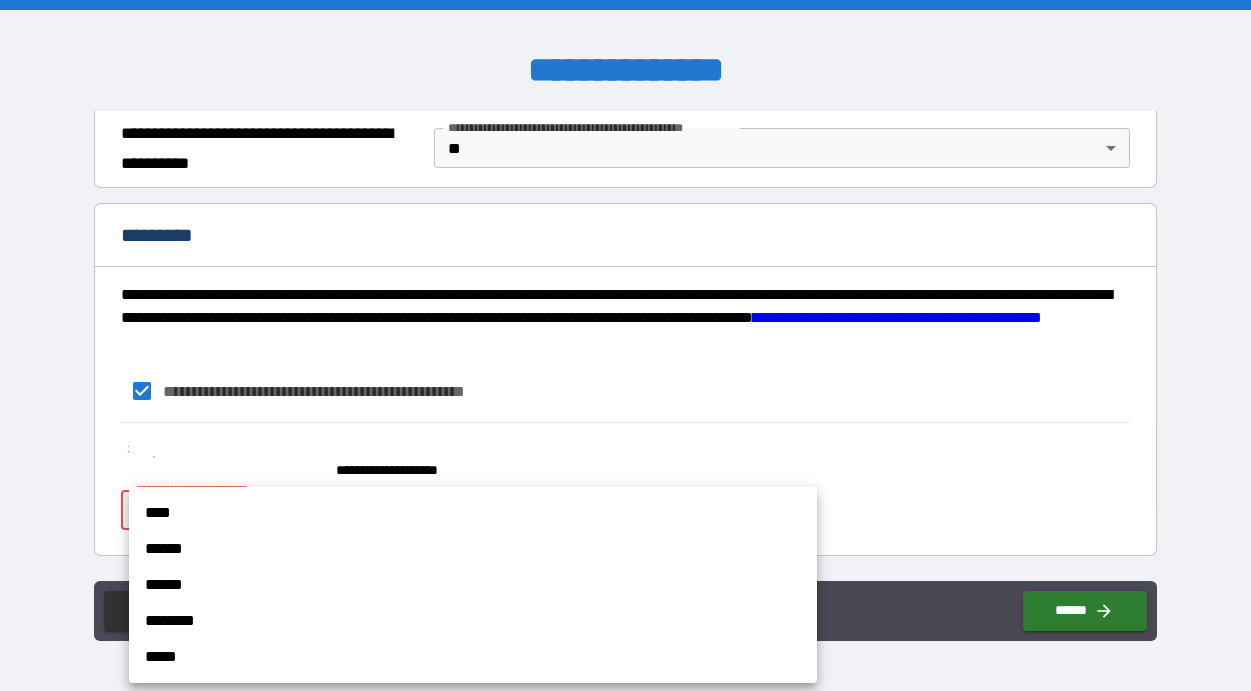click on "****" at bounding box center [473, 513] 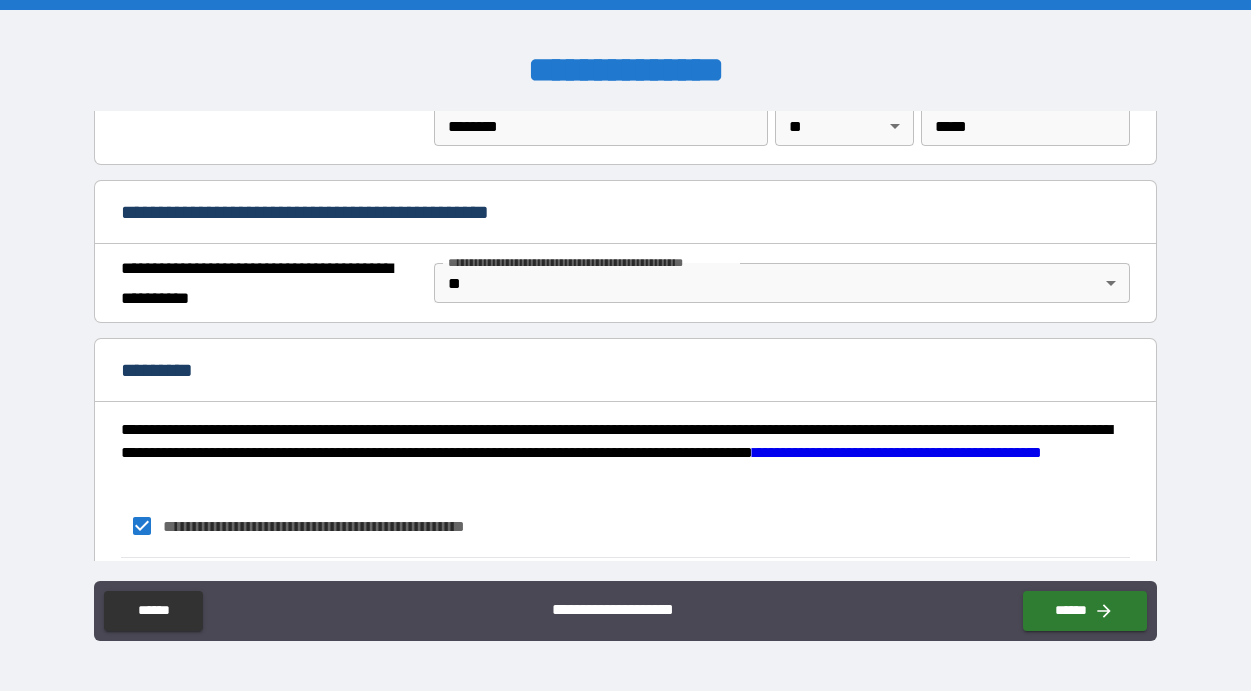 scroll, scrollTop: 1571, scrollLeft: 0, axis: vertical 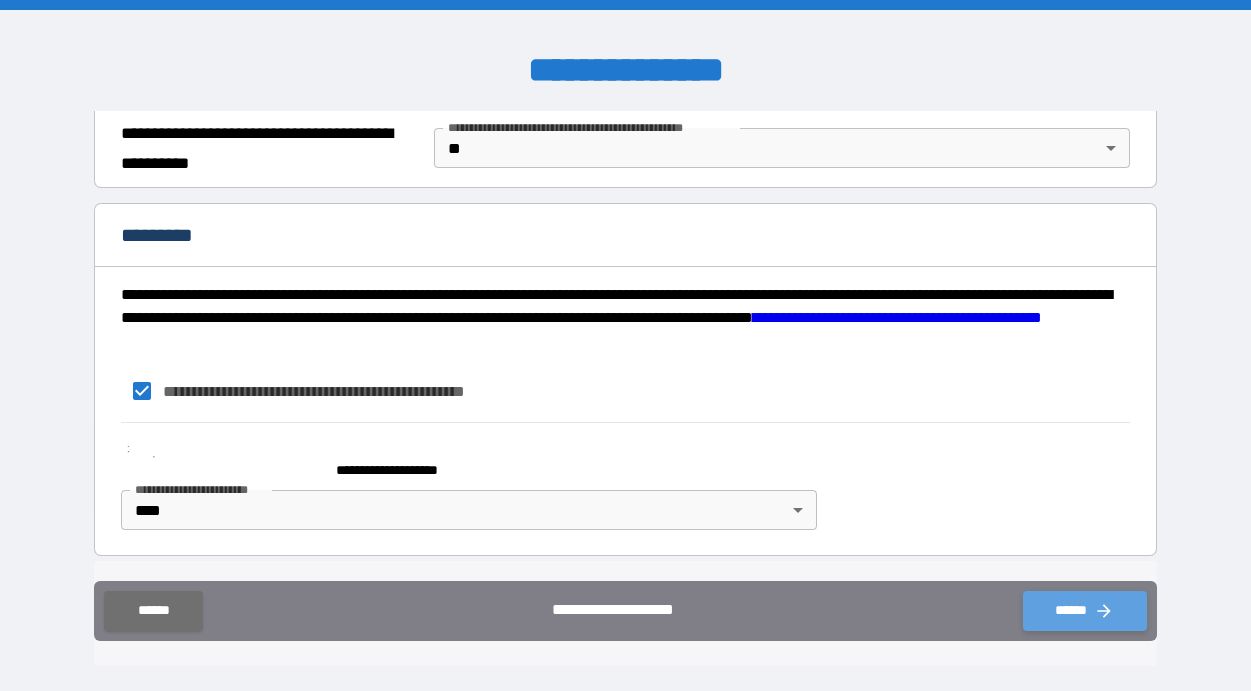 click on "******" at bounding box center [1085, 611] 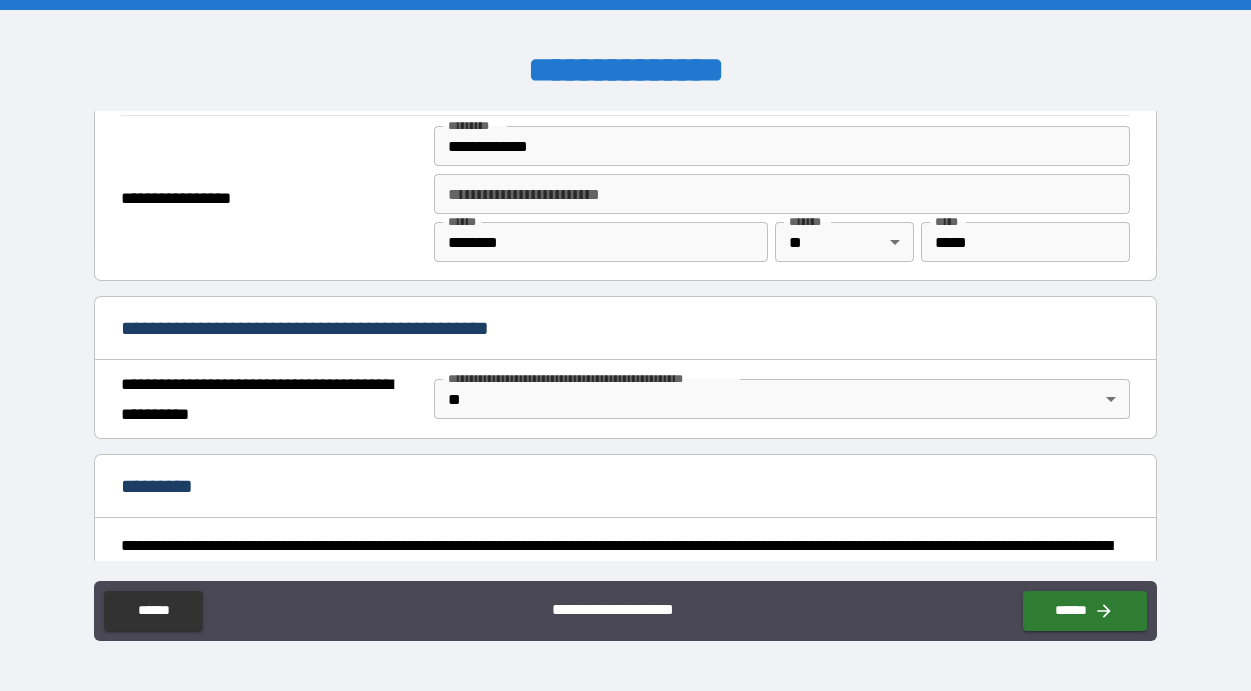 scroll, scrollTop: 1320, scrollLeft: 0, axis: vertical 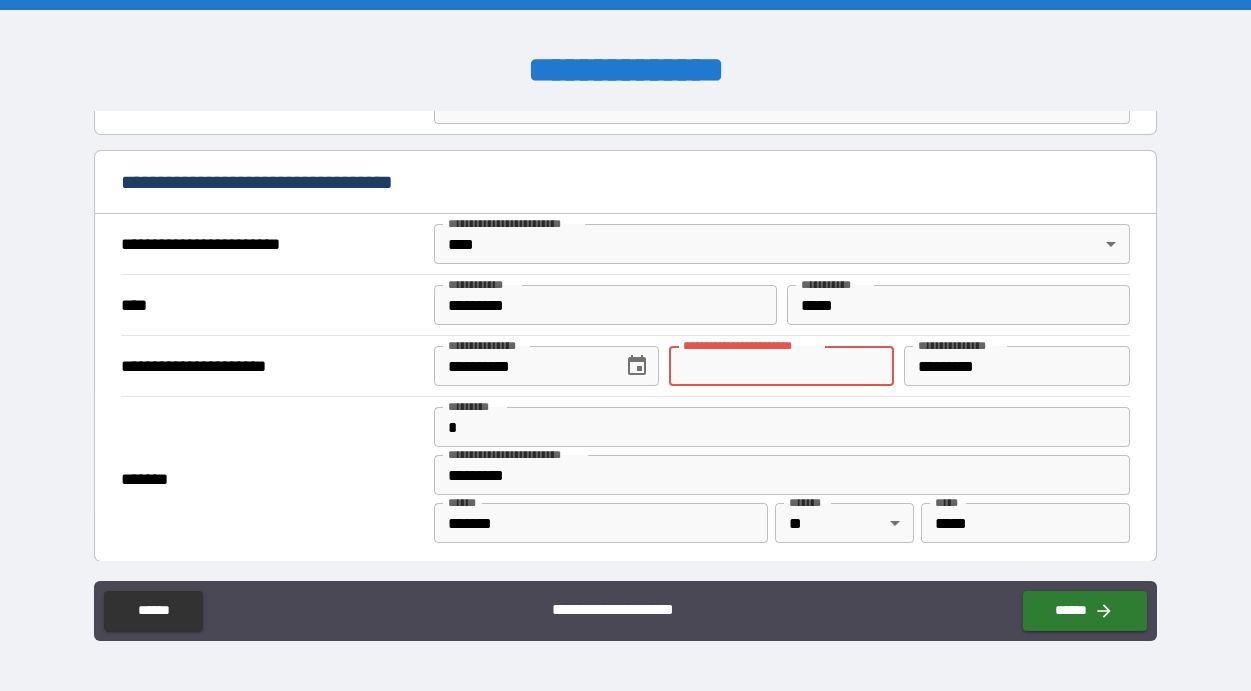 click on "**********" at bounding box center (781, 366) 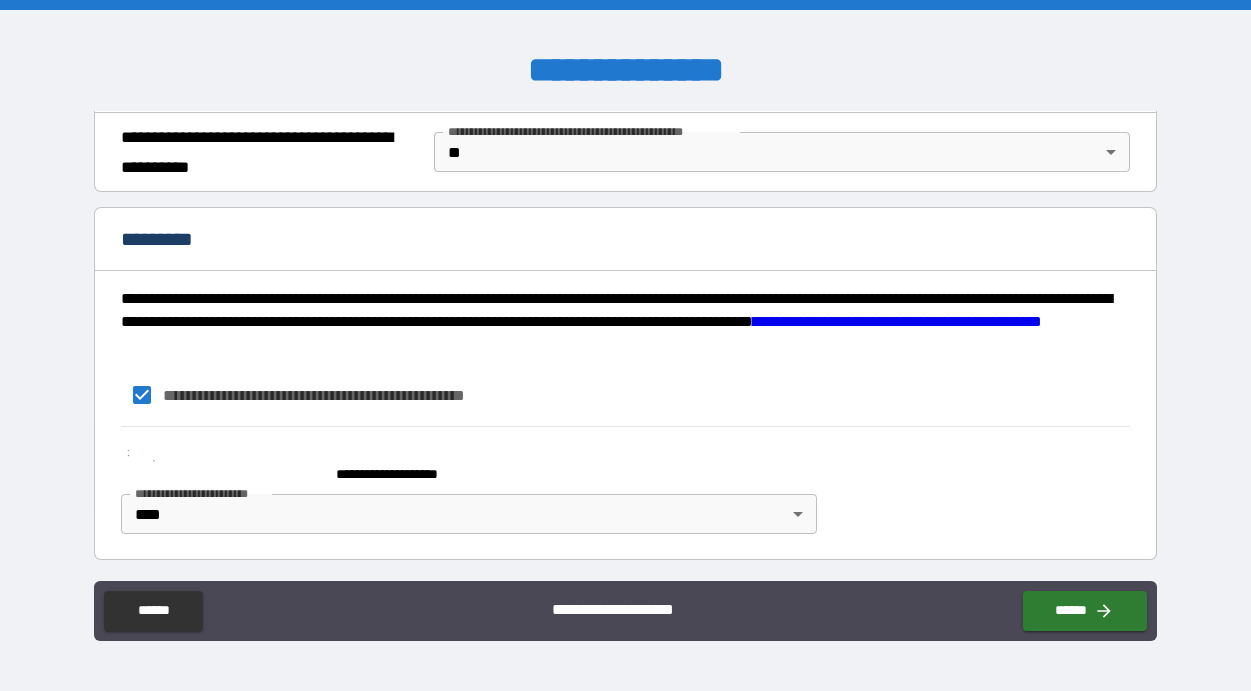 scroll, scrollTop: 1571, scrollLeft: 0, axis: vertical 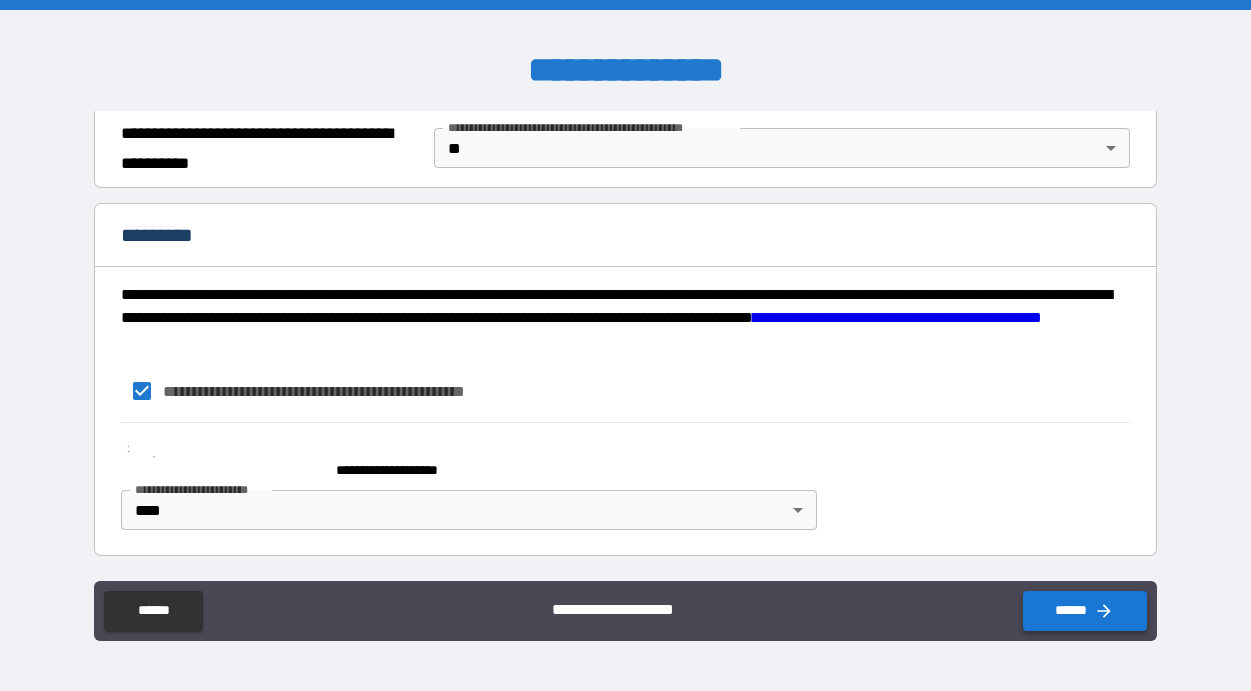 type on "**********" 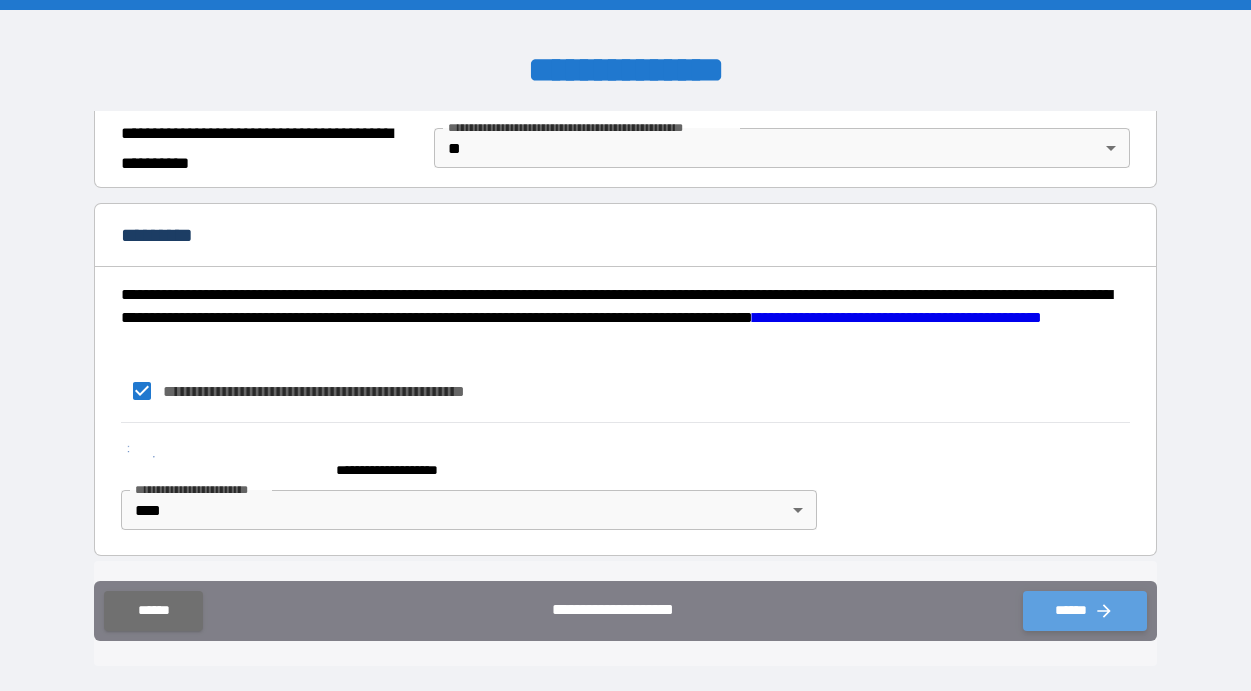 click on "******" at bounding box center [1085, 611] 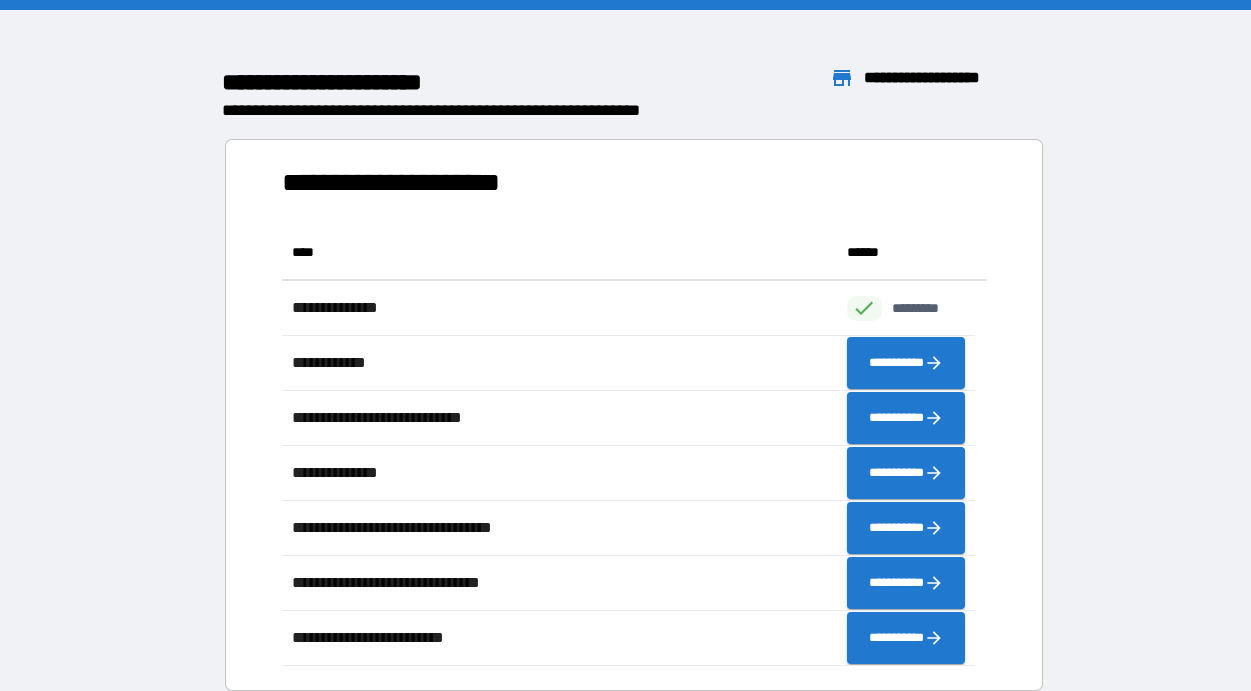 scroll, scrollTop: 16, scrollLeft: 16, axis: both 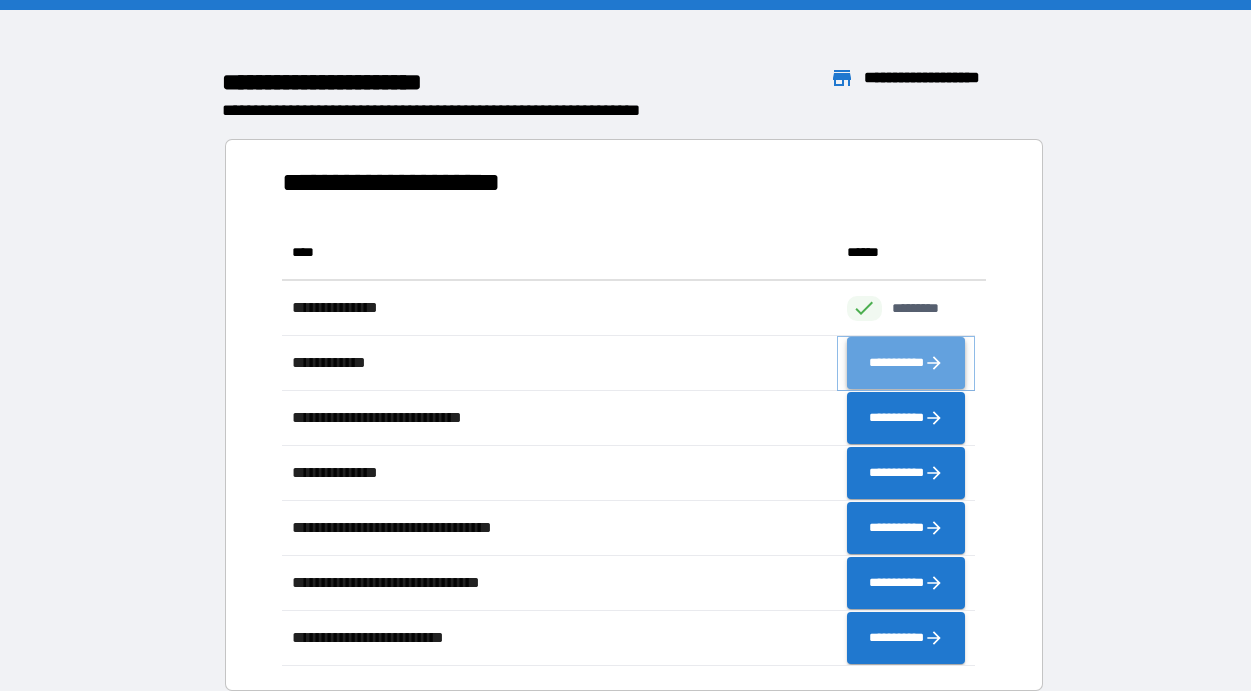 click on "**********" at bounding box center (906, 363) 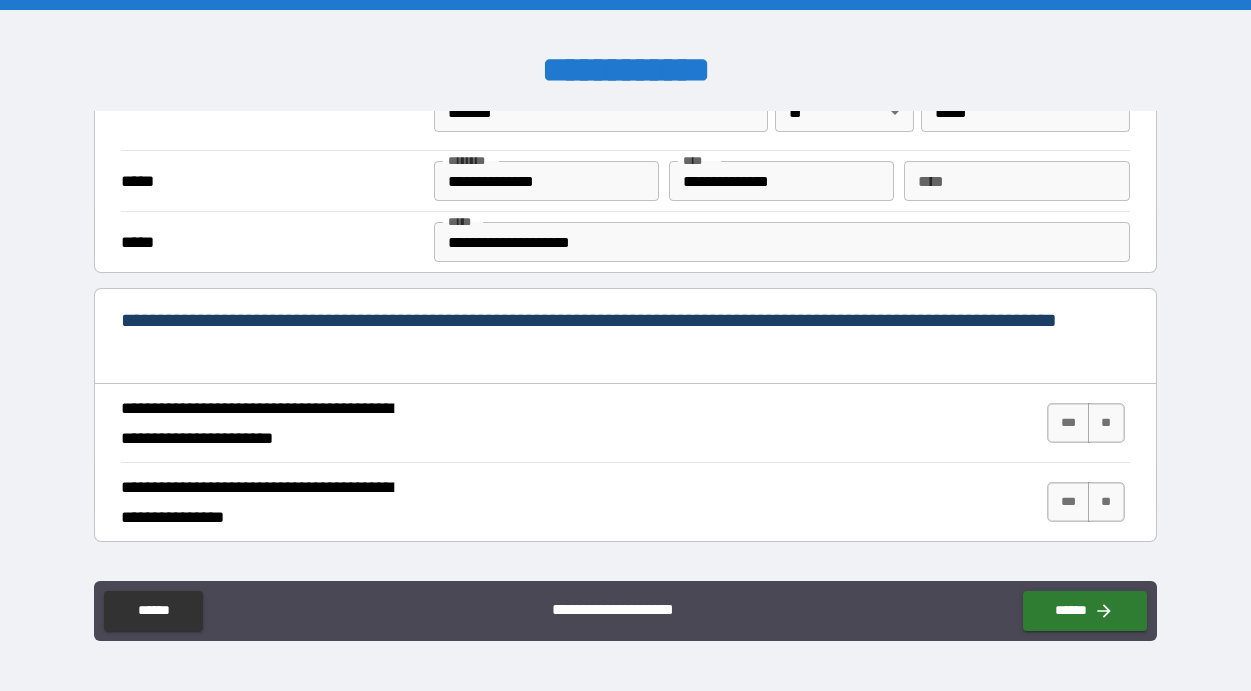 scroll, scrollTop: 590, scrollLeft: 0, axis: vertical 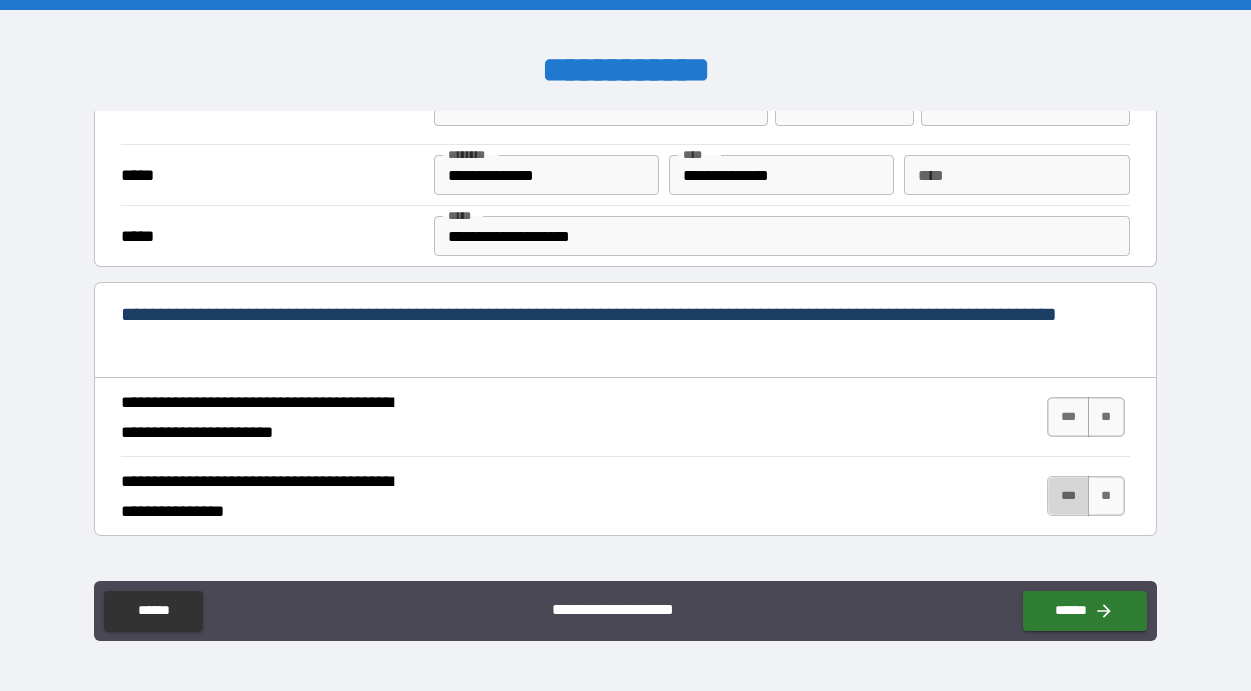 click on "***" at bounding box center (1068, 496) 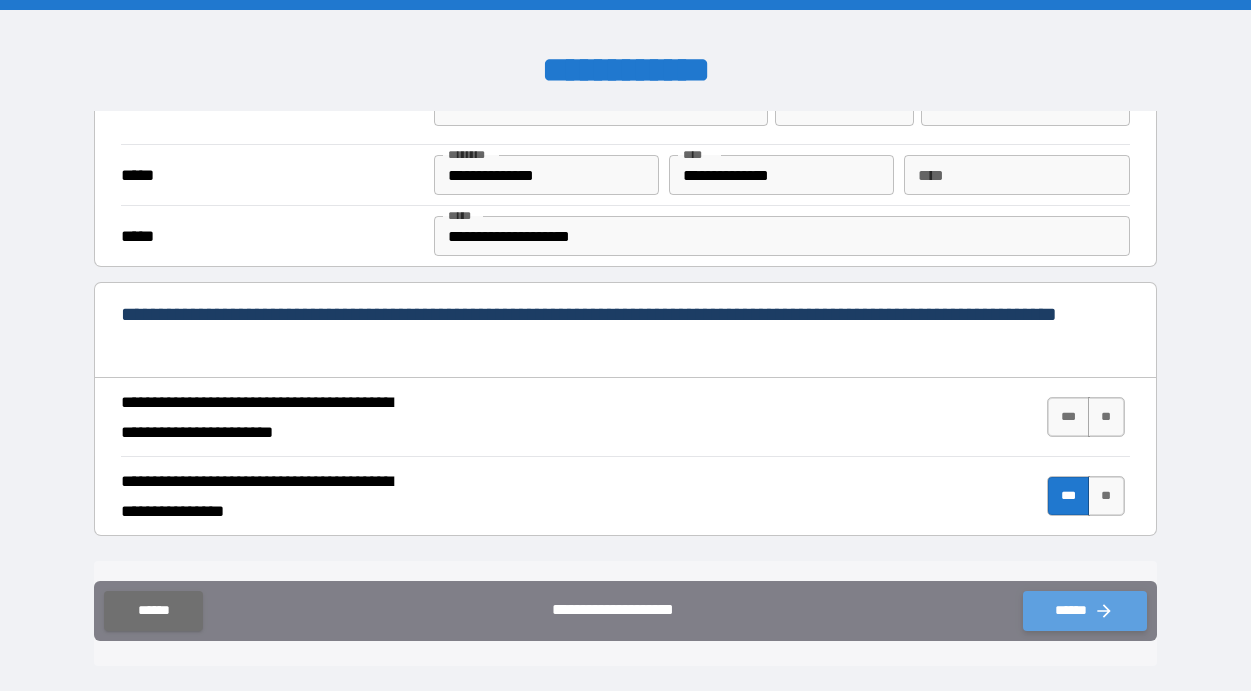 click on "******" at bounding box center (1085, 611) 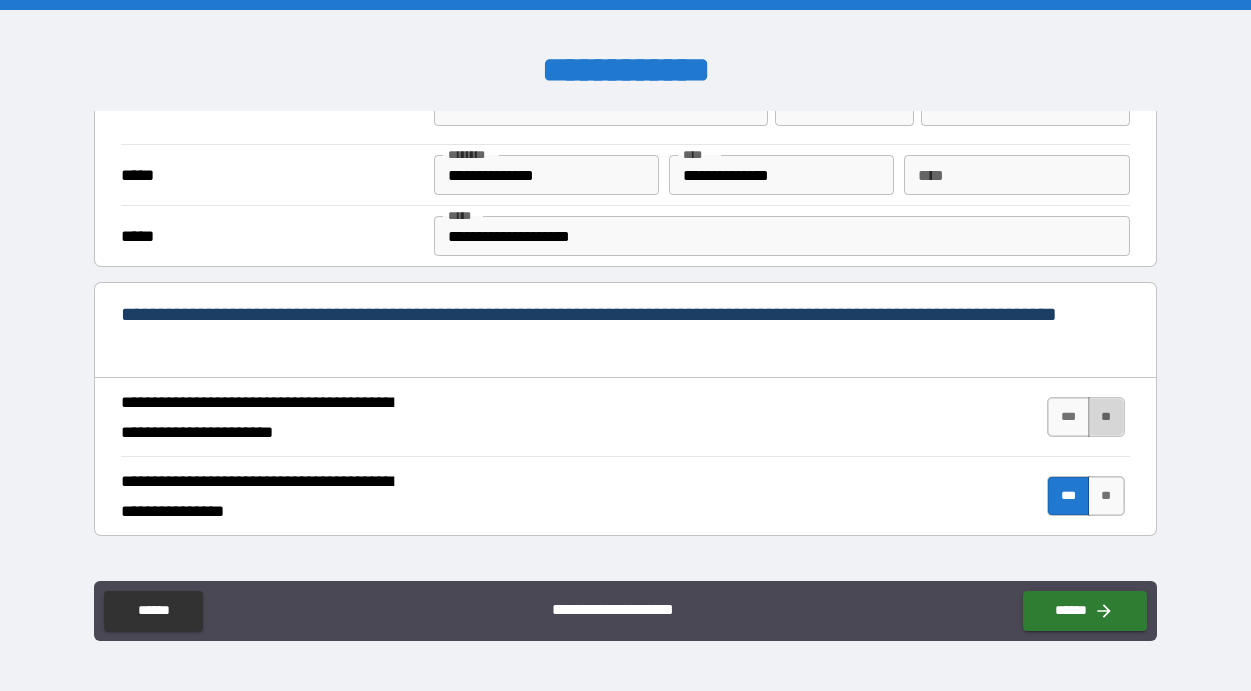 click on "**" at bounding box center (1106, 417) 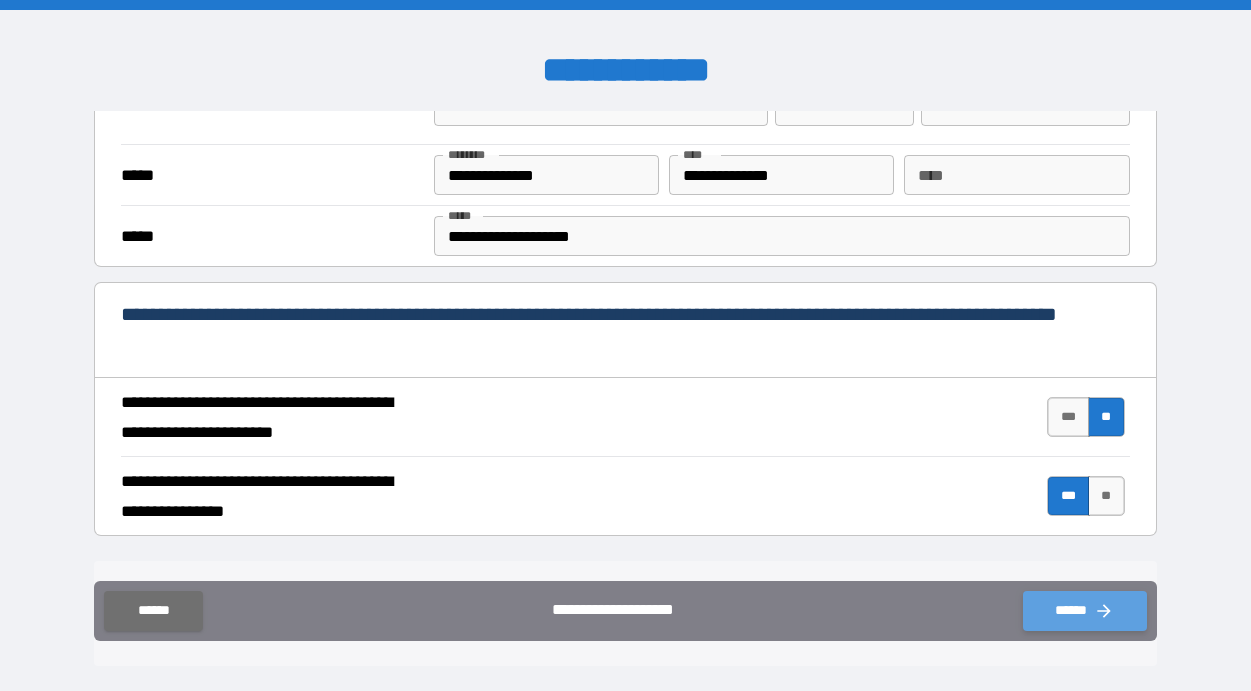 click 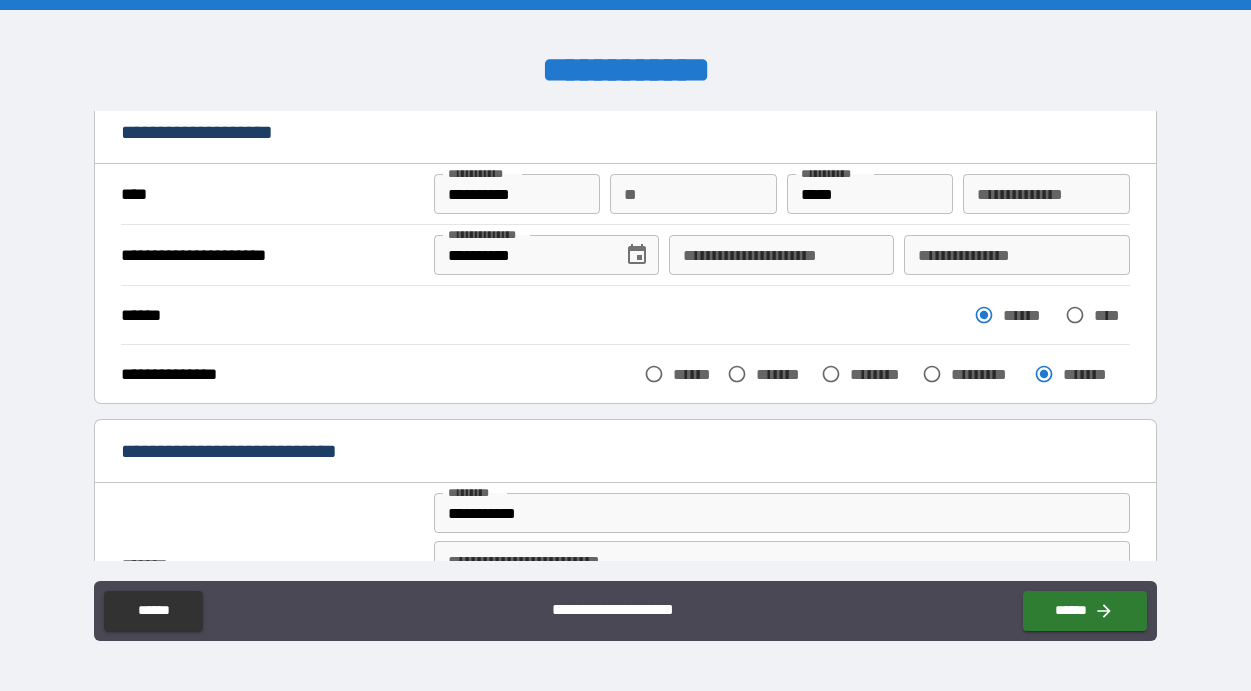 scroll, scrollTop: 0, scrollLeft: 0, axis: both 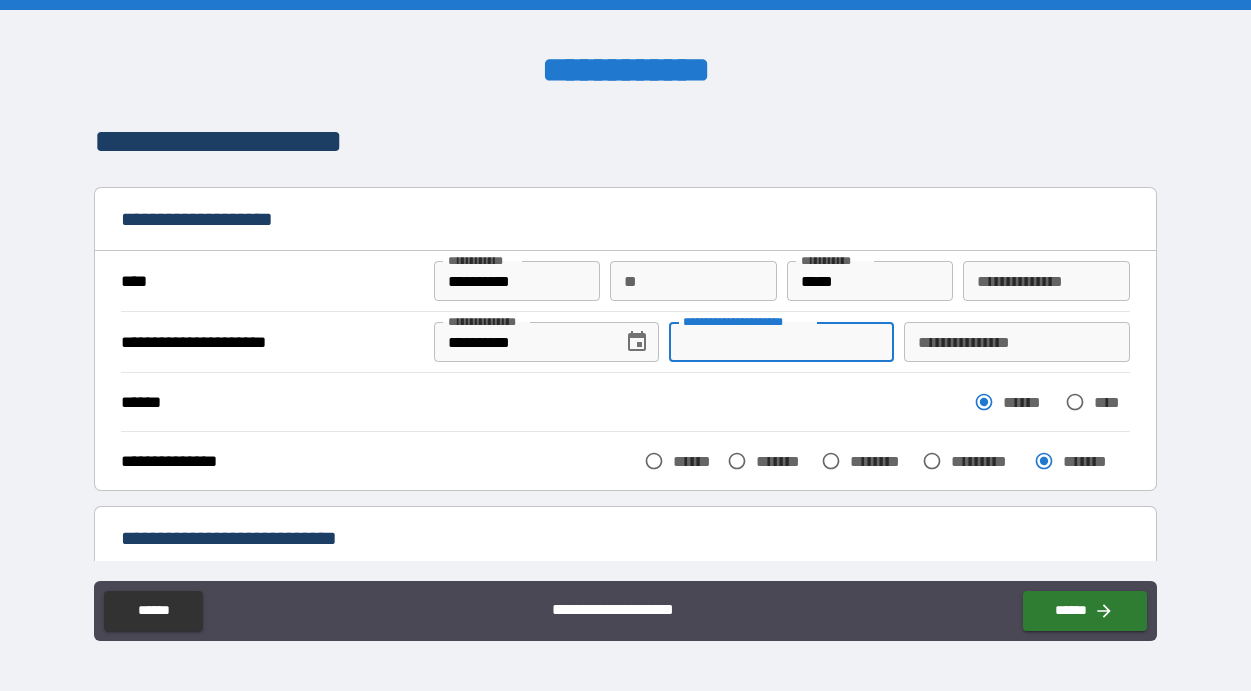click on "**********" at bounding box center (781, 342) 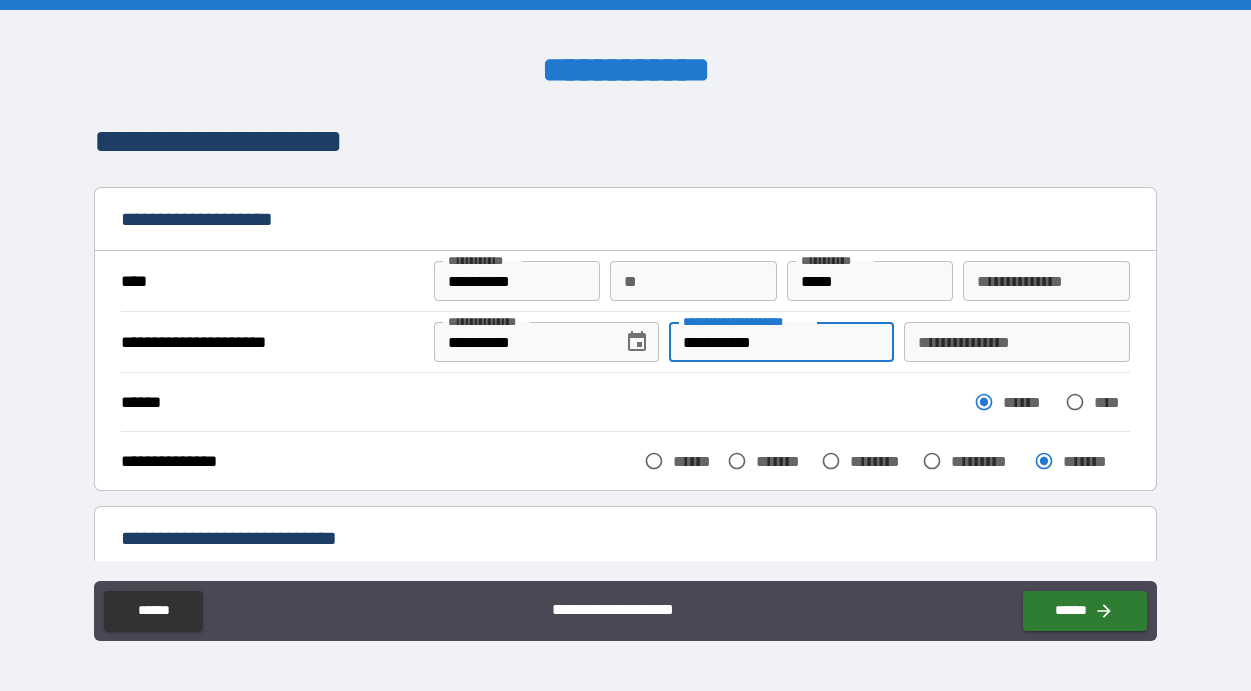 type on "**********" 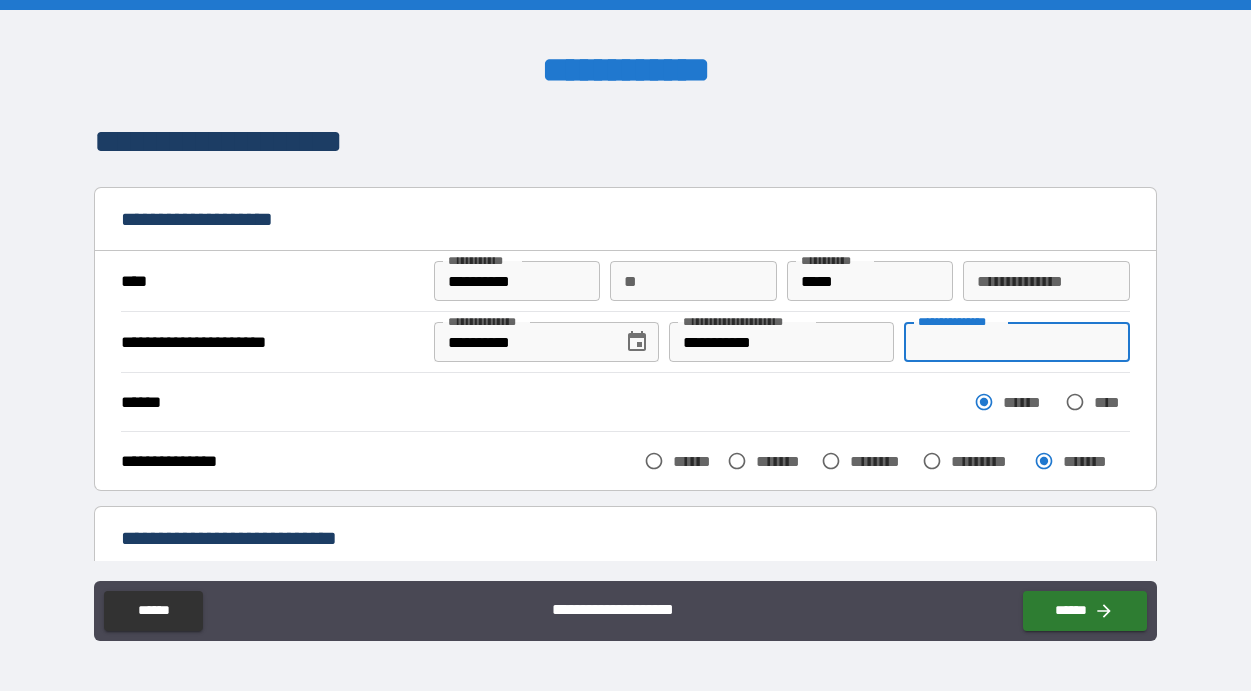 click on "**********" at bounding box center [1016, 342] 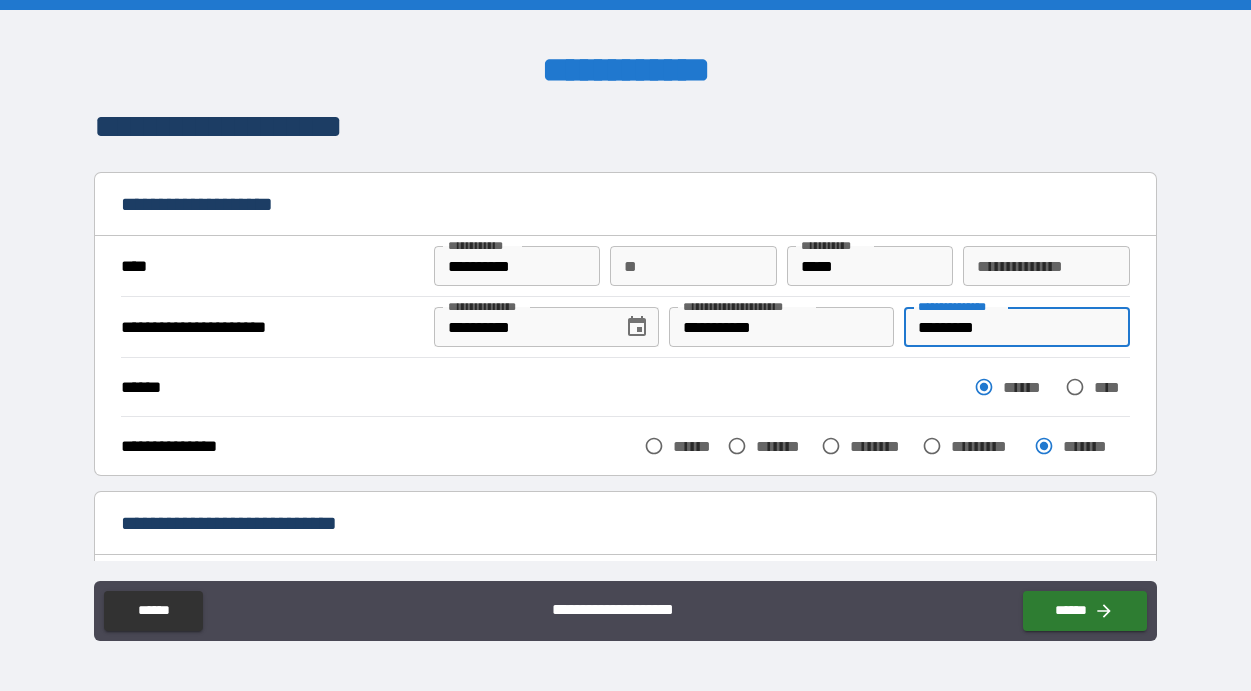 scroll, scrollTop: 19, scrollLeft: 0, axis: vertical 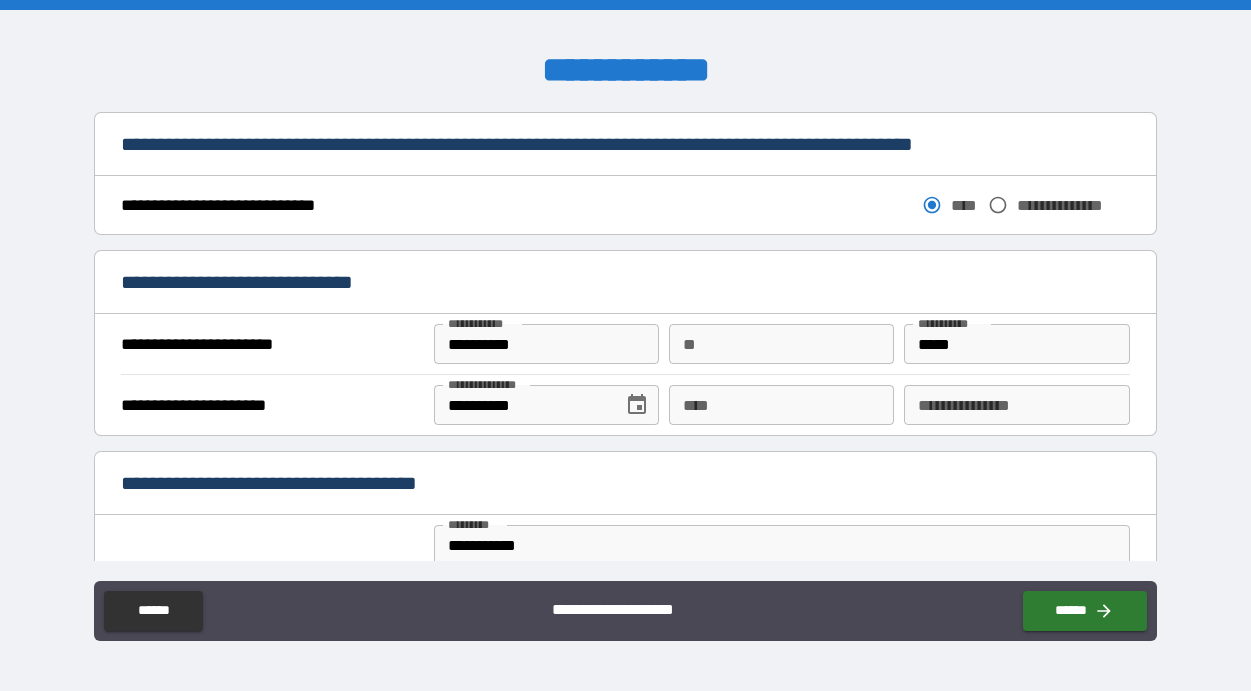 type on "*********" 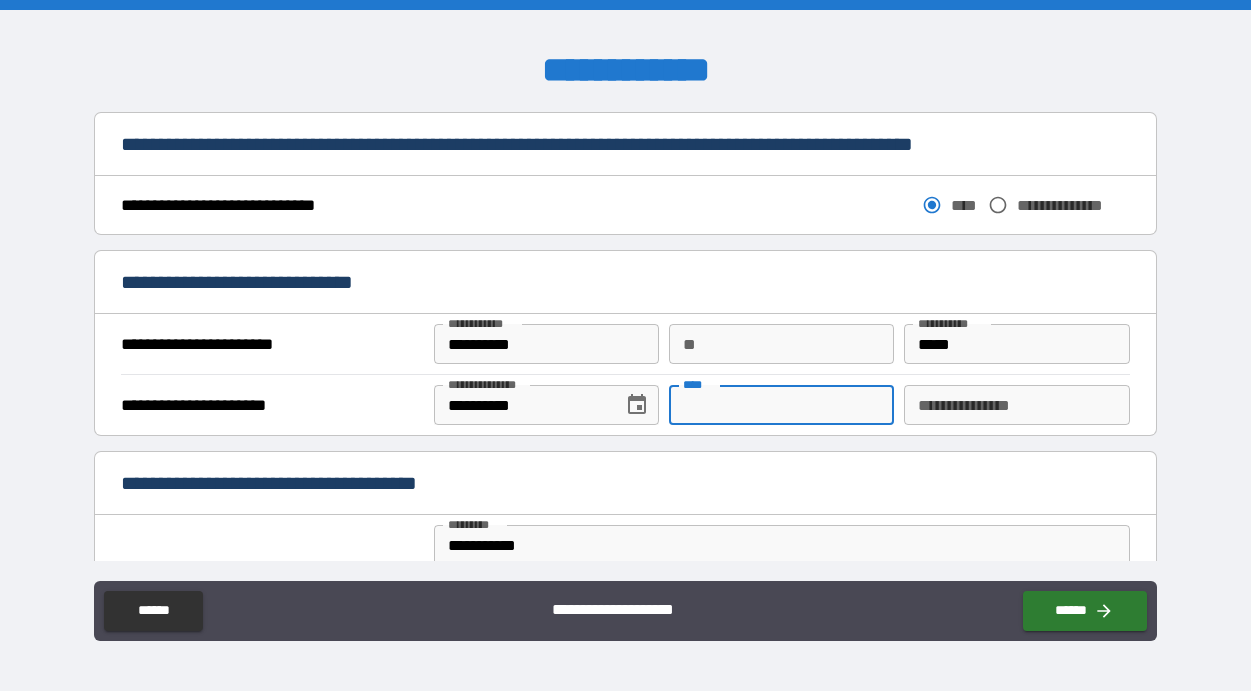 drag, startPoint x: 736, startPoint y: 412, endPoint x: 762, endPoint y: 439, distance: 37.48333 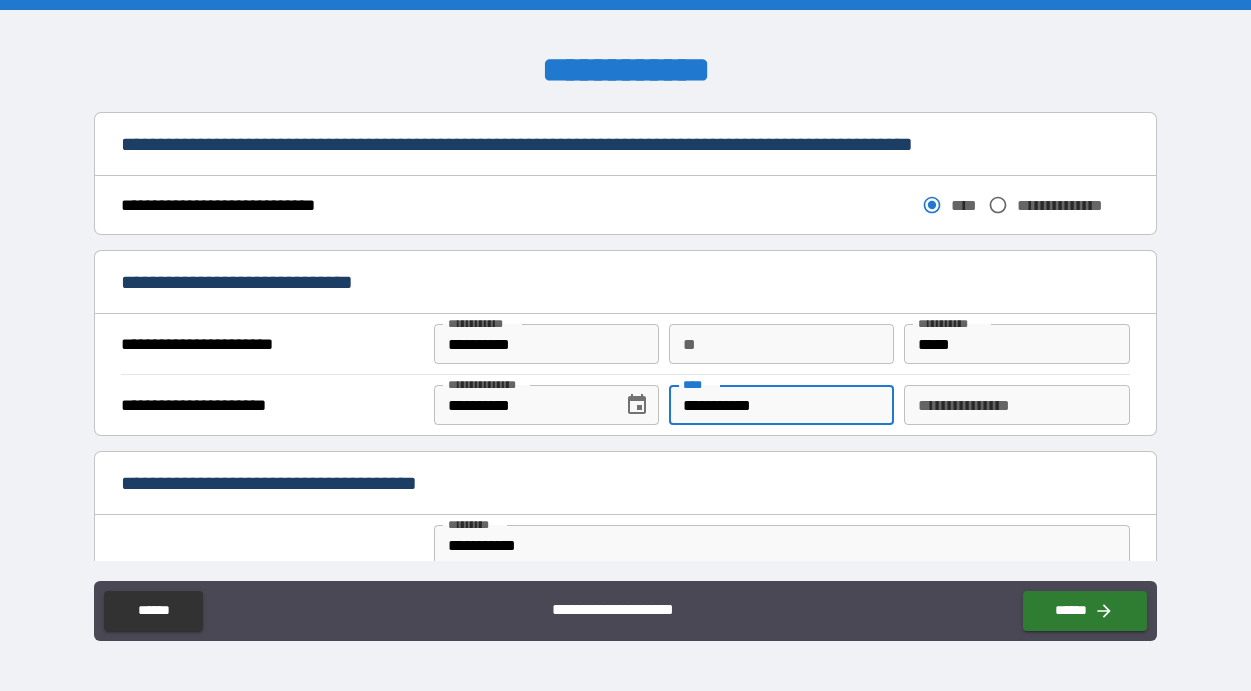 type on "**********" 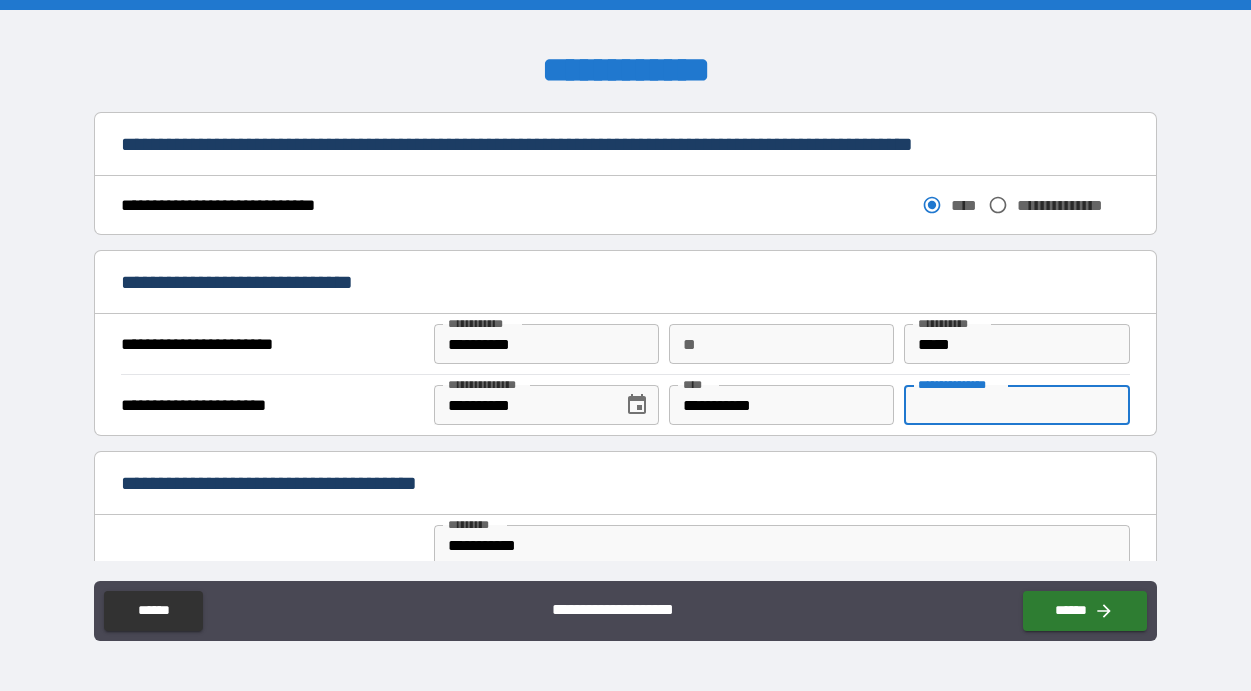 click on "**********" at bounding box center (1016, 405) 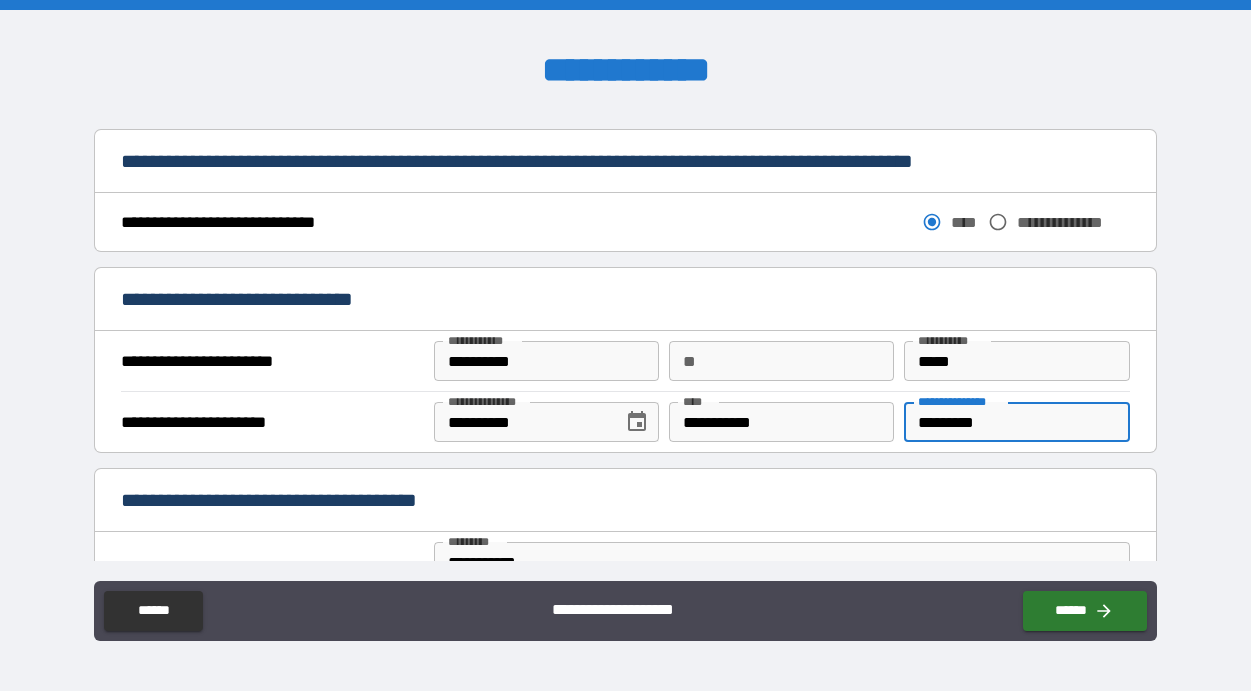 scroll, scrollTop: 1089, scrollLeft: 0, axis: vertical 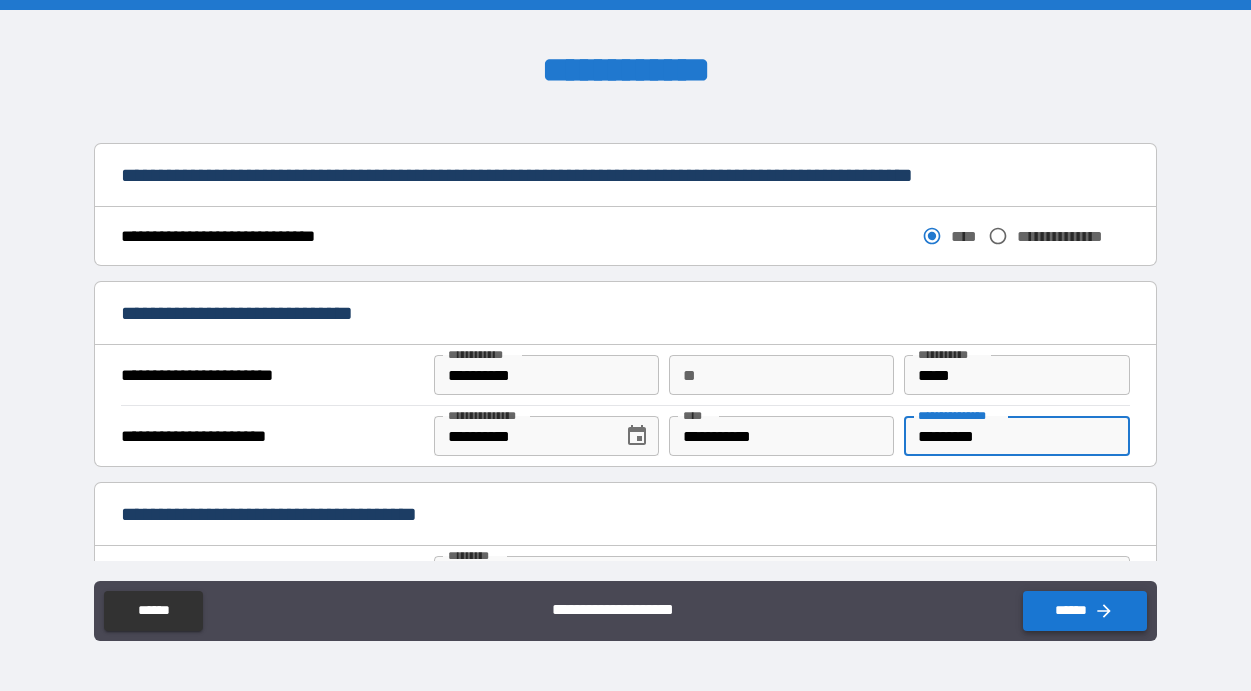 type on "*********" 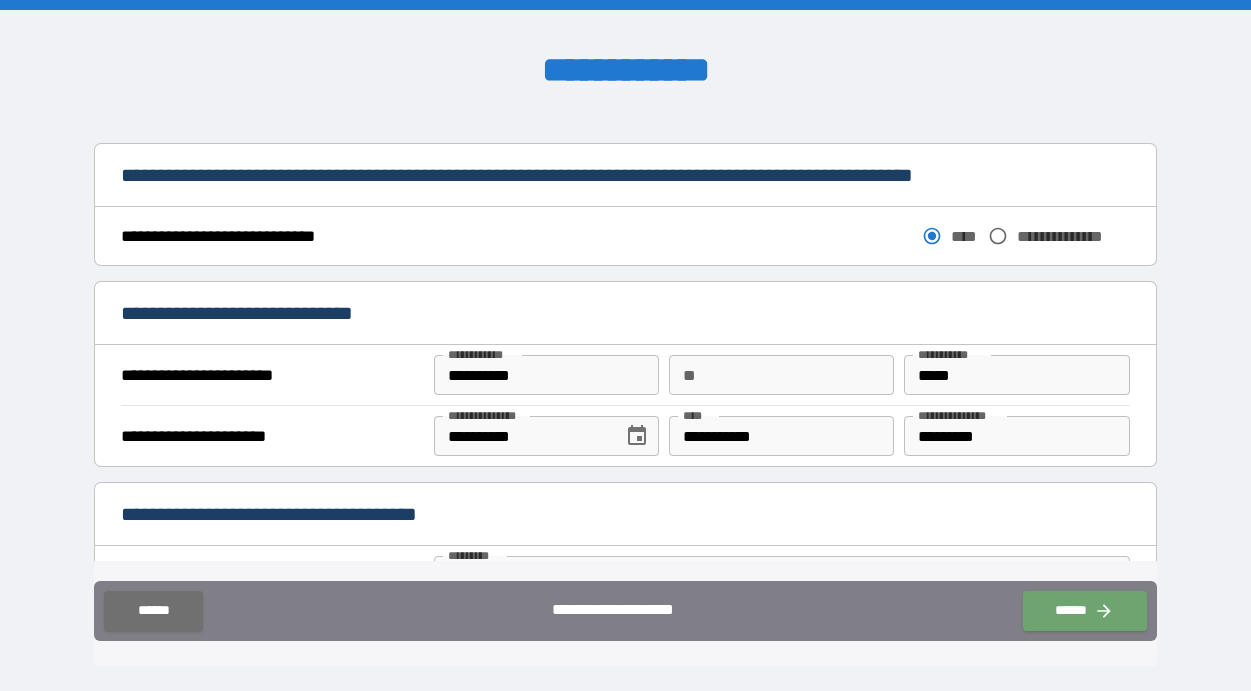 drag, startPoint x: 1074, startPoint y: 595, endPoint x: 1080, endPoint y: 580, distance: 16.155495 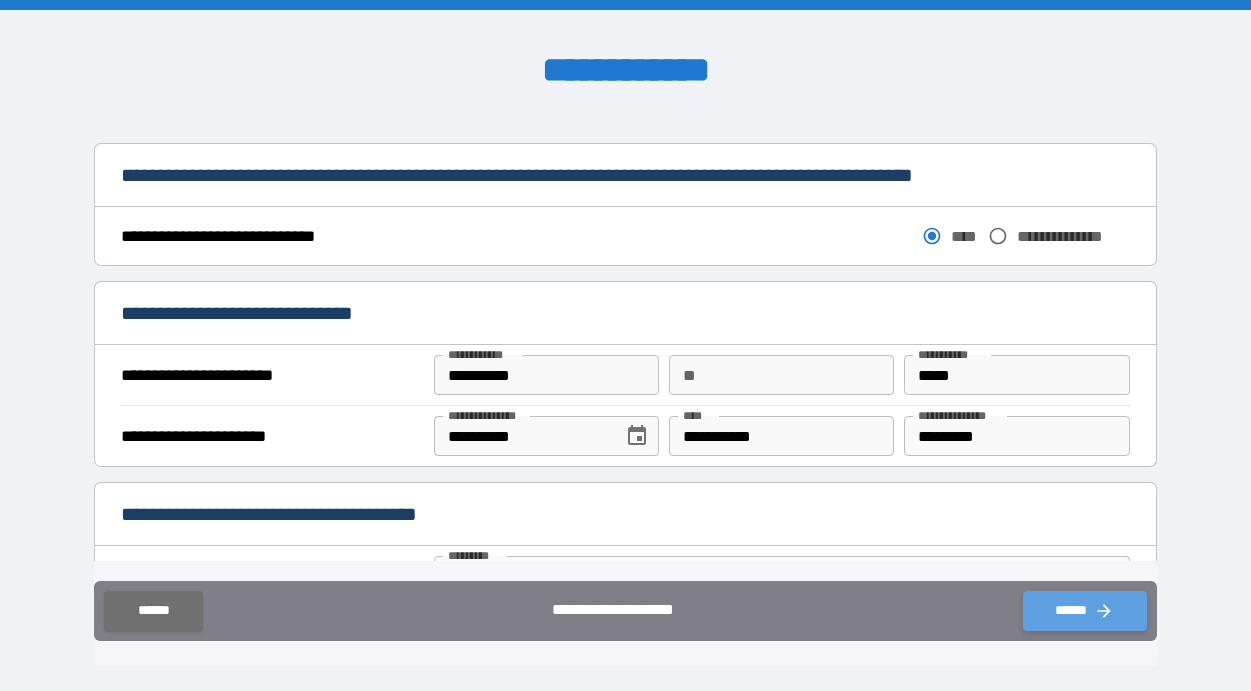 click on "******" at bounding box center [1085, 611] 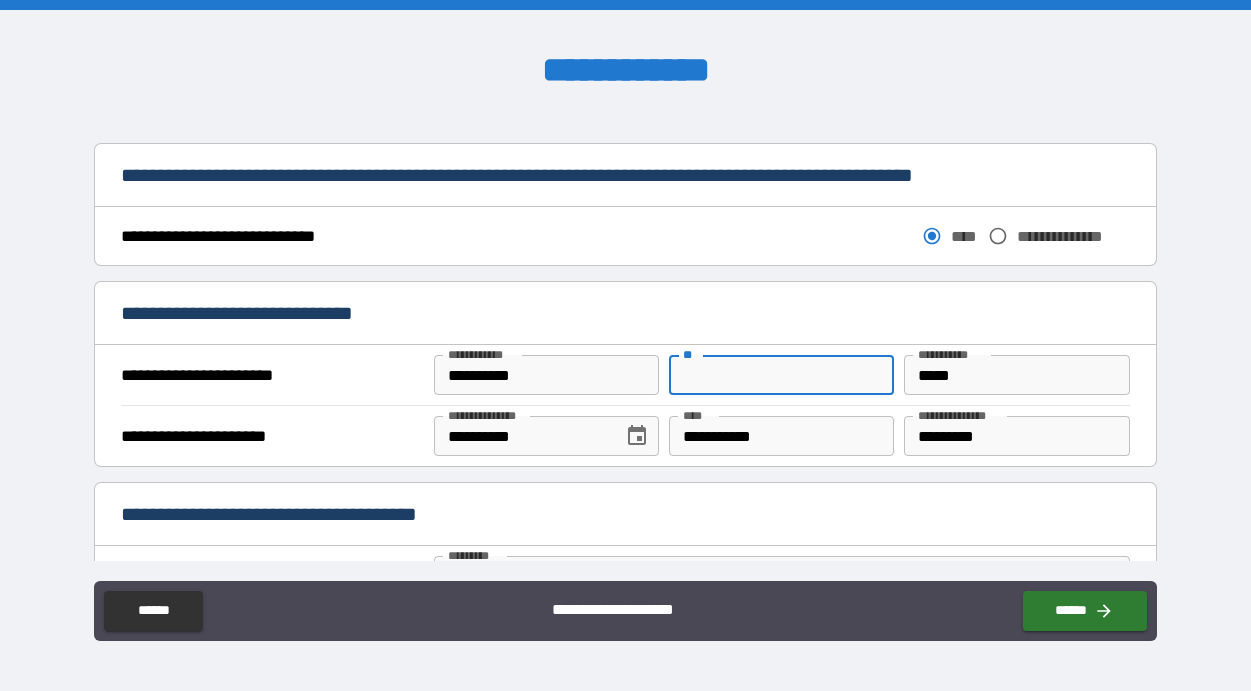 scroll, scrollTop: 1088, scrollLeft: 0, axis: vertical 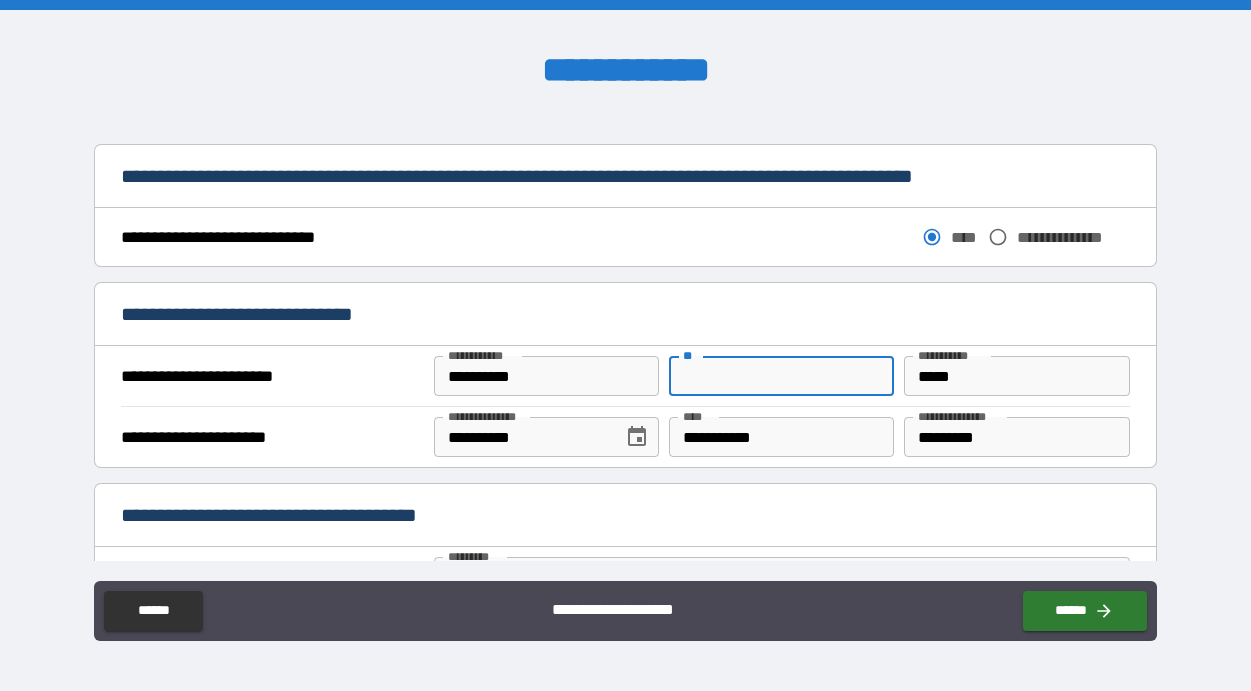 click on "**********" at bounding box center (625, 336) 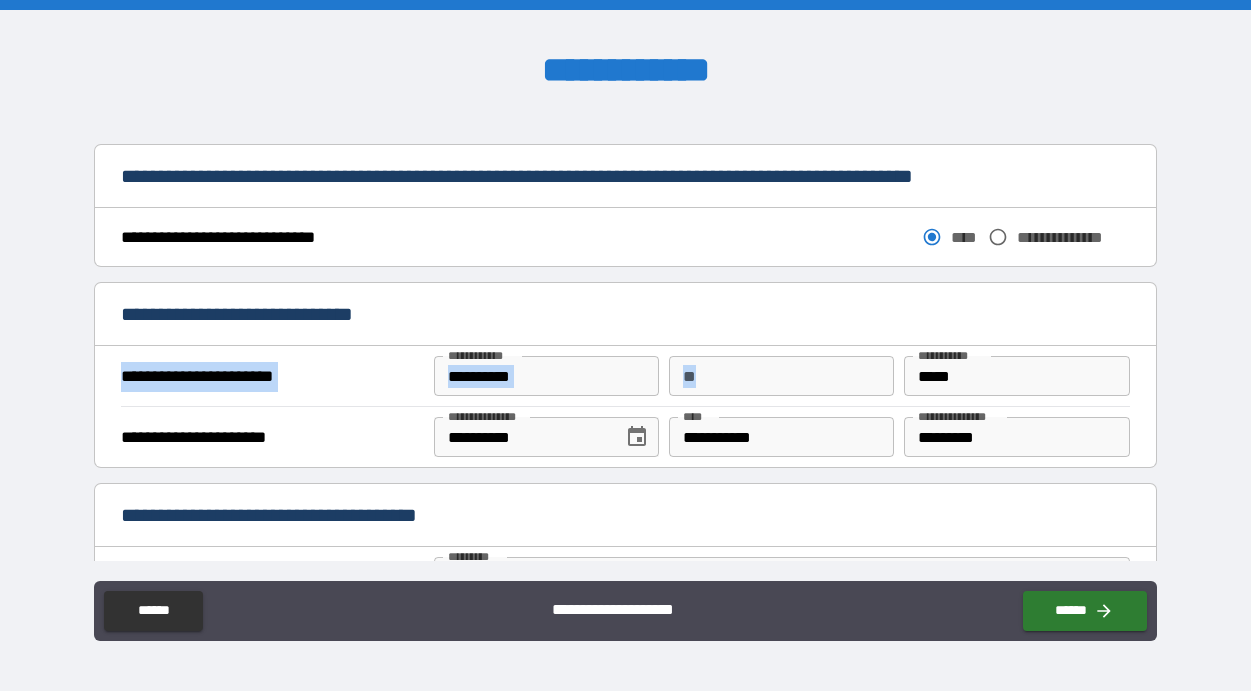 drag, startPoint x: 1160, startPoint y: 353, endPoint x: 1157, endPoint y: 342, distance: 11.401754 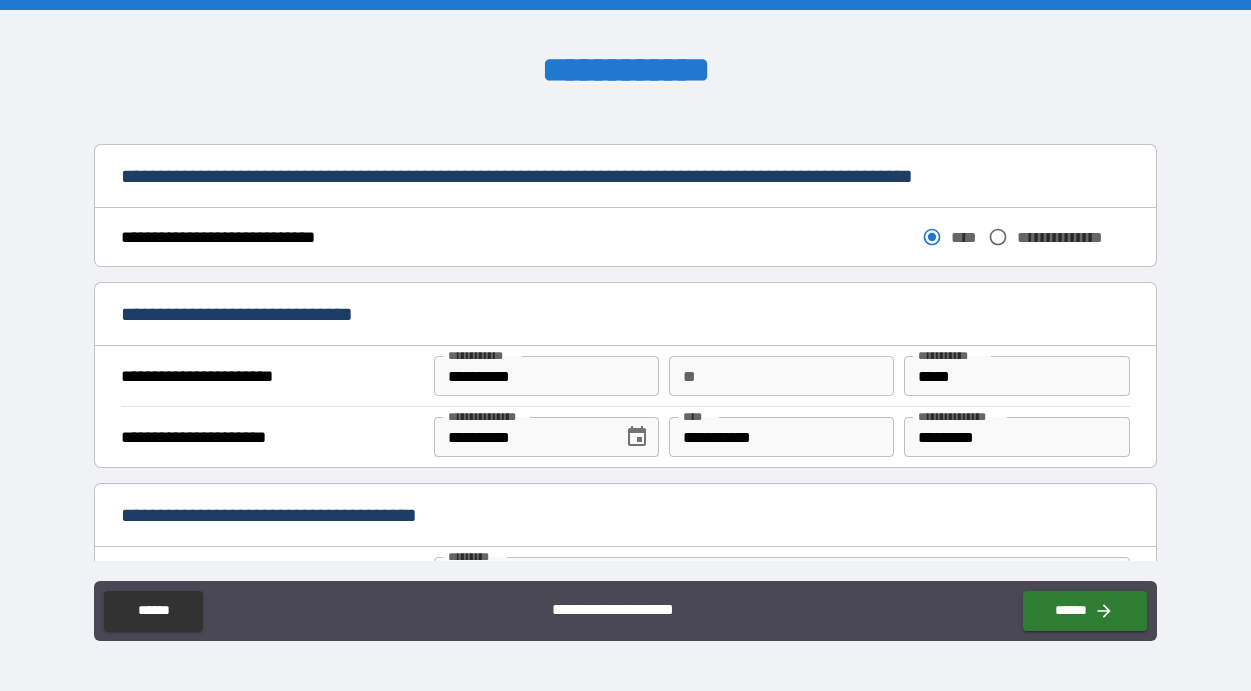 click on "**********" at bounding box center (625, 98) 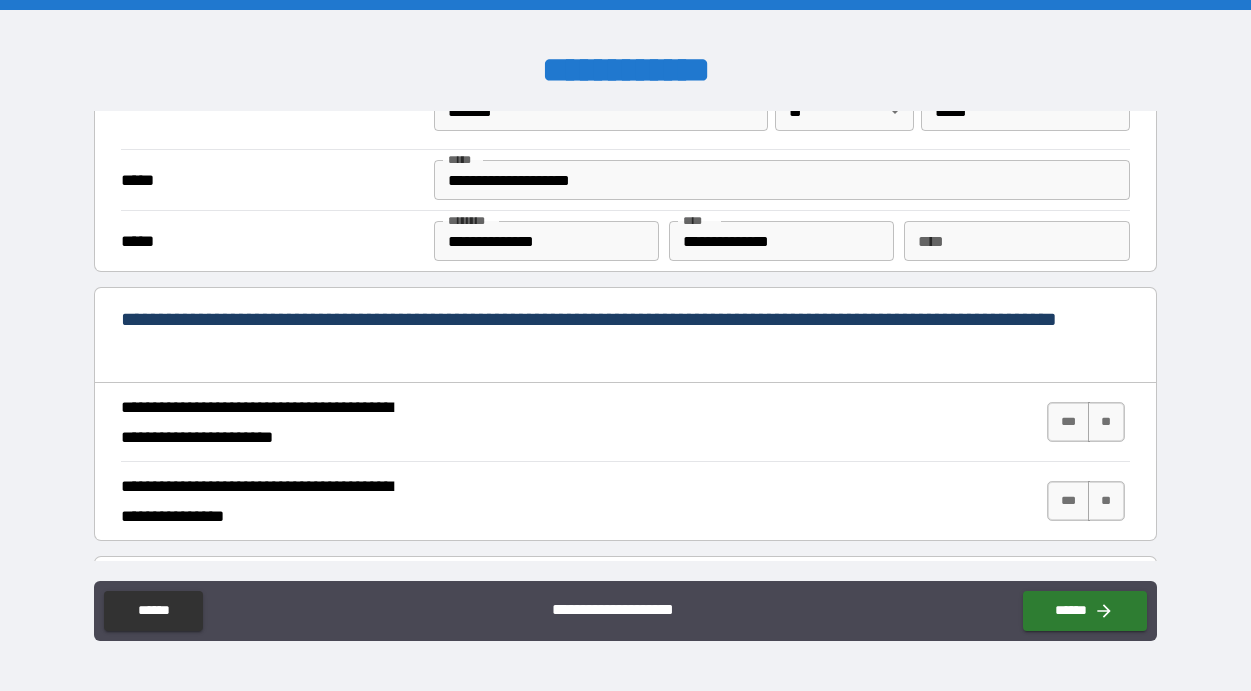 scroll, scrollTop: 1656, scrollLeft: 0, axis: vertical 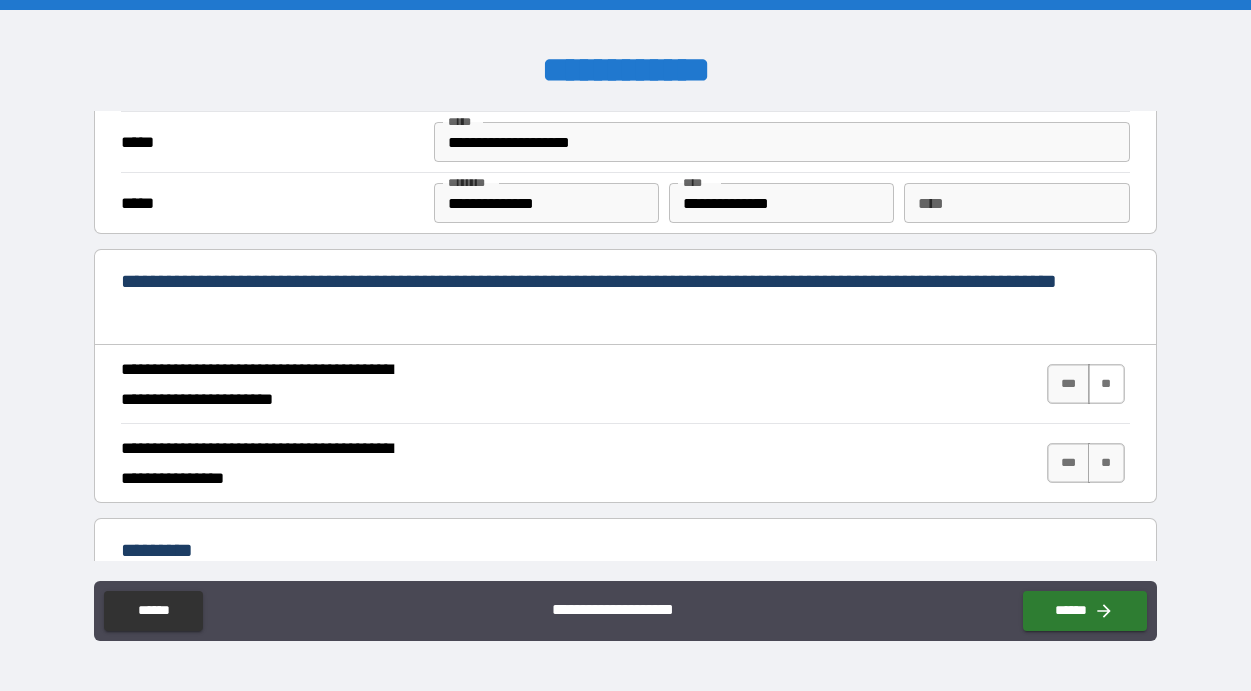 click on "**" at bounding box center (1106, 384) 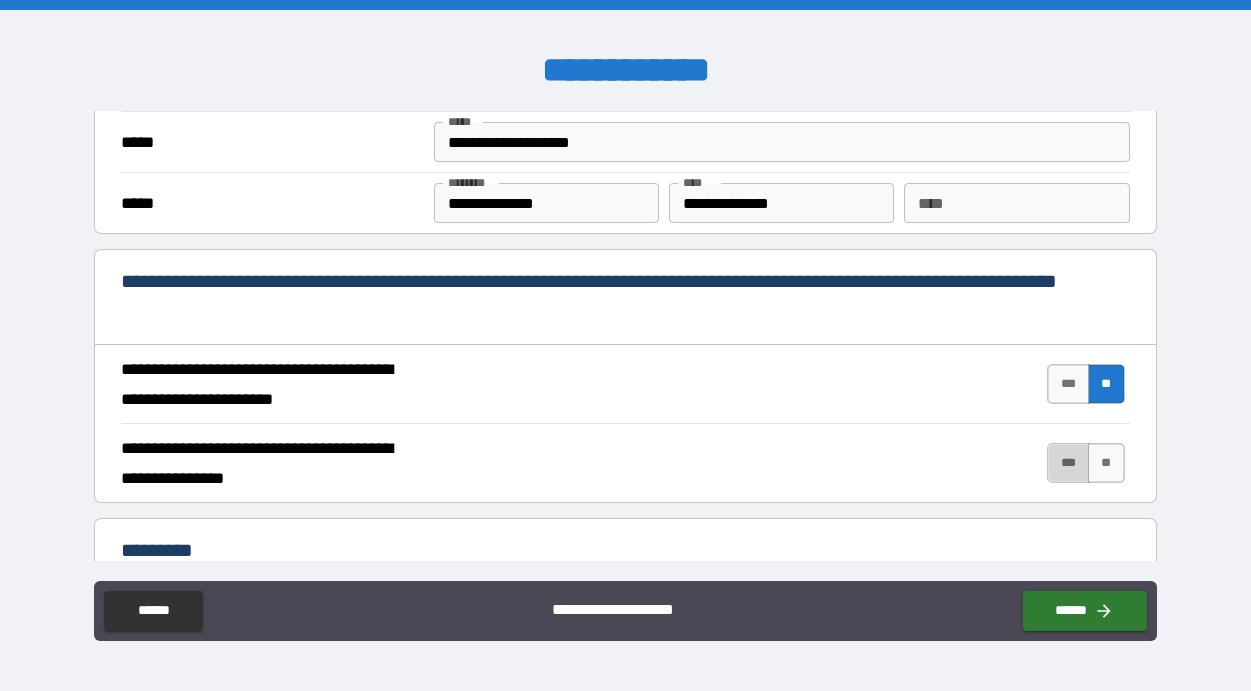 click on "***" at bounding box center (1068, 463) 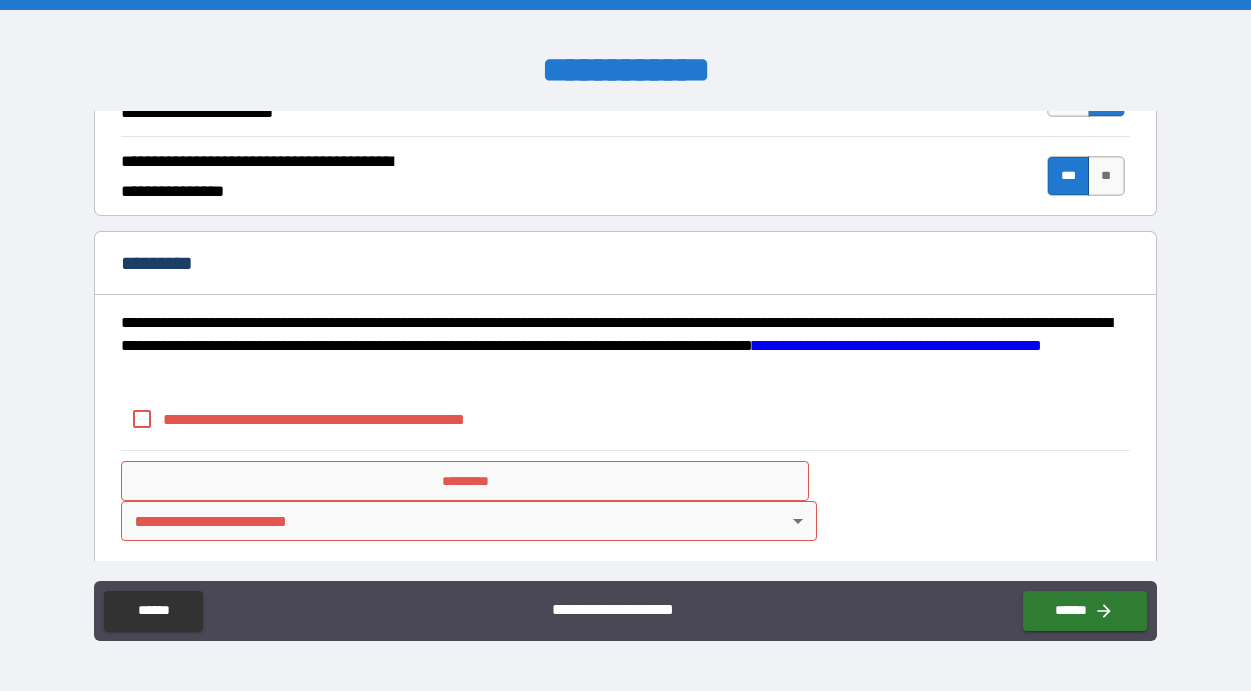 scroll, scrollTop: 1986, scrollLeft: 0, axis: vertical 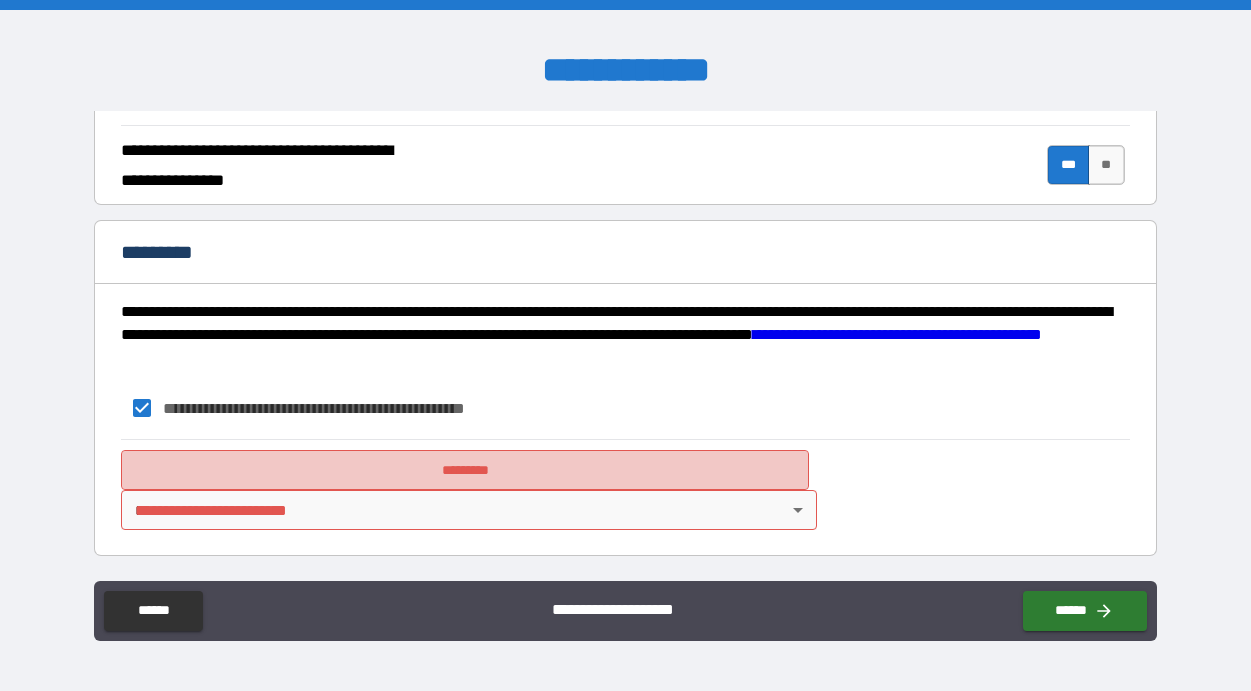 click on "*********" at bounding box center [465, 470] 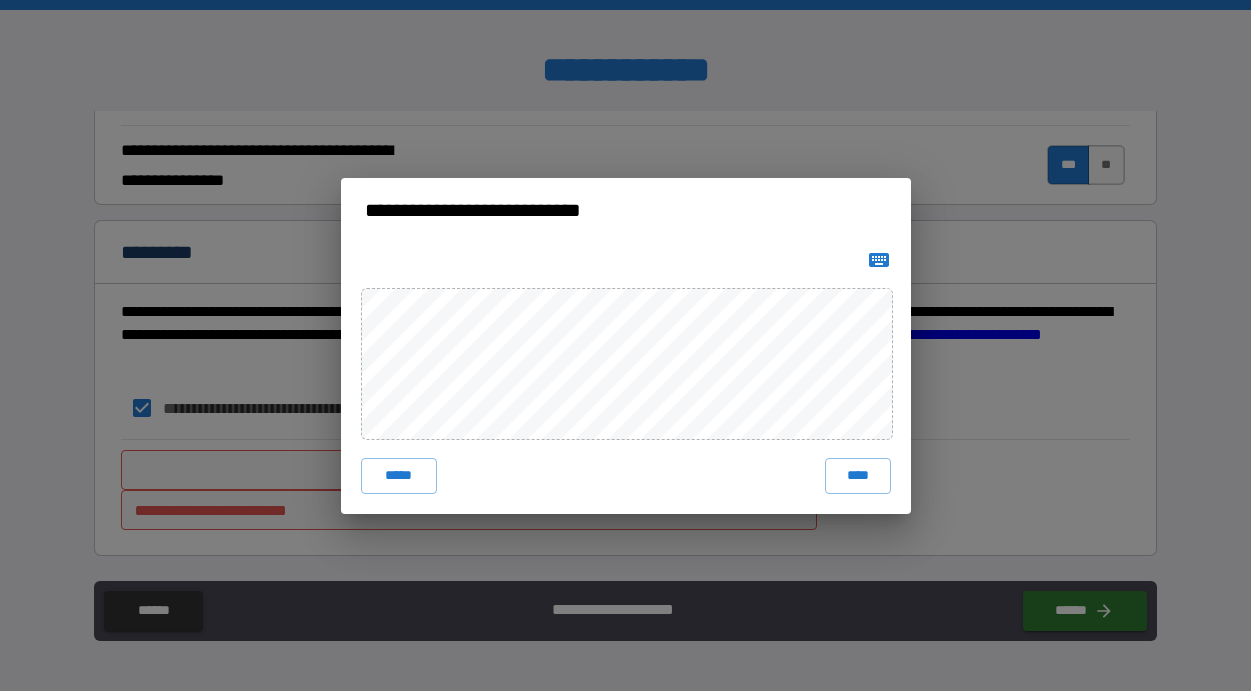 click on "****" at bounding box center (858, 476) 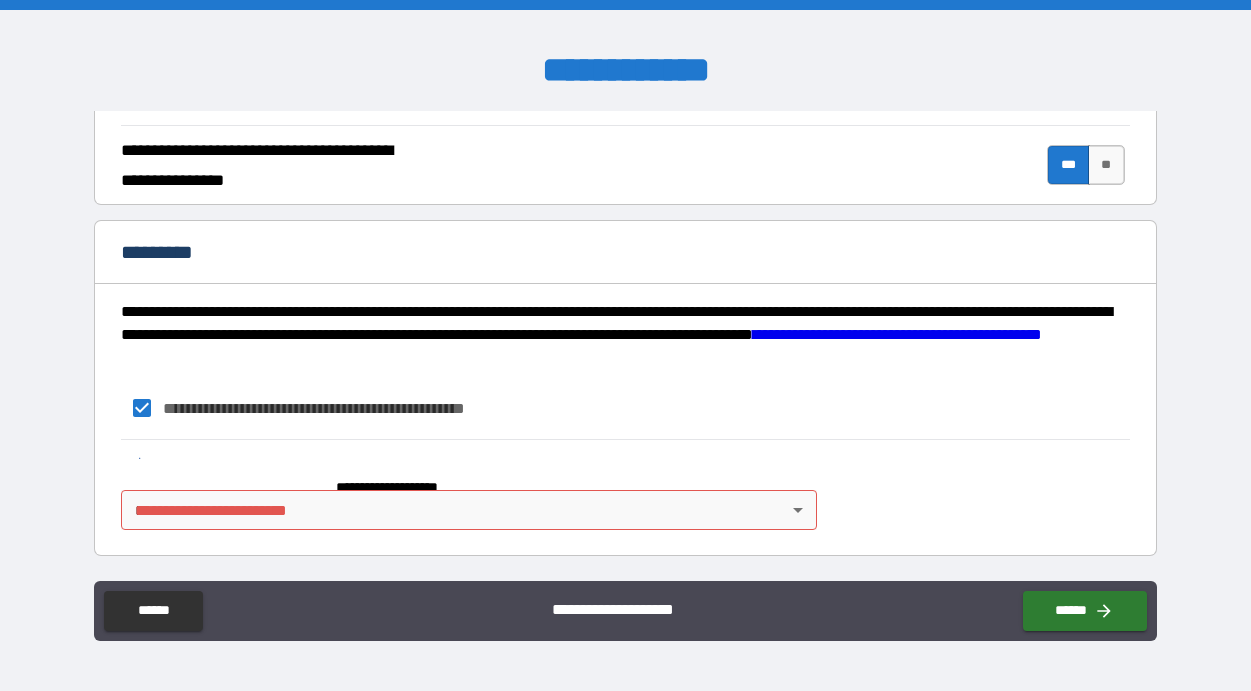 scroll, scrollTop: 1976, scrollLeft: 0, axis: vertical 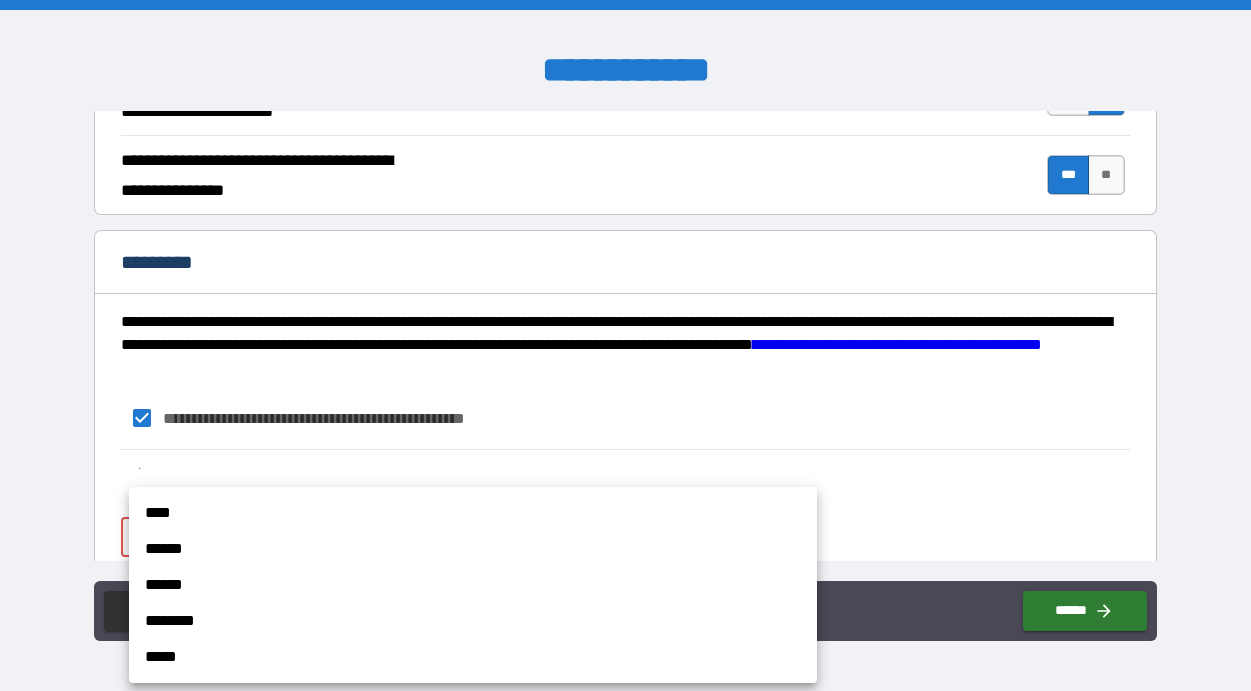 drag, startPoint x: 792, startPoint y: 533, endPoint x: 157, endPoint y: 506, distance: 635.5737 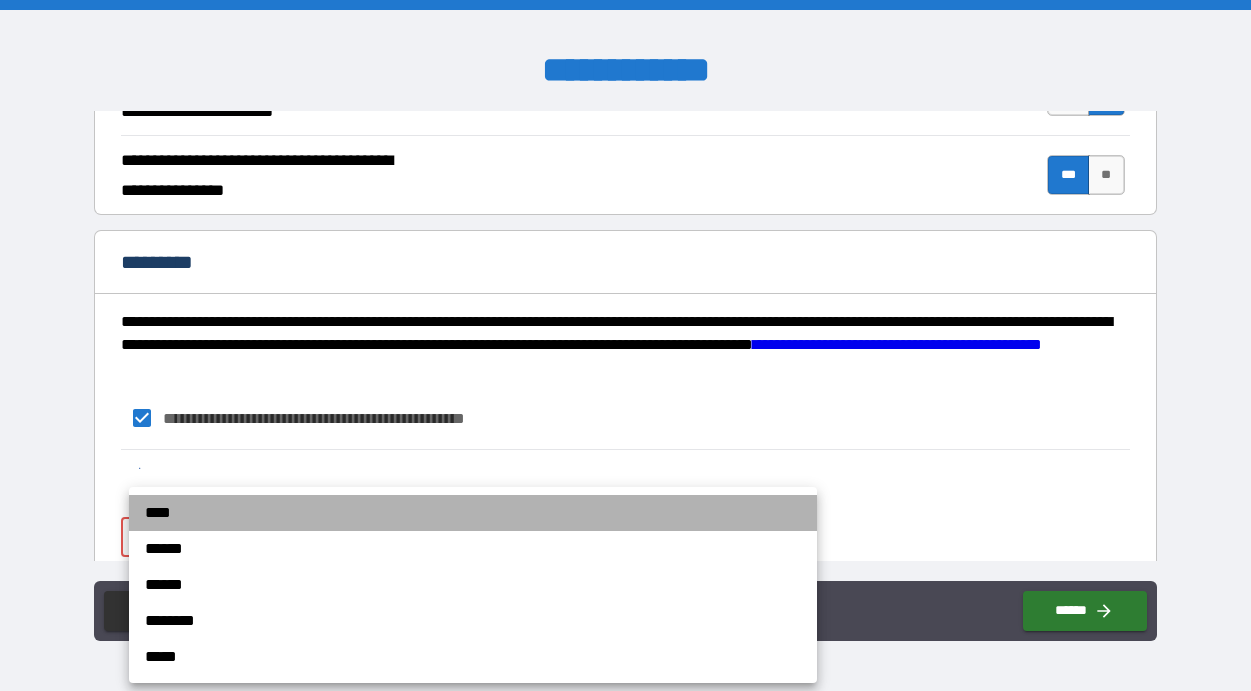 click on "****" at bounding box center [473, 513] 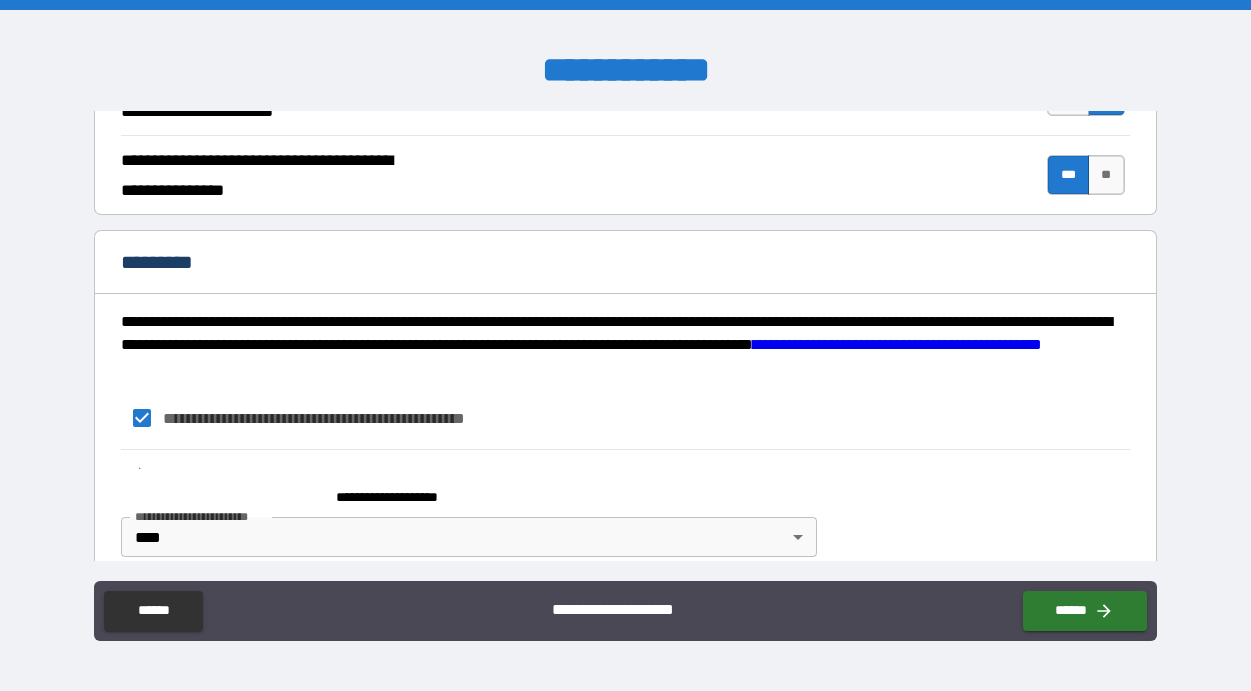 scroll, scrollTop: 2003, scrollLeft: 0, axis: vertical 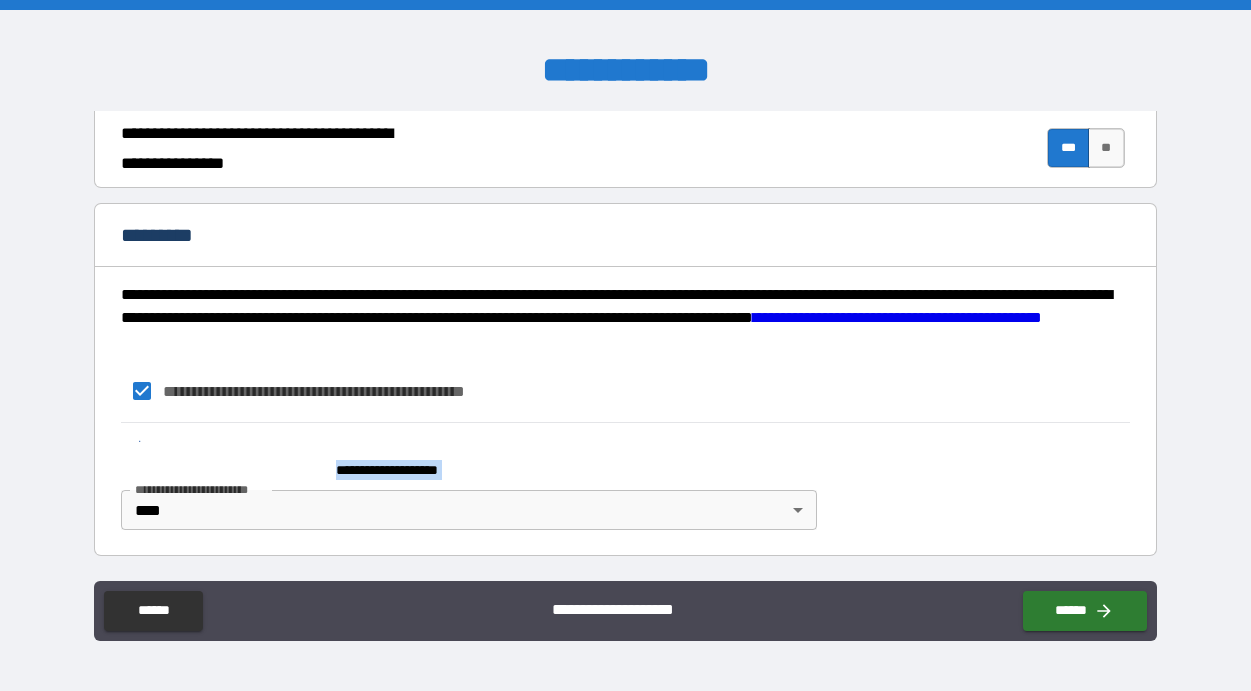 drag, startPoint x: 1140, startPoint y: 517, endPoint x: 1098, endPoint y: 491, distance: 49.396355 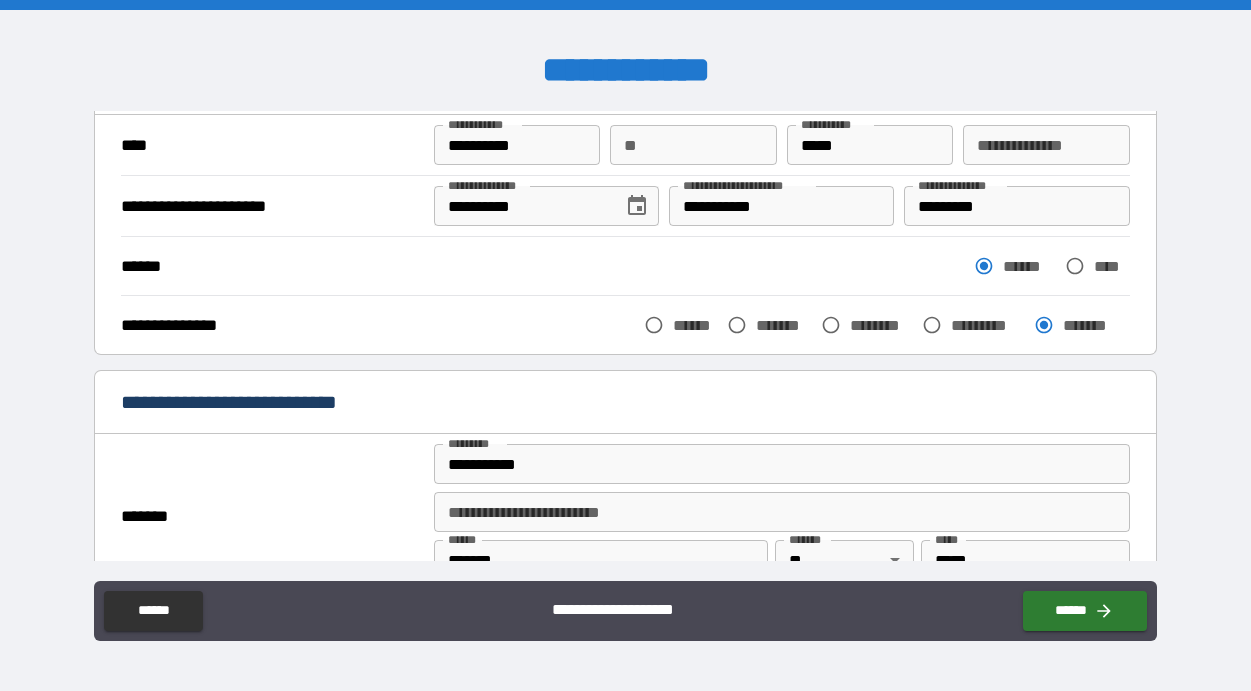 scroll, scrollTop: 0, scrollLeft: 0, axis: both 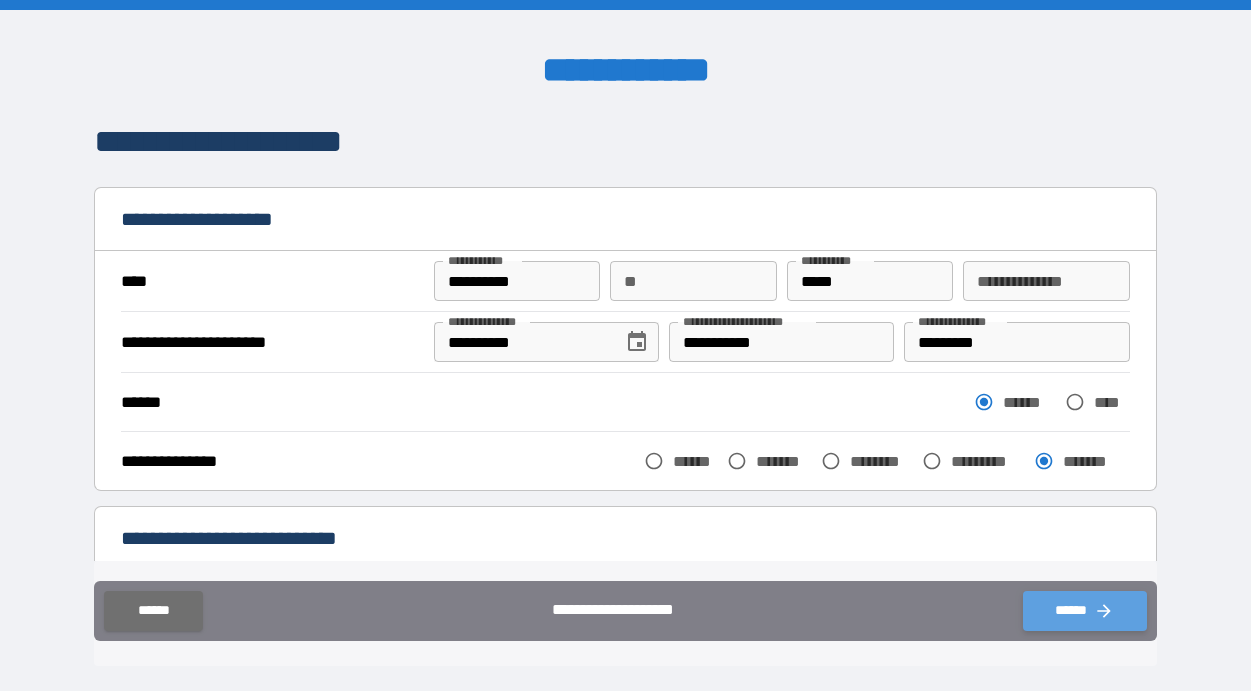 click on "******" at bounding box center (1085, 611) 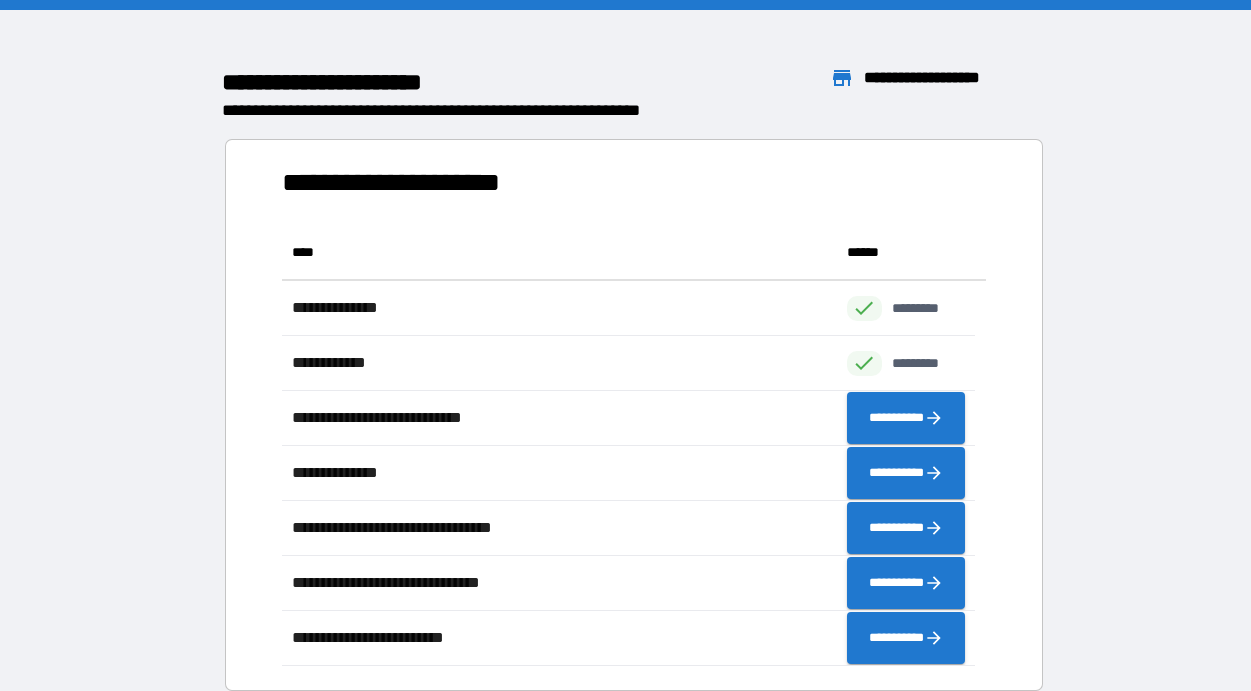 scroll, scrollTop: 16, scrollLeft: 16, axis: both 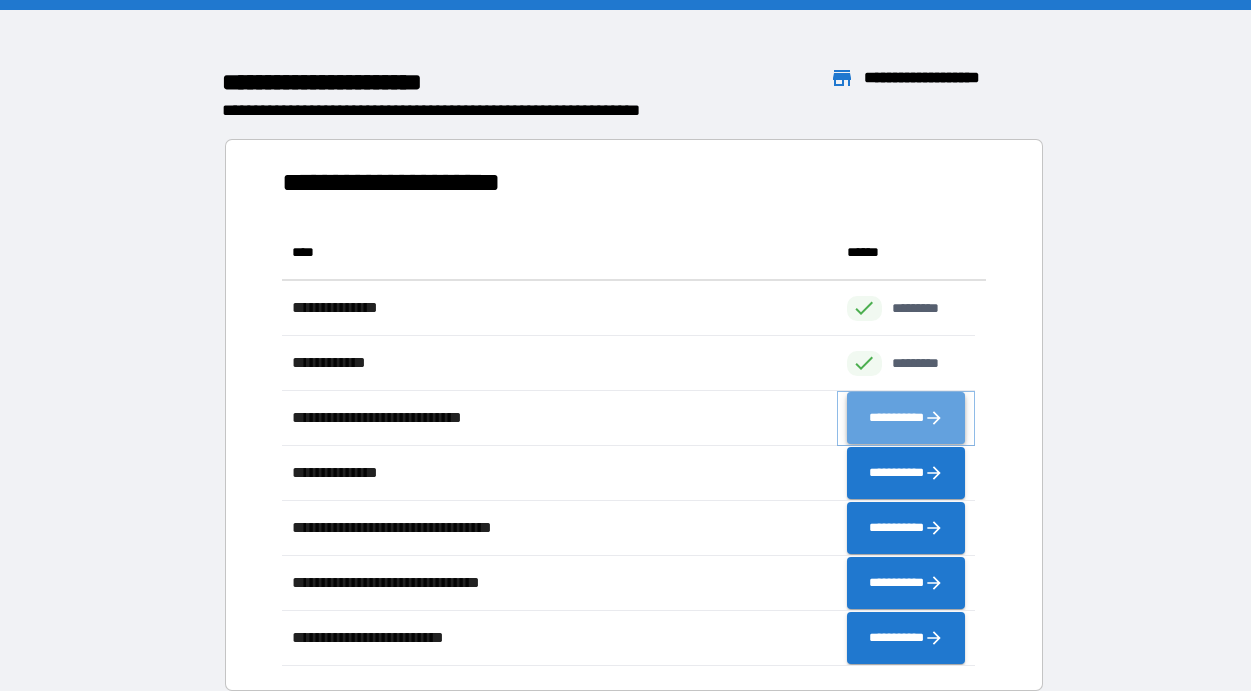 click on "**********" at bounding box center (906, 418) 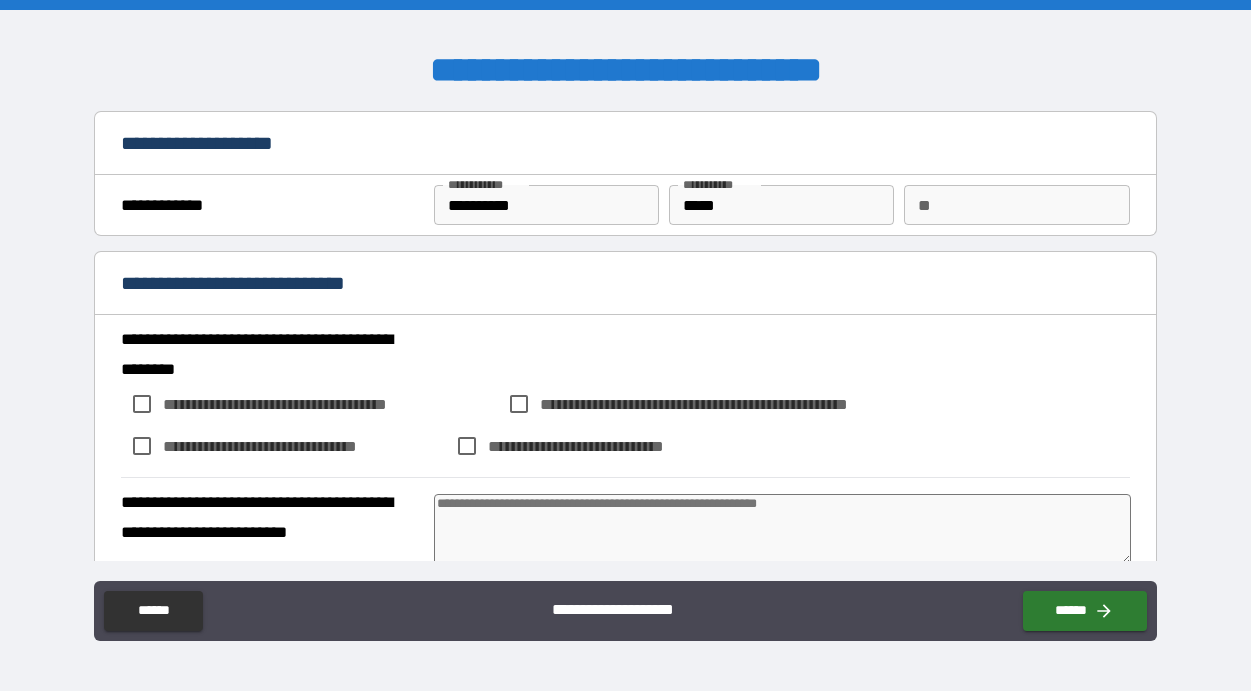 type on "*" 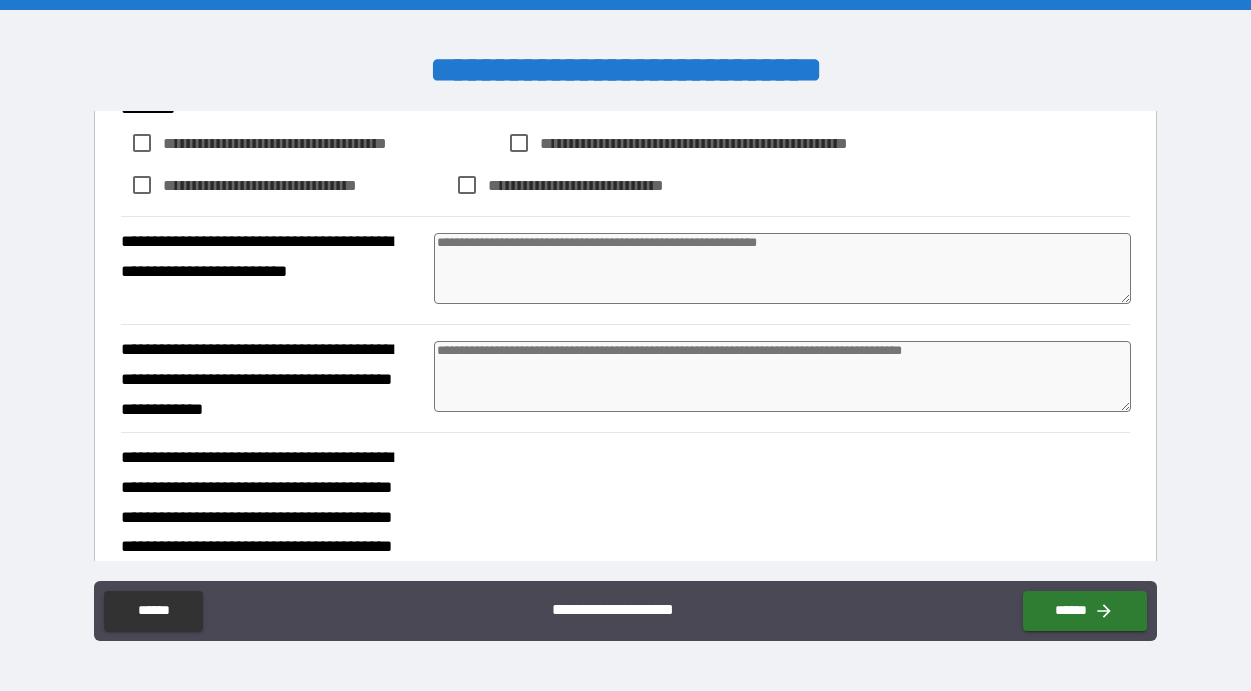 scroll, scrollTop: 263, scrollLeft: 0, axis: vertical 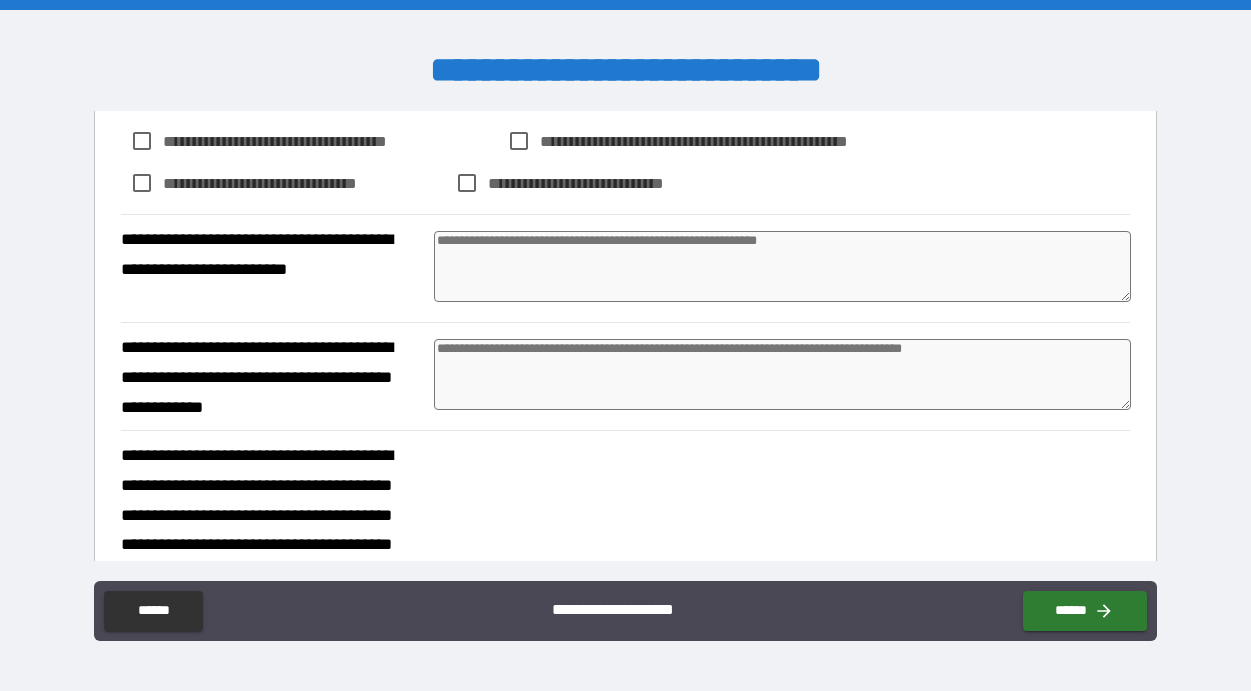 drag, startPoint x: 447, startPoint y: 256, endPoint x: 393, endPoint y: 256, distance: 54 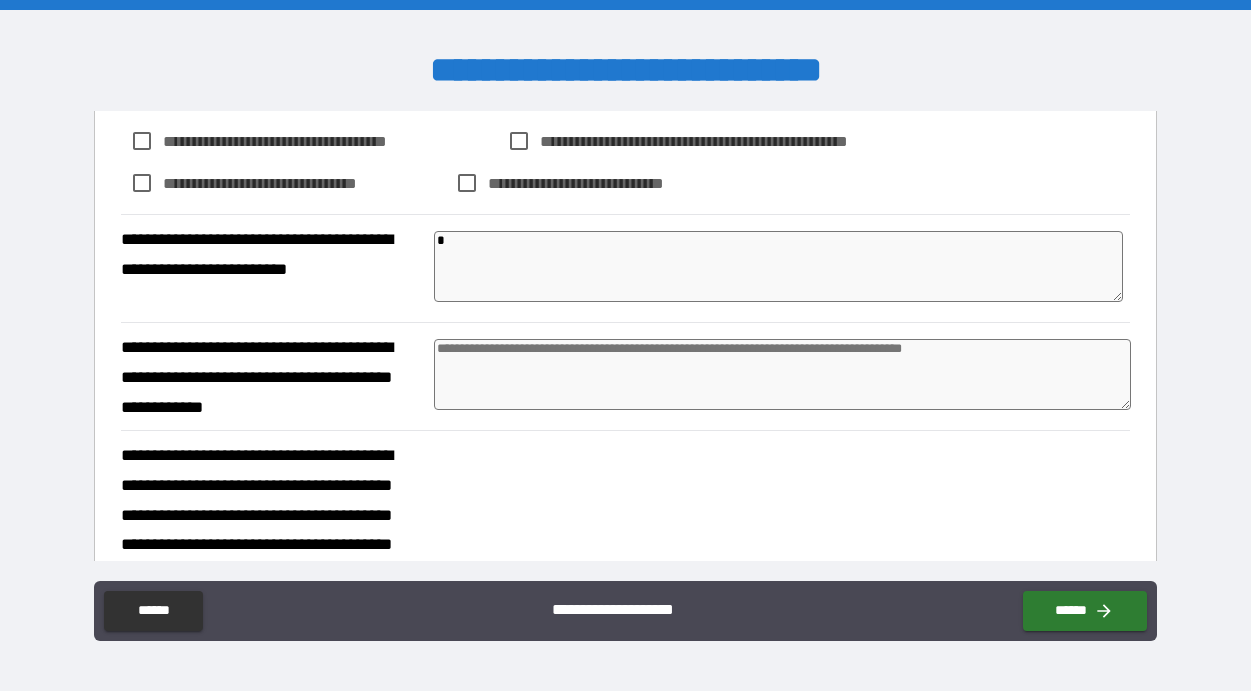 type on "*" 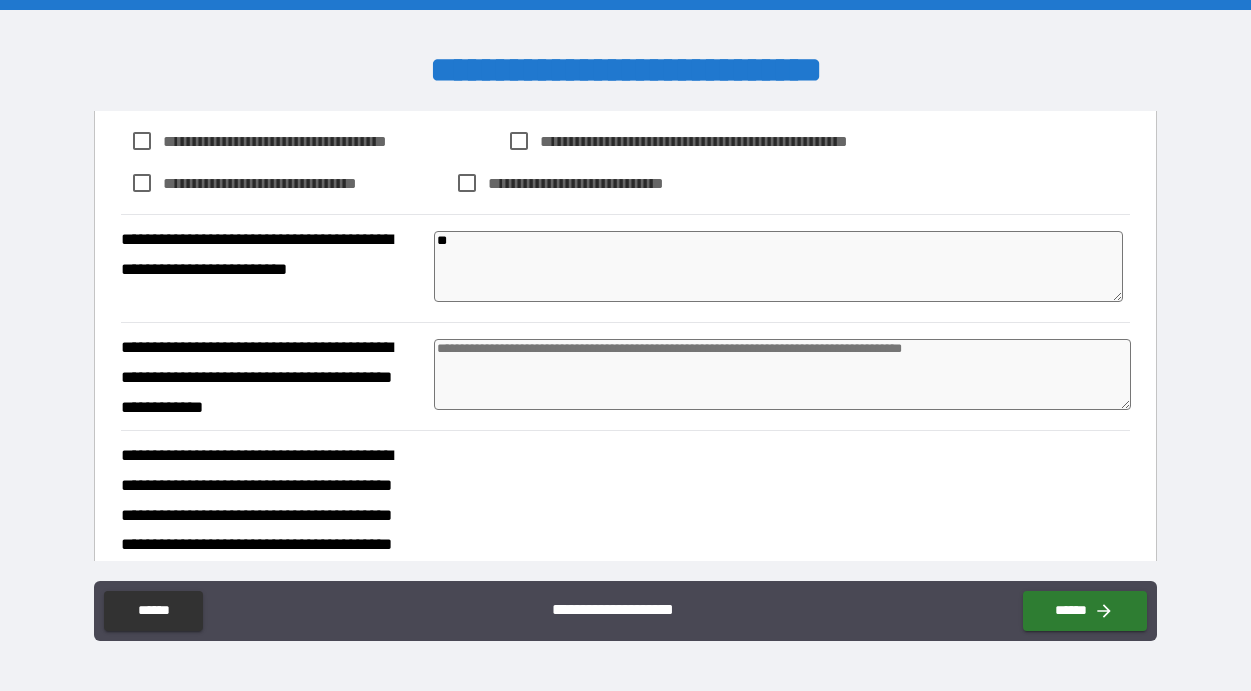 type on "*" 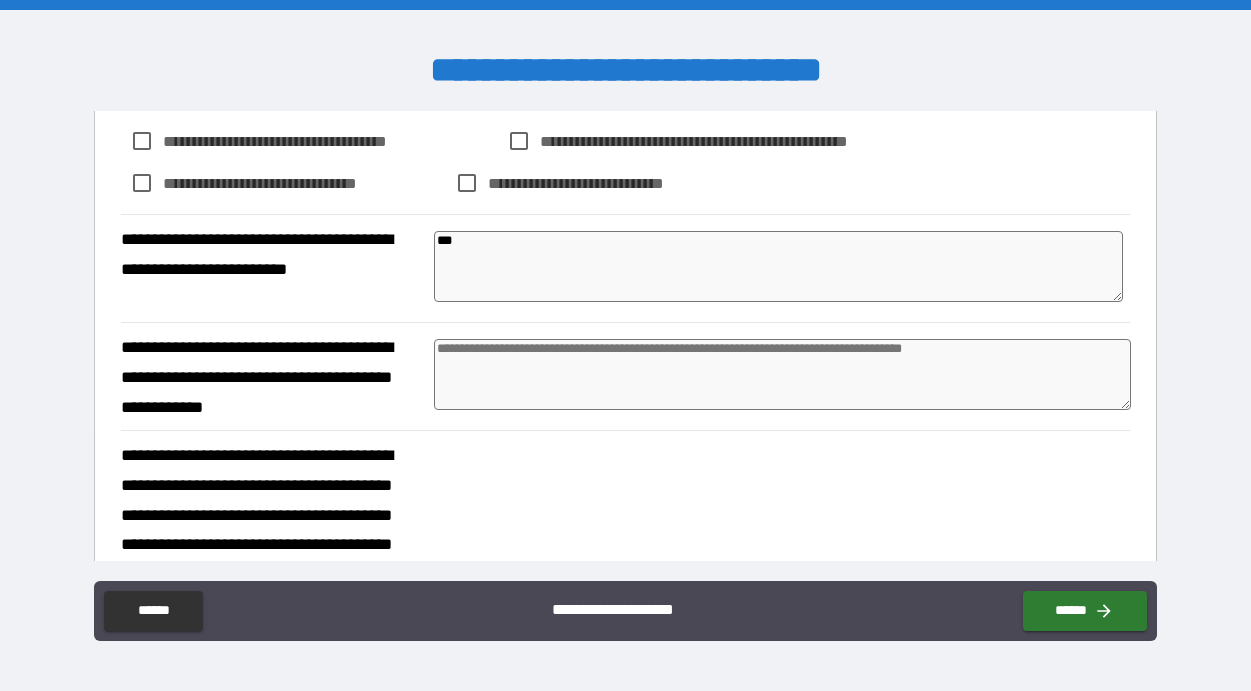 type on "*" 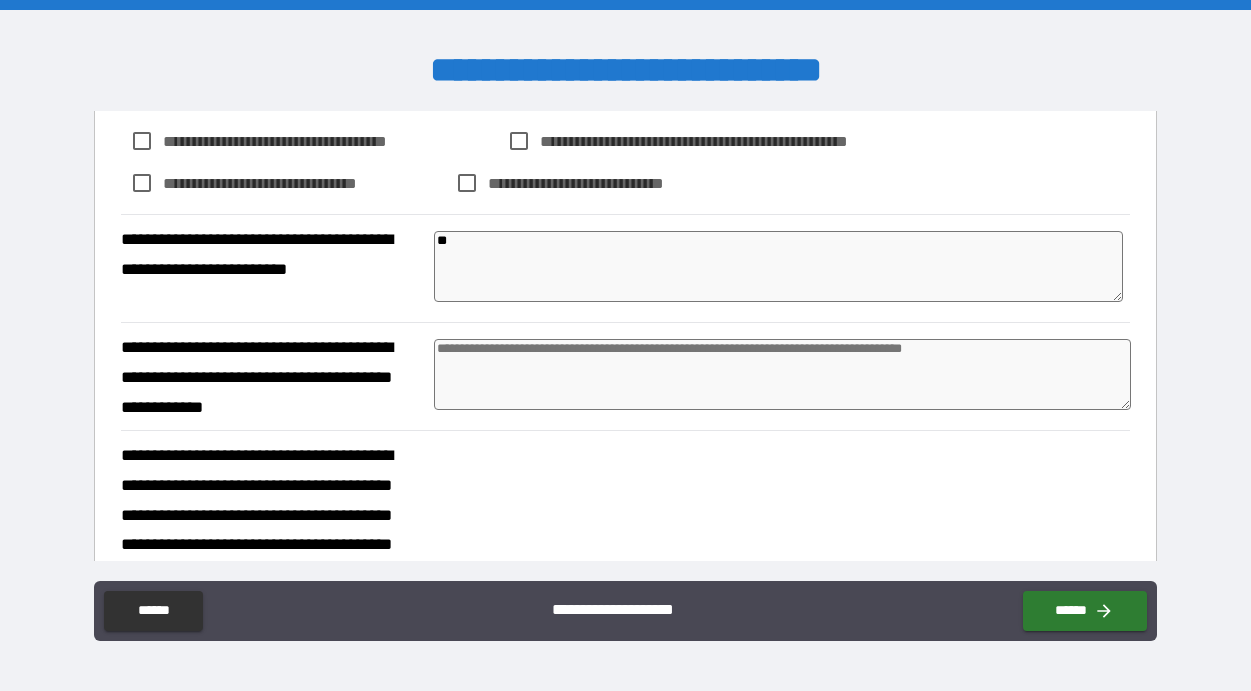 type on "*" 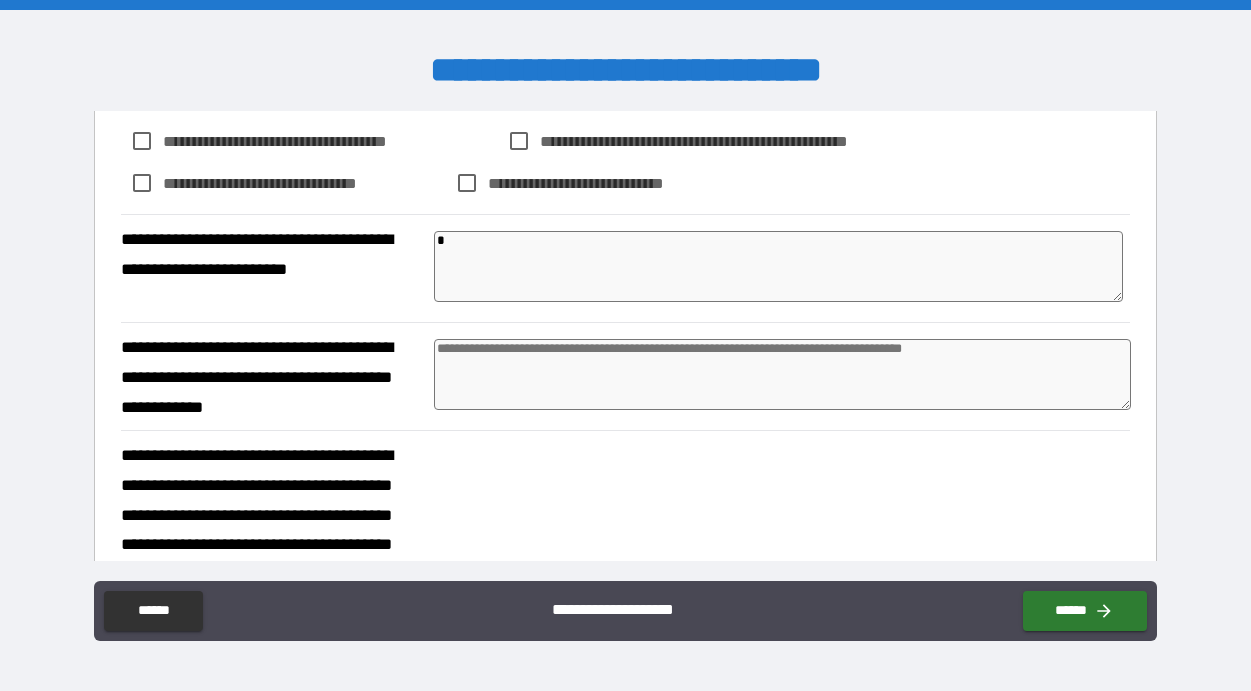 type on "*" 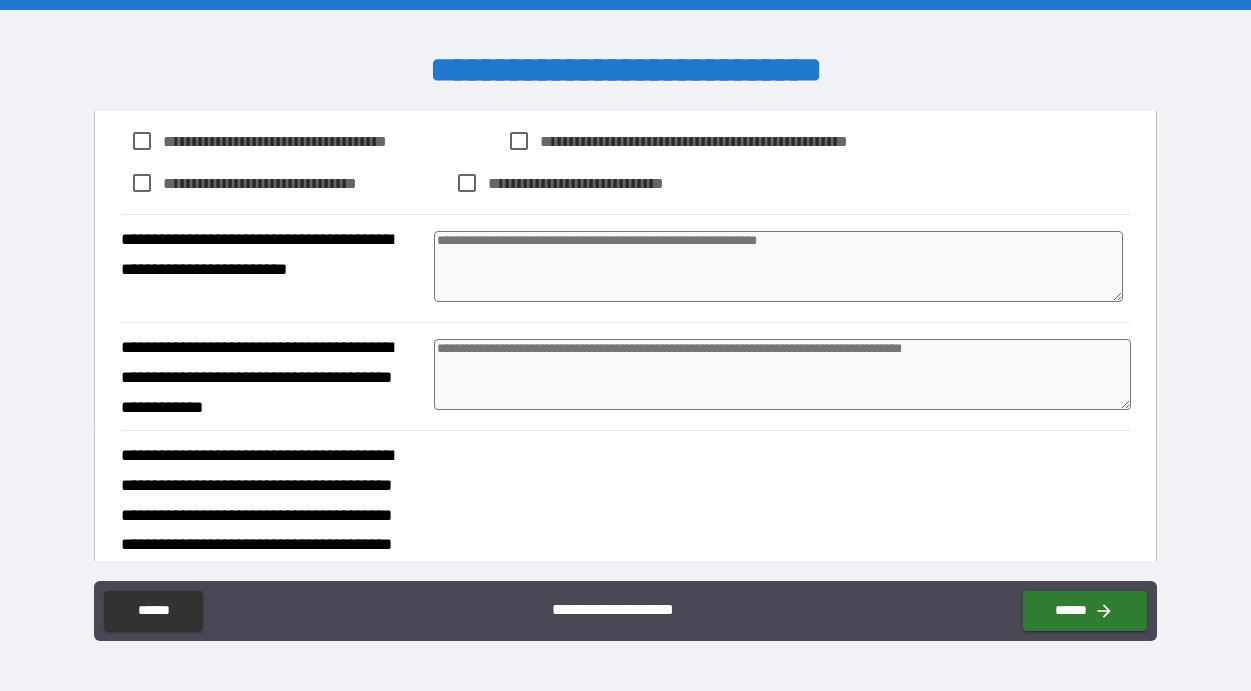 type on "*" 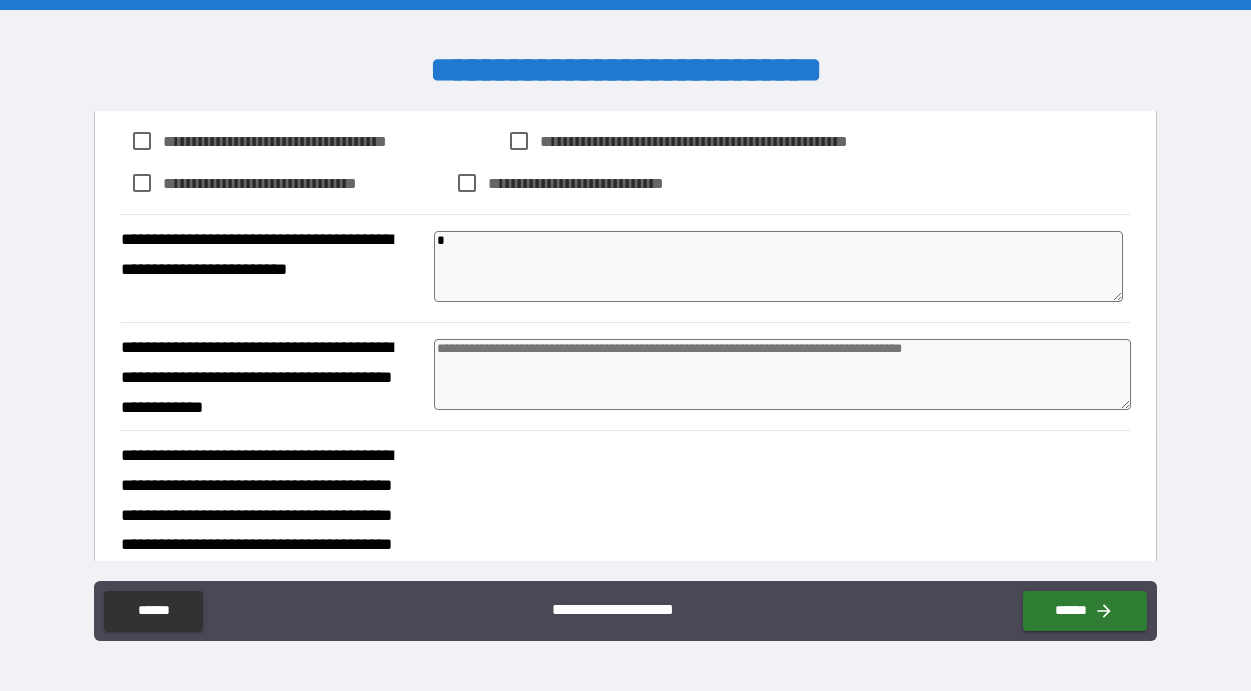 type on "*" 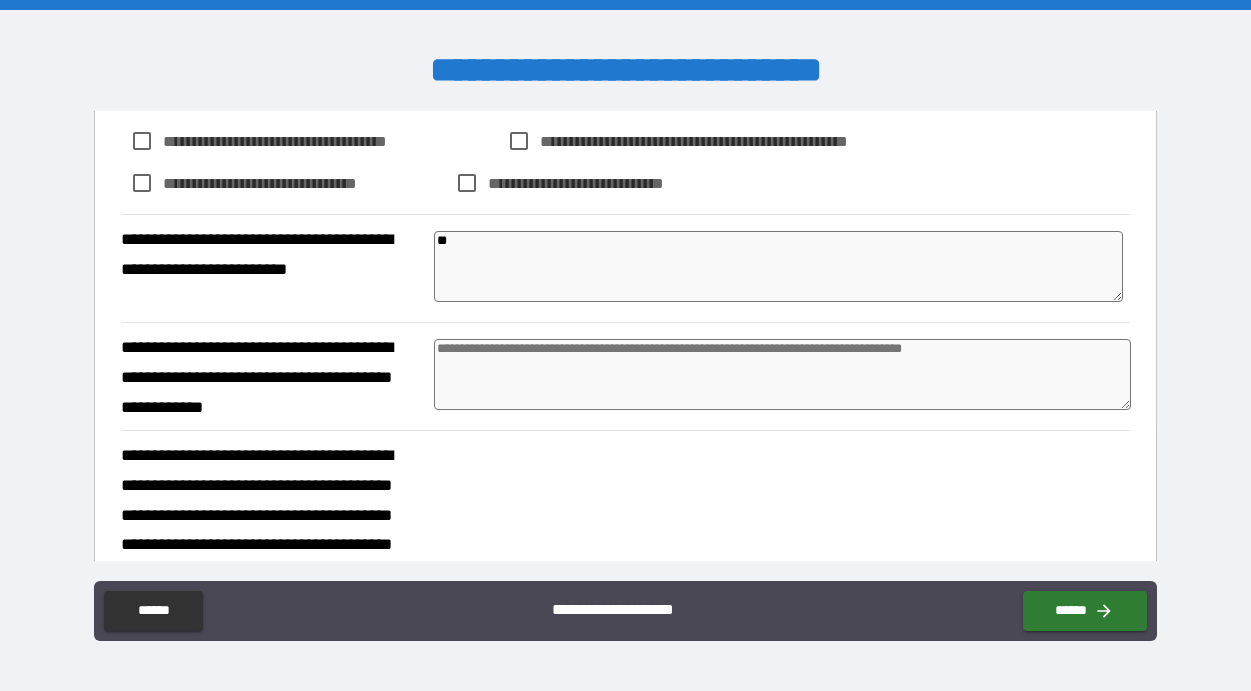 type on "*" 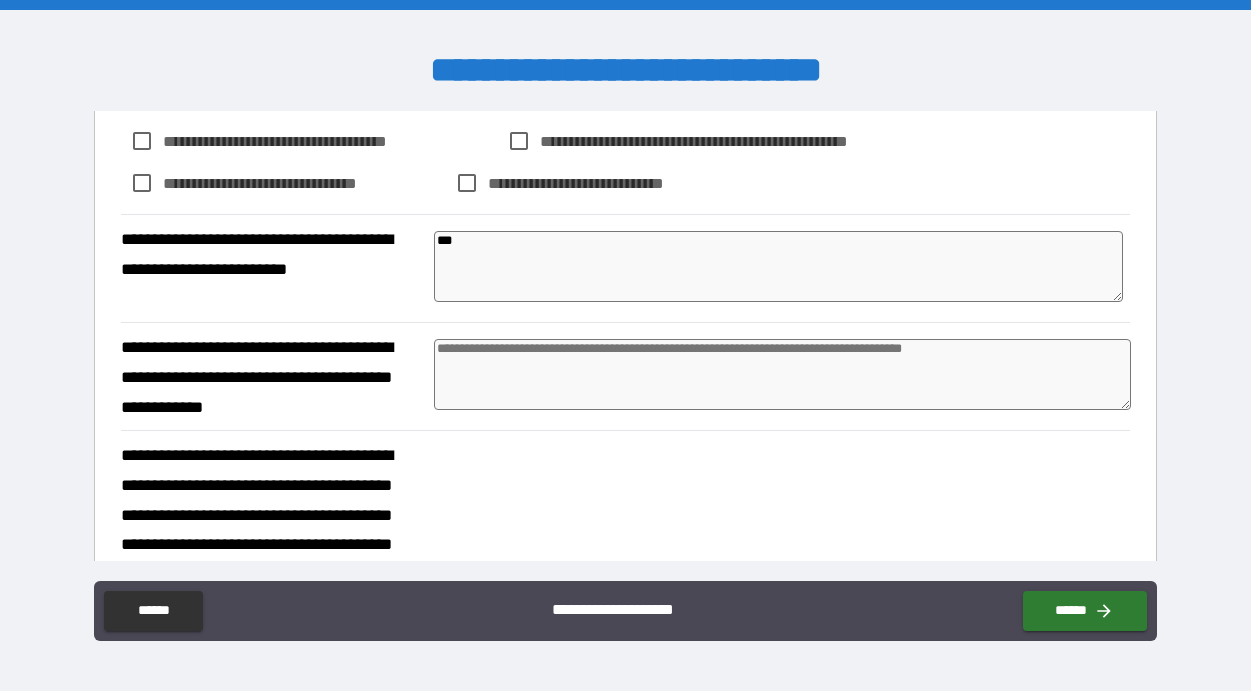 type on "*" 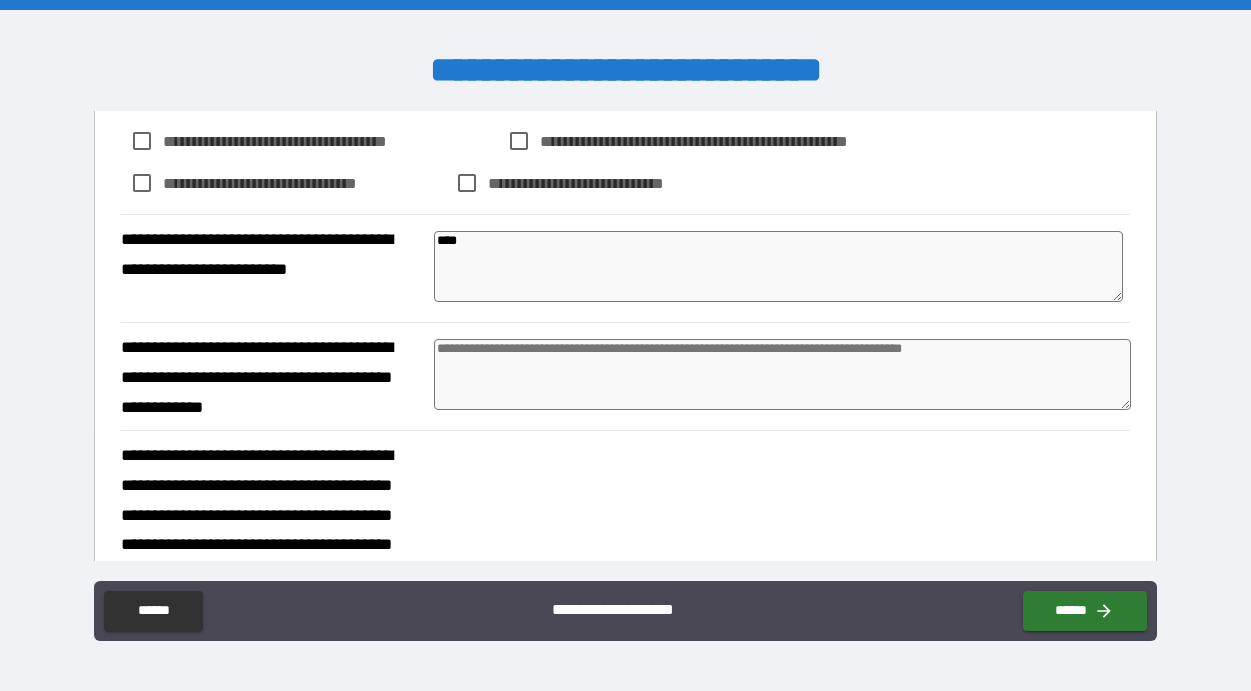 type on "*" 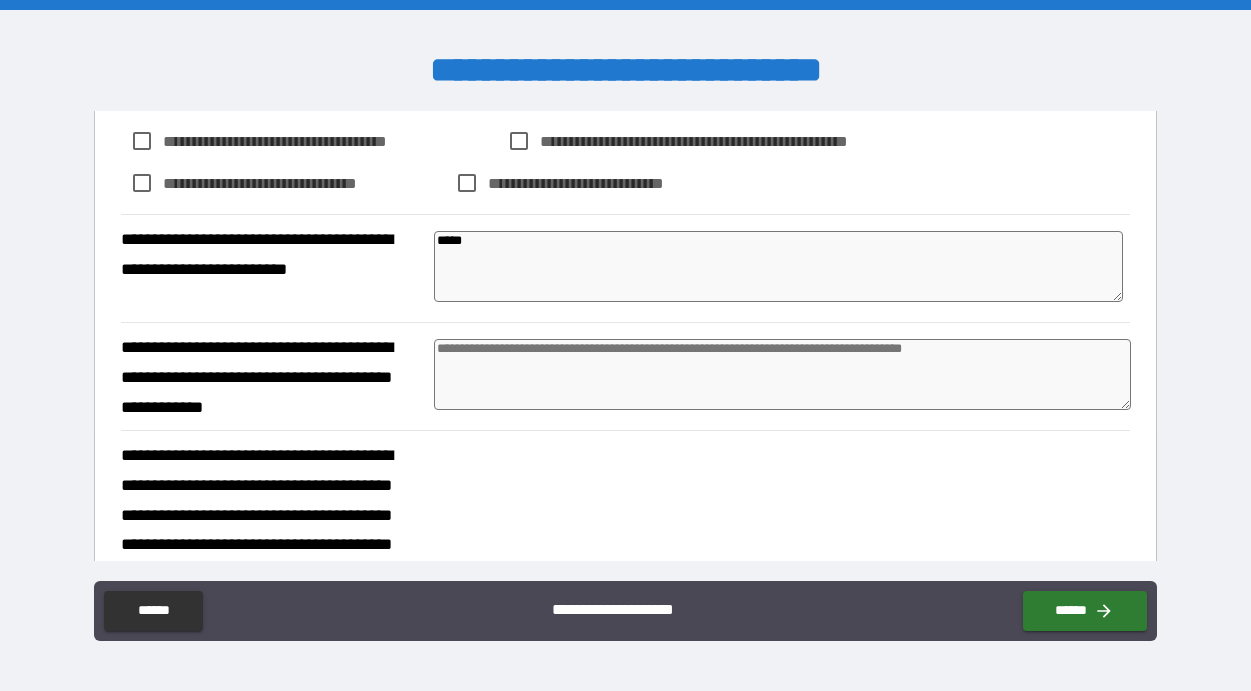 type on "*" 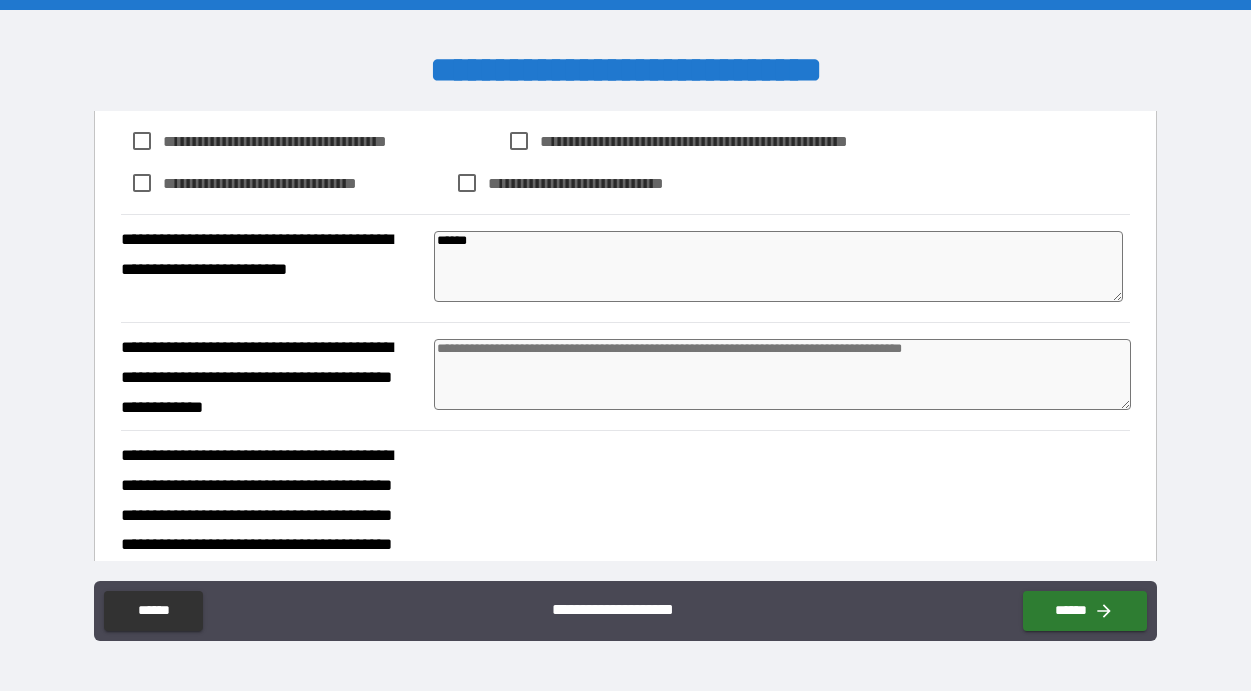 type on "*" 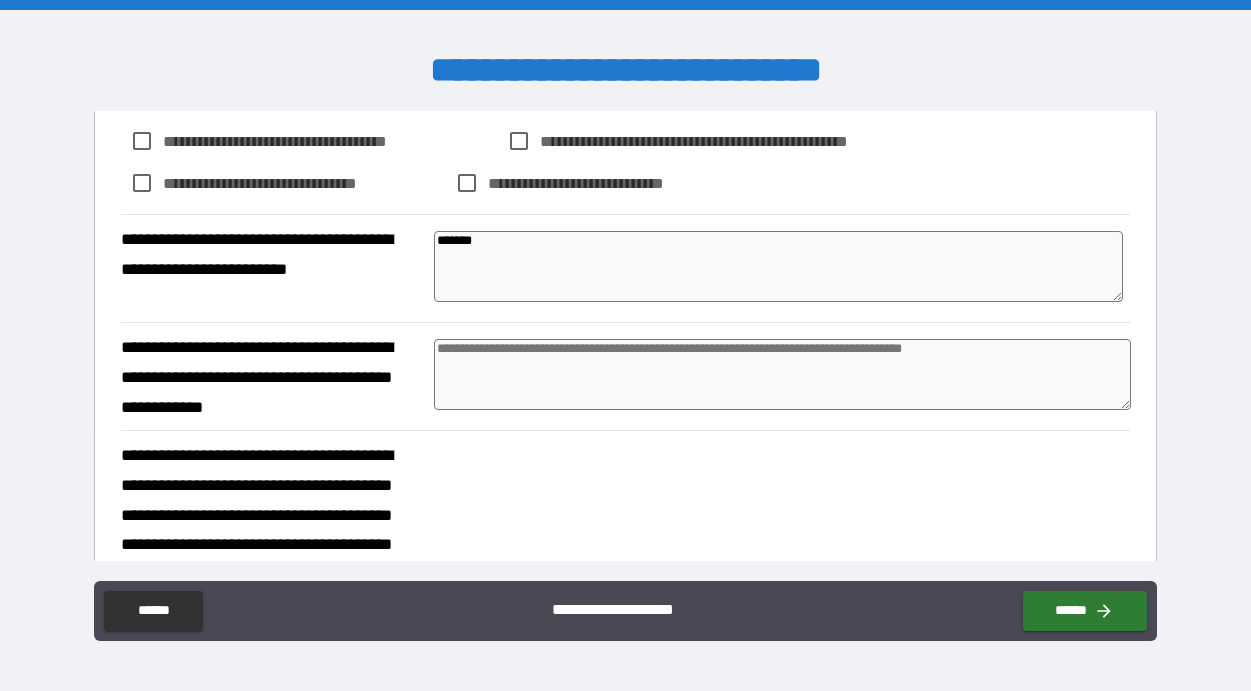 type on "*" 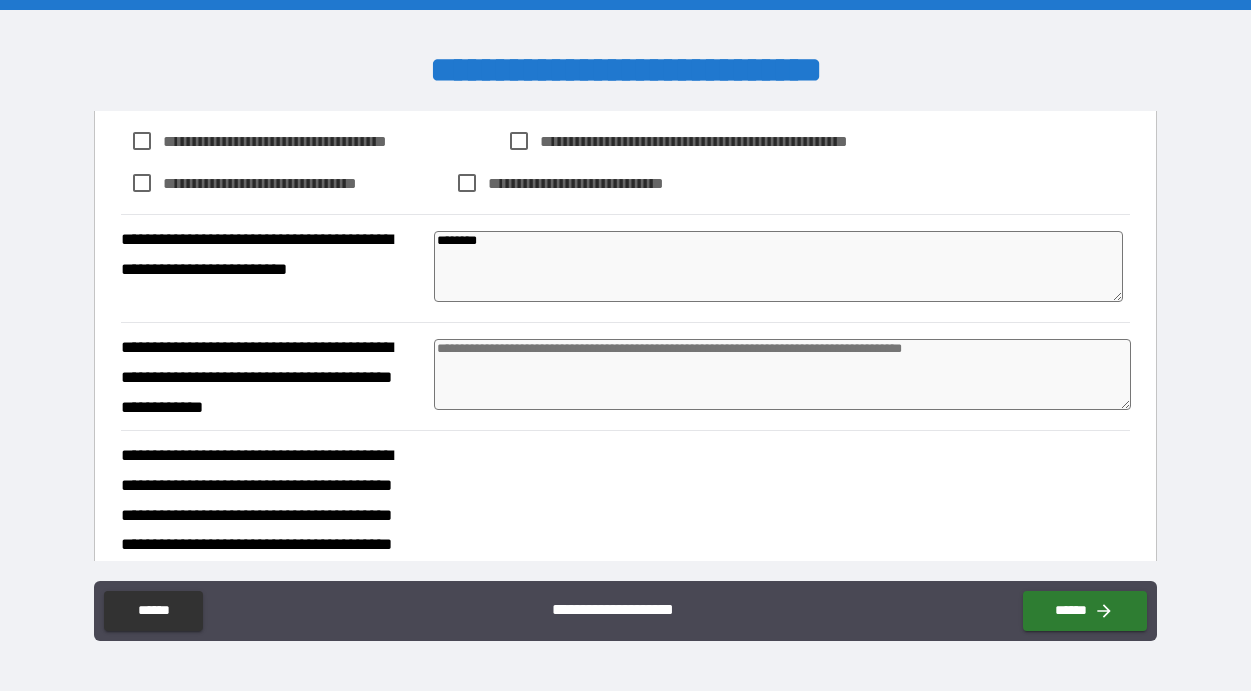 type on "*" 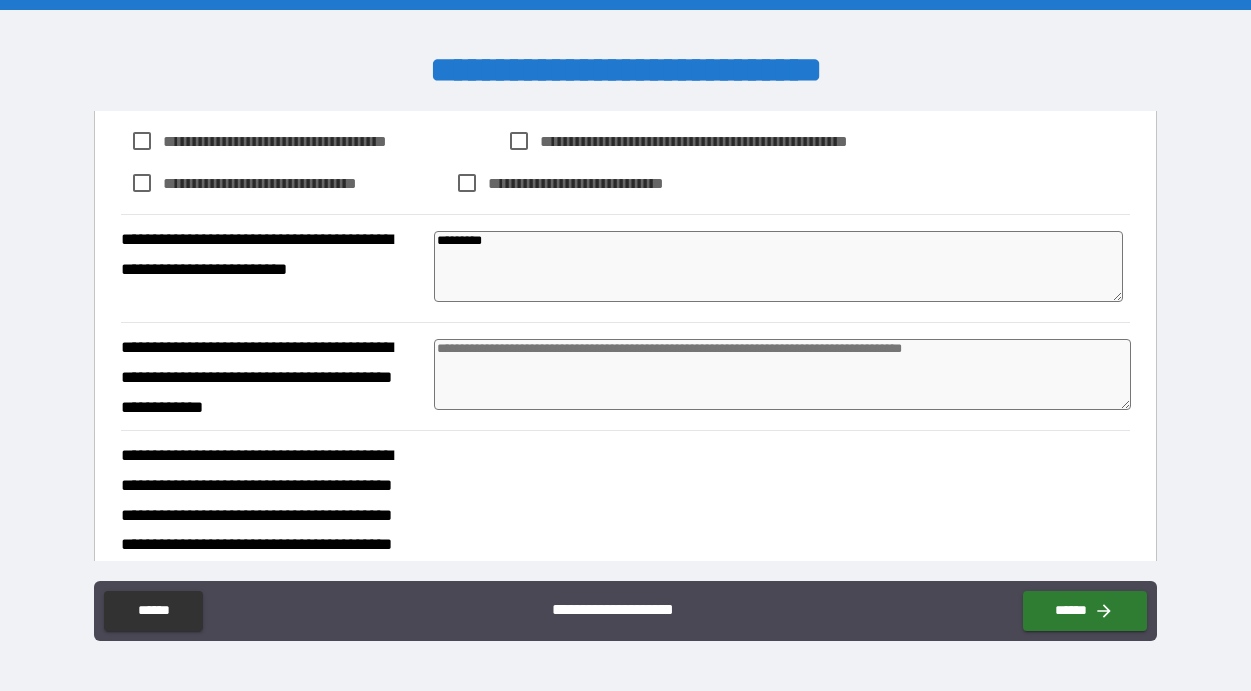 type on "*" 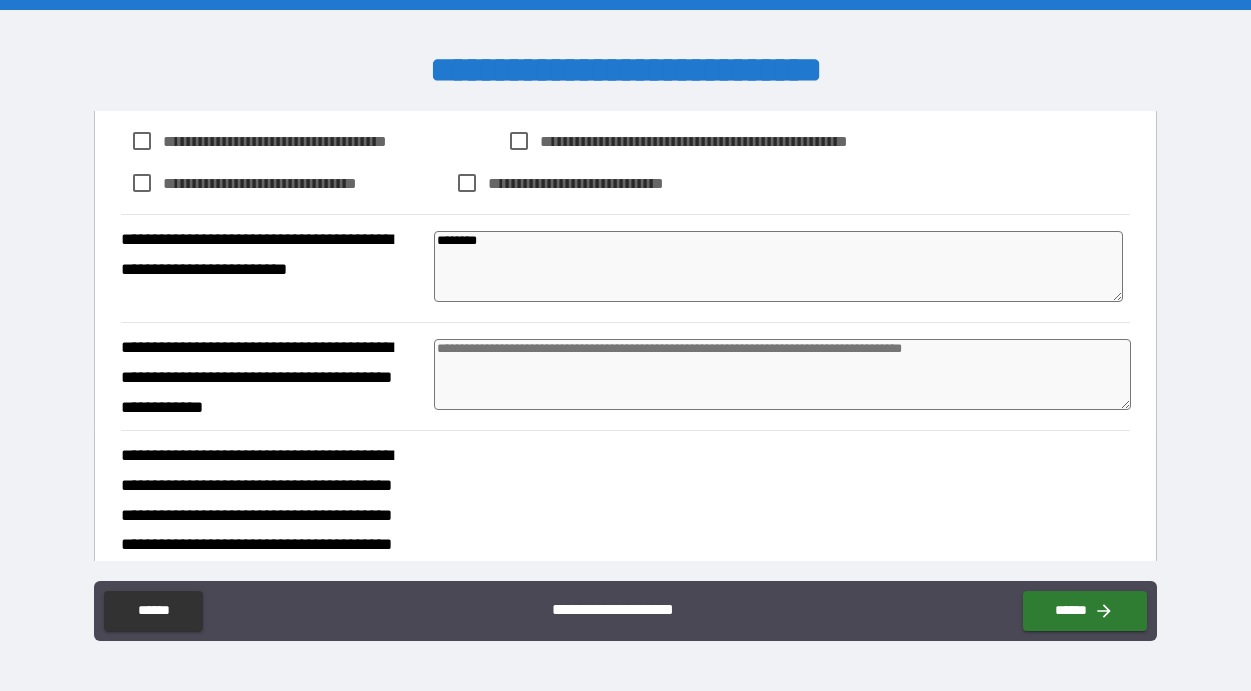 type on "*" 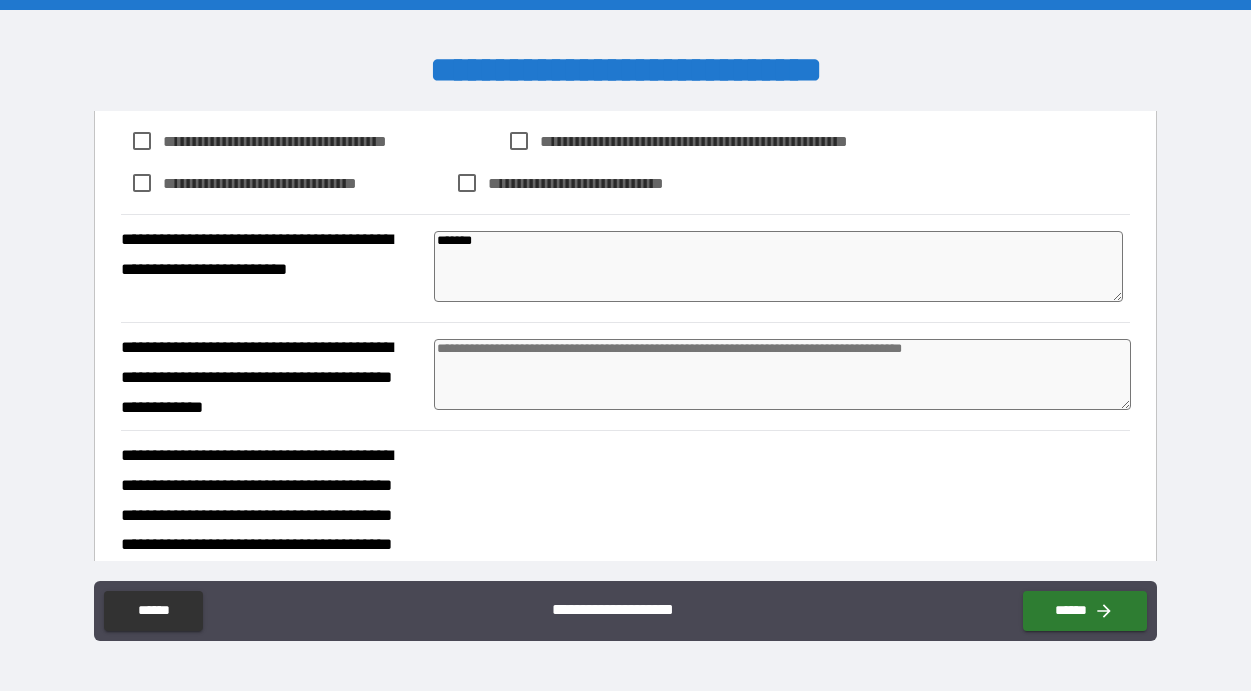 type on "*" 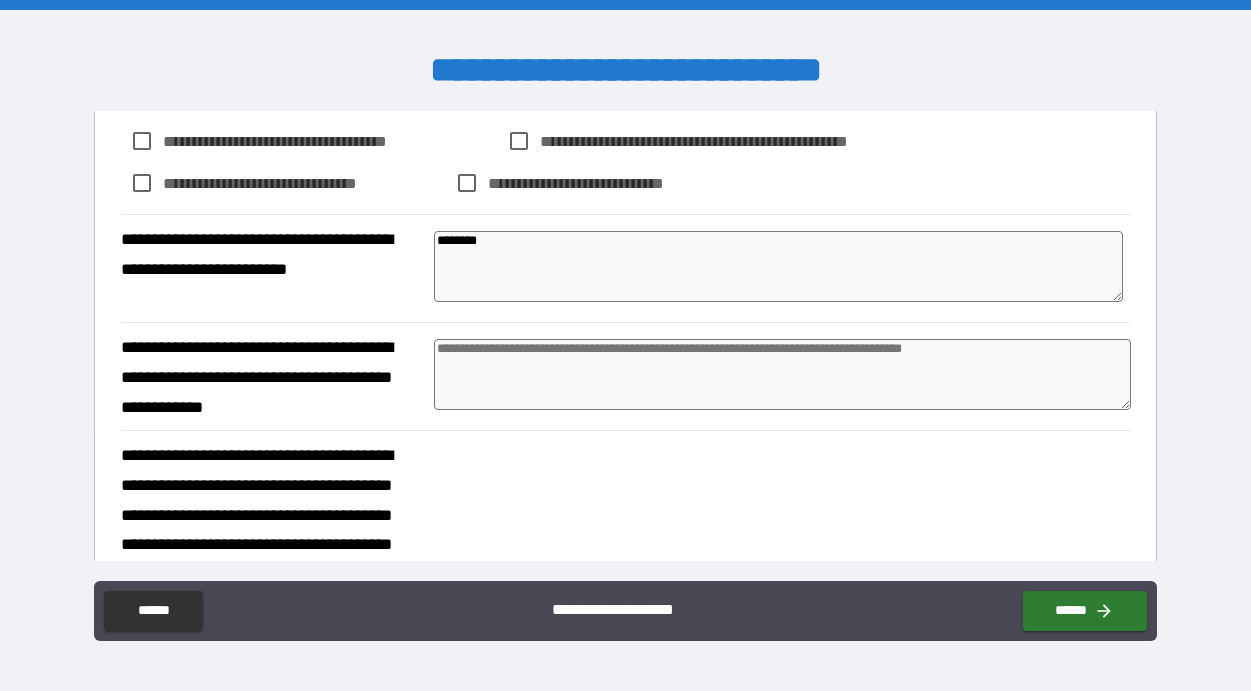 type on "*" 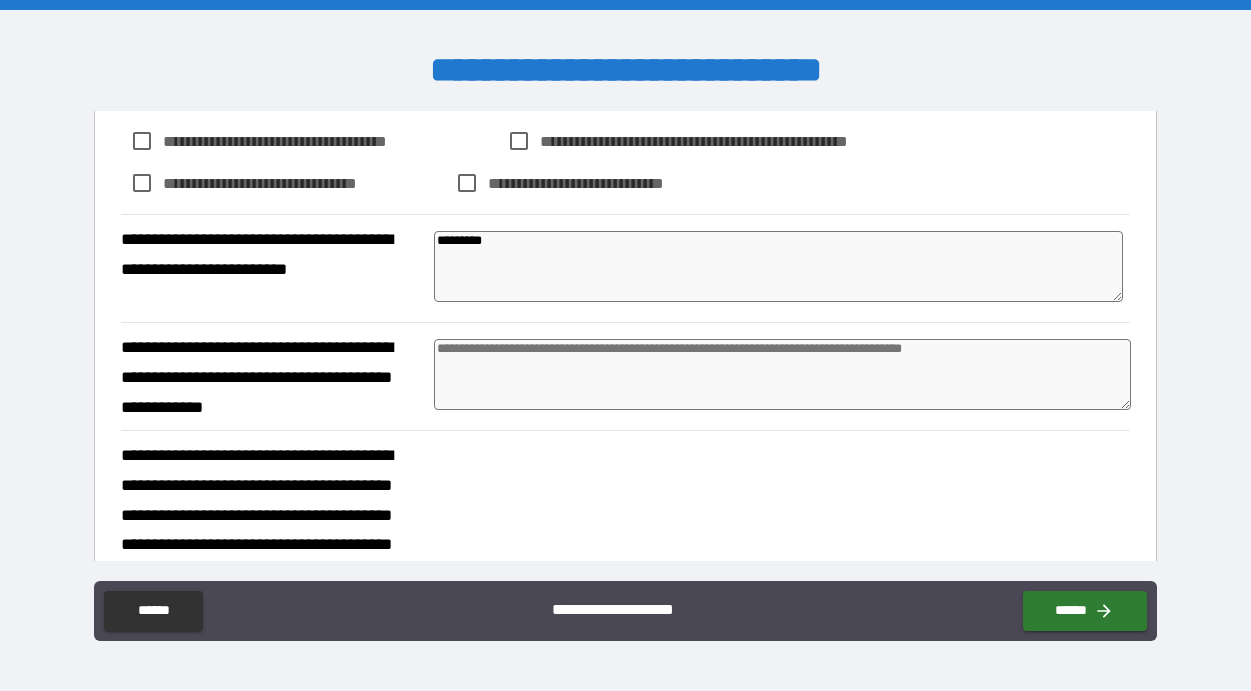 type on "*" 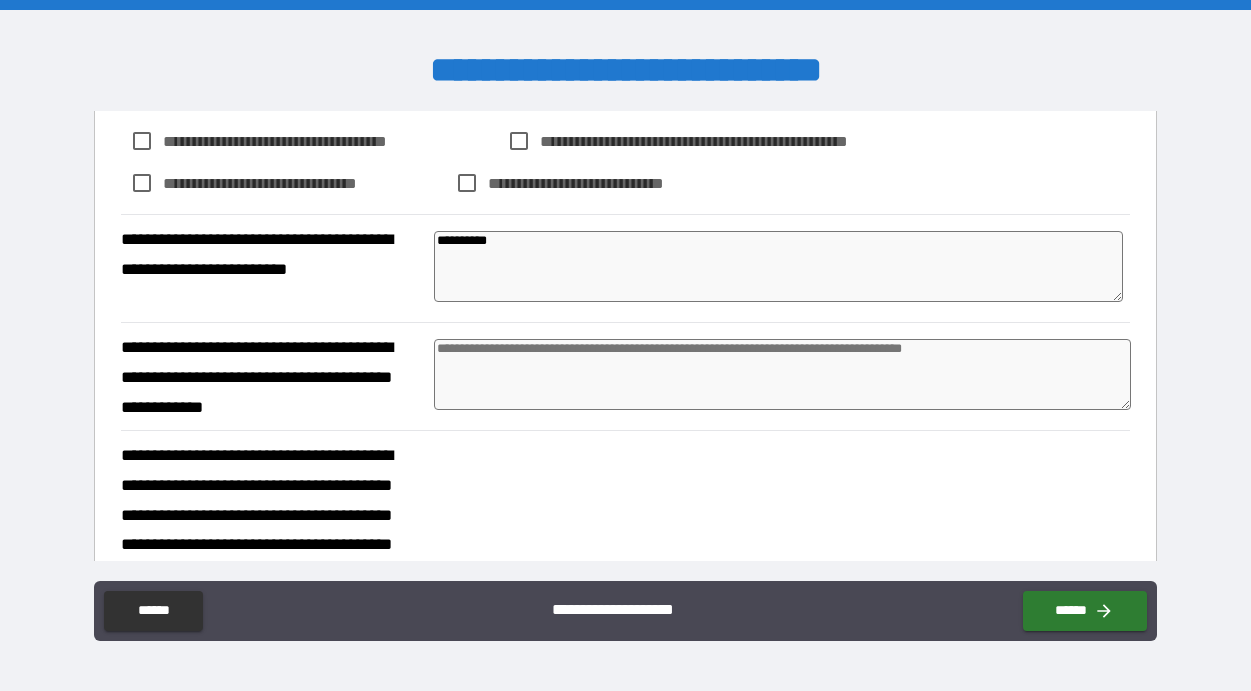 type on "*" 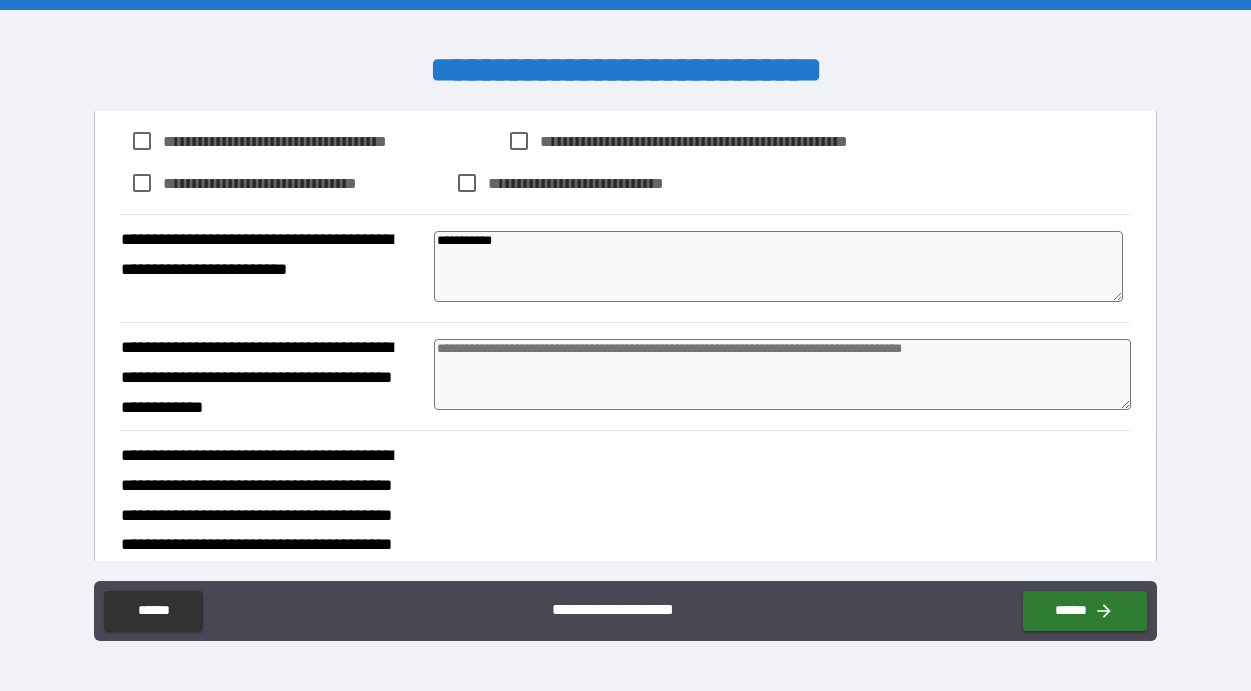 type on "**********" 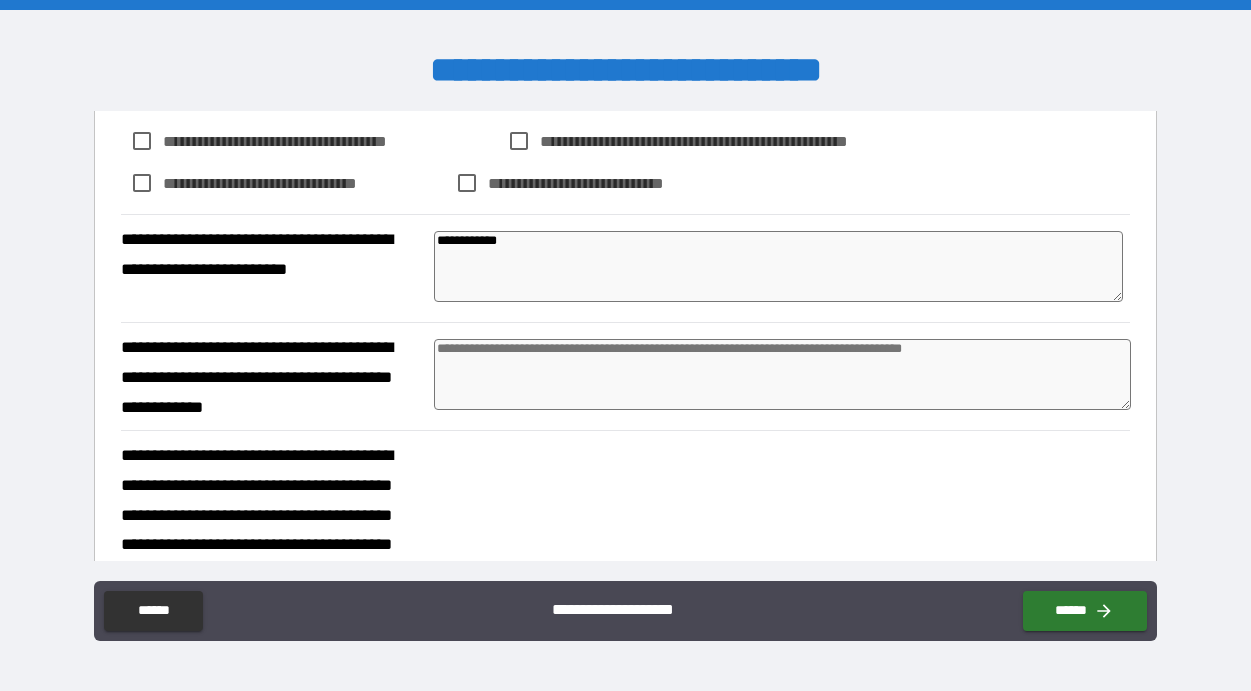 type on "*" 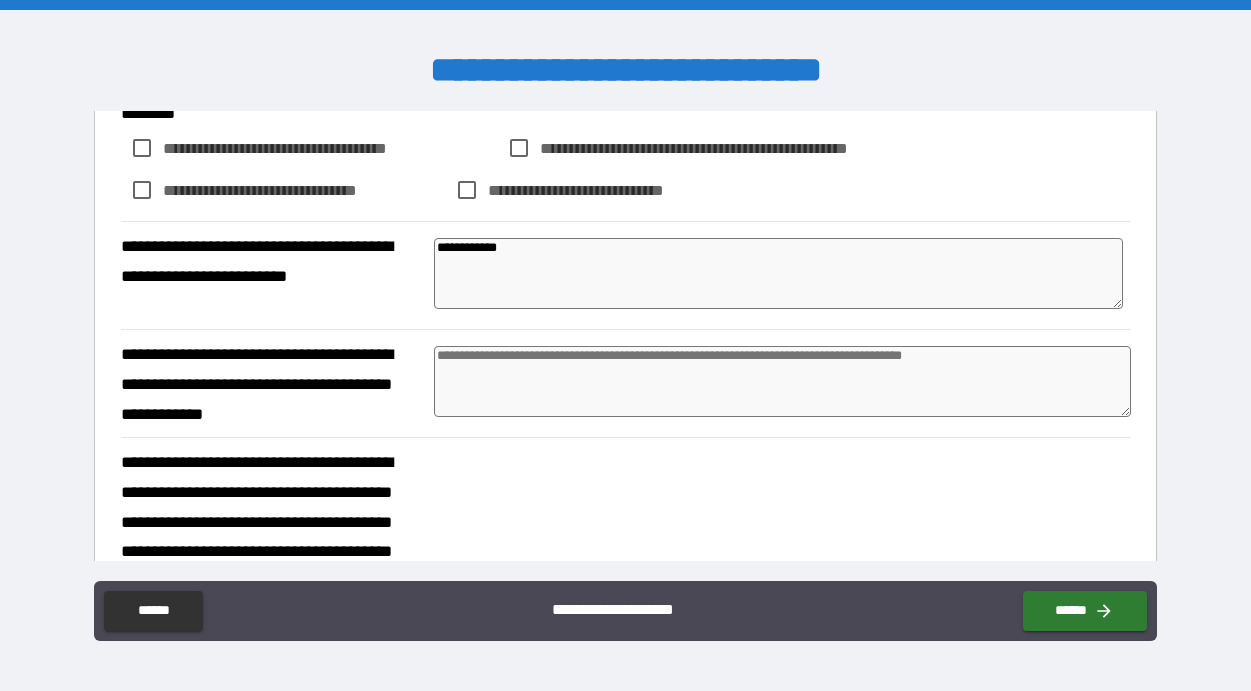 type on "**********" 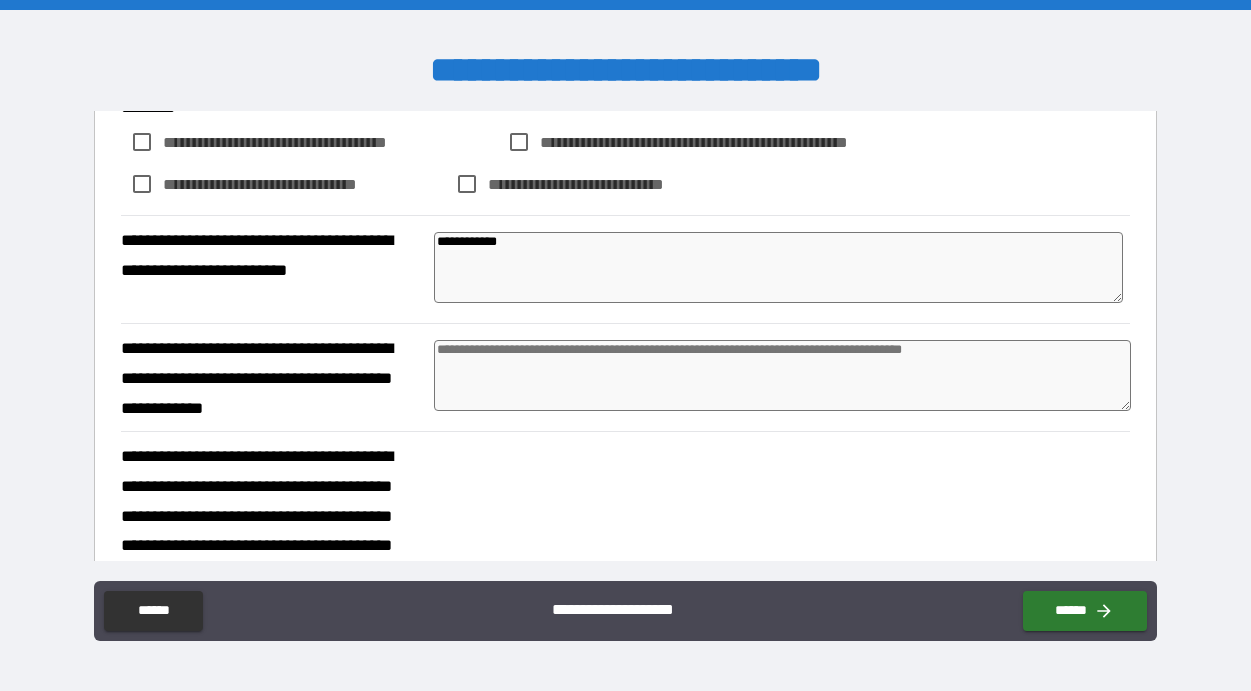 type on "*" 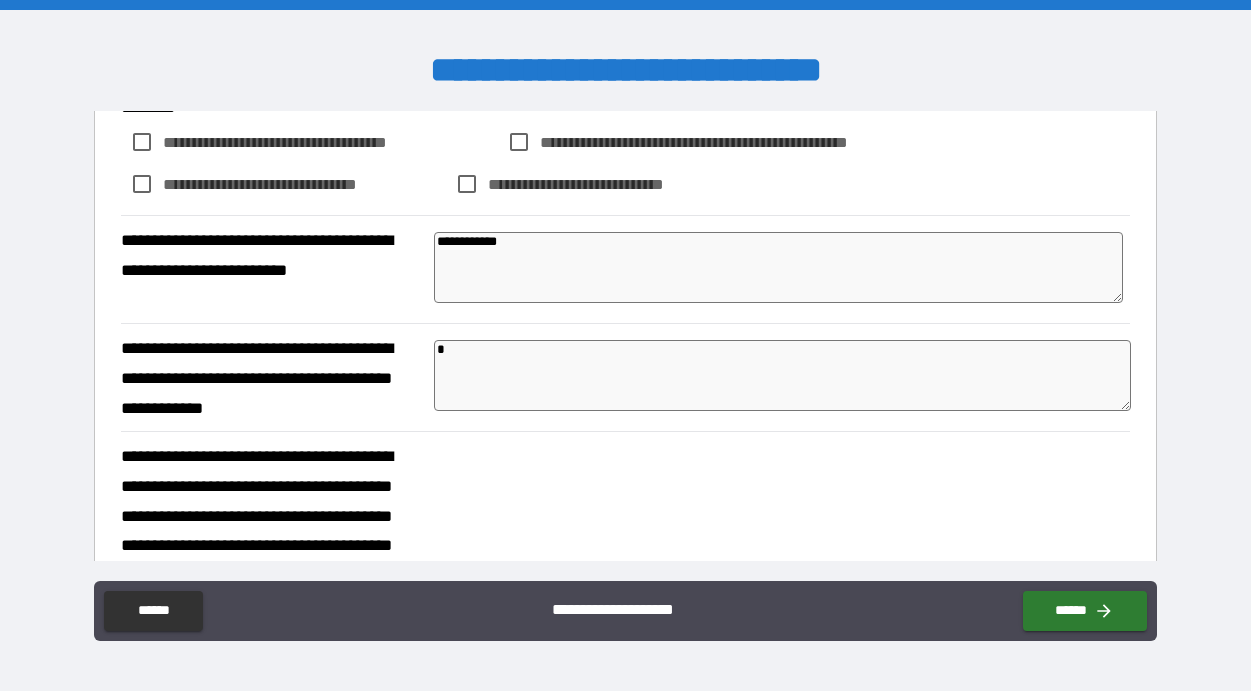 type on "*" 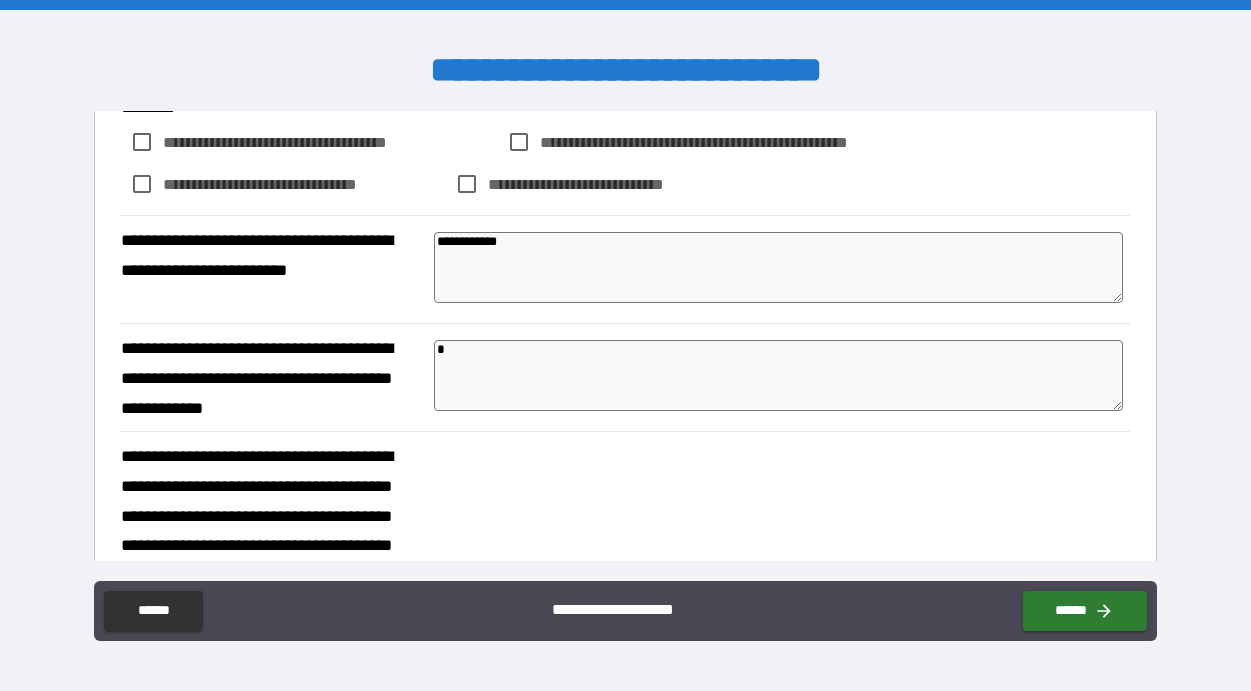type on "*" 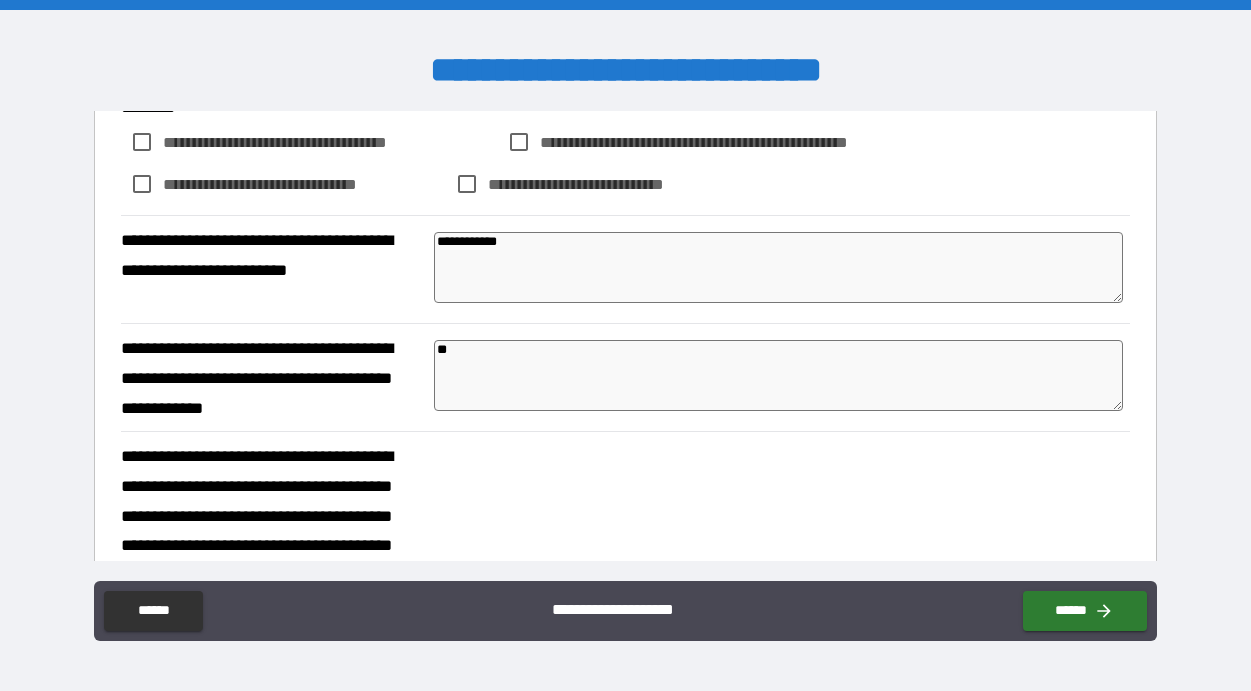 type on "*" 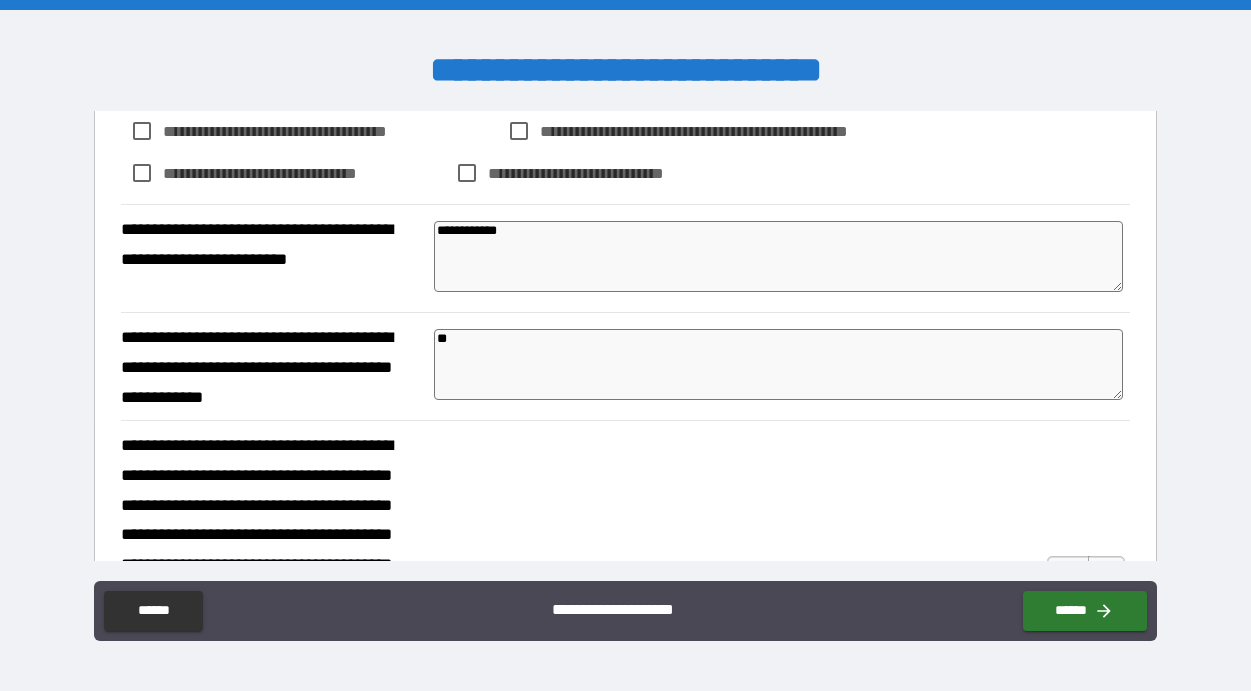 type on "**" 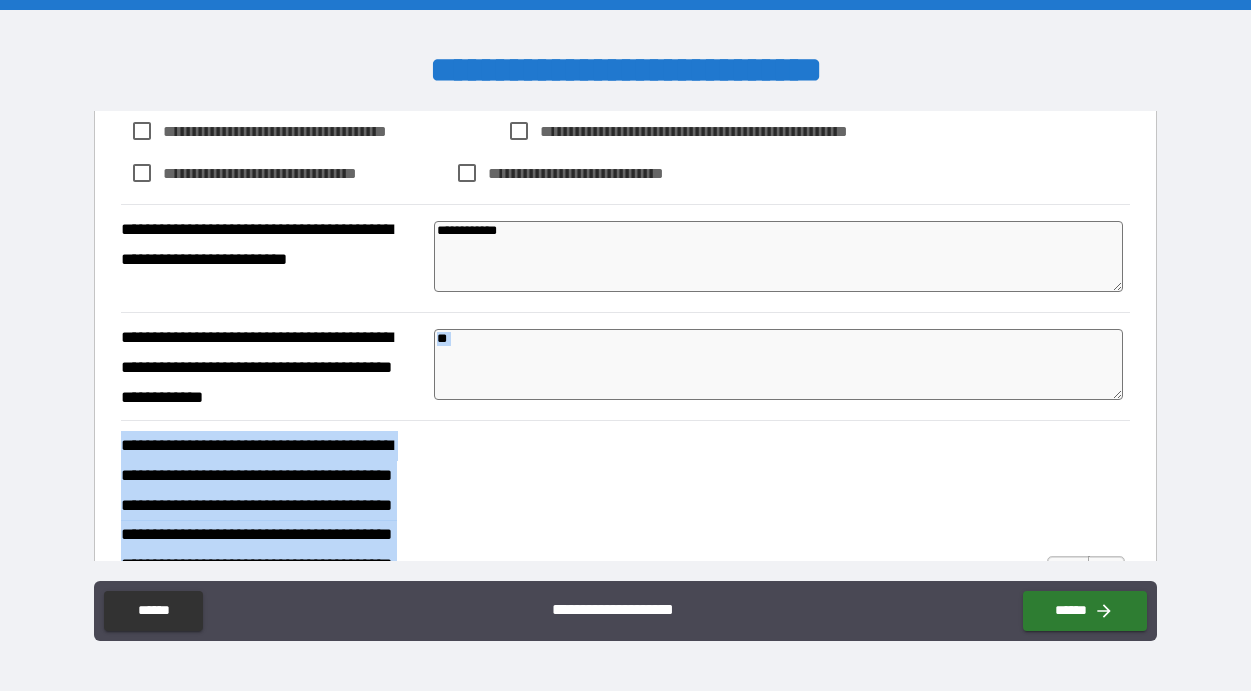 drag, startPoint x: 1144, startPoint y: 360, endPoint x: 1133, endPoint y: 437, distance: 77.781746 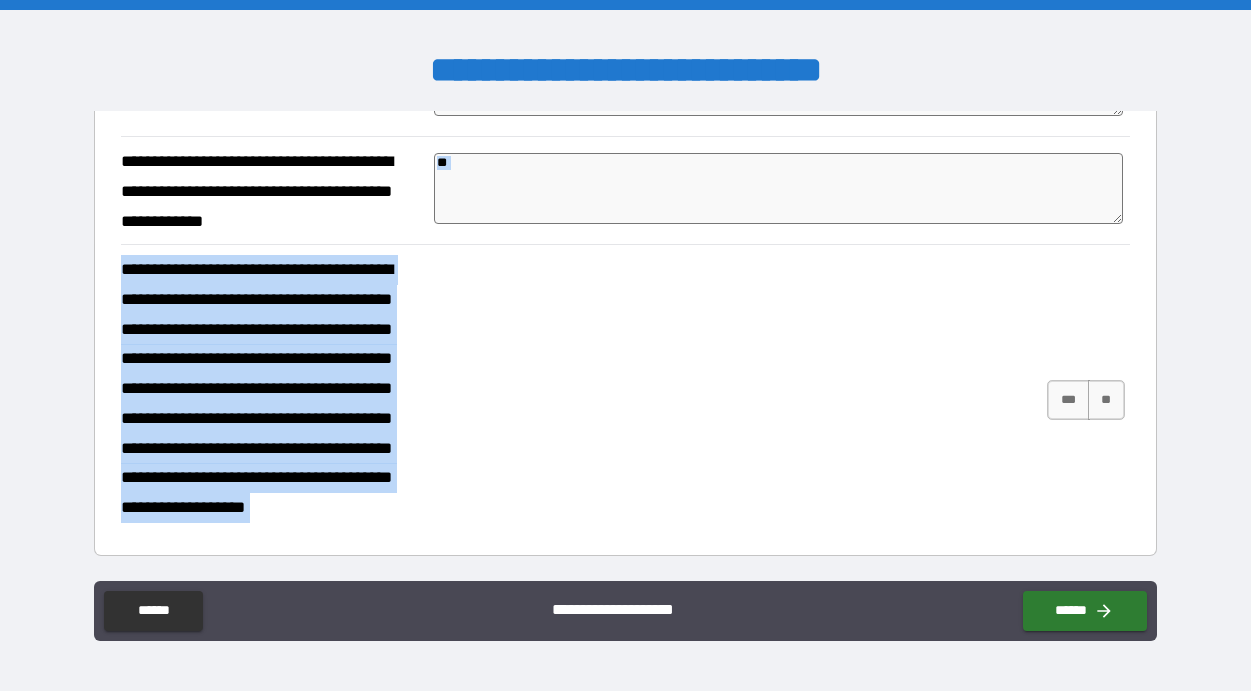 scroll, scrollTop: 466, scrollLeft: 0, axis: vertical 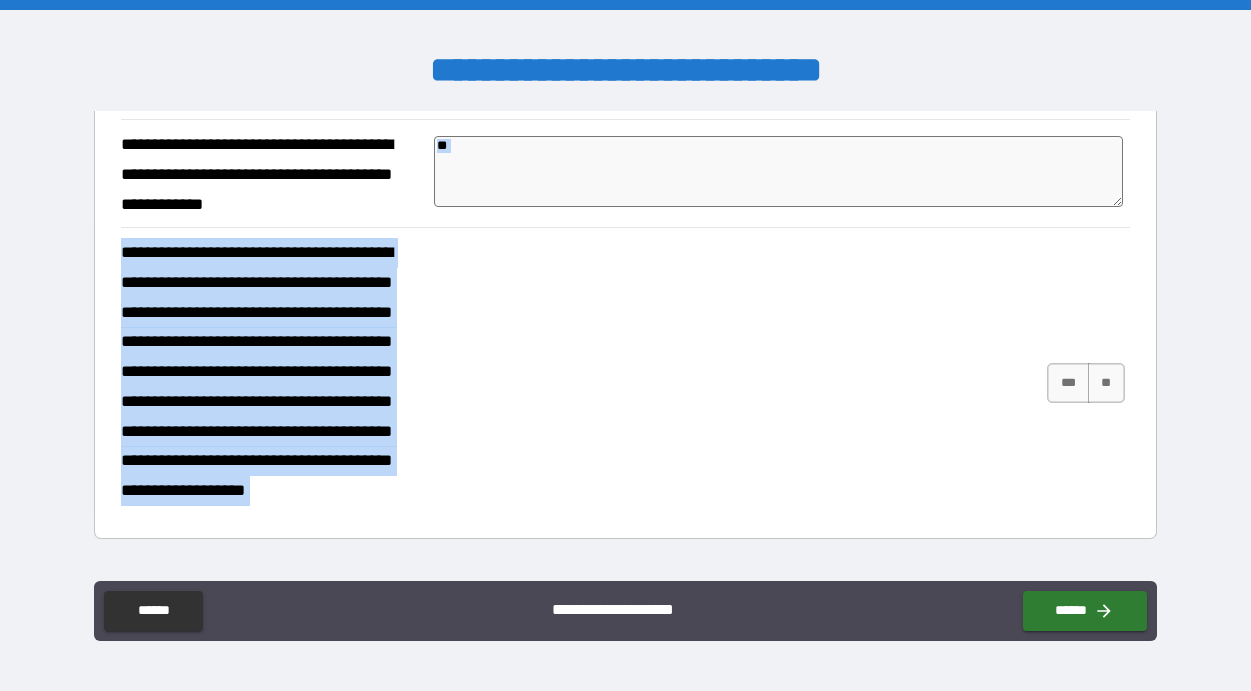 click on "**" at bounding box center (778, 171) 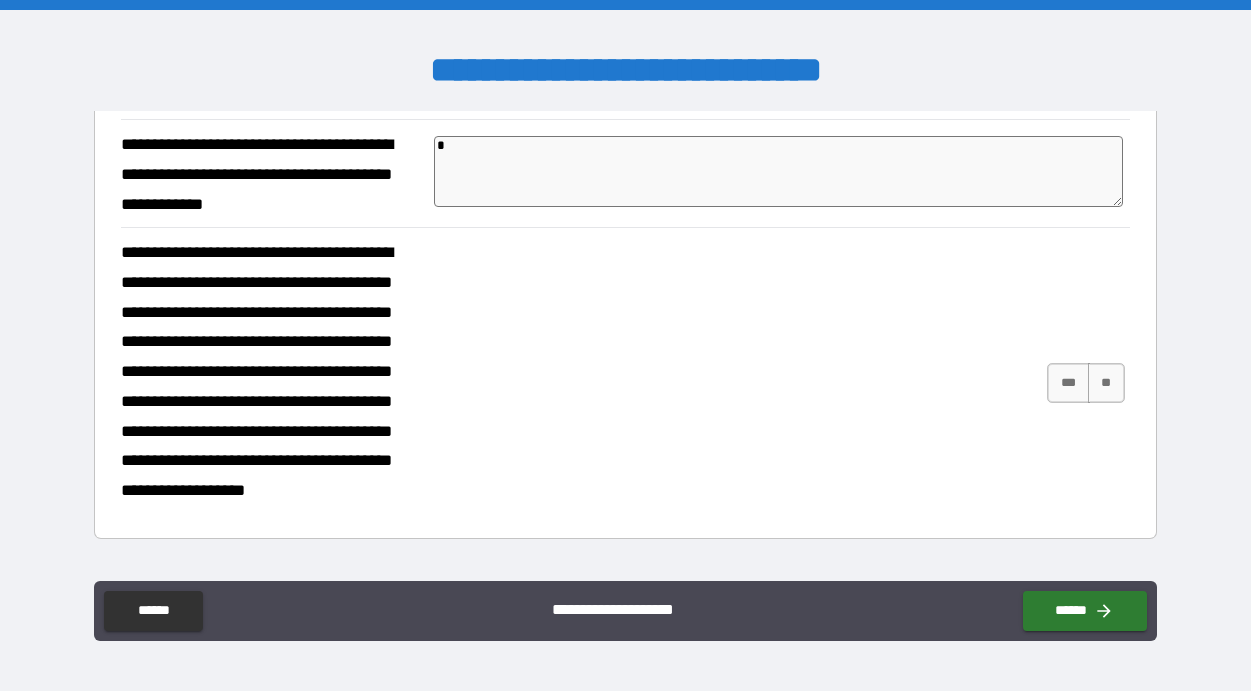 type on "*" 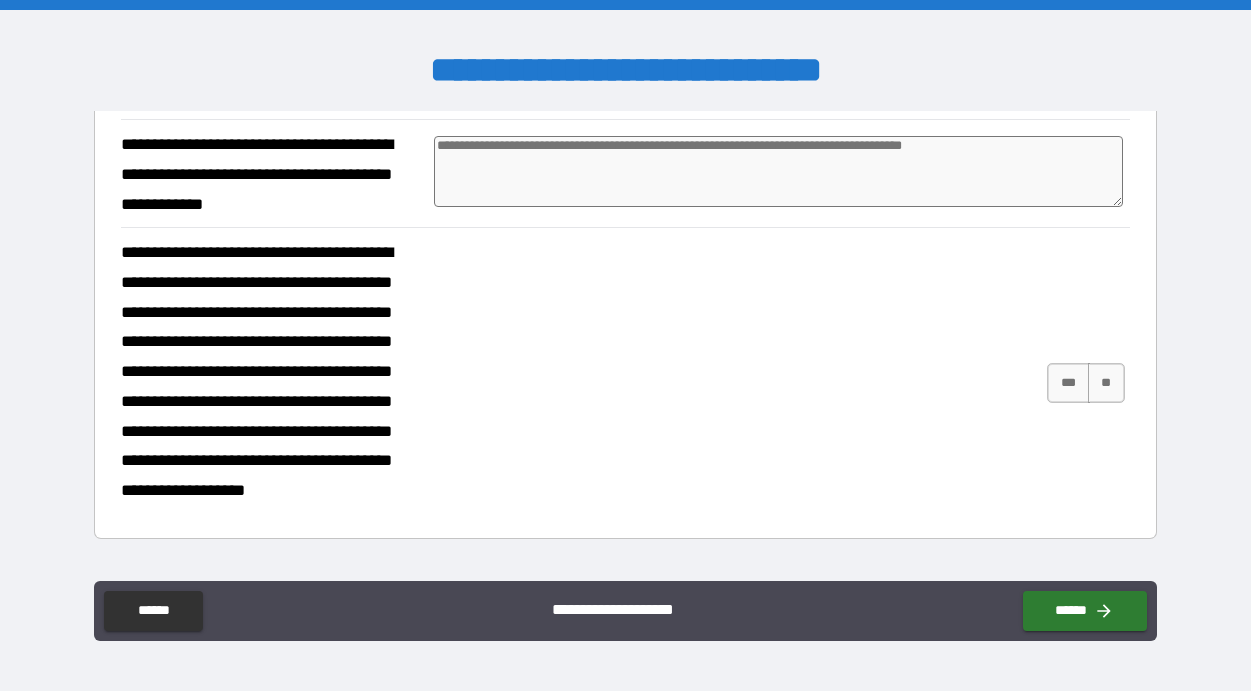 type on "*" 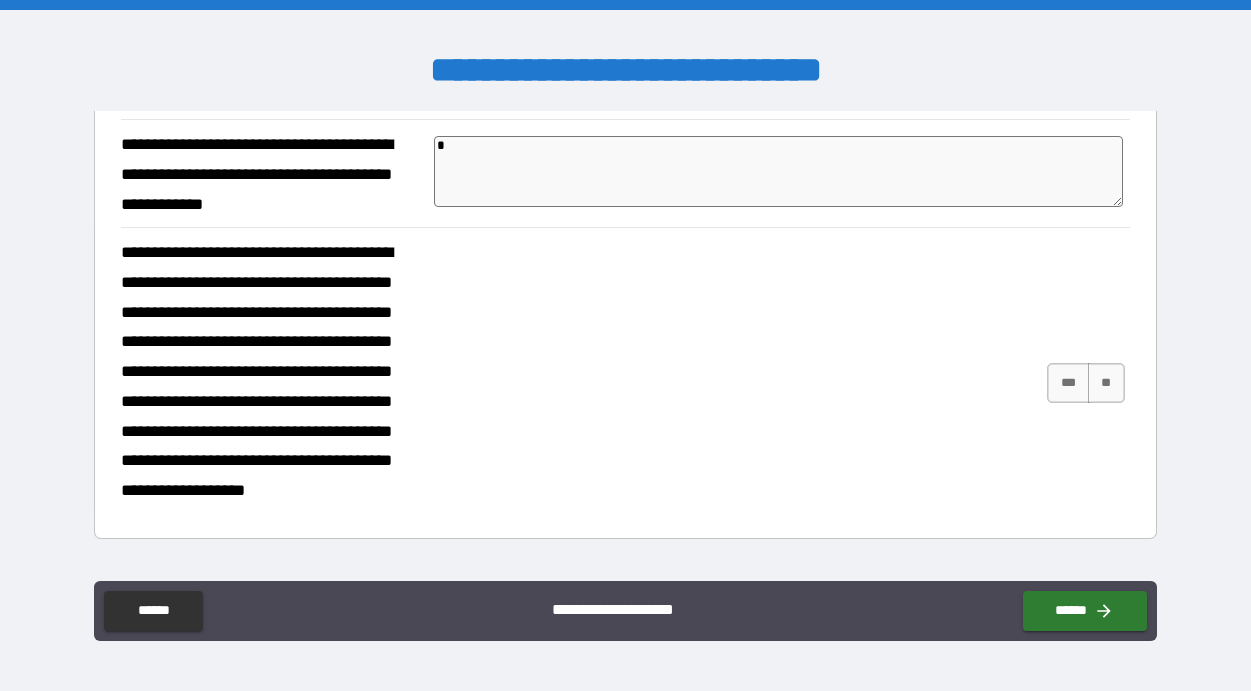 type on "*" 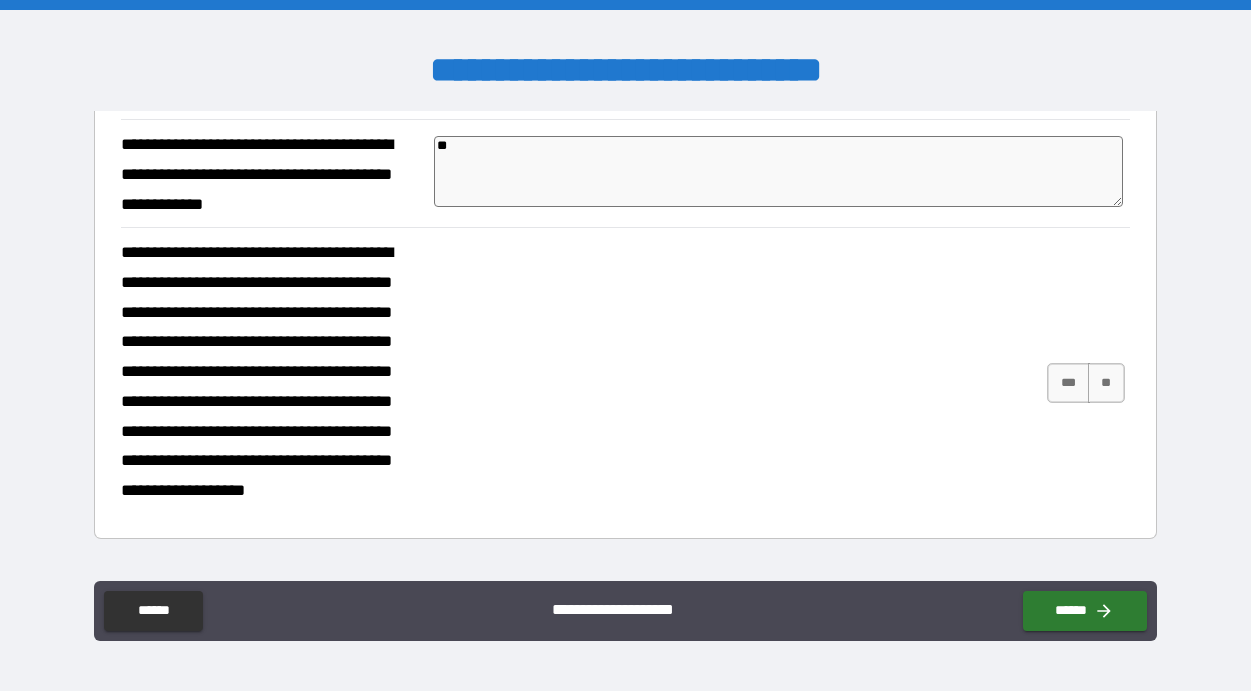 type on "*" 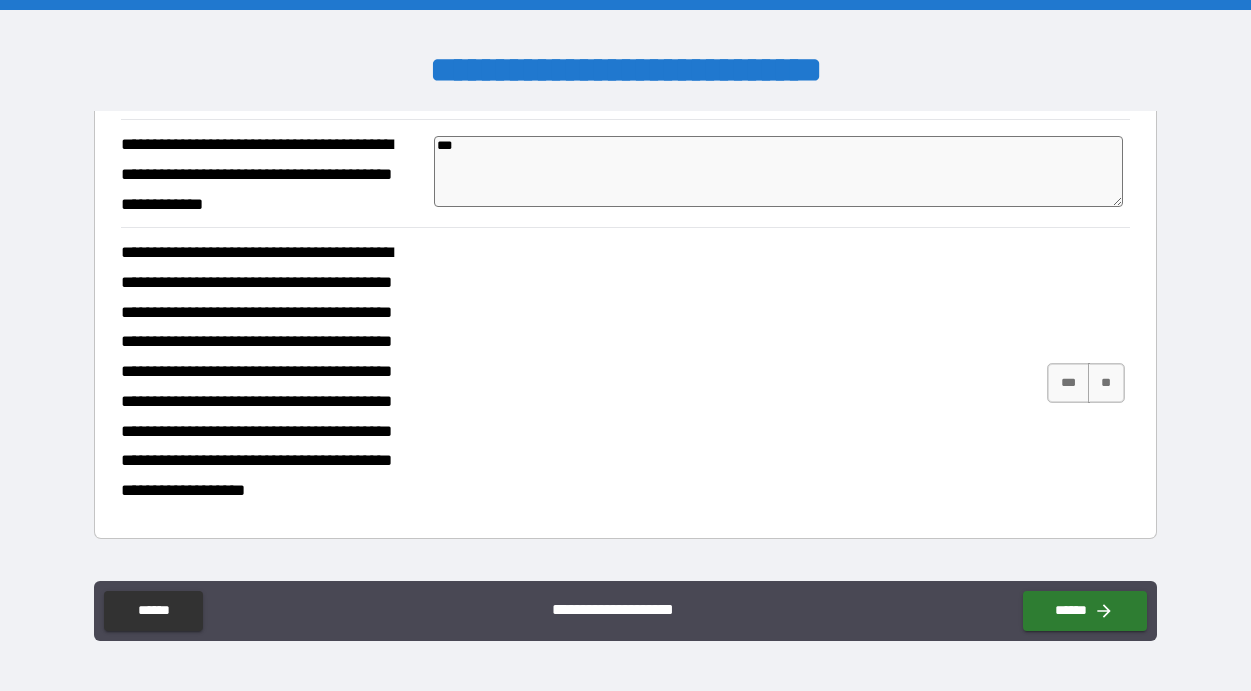 type on "*" 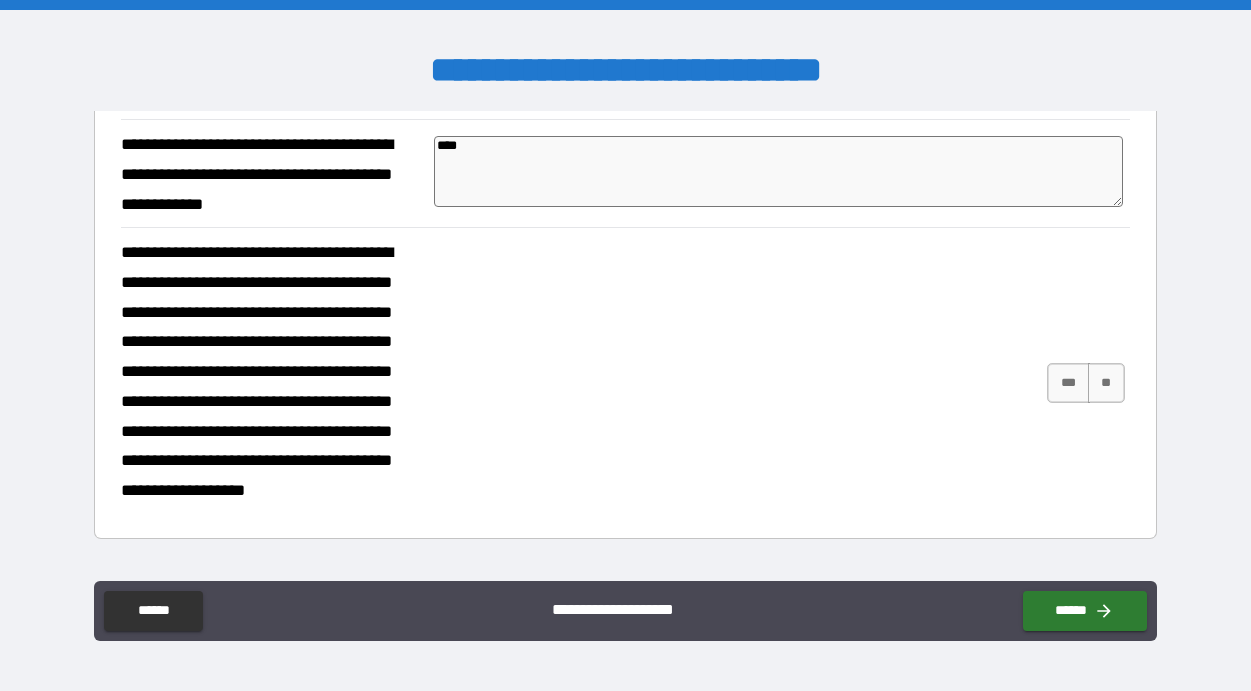 type on "*" 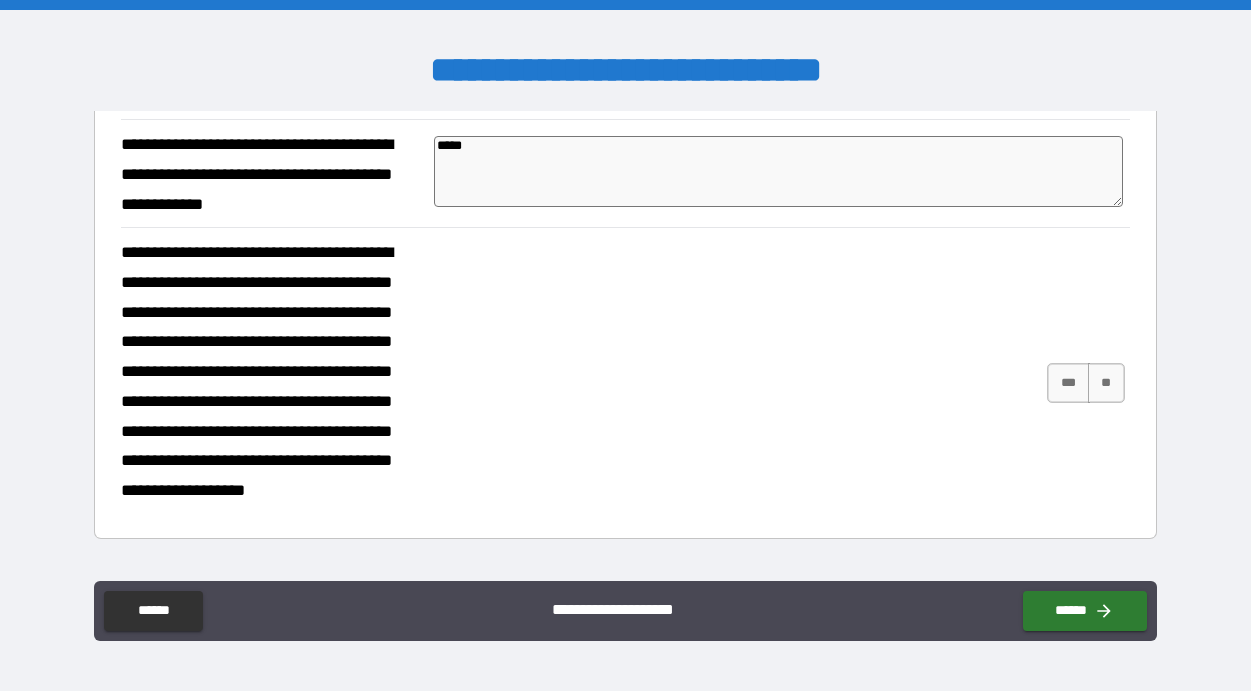 type on "*" 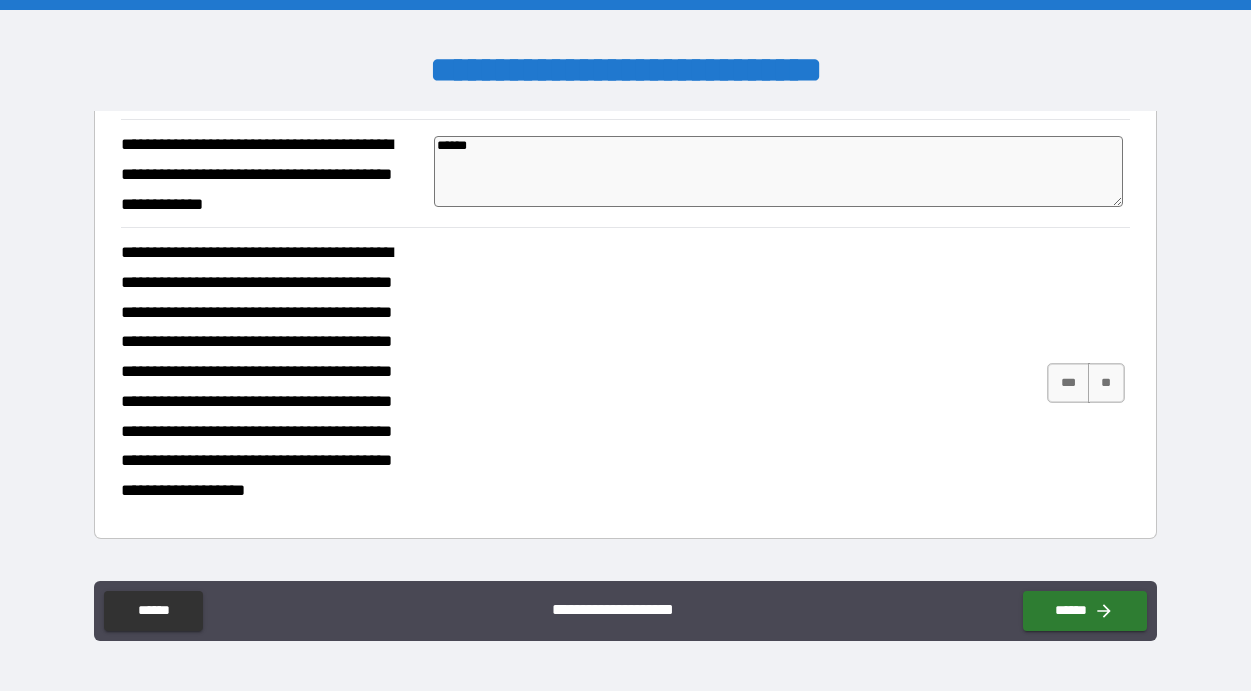type on "*" 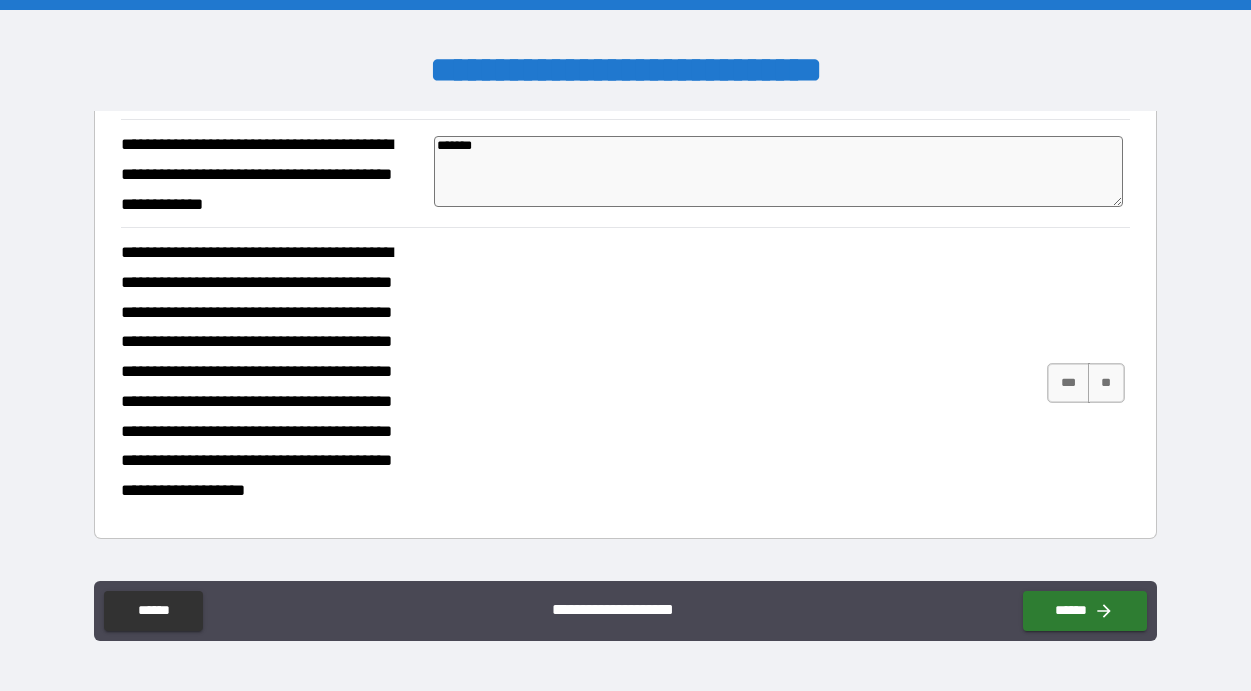 type on "*" 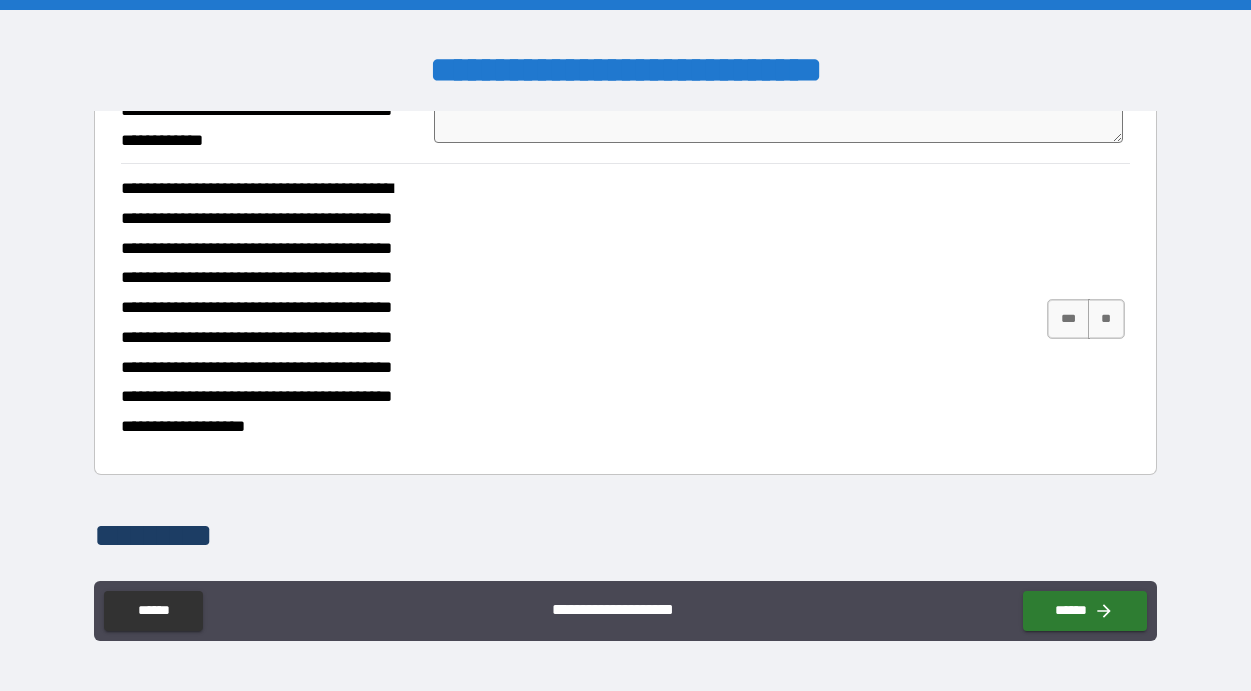scroll, scrollTop: 544, scrollLeft: 0, axis: vertical 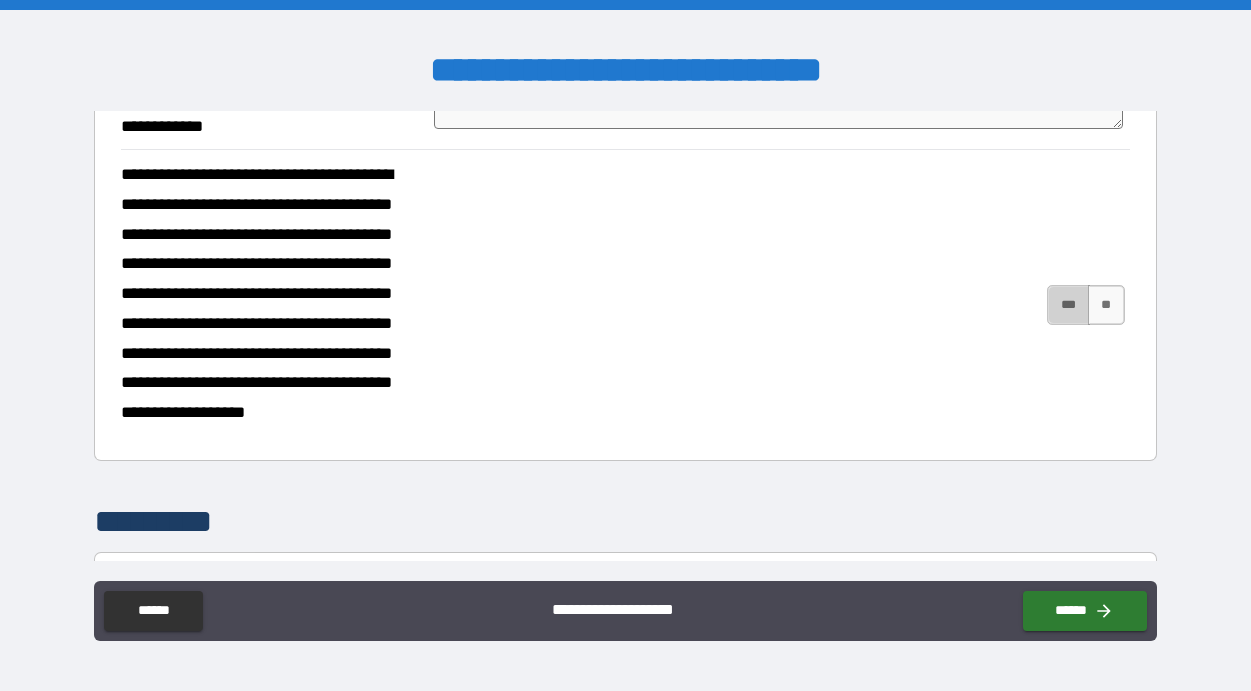 drag, startPoint x: 1056, startPoint y: 300, endPoint x: 1101, endPoint y: 335, distance: 57.00877 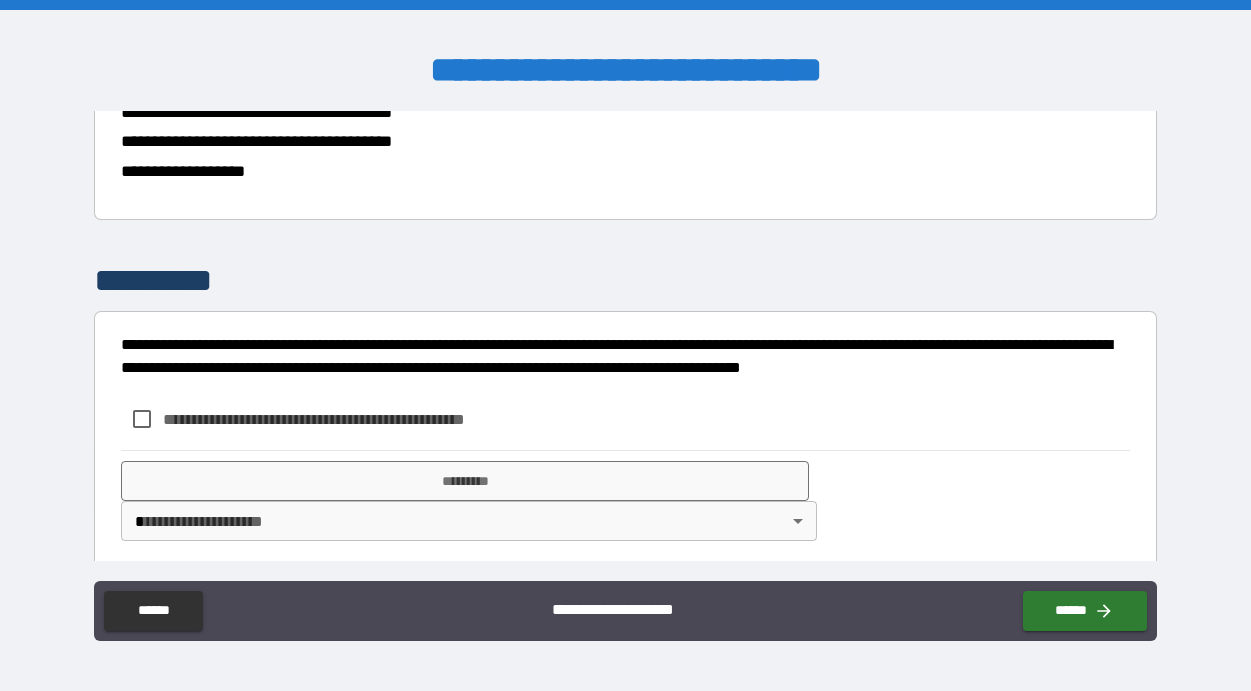 scroll, scrollTop: 796, scrollLeft: 0, axis: vertical 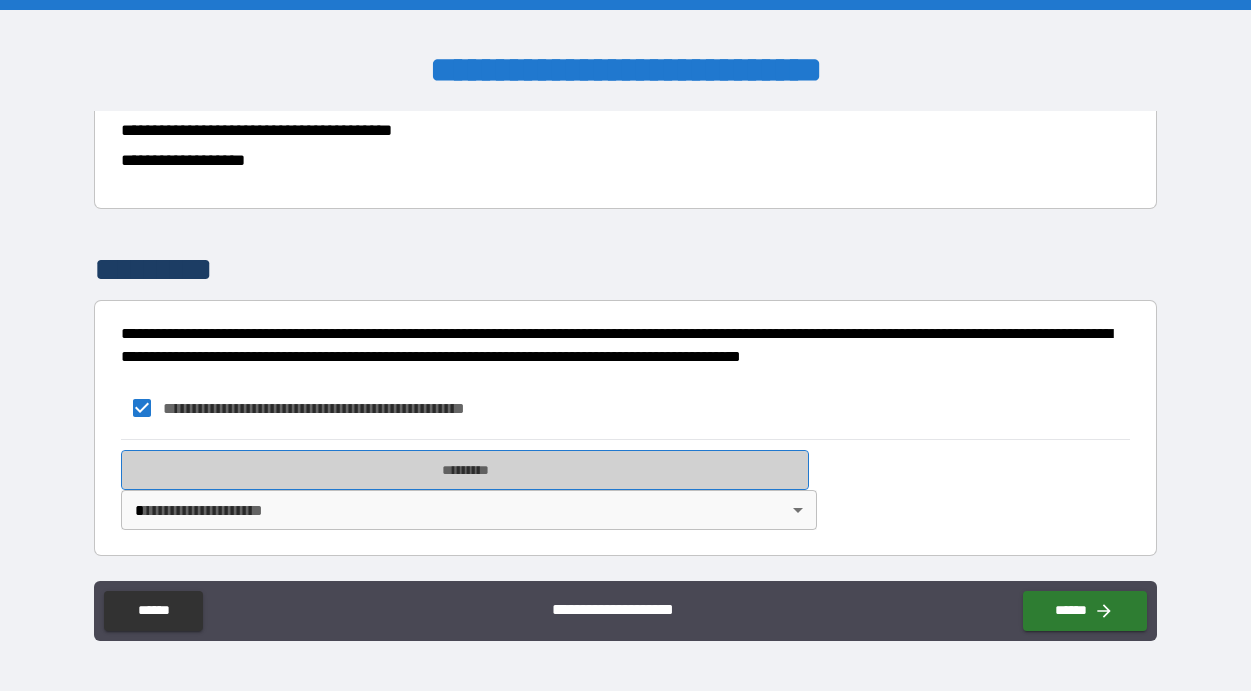click on "*********" at bounding box center (465, 470) 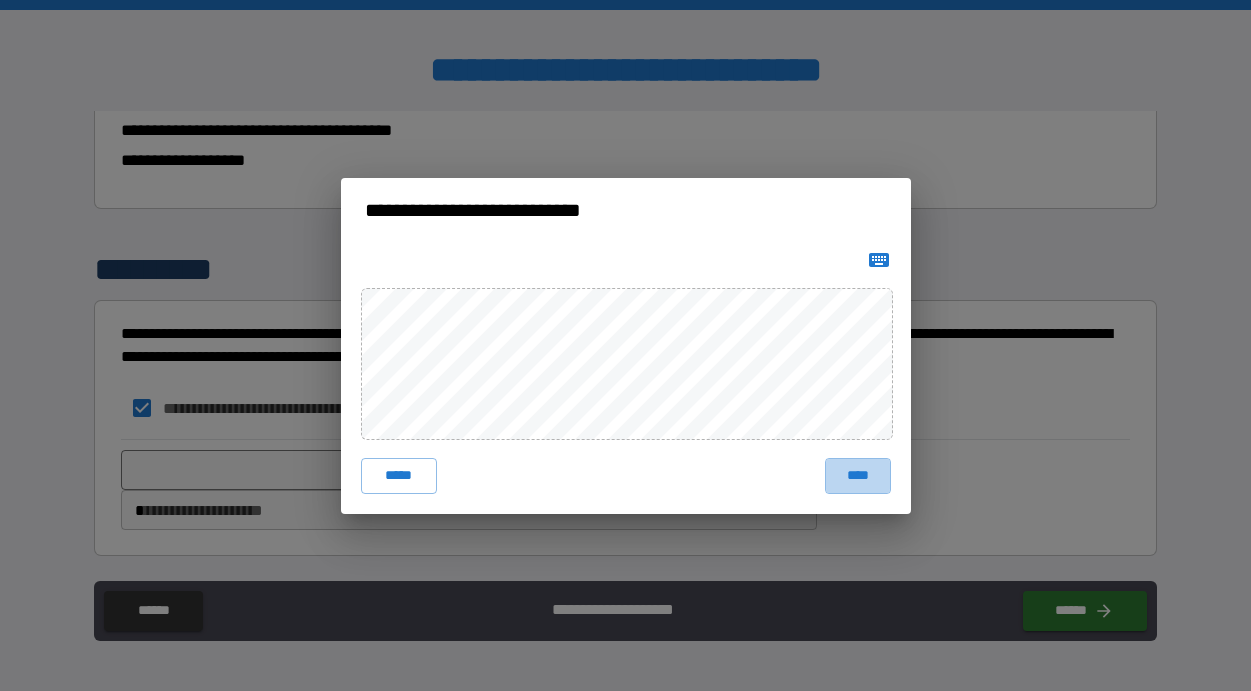 drag, startPoint x: 853, startPoint y: 471, endPoint x: 879, endPoint y: 479, distance: 27.202942 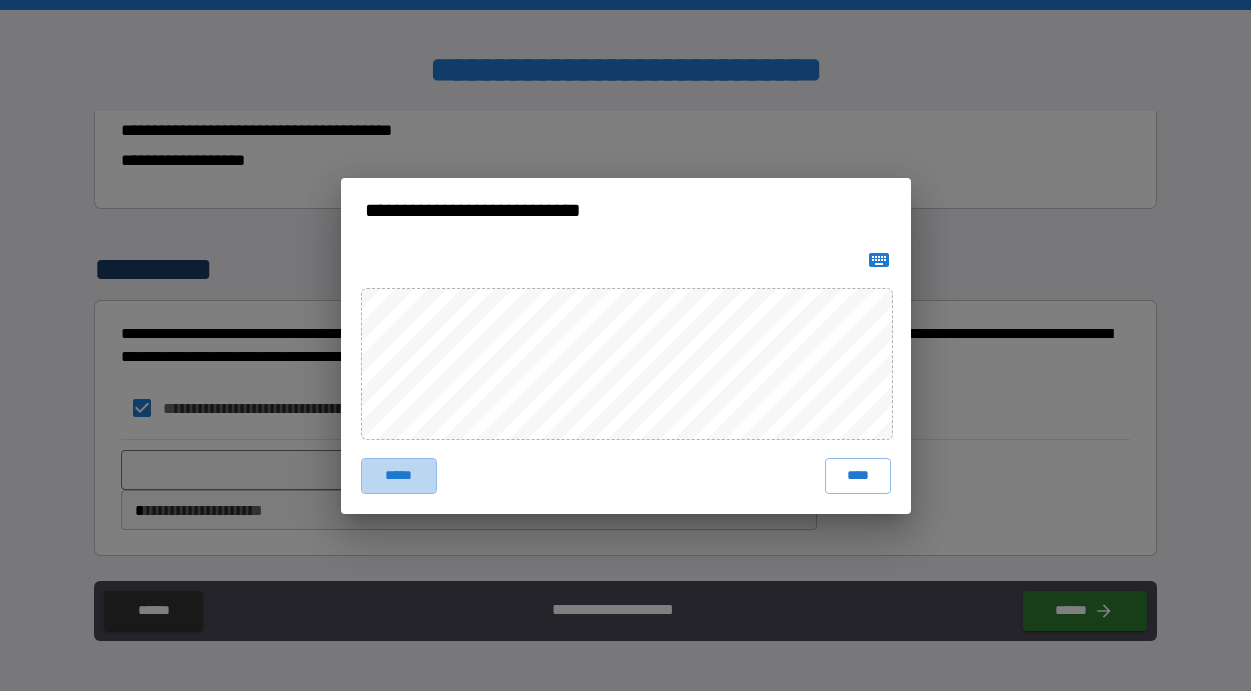 drag, startPoint x: 398, startPoint y: 464, endPoint x: 439, endPoint y: 456, distance: 41.773197 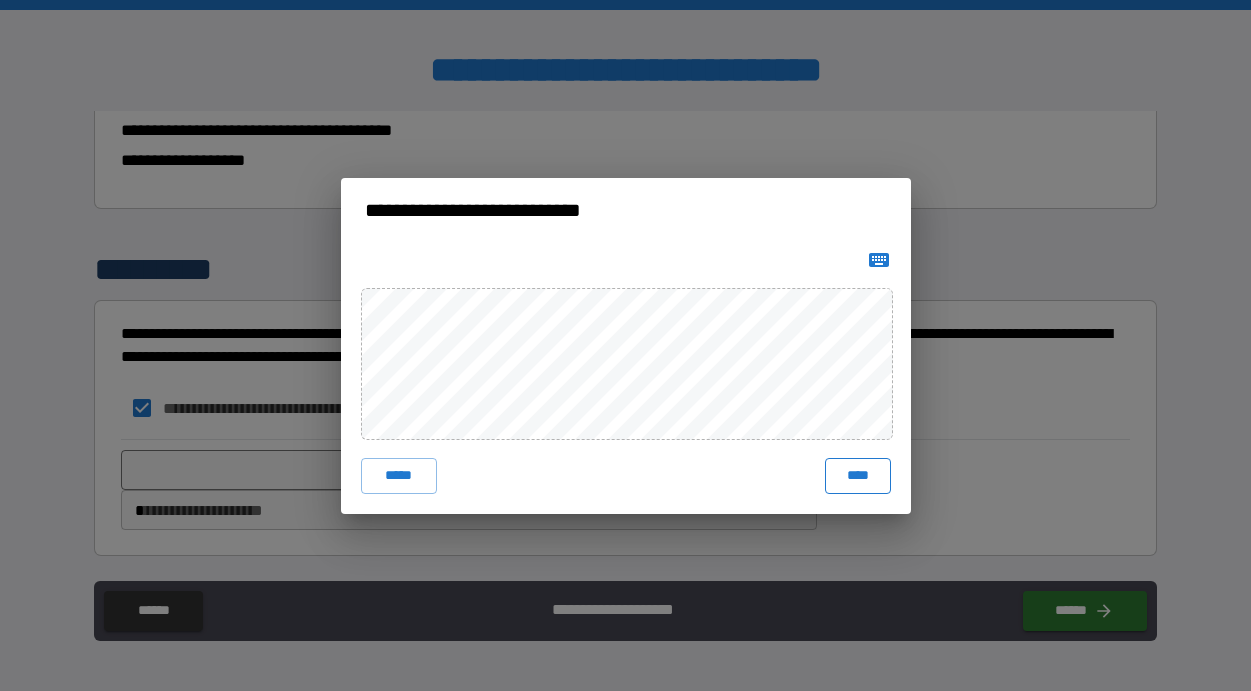 click on "****" at bounding box center (858, 476) 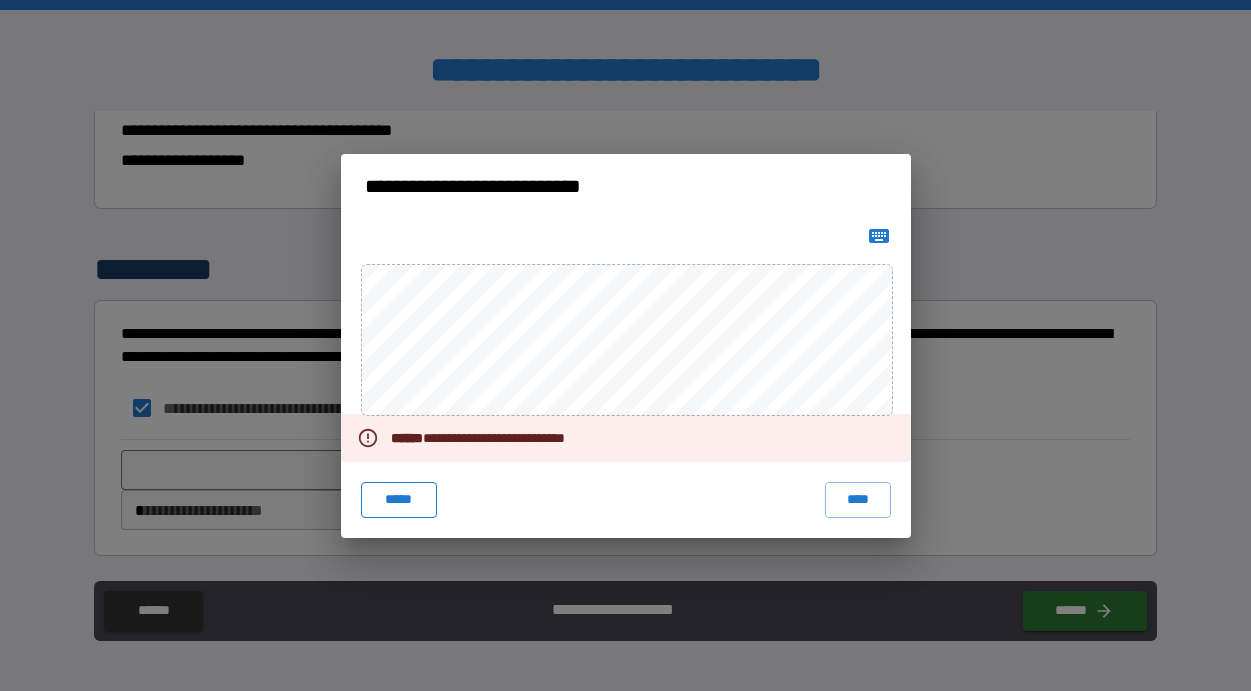 drag, startPoint x: 392, startPoint y: 497, endPoint x: 393, endPoint y: 486, distance: 11.045361 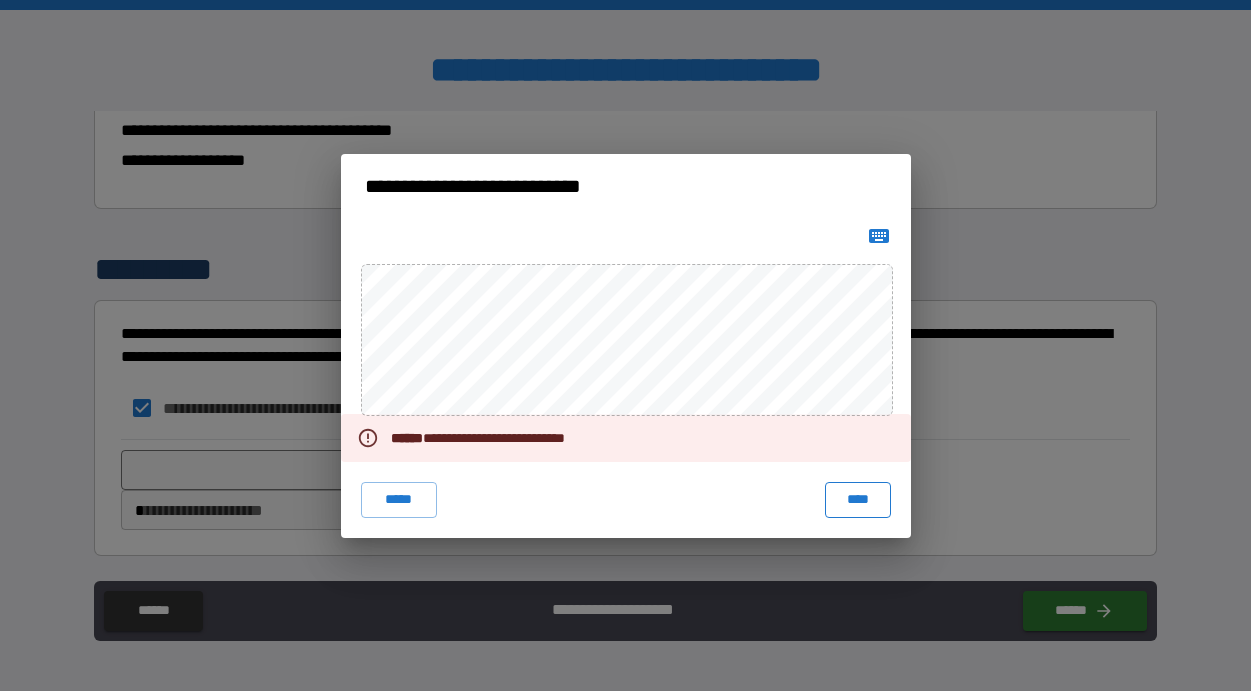 click on "****" at bounding box center [858, 500] 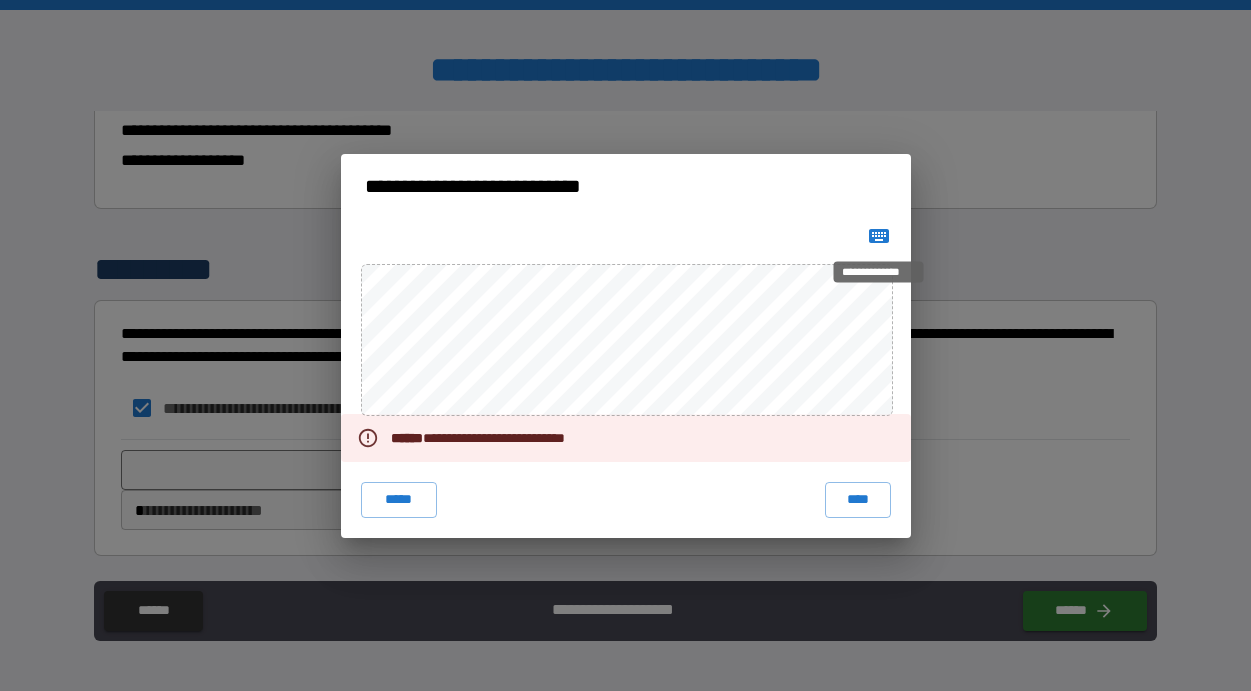 click 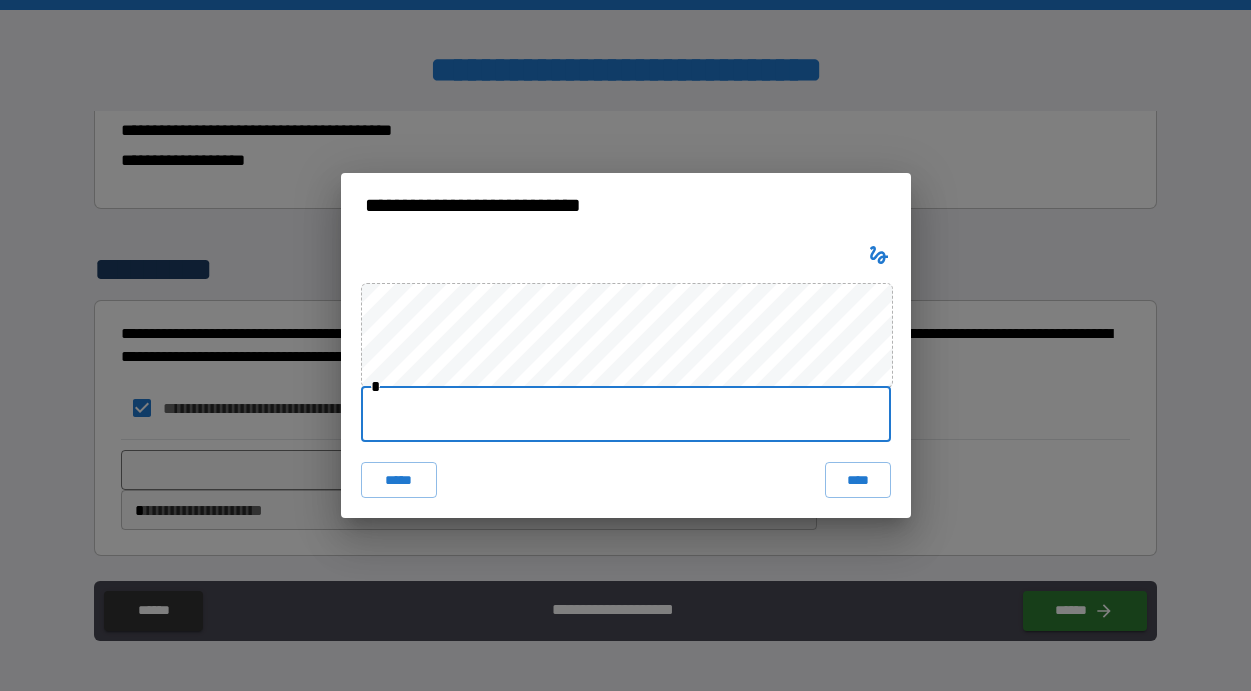 click at bounding box center [626, 414] 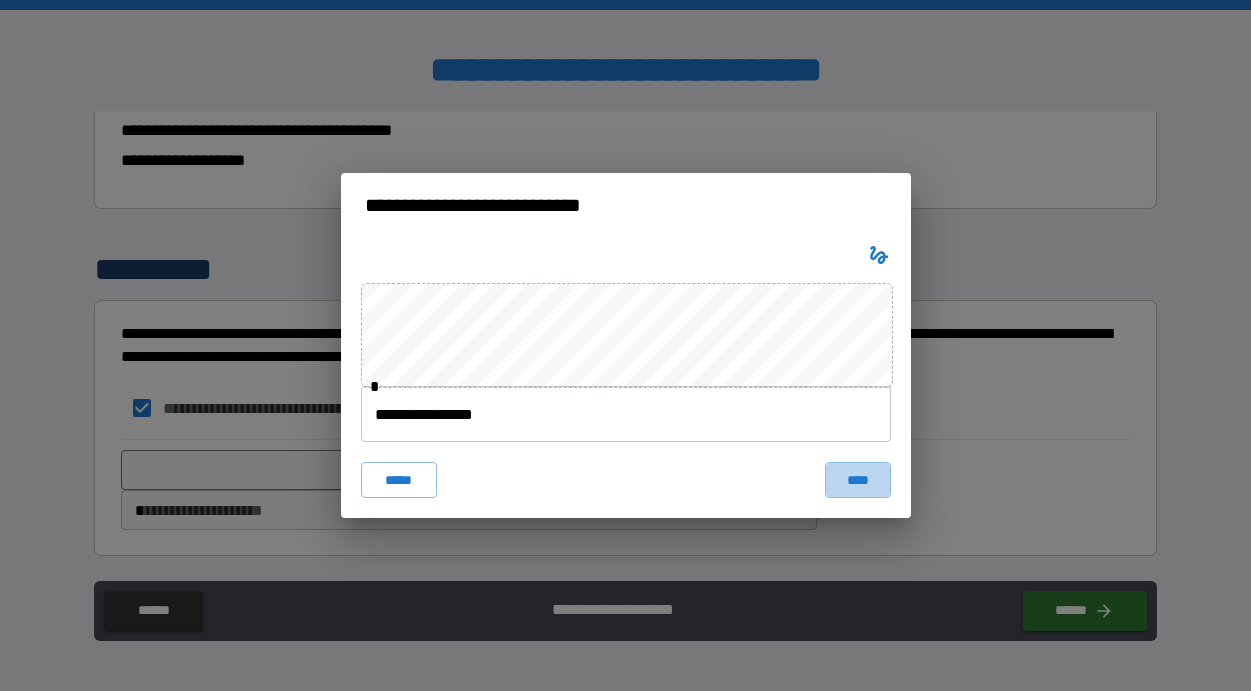 click on "****" at bounding box center [858, 480] 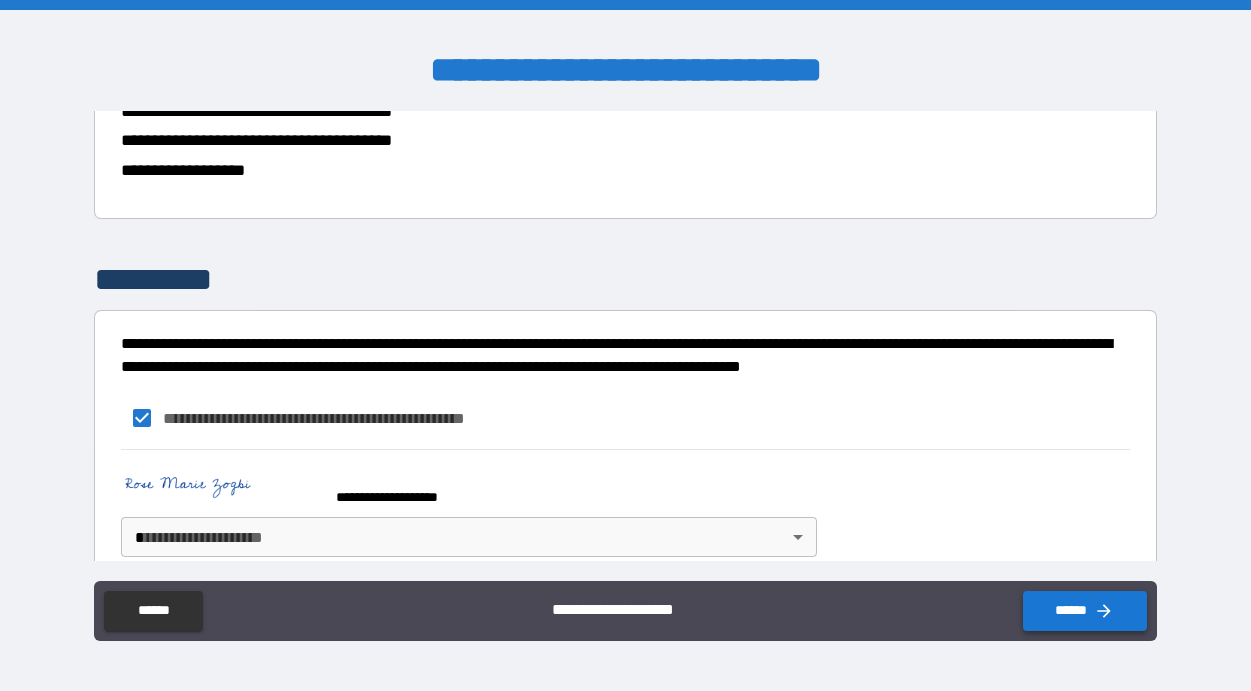click on "******" at bounding box center [1085, 611] 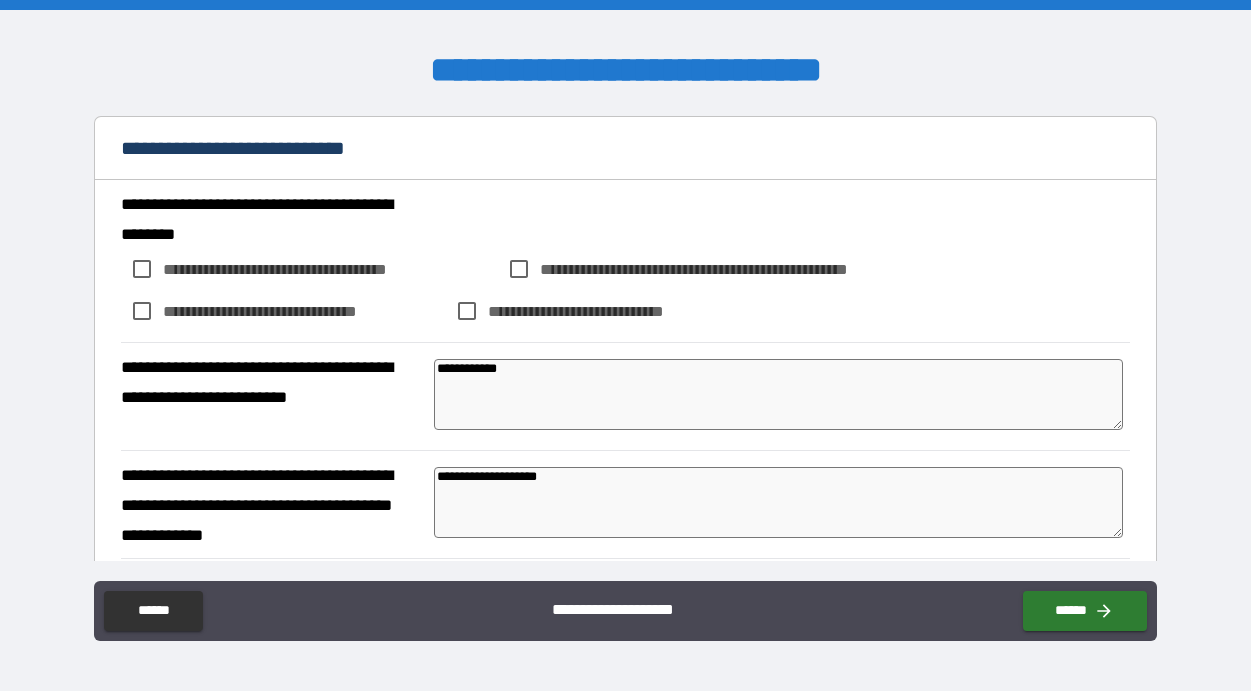 scroll, scrollTop: 132, scrollLeft: 0, axis: vertical 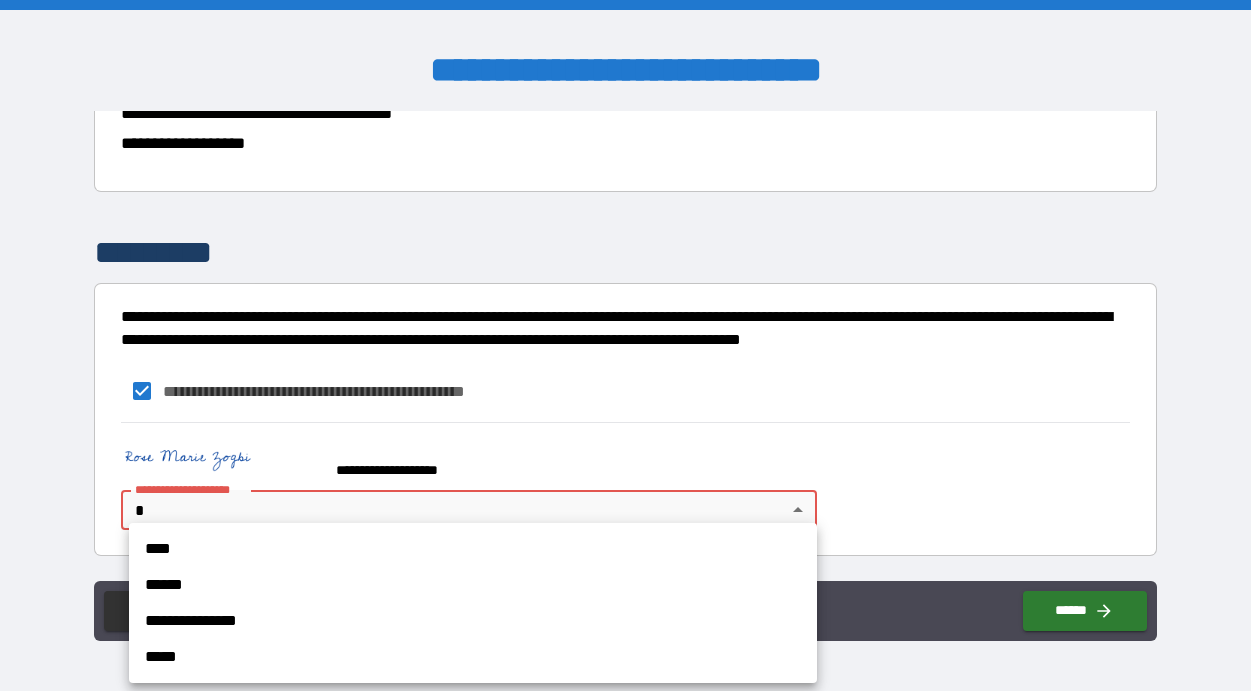 click on "**********" at bounding box center (625, 345) 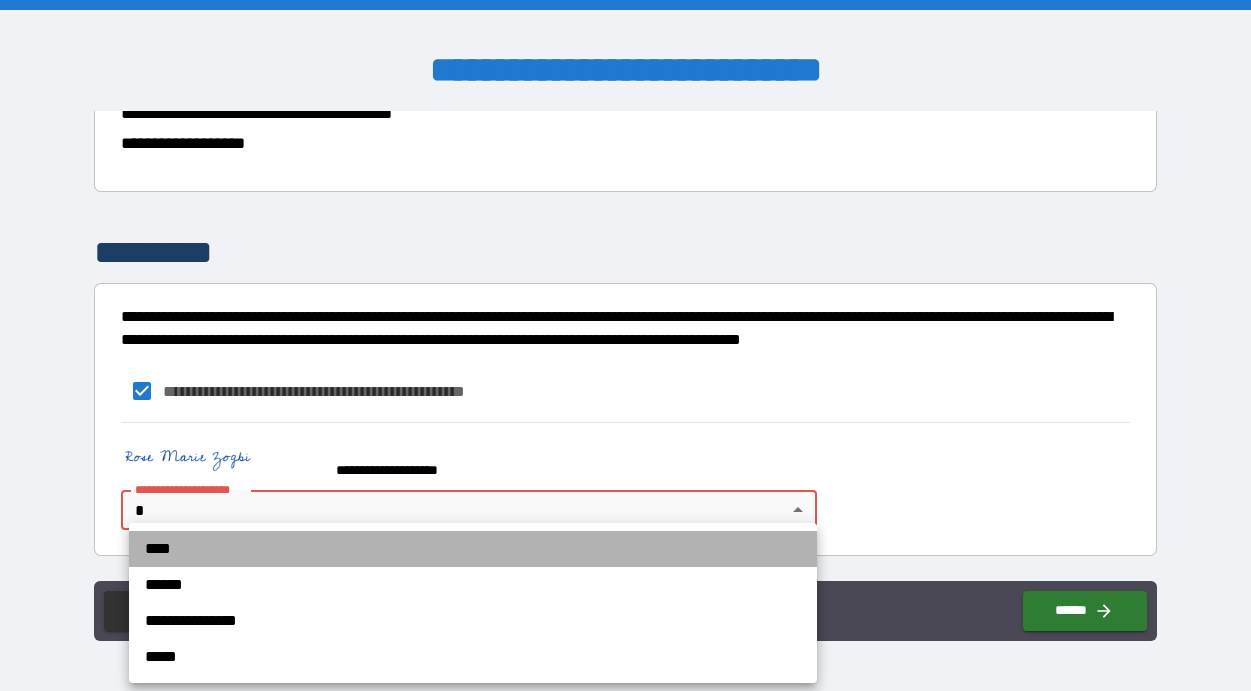 drag, startPoint x: 162, startPoint y: 540, endPoint x: 181, endPoint y: 538, distance: 19.104973 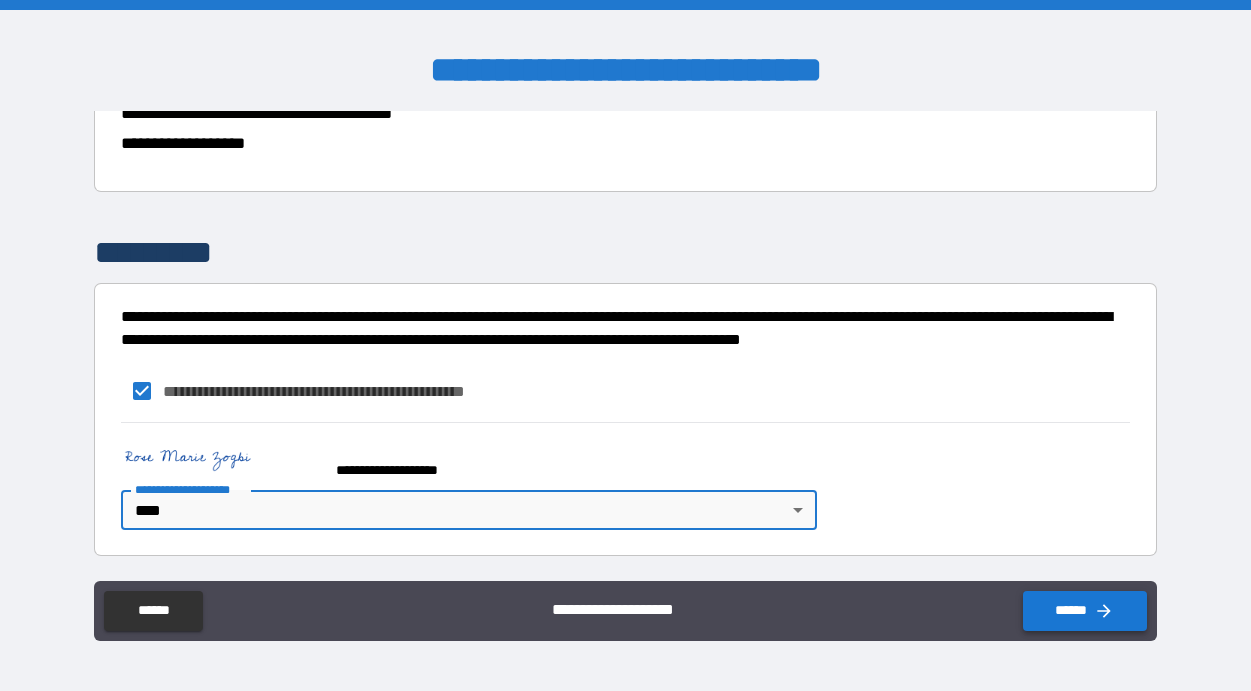click on "******" at bounding box center [1085, 611] 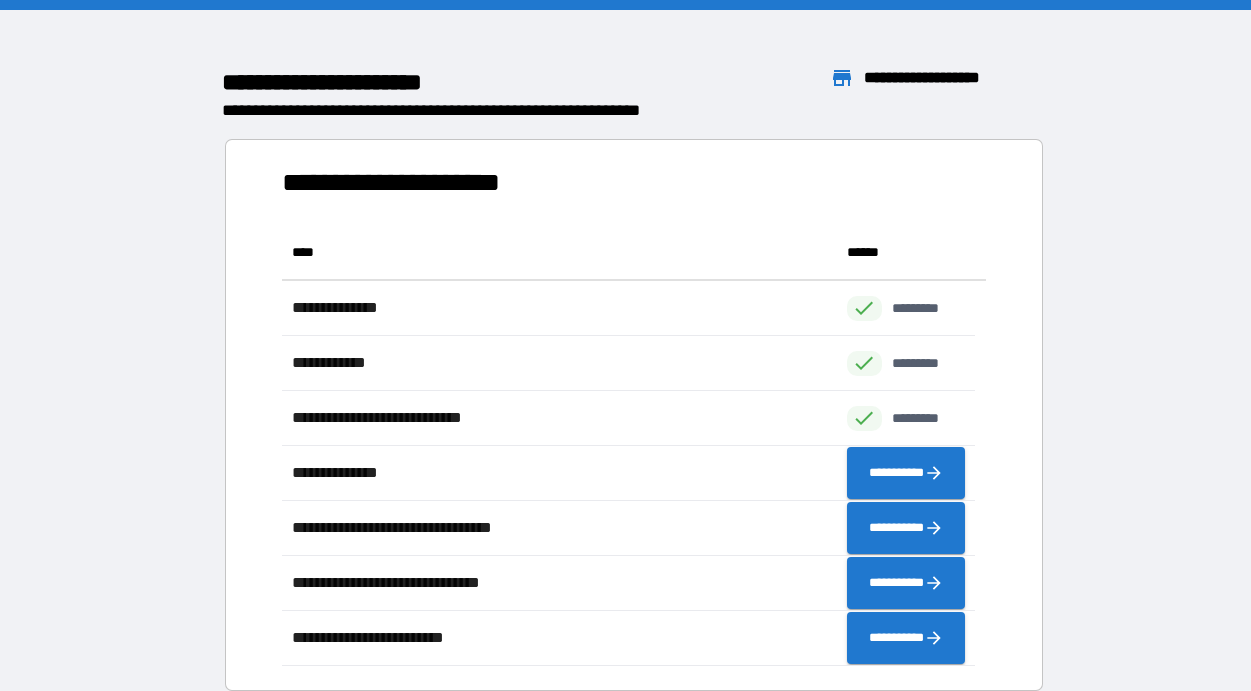 scroll, scrollTop: 16, scrollLeft: 16, axis: both 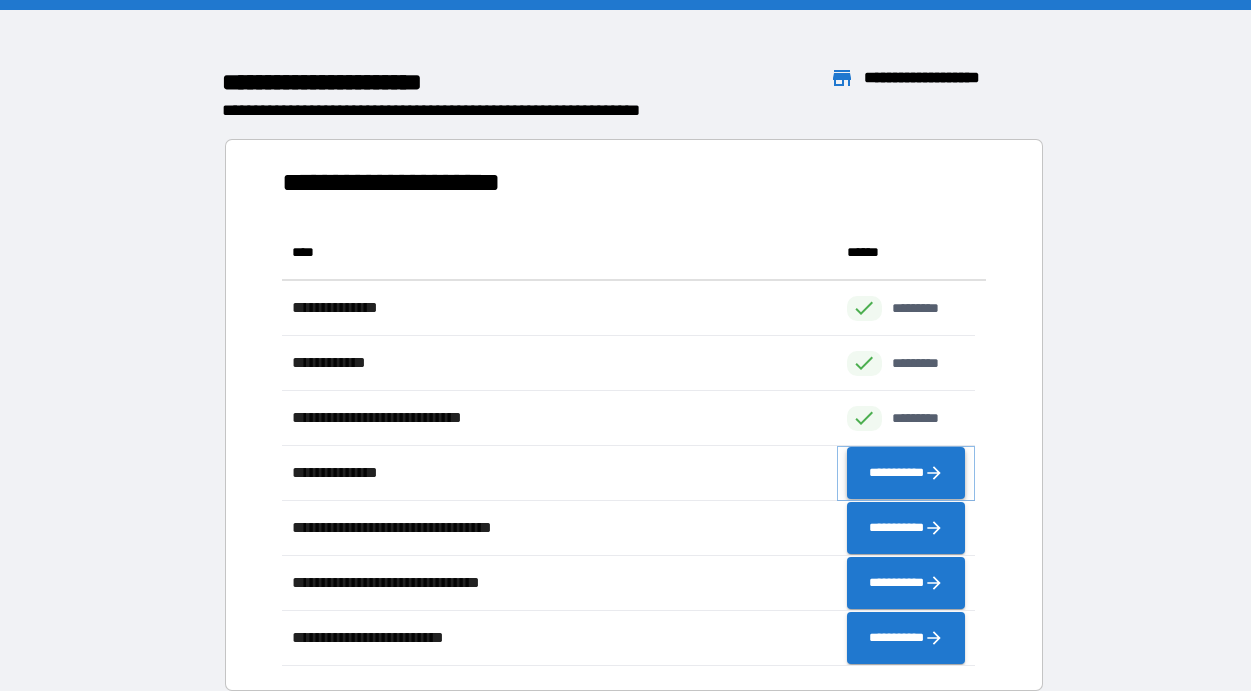click on "**********" at bounding box center (906, 473) 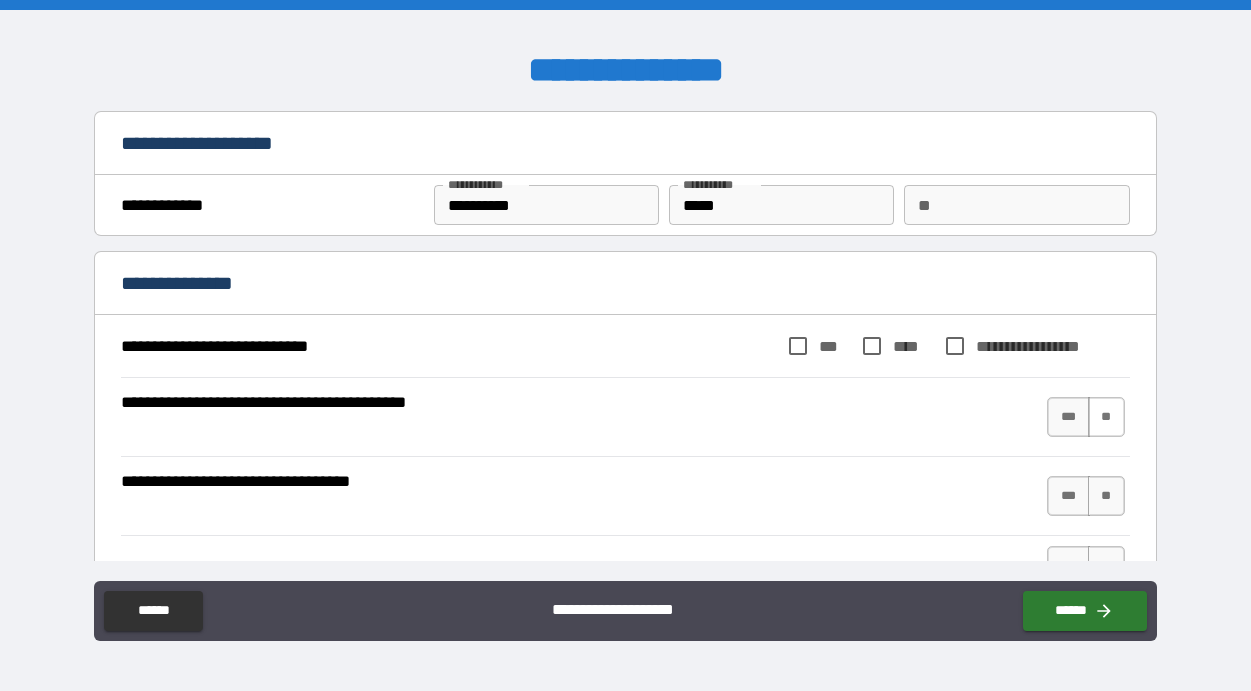 click on "**" at bounding box center [1106, 417] 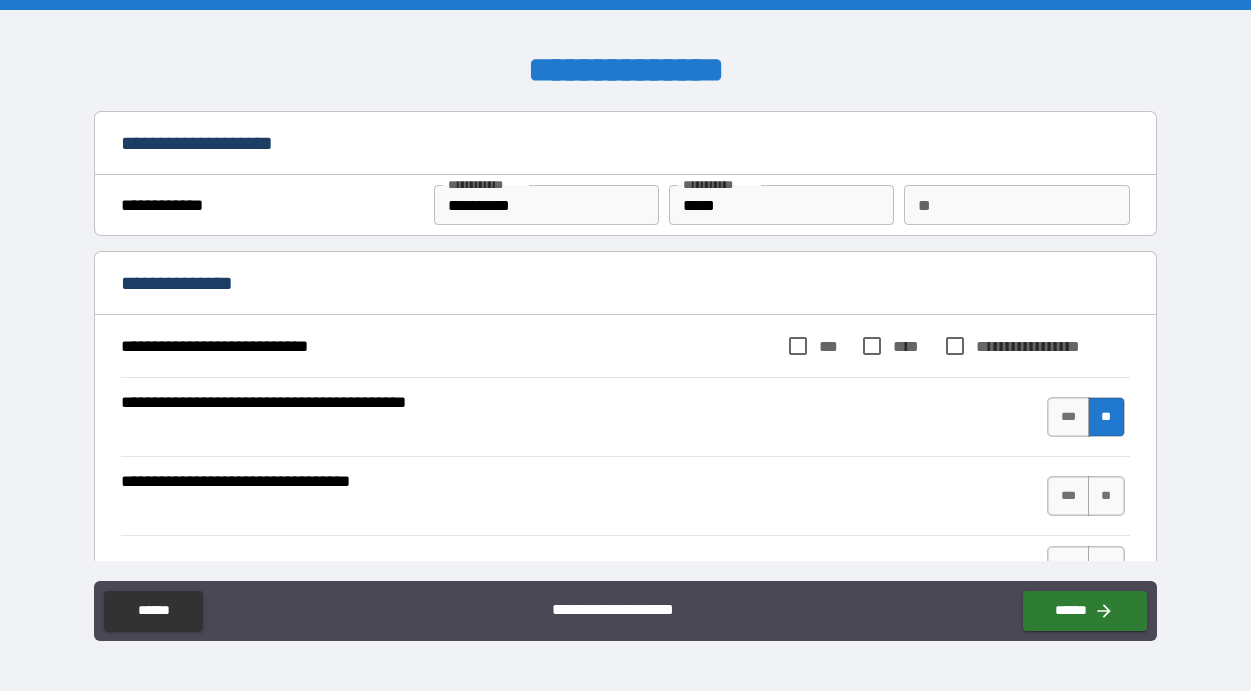 drag, startPoint x: 1098, startPoint y: 494, endPoint x: 1121, endPoint y: 486, distance: 24.351591 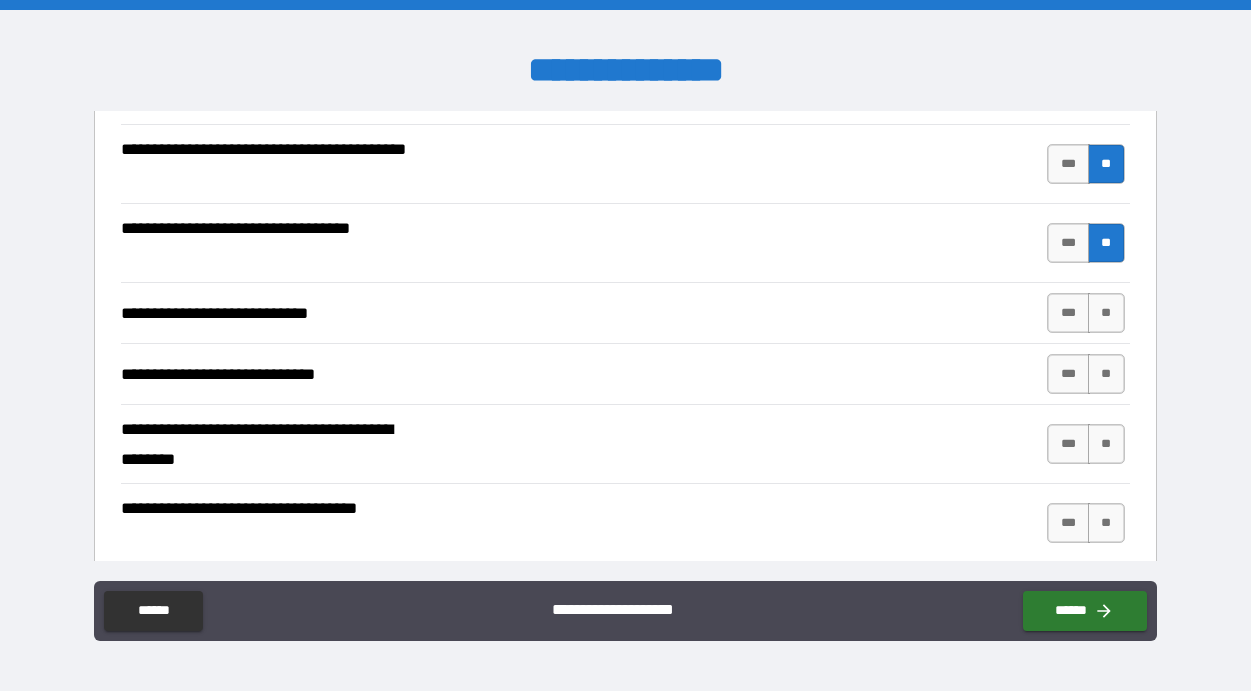 scroll, scrollTop: 260, scrollLeft: 0, axis: vertical 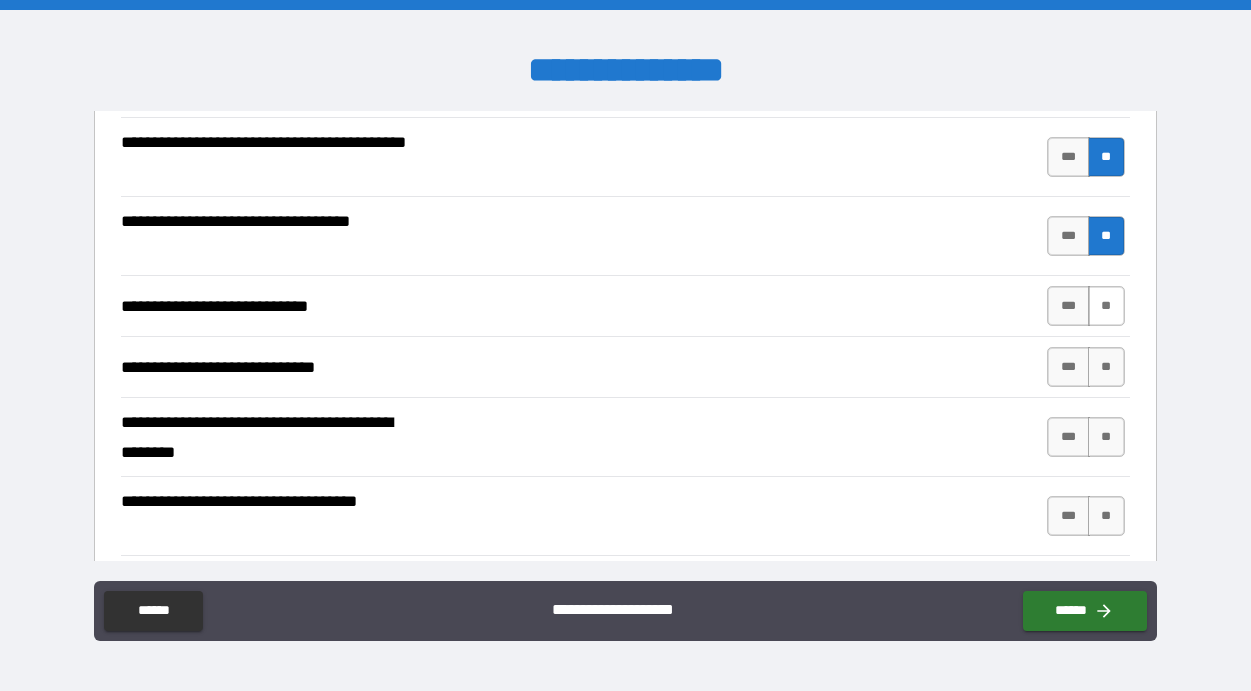 click on "**" at bounding box center (1106, 306) 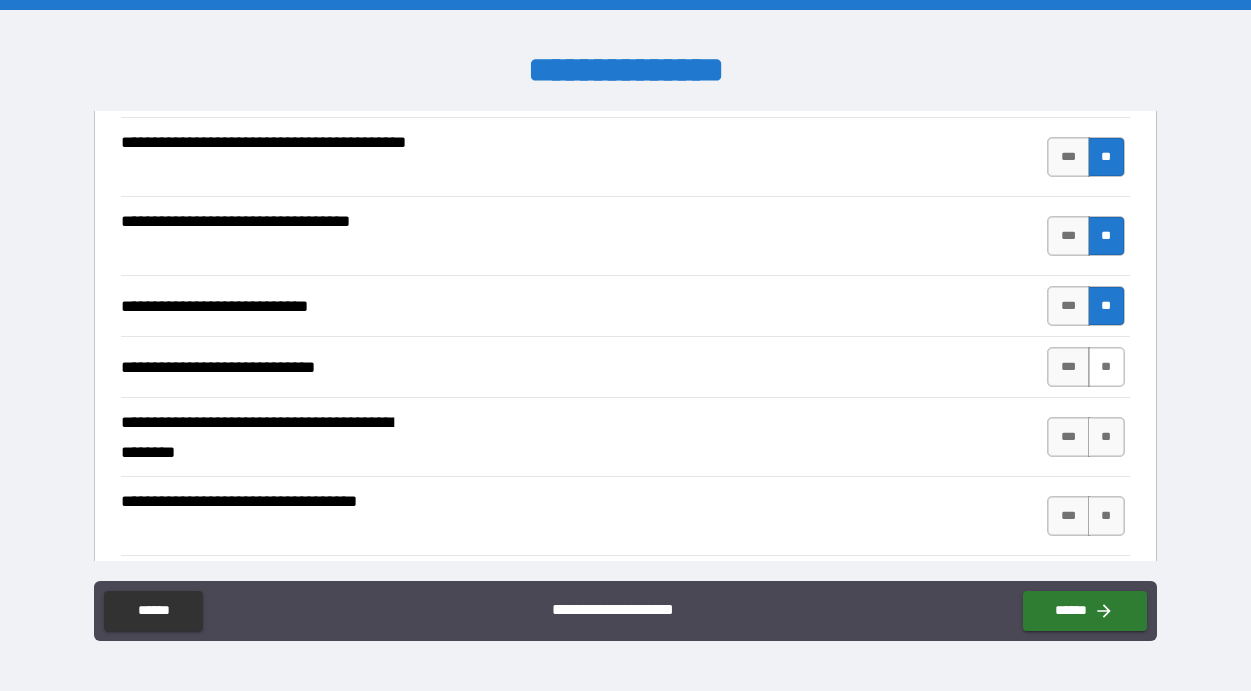 click on "**" at bounding box center (1106, 367) 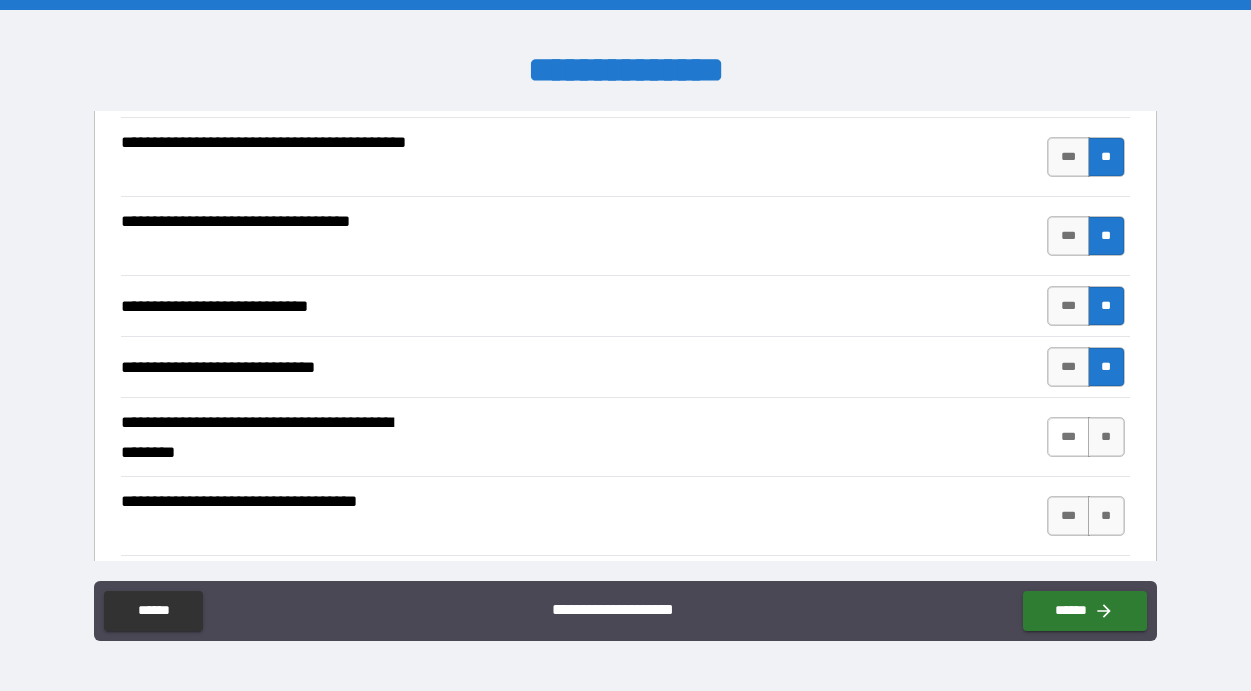 click on "***" at bounding box center [1068, 437] 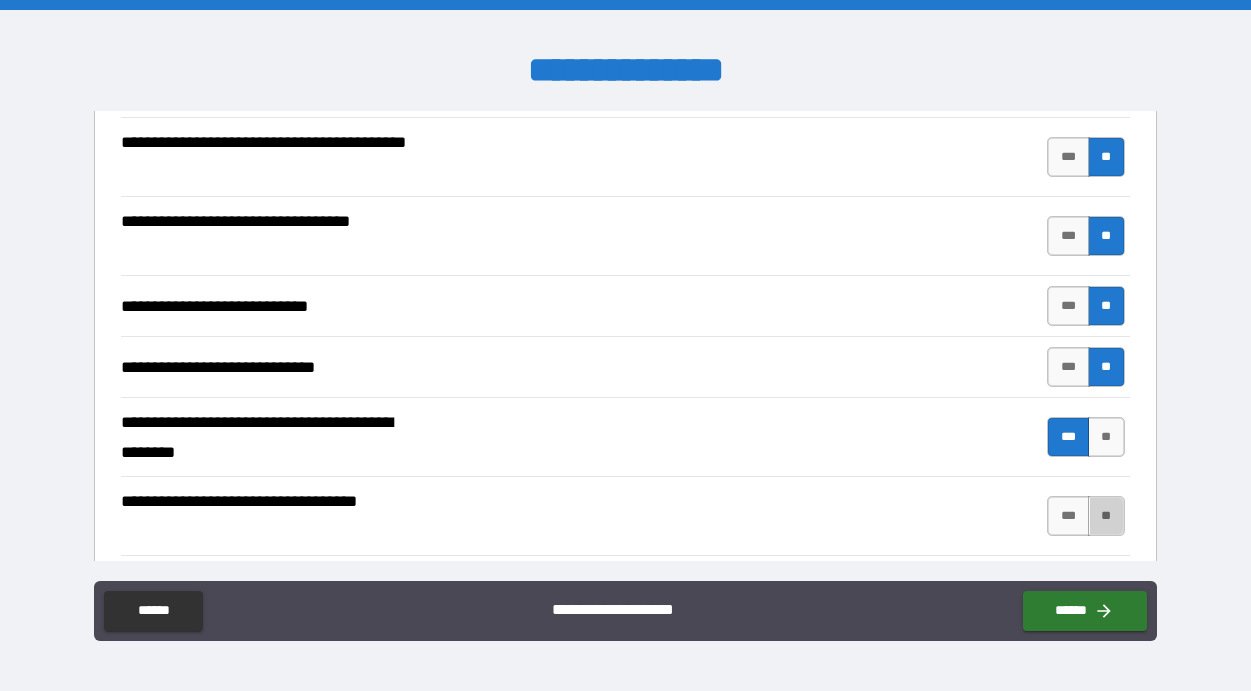 drag, startPoint x: 1094, startPoint y: 510, endPoint x: 1101, endPoint y: 494, distance: 17.464249 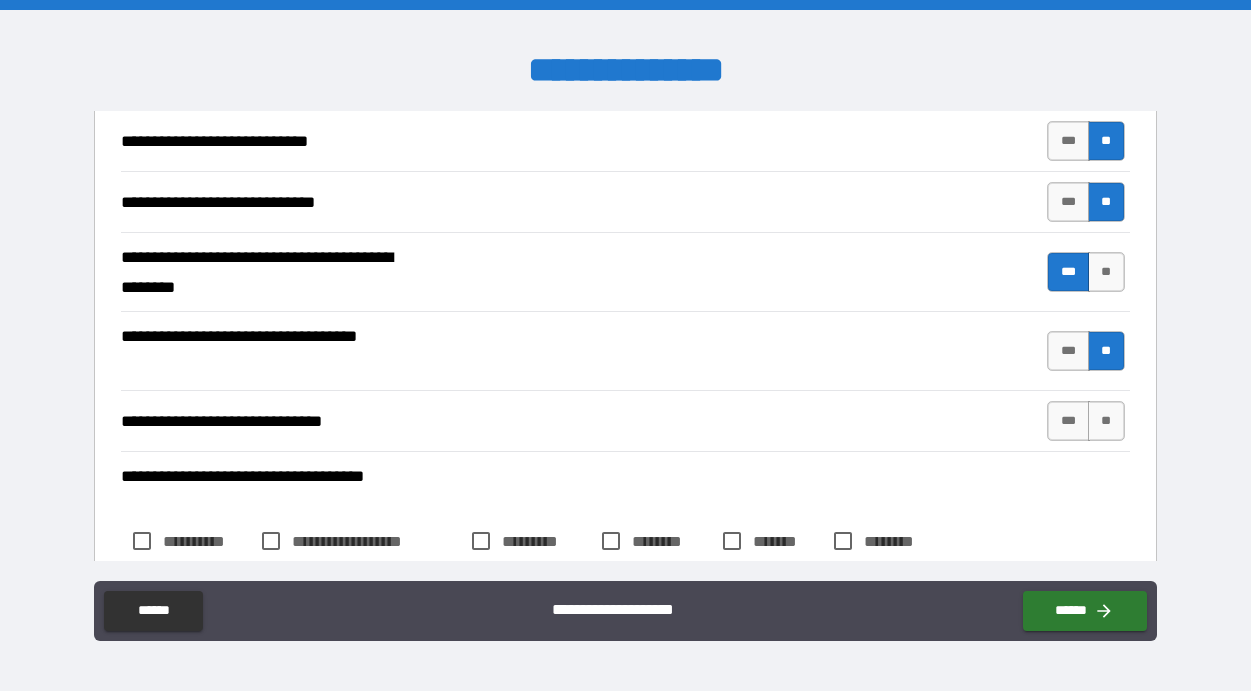scroll, scrollTop: 531, scrollLeft: 0, axis: vertical 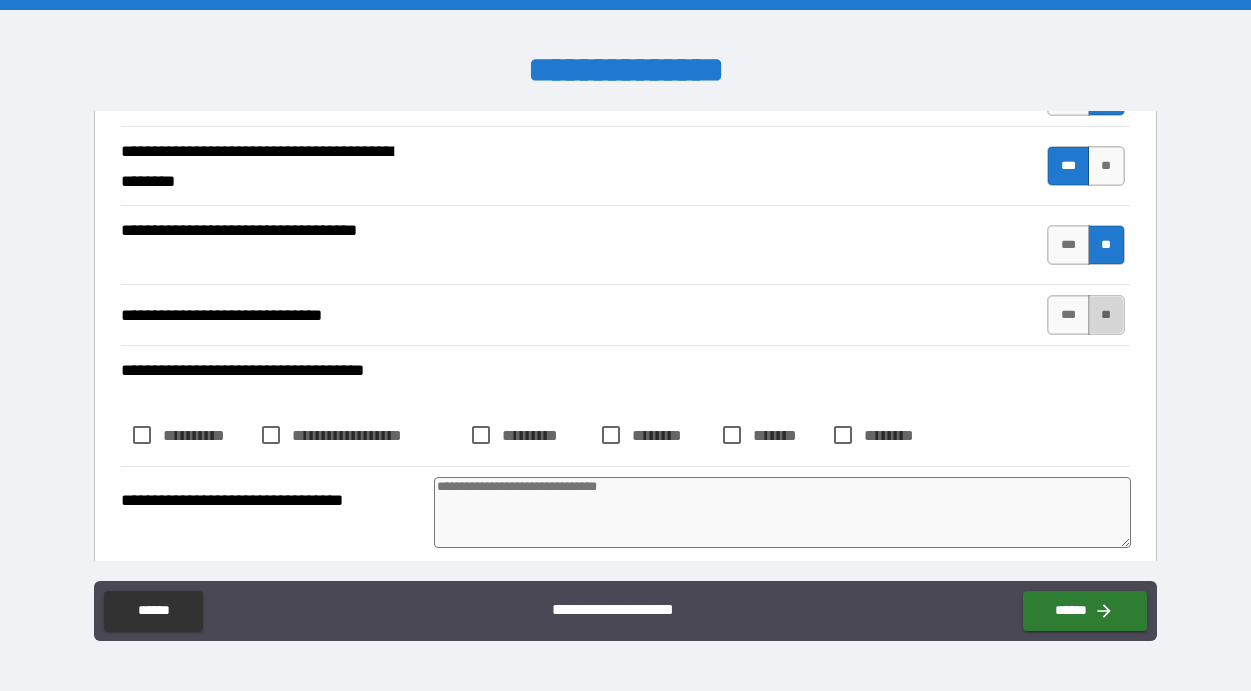 drag, startPoint x: 1095, startPoint y: 307, endPoint x: 1099, endPoint y: 318, distance: 11.7046995 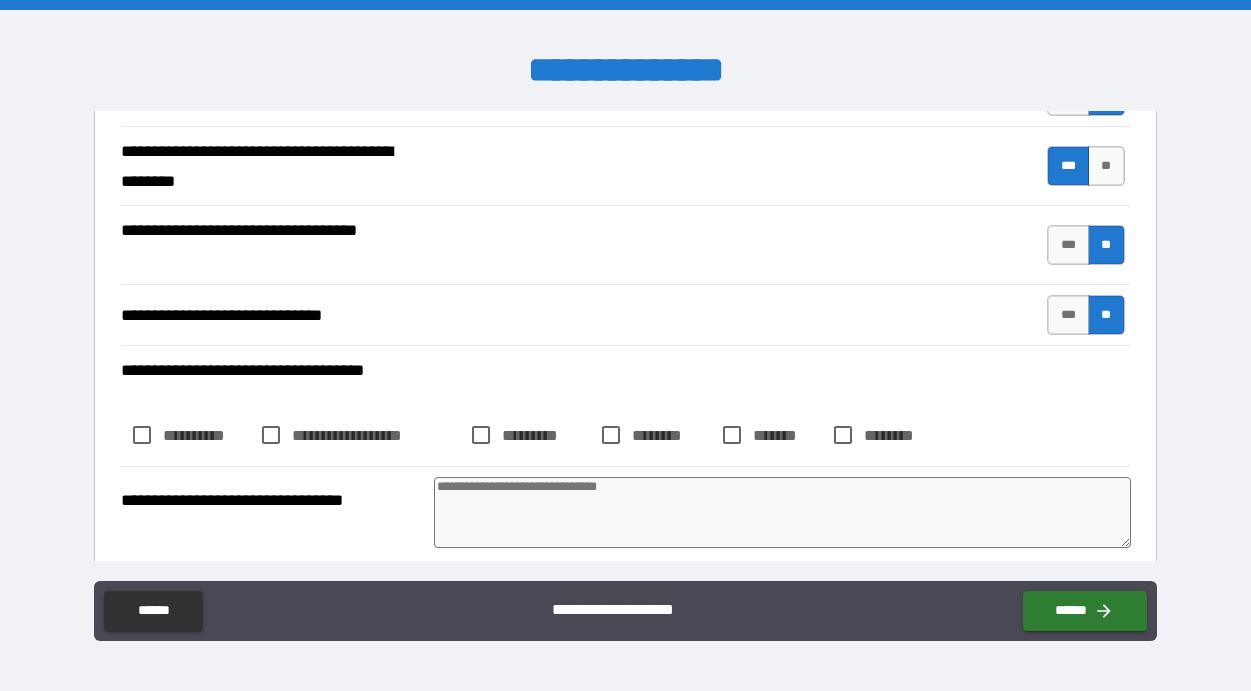 drag, startPoint x: 461, startPoint y: 515, endPoint x: 399, endPoint y: 498, distance: 64.288414 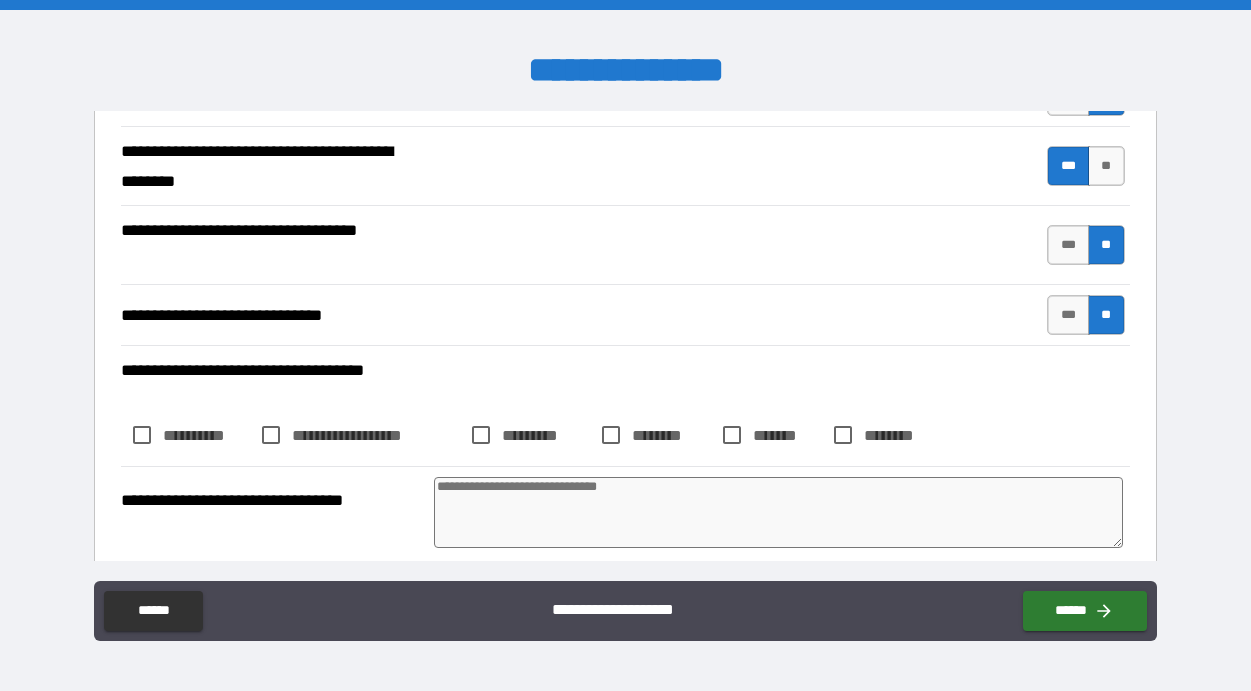 click at bounding box center [778, 512] 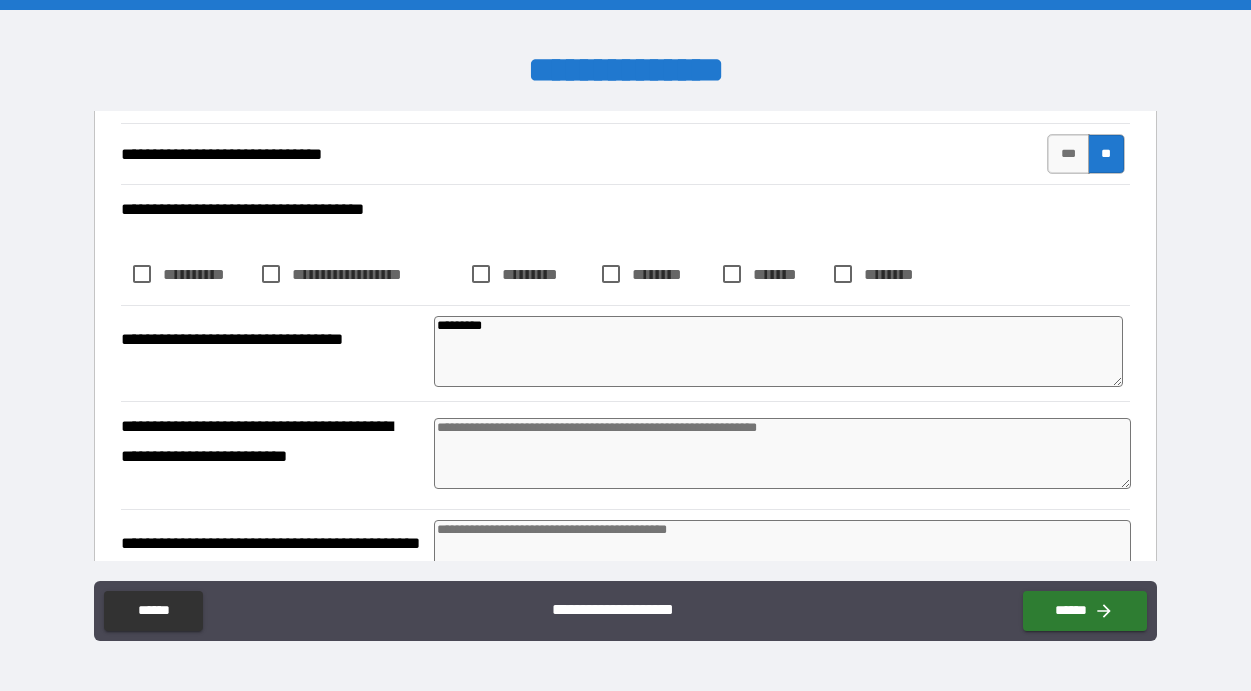 scroll, scrollTop: 777, scrollLeft: 0, axis: vertical 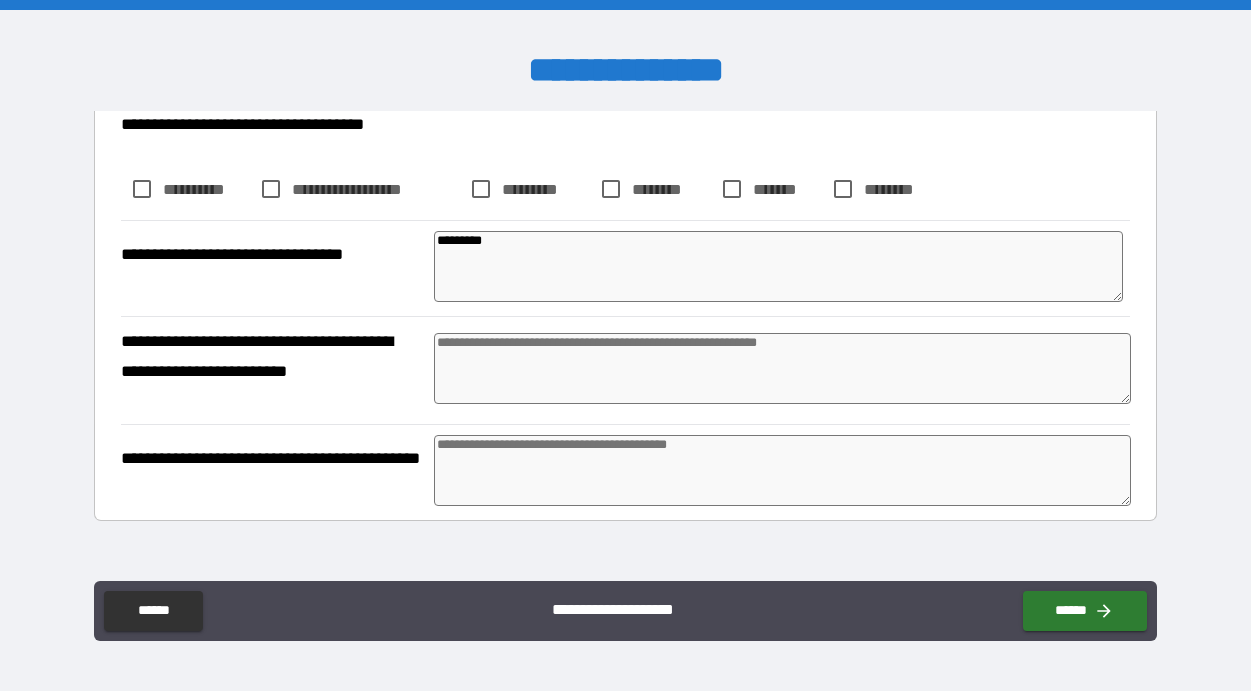 click at bounding box center [782, 368] 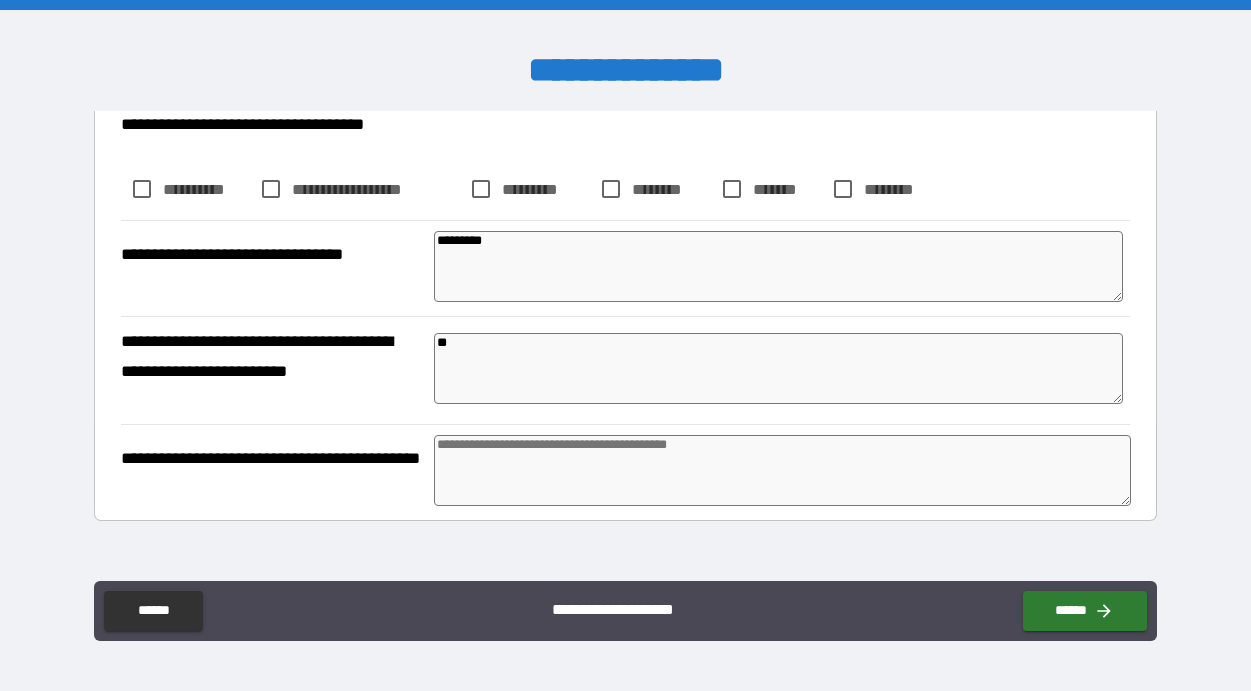 click at bounding box center [782, 470] 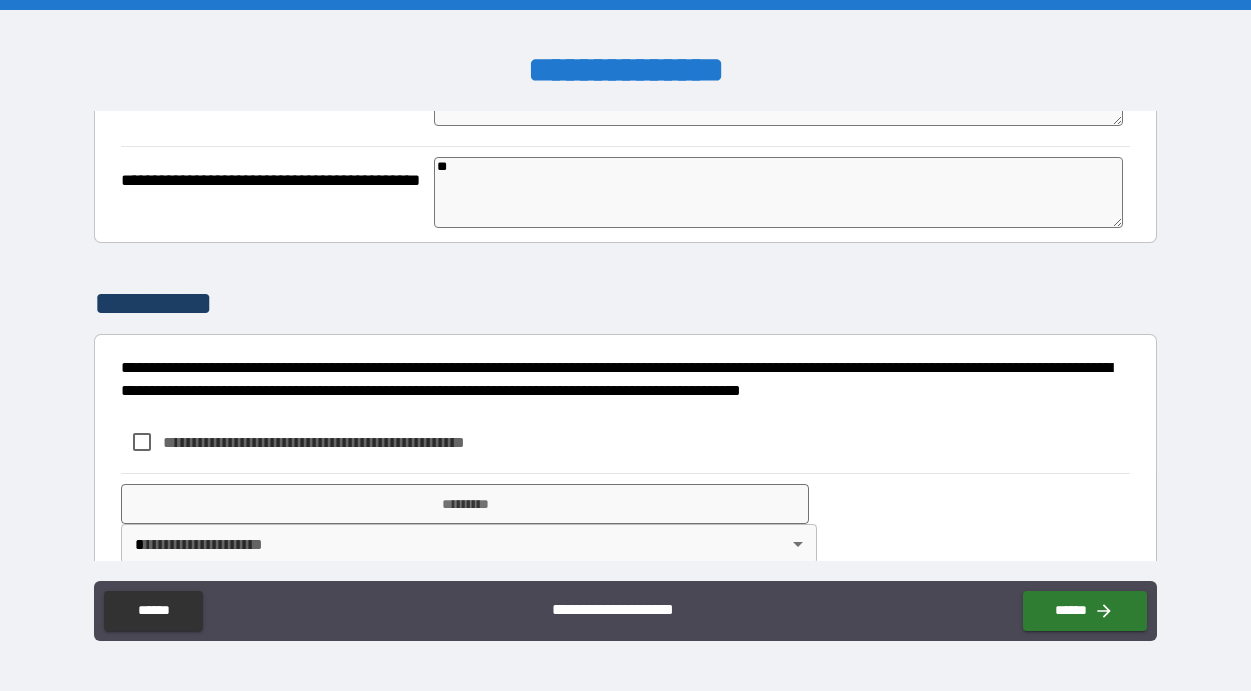 scroll, scrollTop: 1089, scrollLeft: 0, axis: vertical 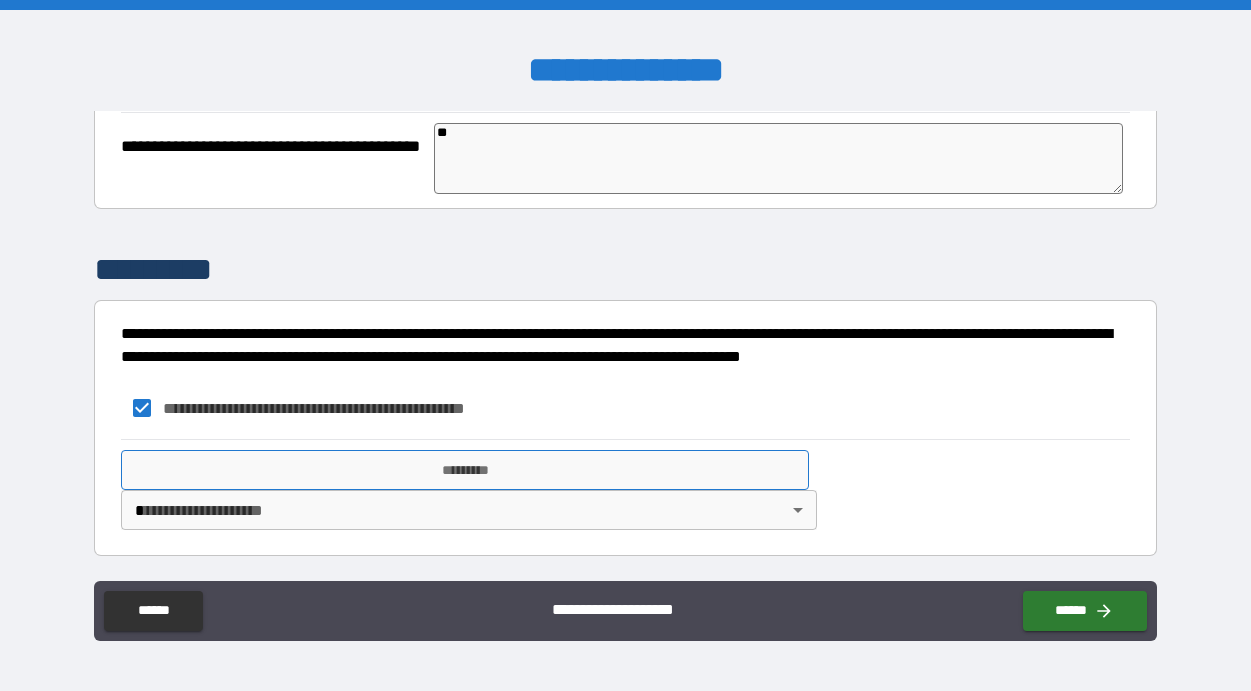 click on "*********" at bounding box center [465, 470] 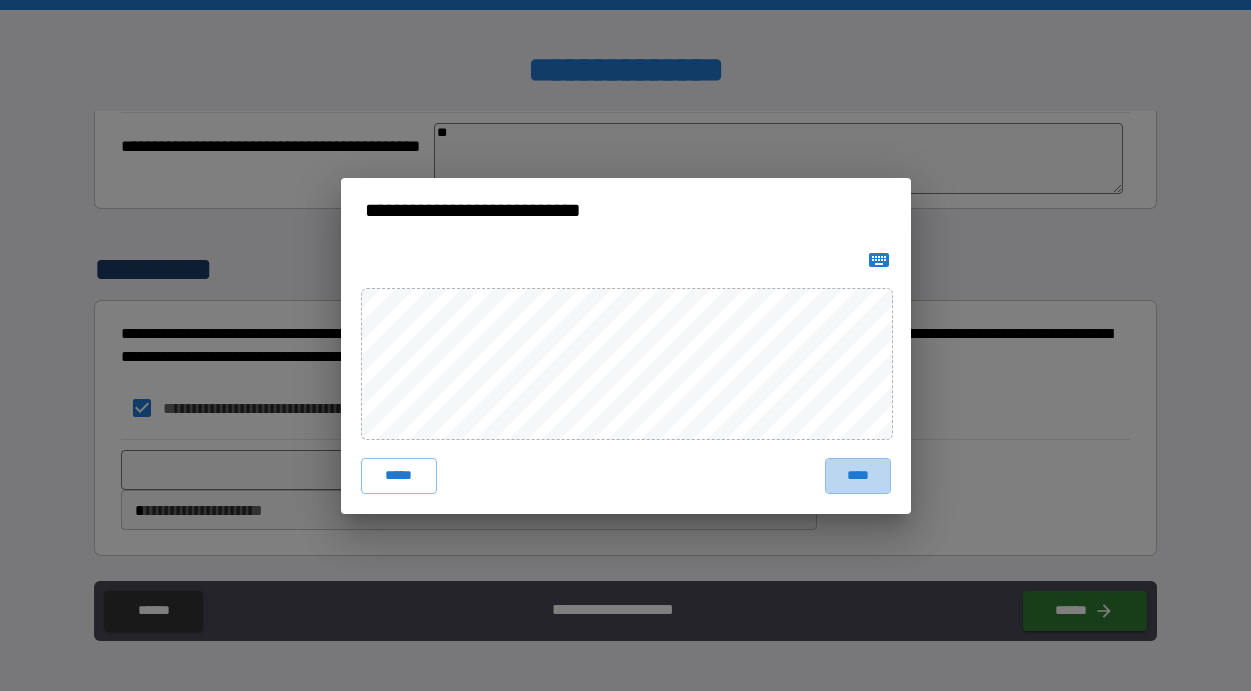 click on "****" at bounding box center [858, 476] 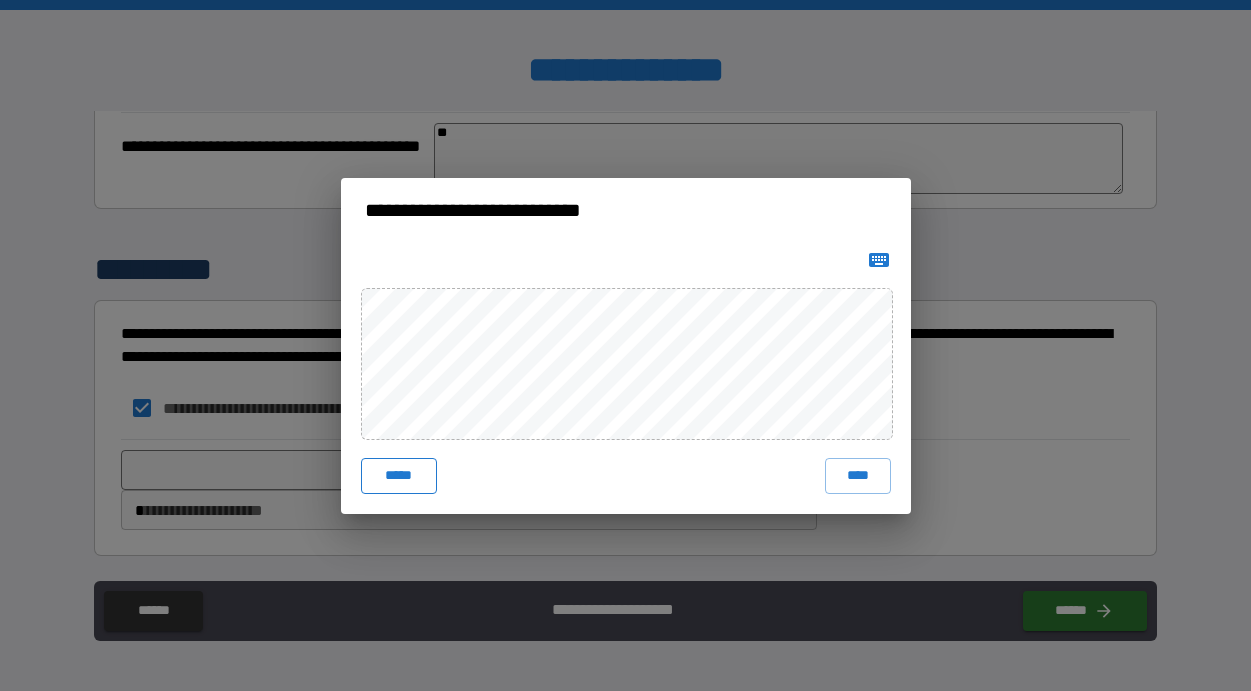 click on "*****" at bounding box center [399, 476] 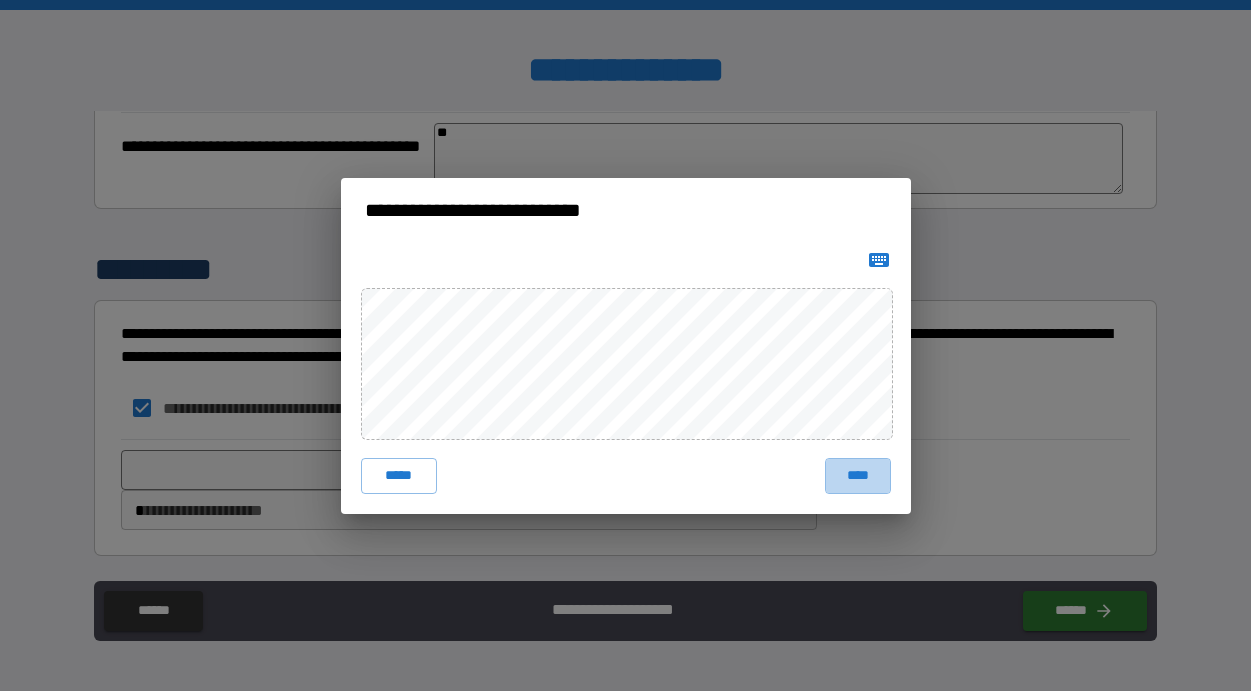 click on "****" at bounding box center [858, 476] 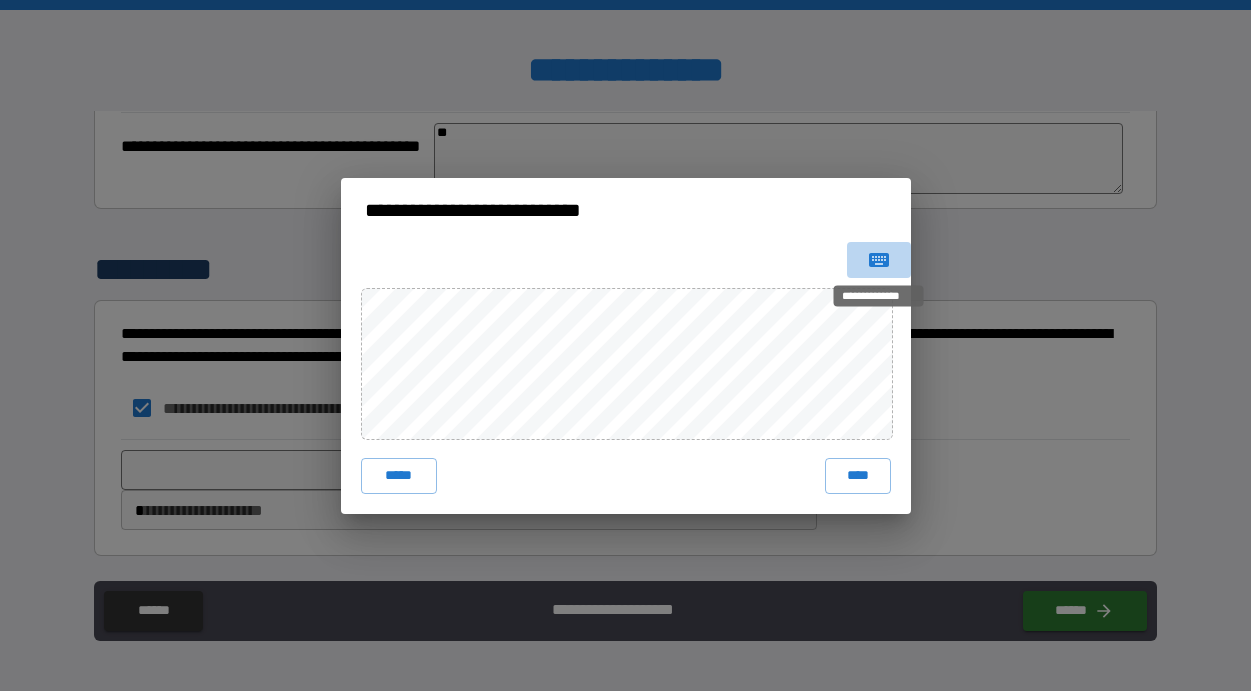 click 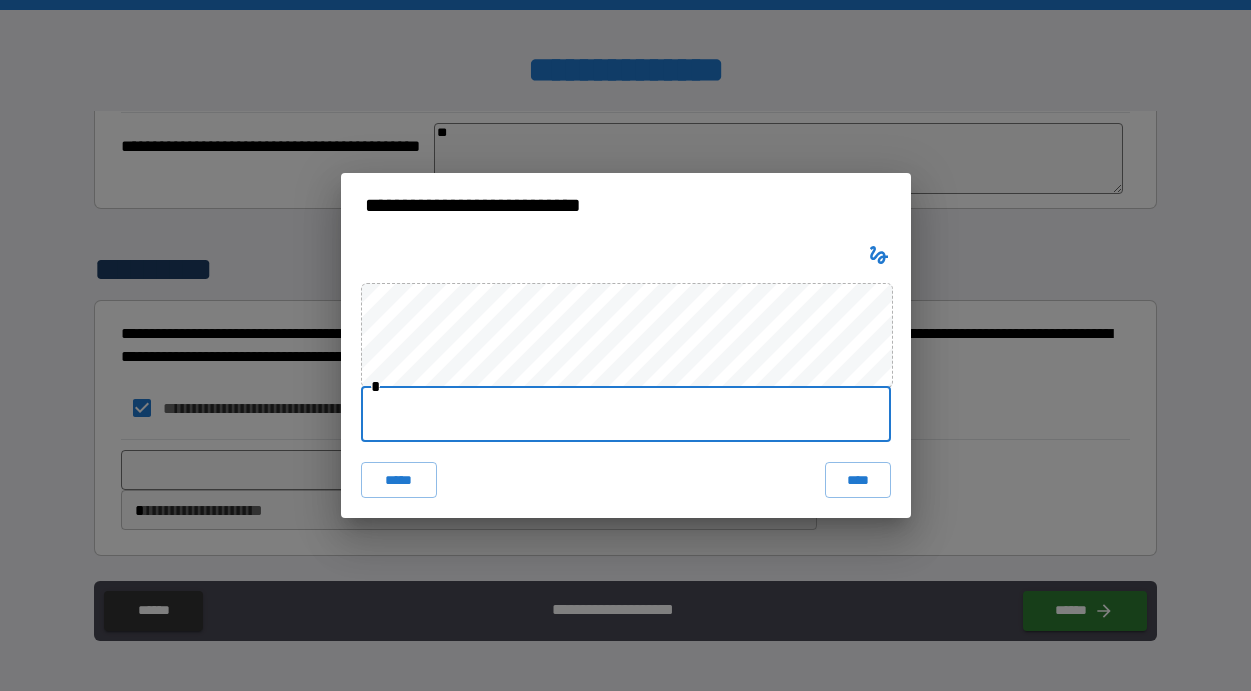 click at bounding box center (626, 414) 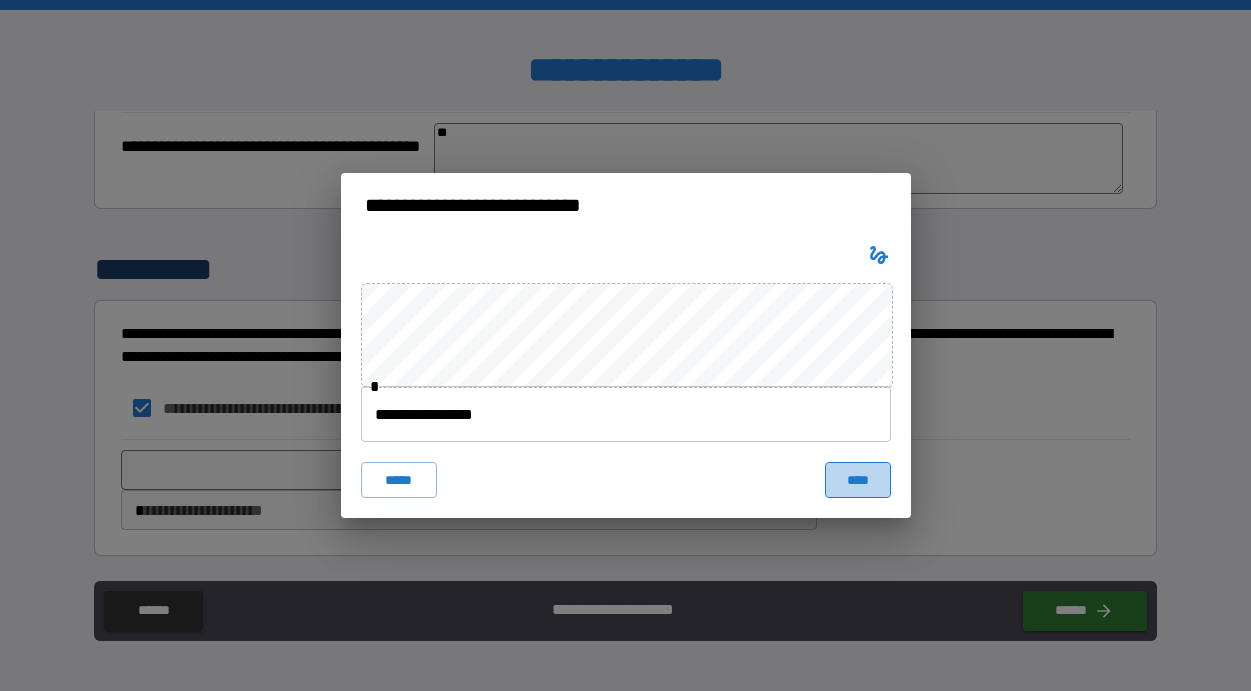 click on "****" at bounding box center (858, 480) 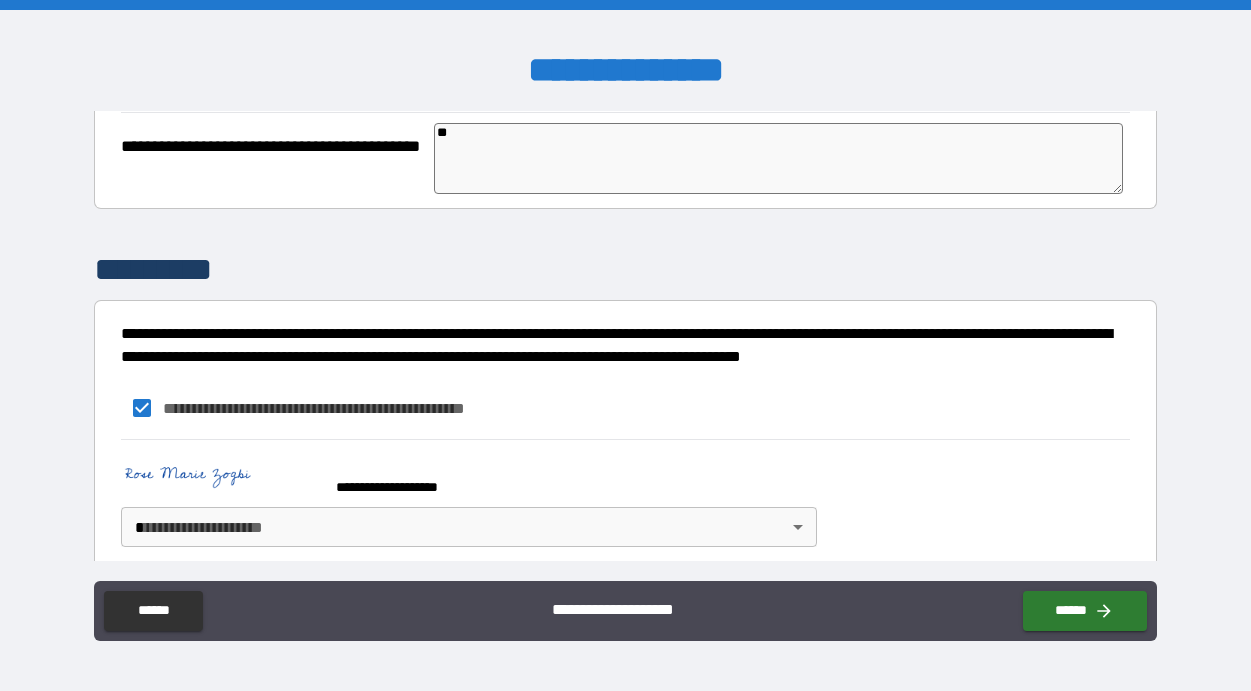 scroll, scrollTop: 1106, scrollLeft: 0, axis: vertical 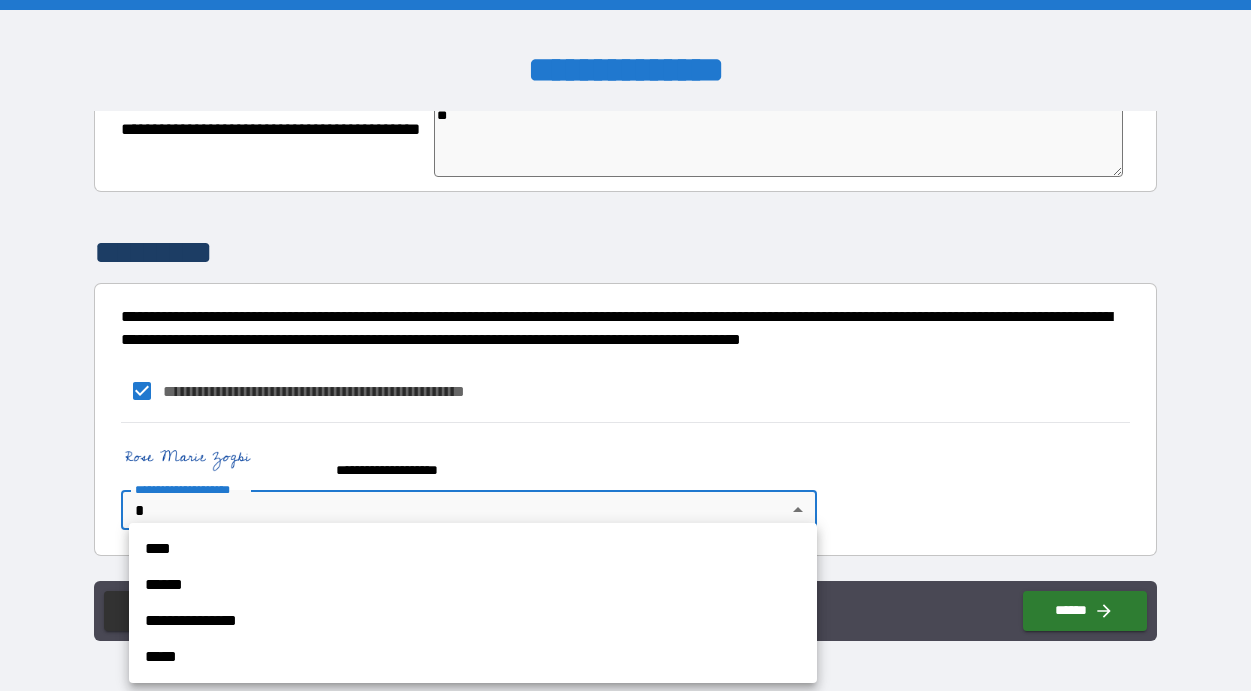 click on "**********" at bounding box center (625, 345) 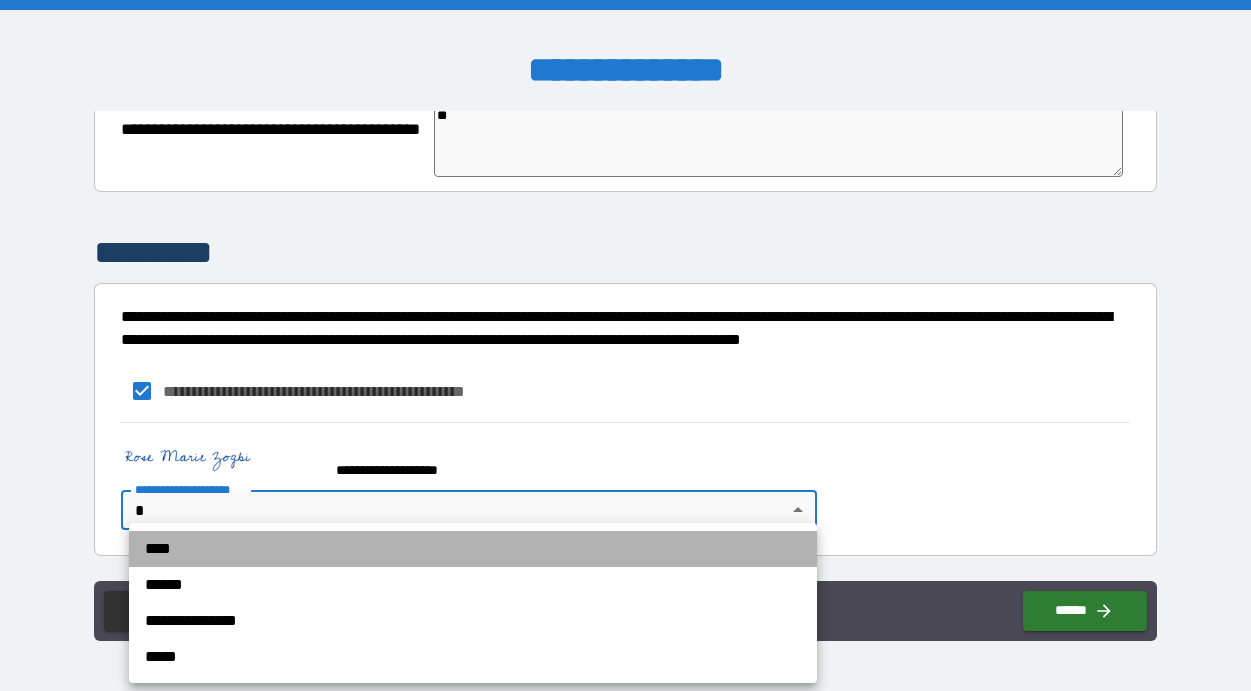 drag, startPoint x: 157, startPoint y: 540, endPoint x: 169, endPoint y: 538, distance: 12.165525 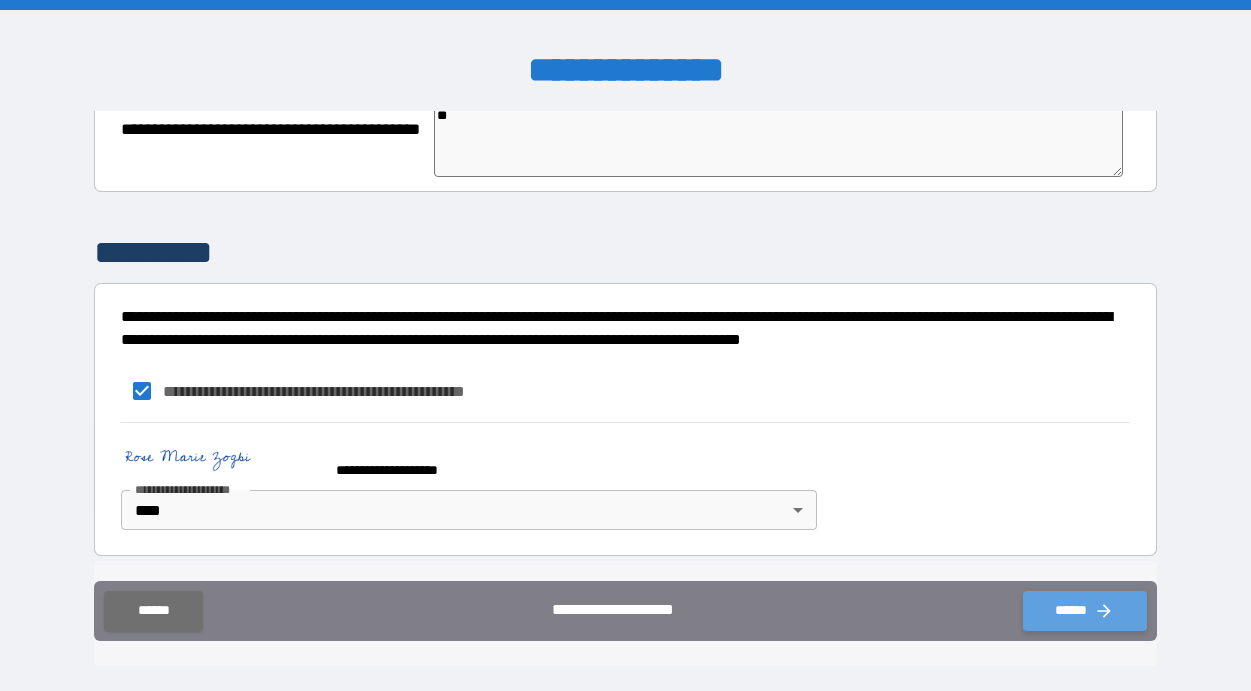 click on "******" at bounding box center (1085, 611) 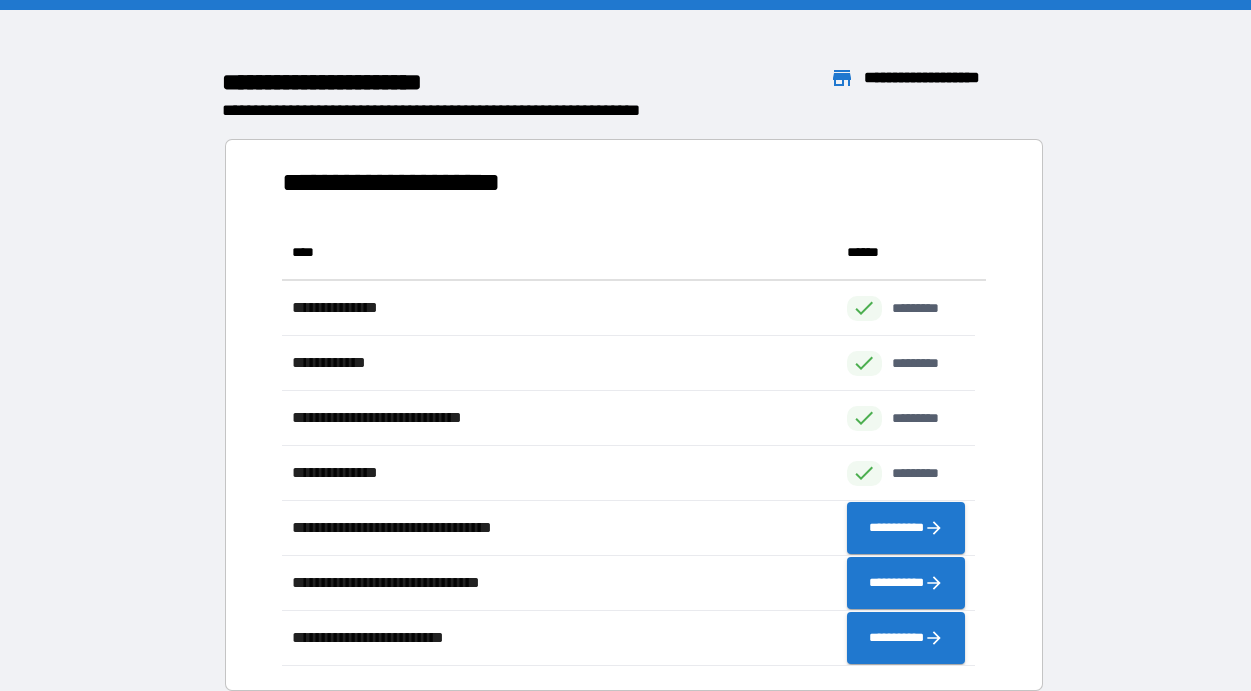 scroll, scrollTop: 16, scrollLeft: 16, axis: both 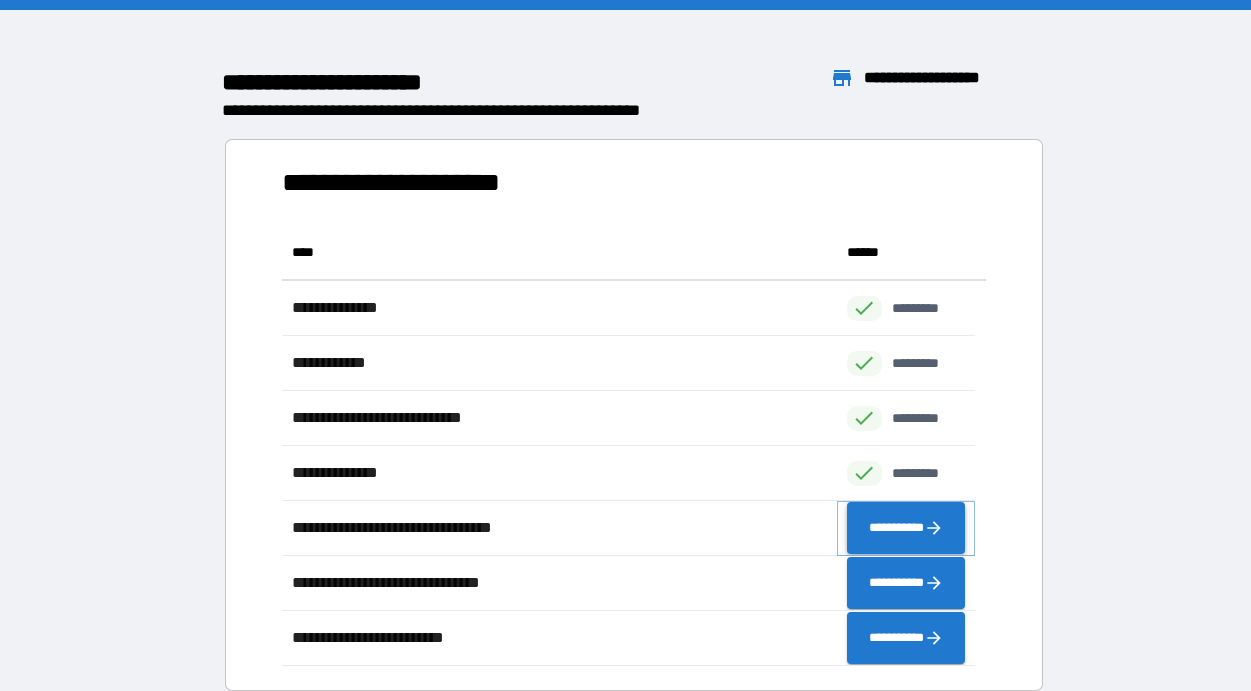 click 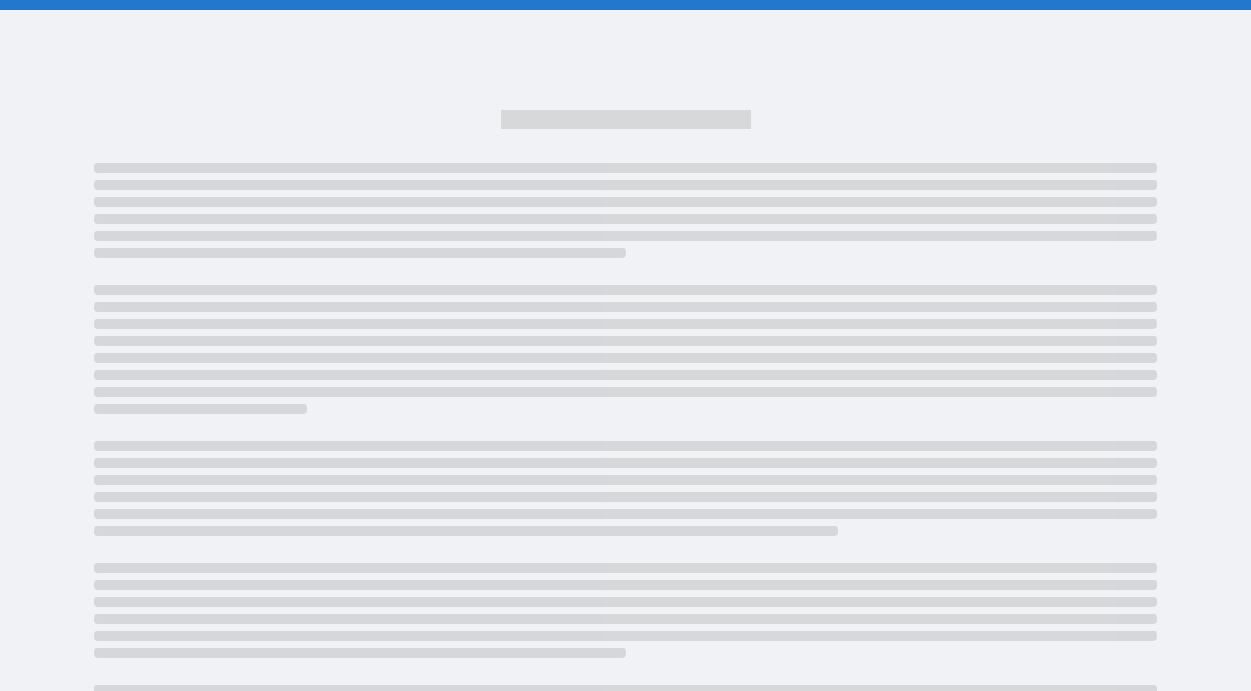 click at bounding box center (625, 497) 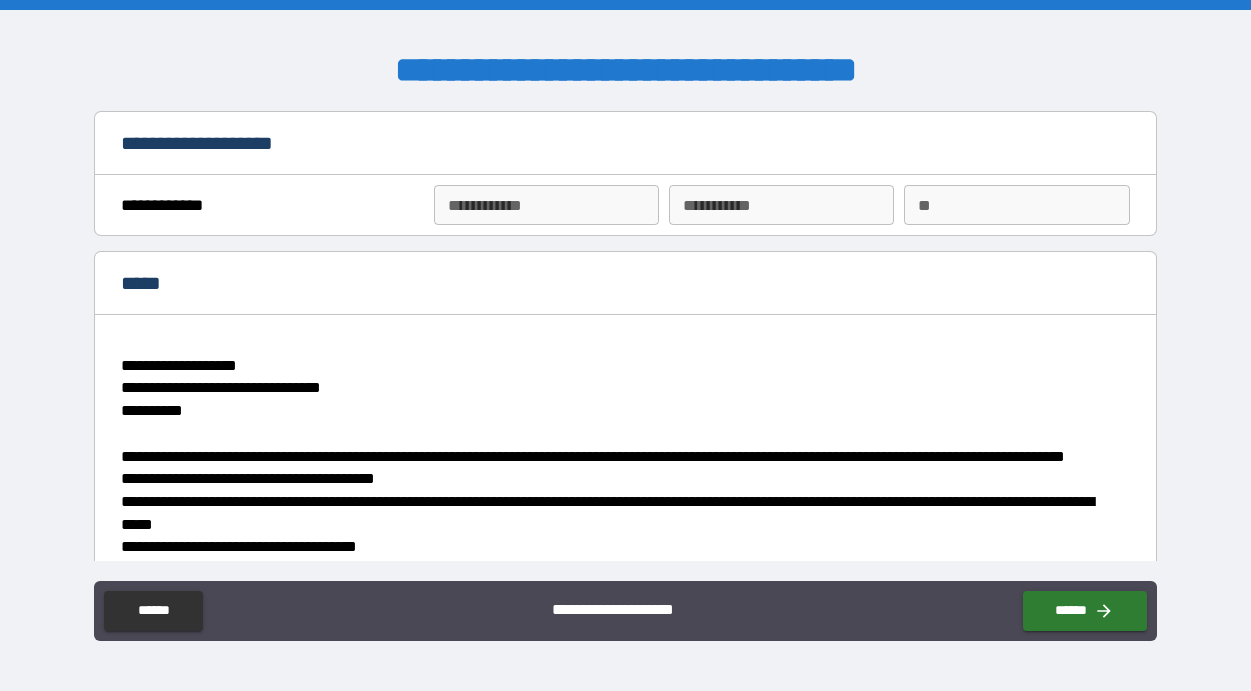 drag, startPoint x: 435, startPoint y: 203, endPoint x: 423, endPoint y: 207, distance: 12.649111 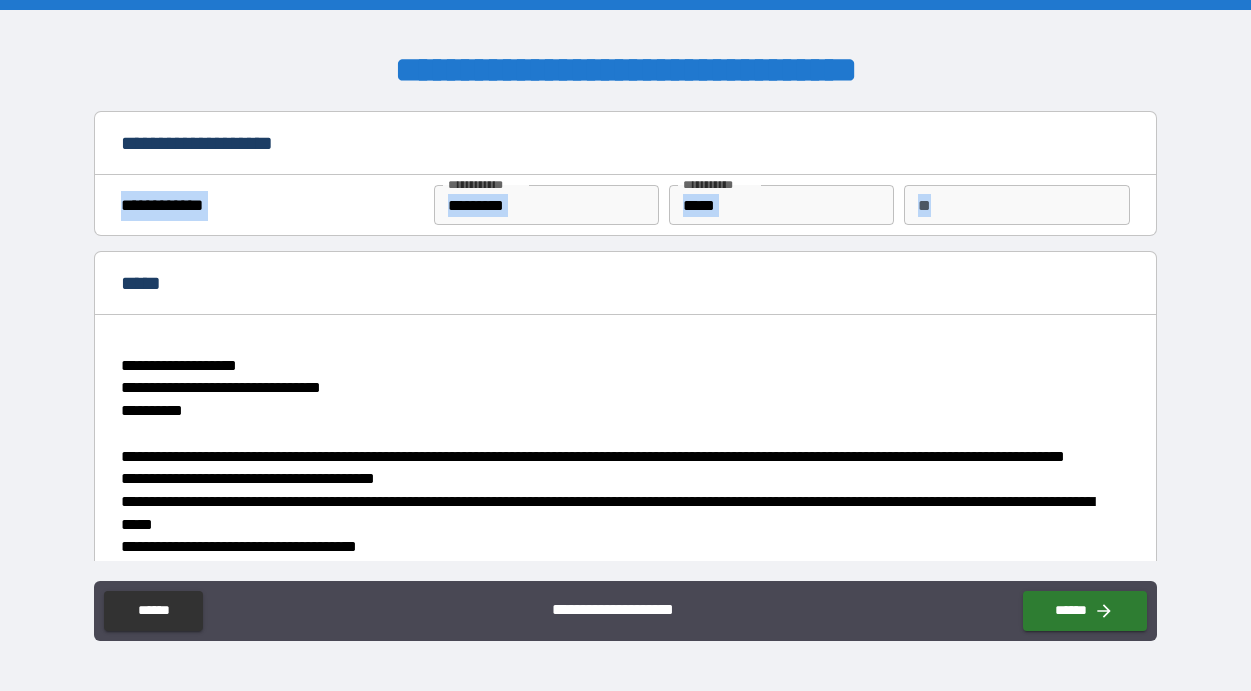 drag, startPoint x: 1144, startPoint y: 158, endPoint x: 1144, endPoint y: 187, distance: 29 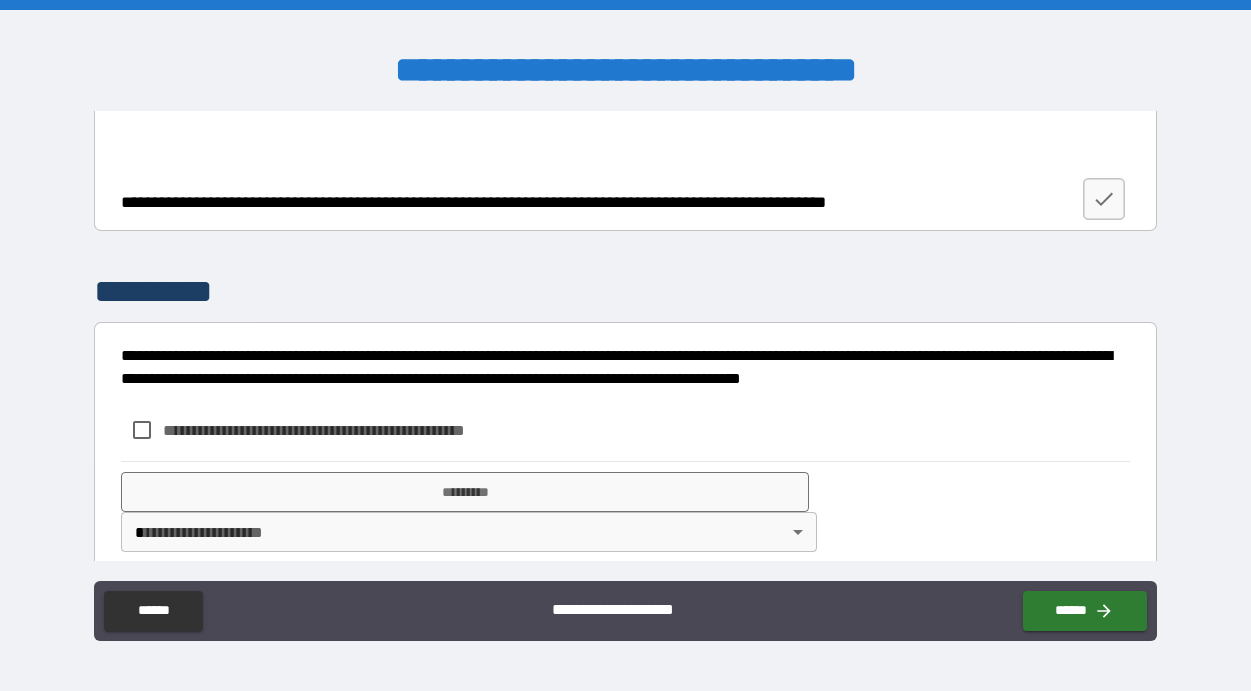 scroll, scrollTop: 2902, scrollLeft: 0, axis: vertical 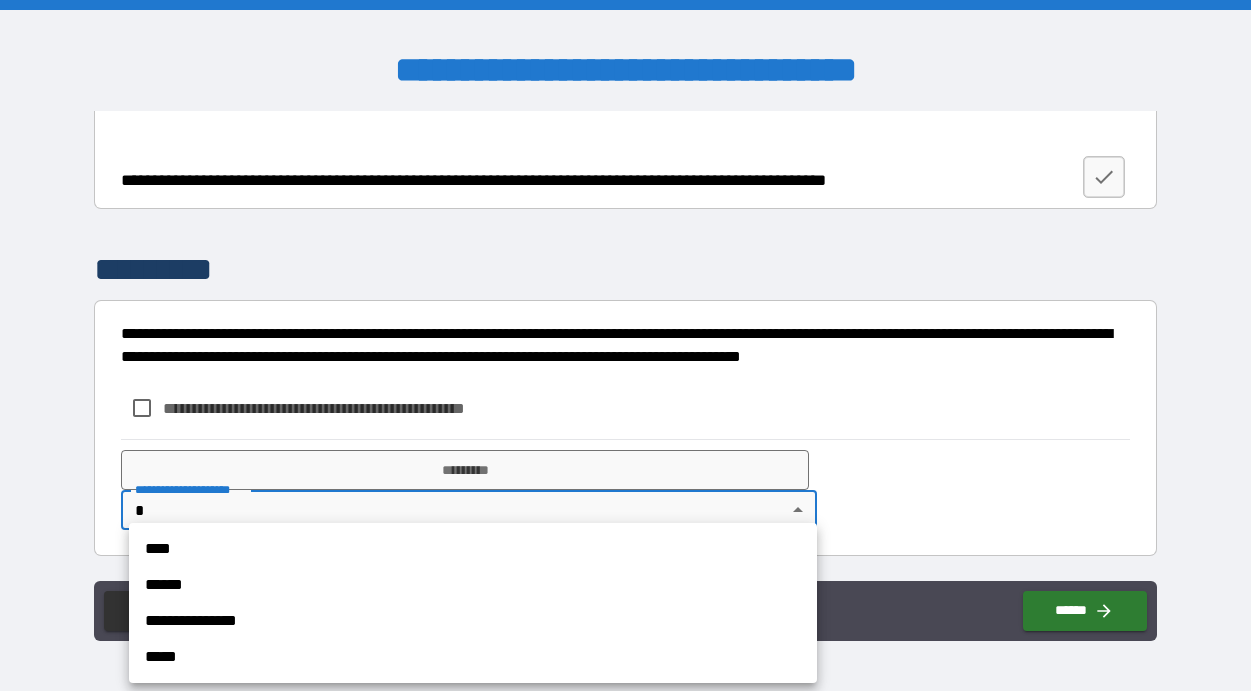 drag, startPoint x: 779, startPoint y: 504, endPoint x: 705, endPoint y: 513, distance: 74.54529 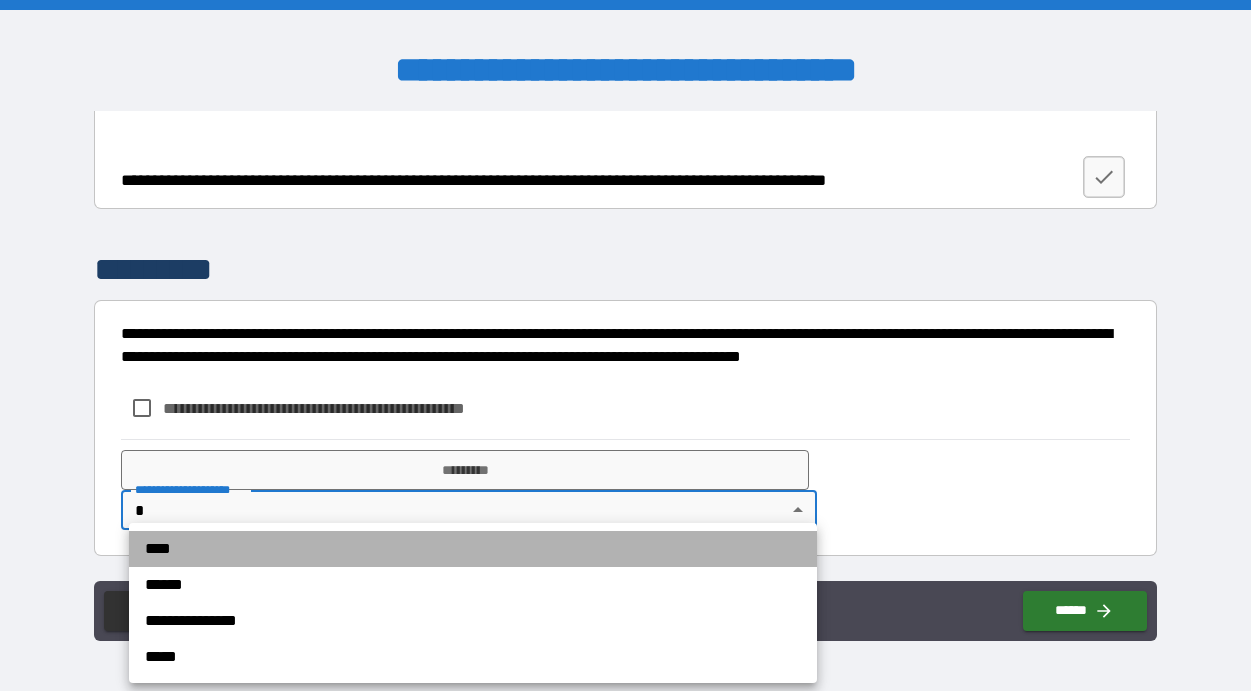 click on "****" at bounding box center [473, 549] 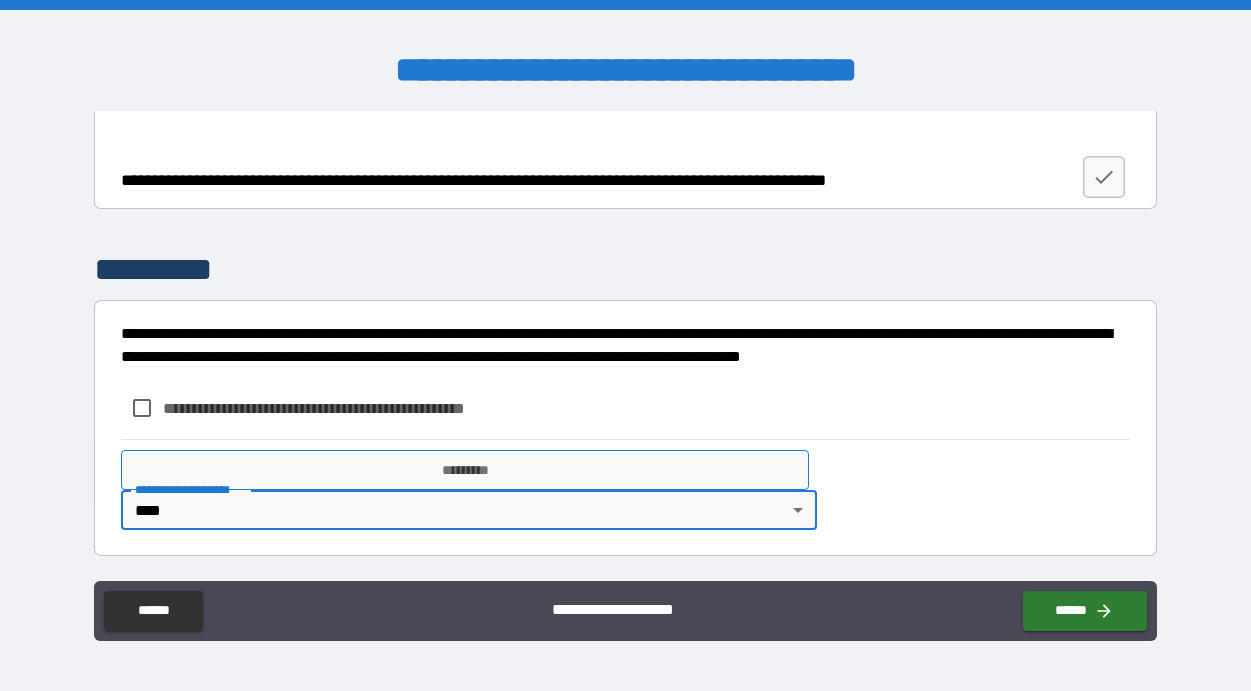 click on "*********" at bounding box center [465, 470] 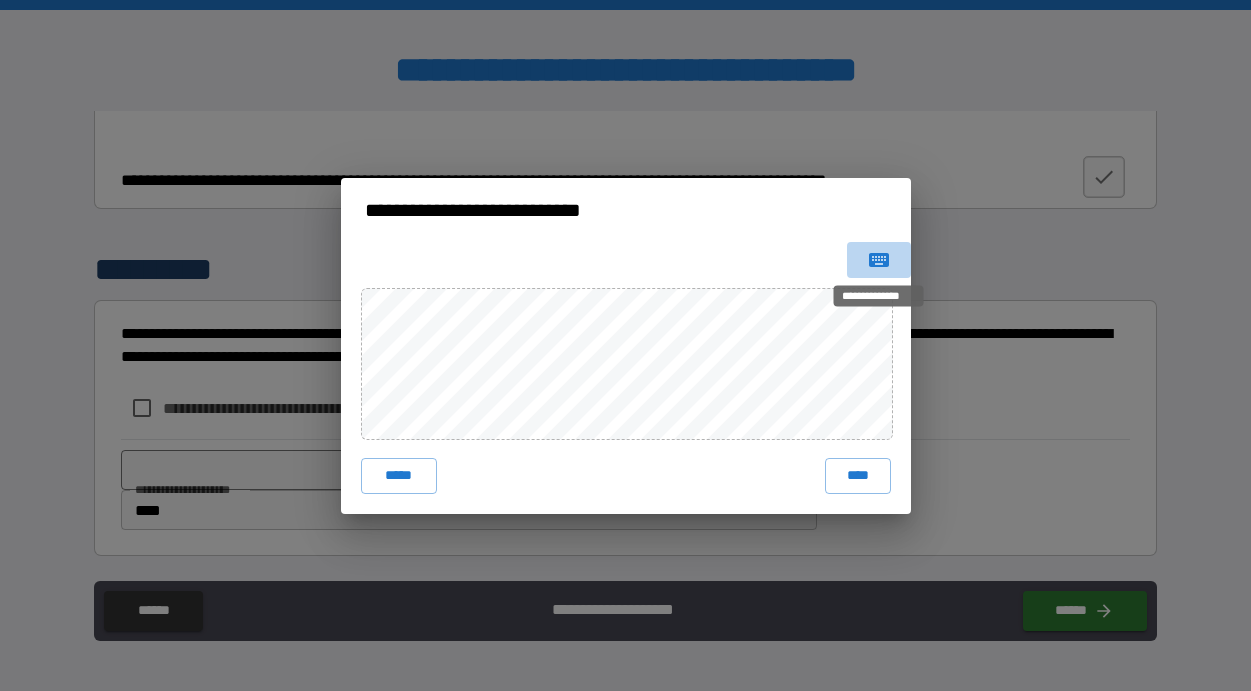 drag, startPoint x: 882, startPoint y: 253, endPoint x: 850, endPoint y: 249, distance: 32.24903 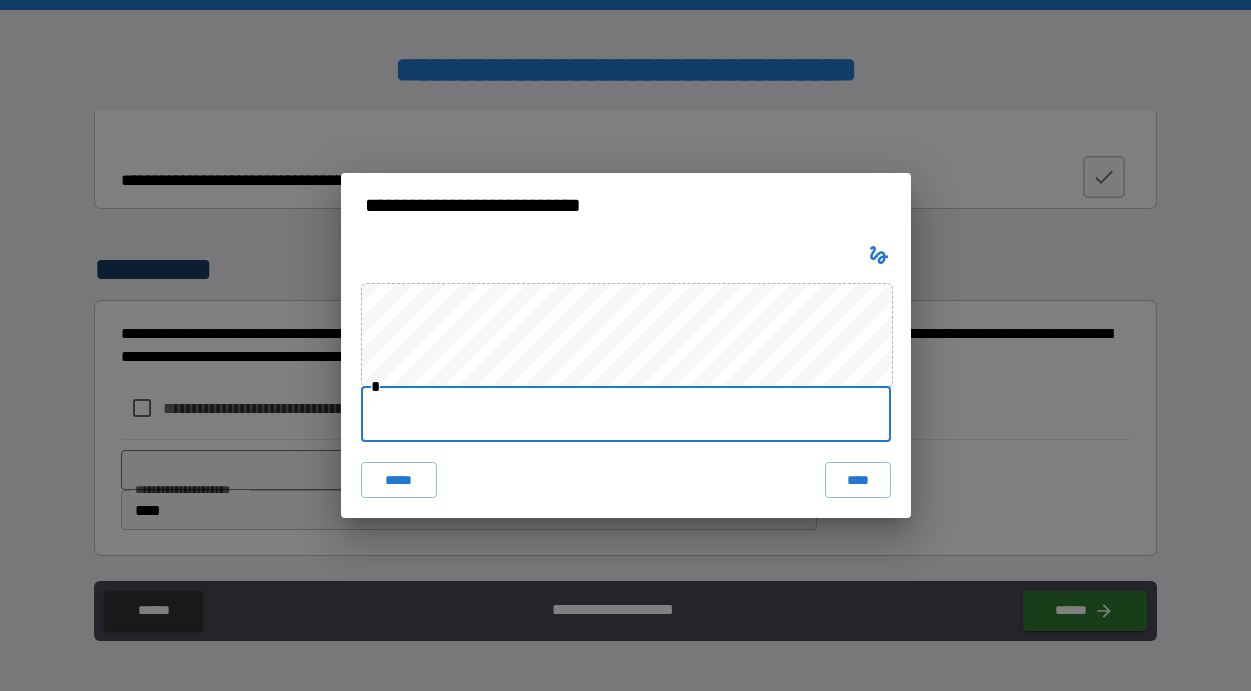click at bounding box center (626, 414) 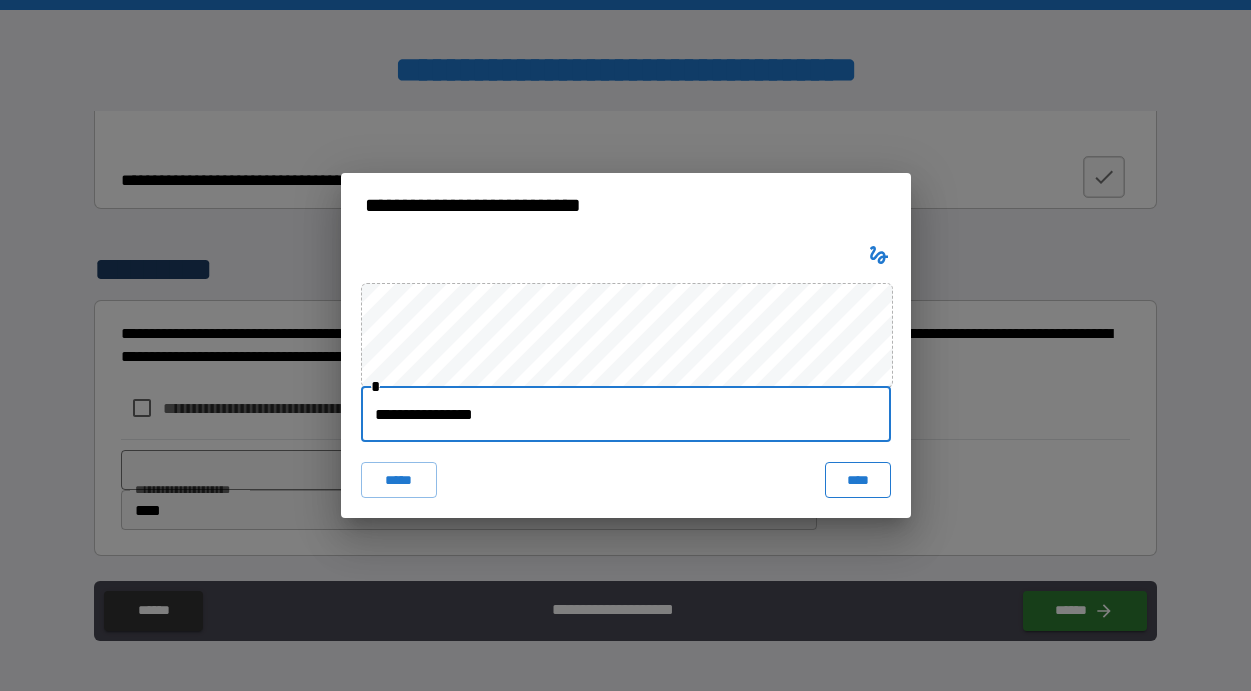 click on "****" at bounding box center (858, 480) 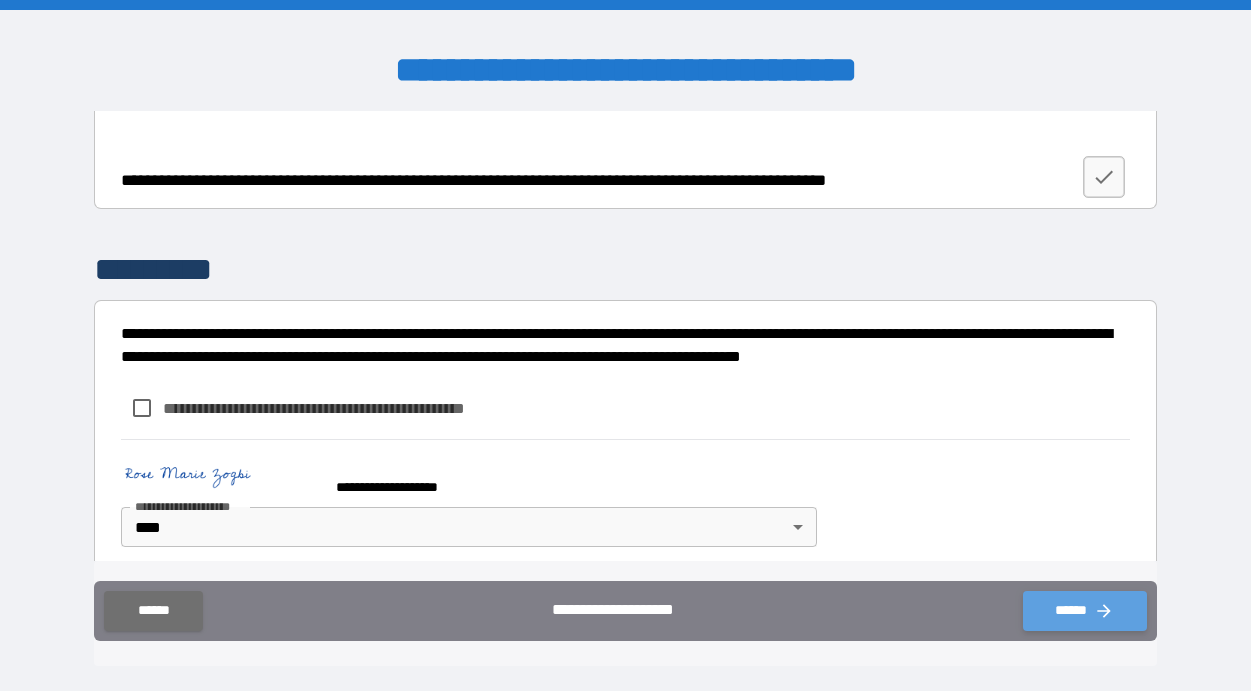 click on "******" at bounding box center [1085, 611] 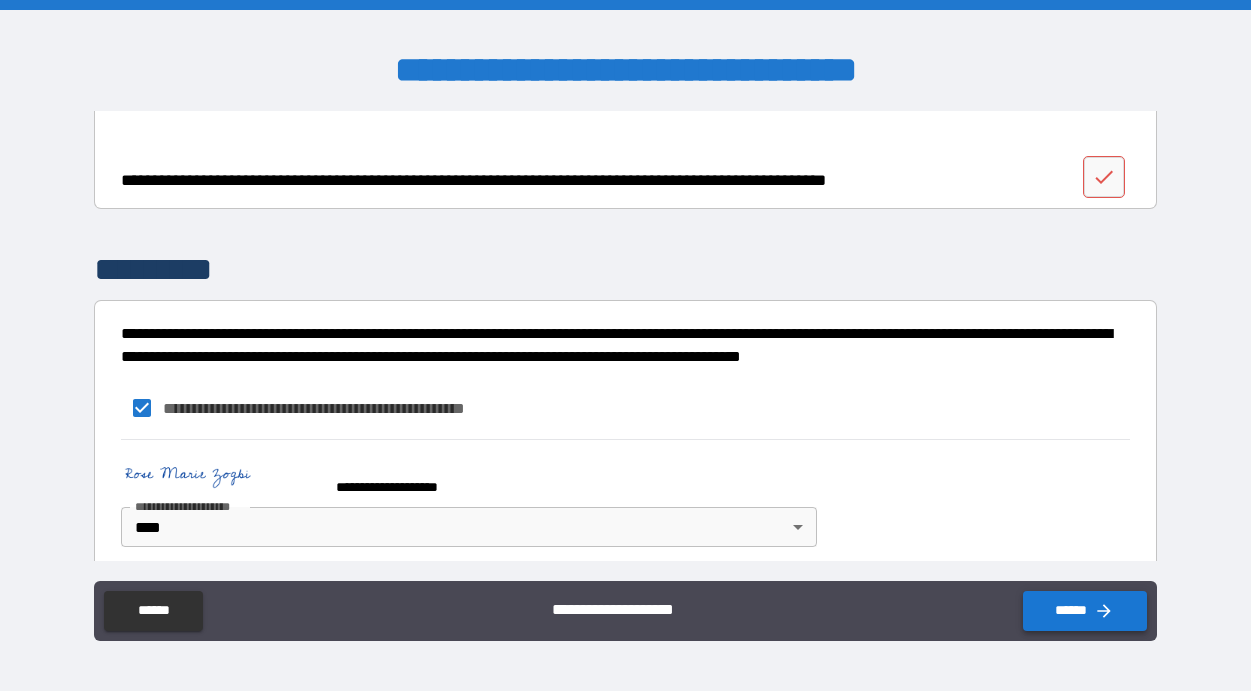 drag, startPoint x: 1080, startPoint y: 603, endPoint x: 1100, endPoint y: 607, distance: 20.396078 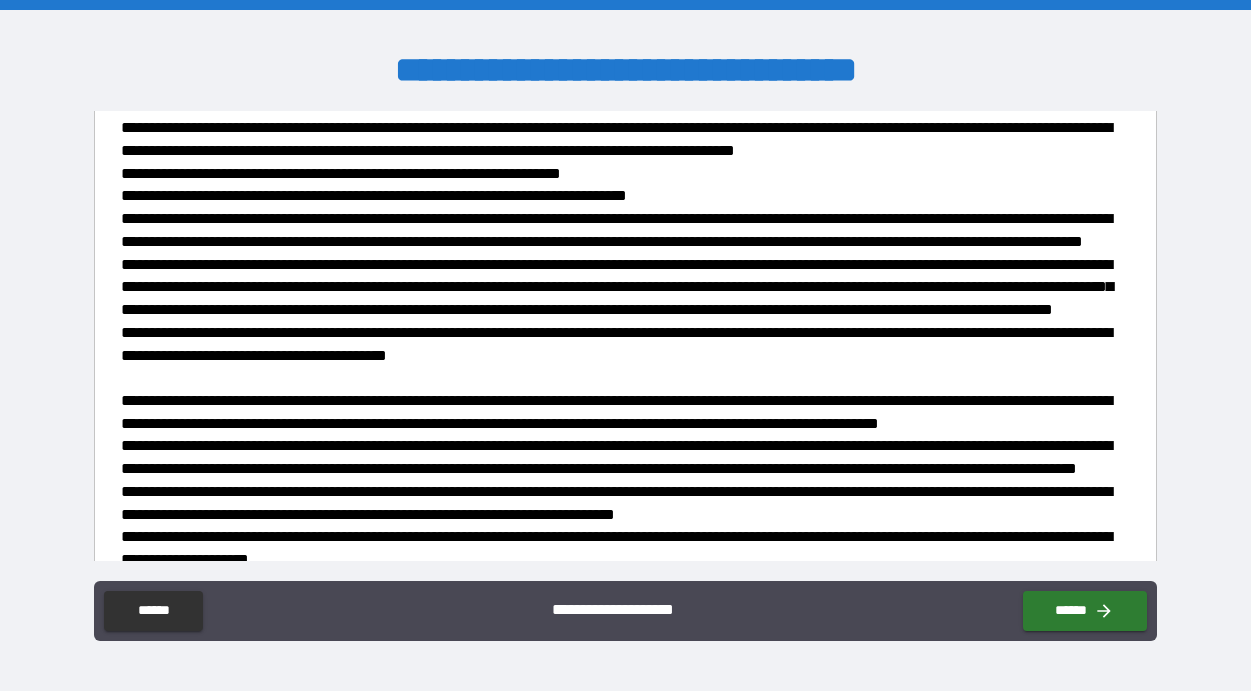 scroll, scrollTop: 1070, scrollLeft: 0, axis: vertical 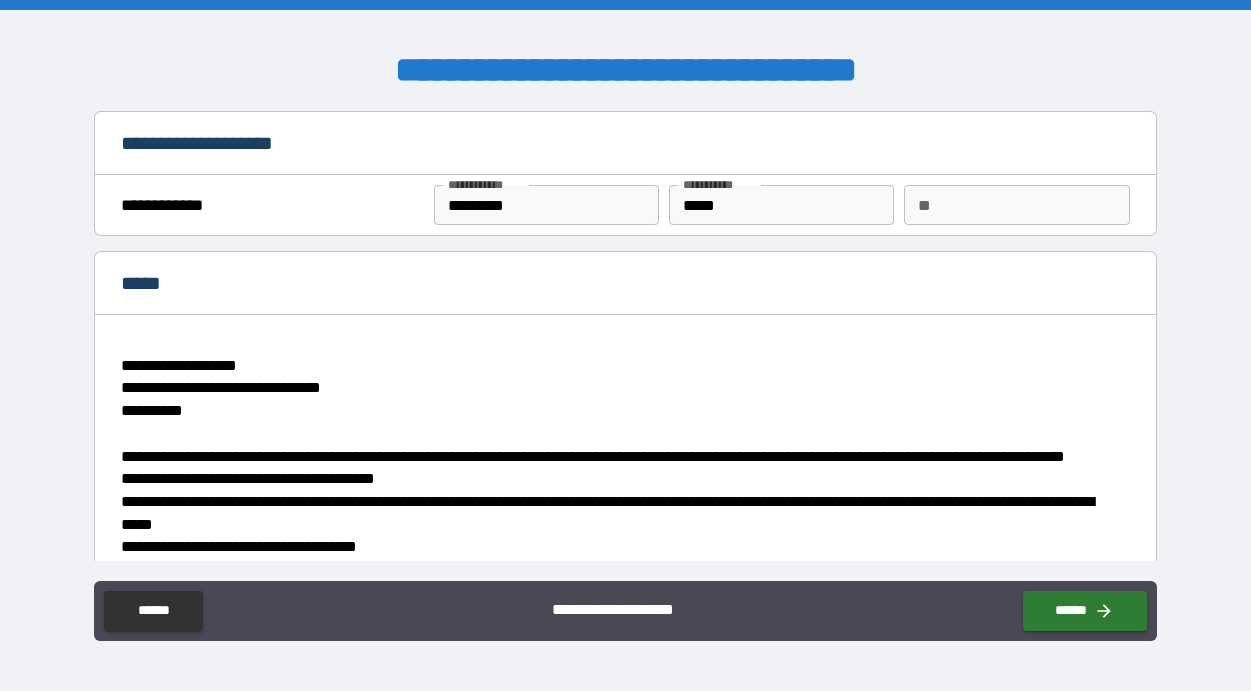 click on "**" at bounding box center [1016, 205] 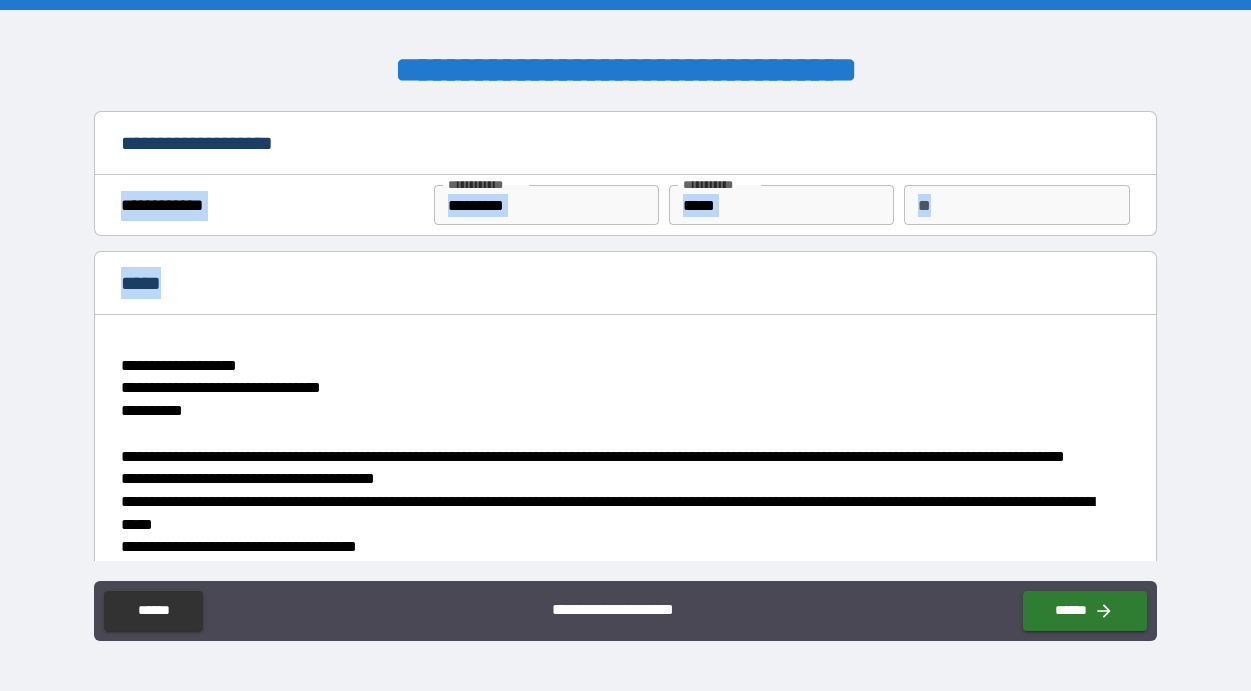 drag, startPoint x: 1145, startPoint y: 155, endPoint x: 1149, endPoint y: 271, distance: 116.06895 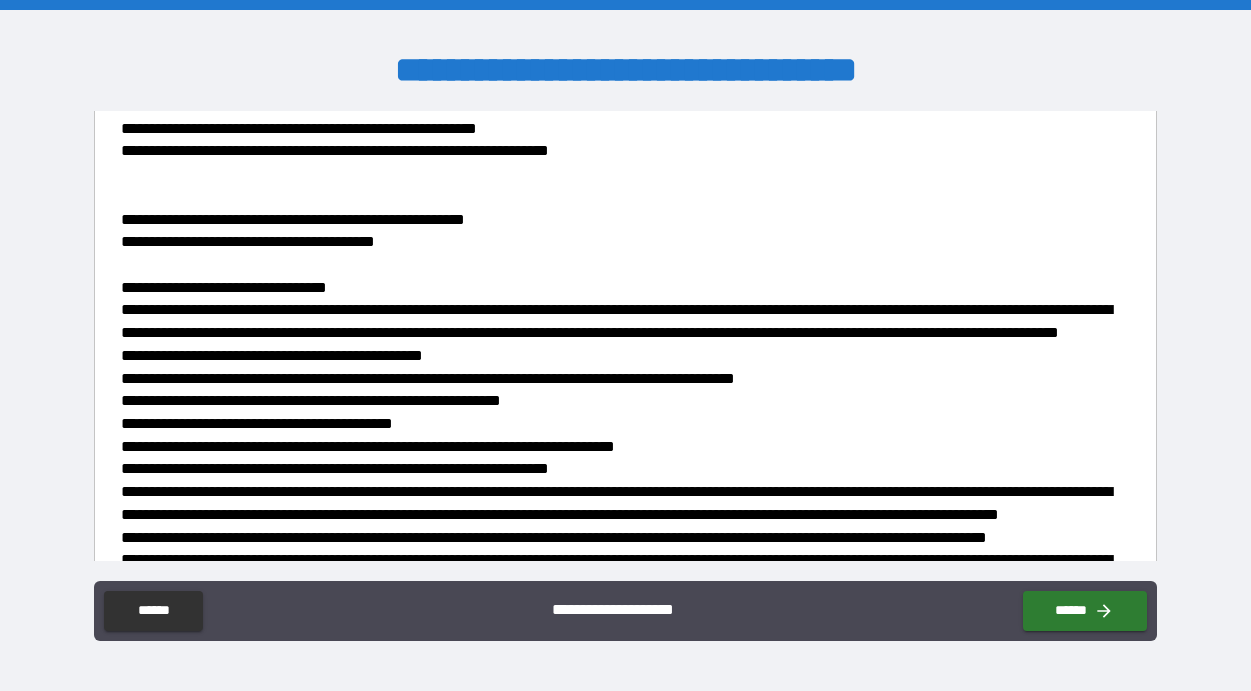 scroll, scrollTop: 479, scrollLeft: 0, axis: vertical 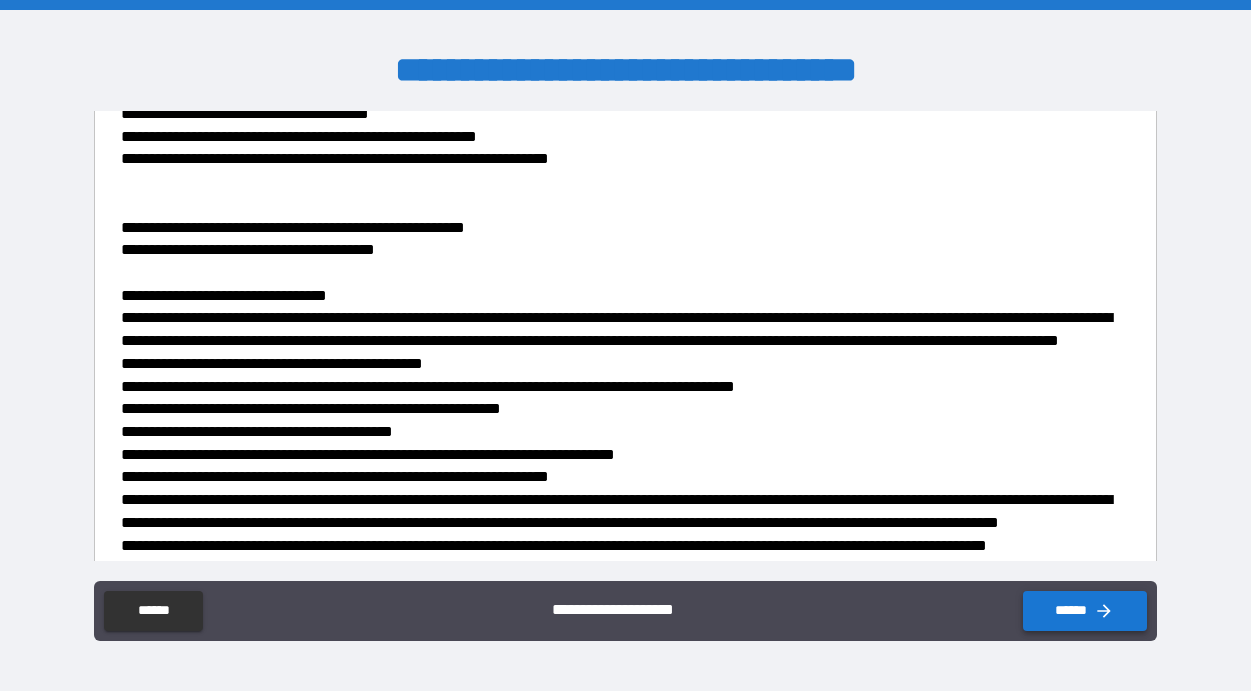 click on "******" at bounding box center (1085, 611) 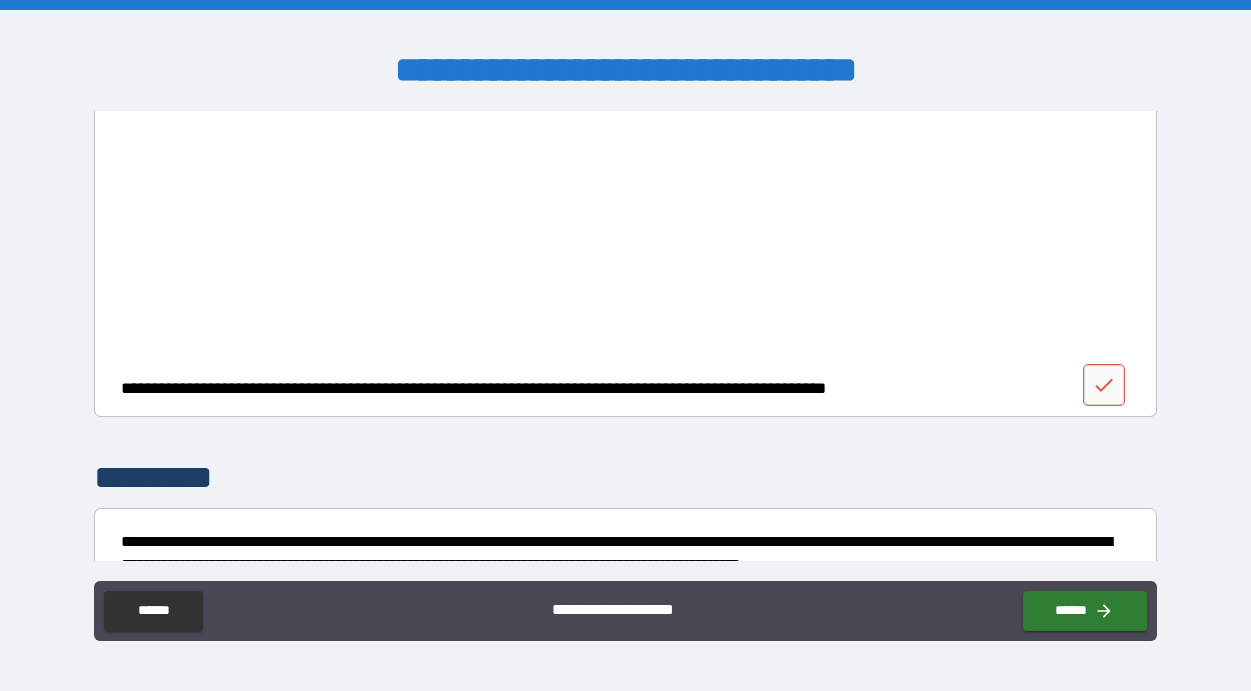 scroll, scrollTop: 2702, scrollLeft: 0, axis: vertical 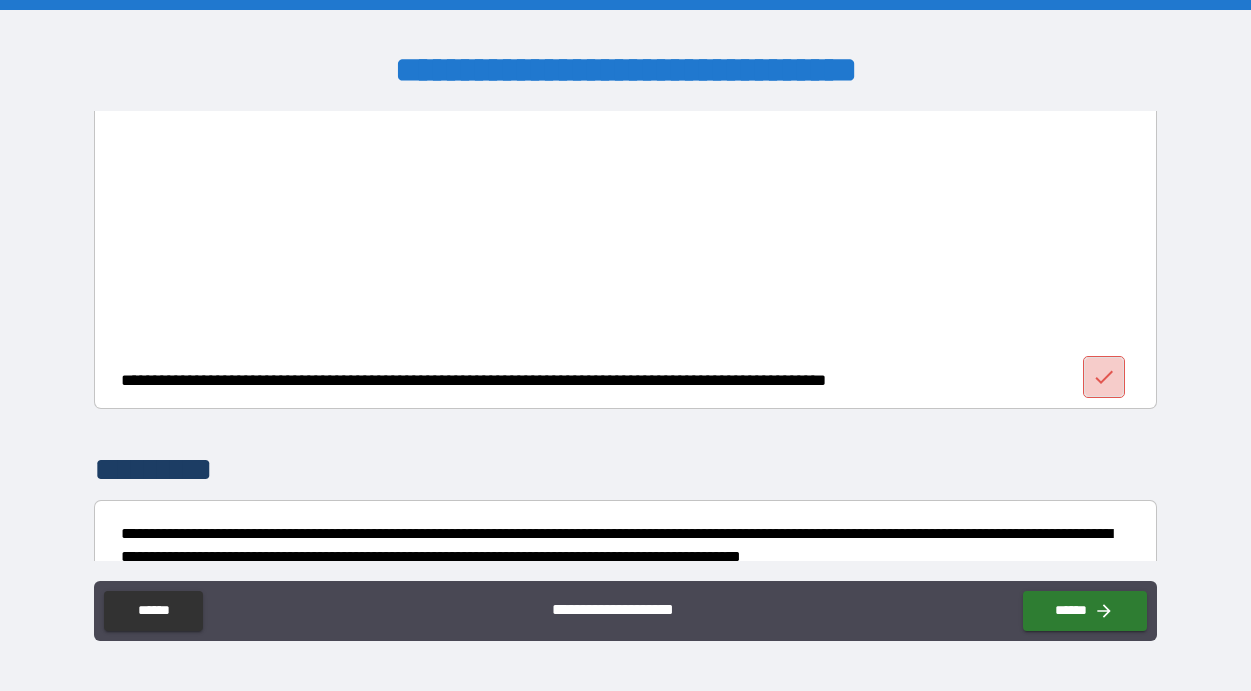 drag, startPoint x: 1090, startPoint y: 373, endPoint x: 1101, endPoint y: 370, distance: 11.401754 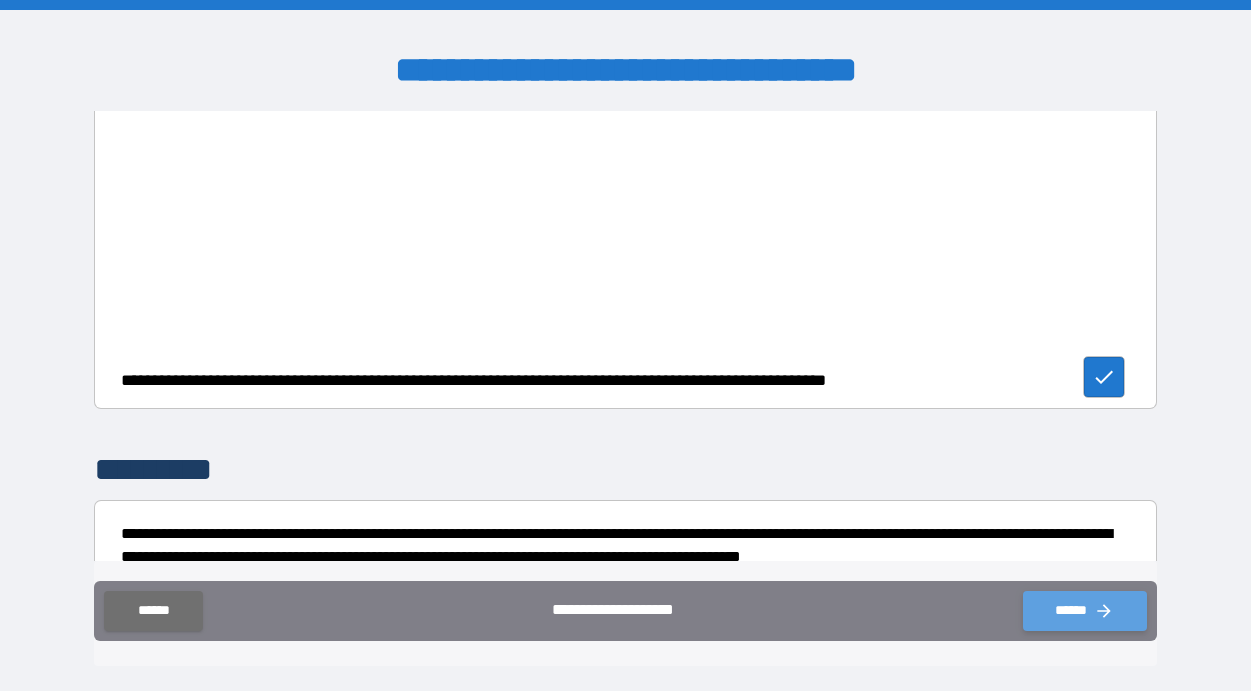 click 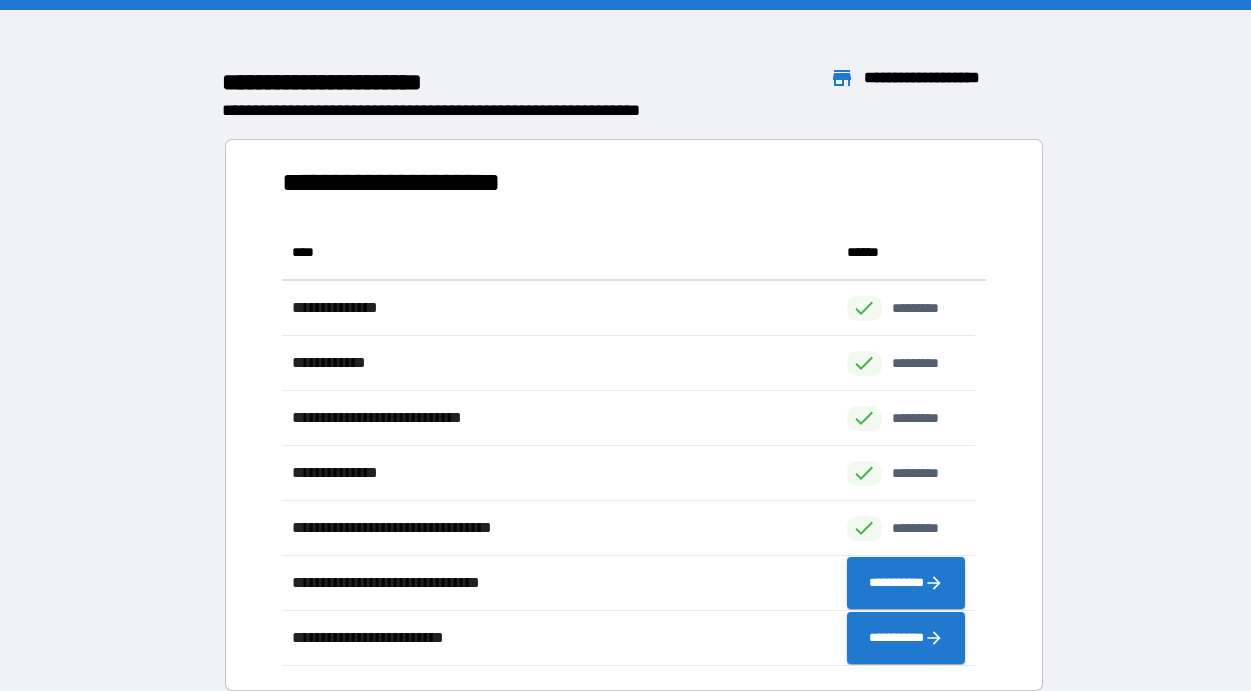scroll, scrollTop: 16, scrollLeft: 16, axis: both 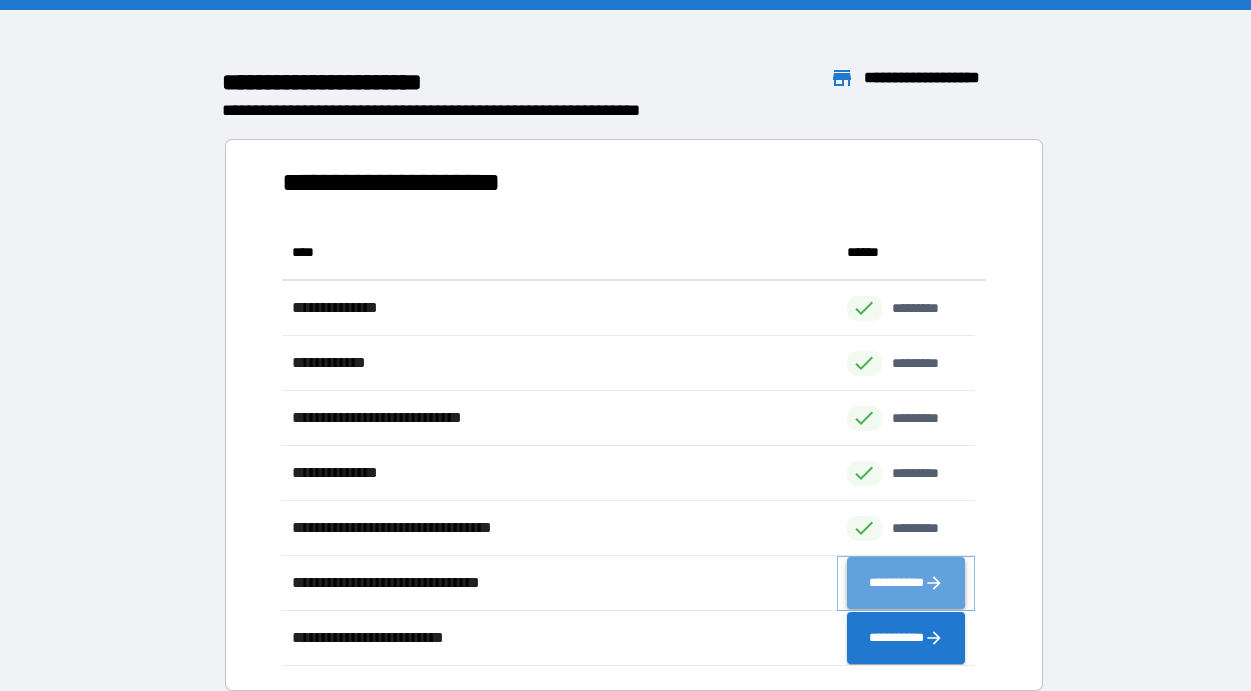 click on "**********" at bounding box center (906, 583) 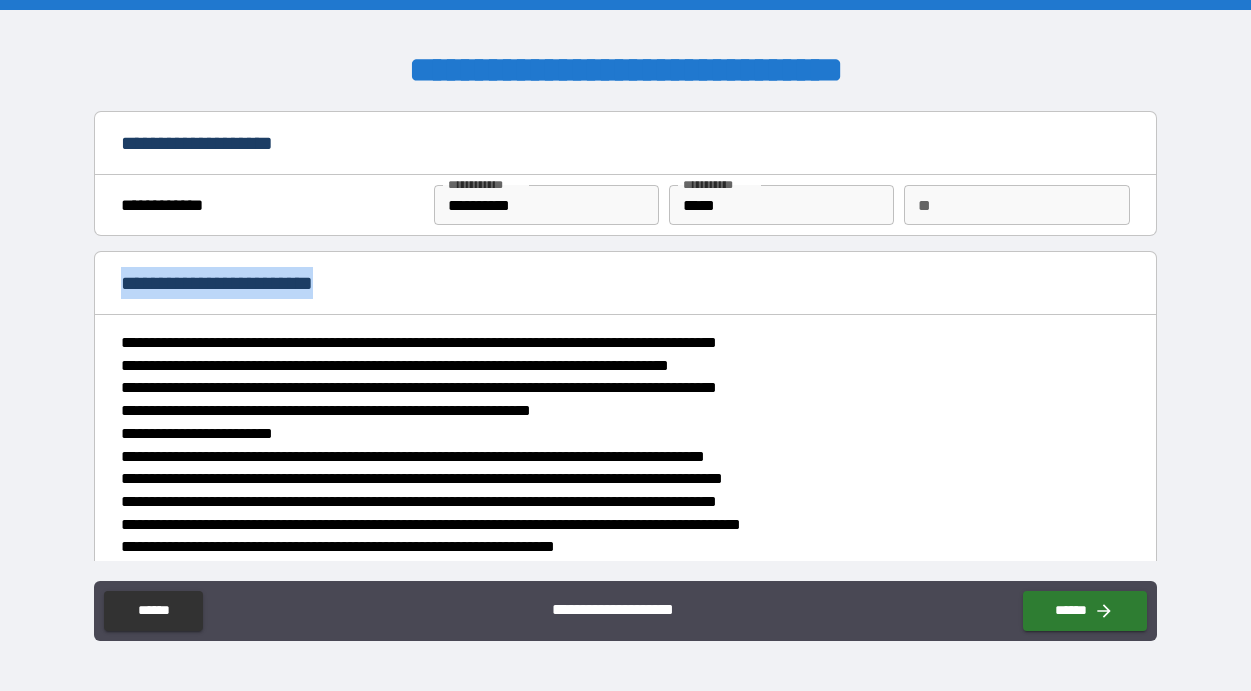 drag, startPoint x: 1143, startPoint y: 227, endPoint x: 1142, endPoint y: 315, distance: 88.005684 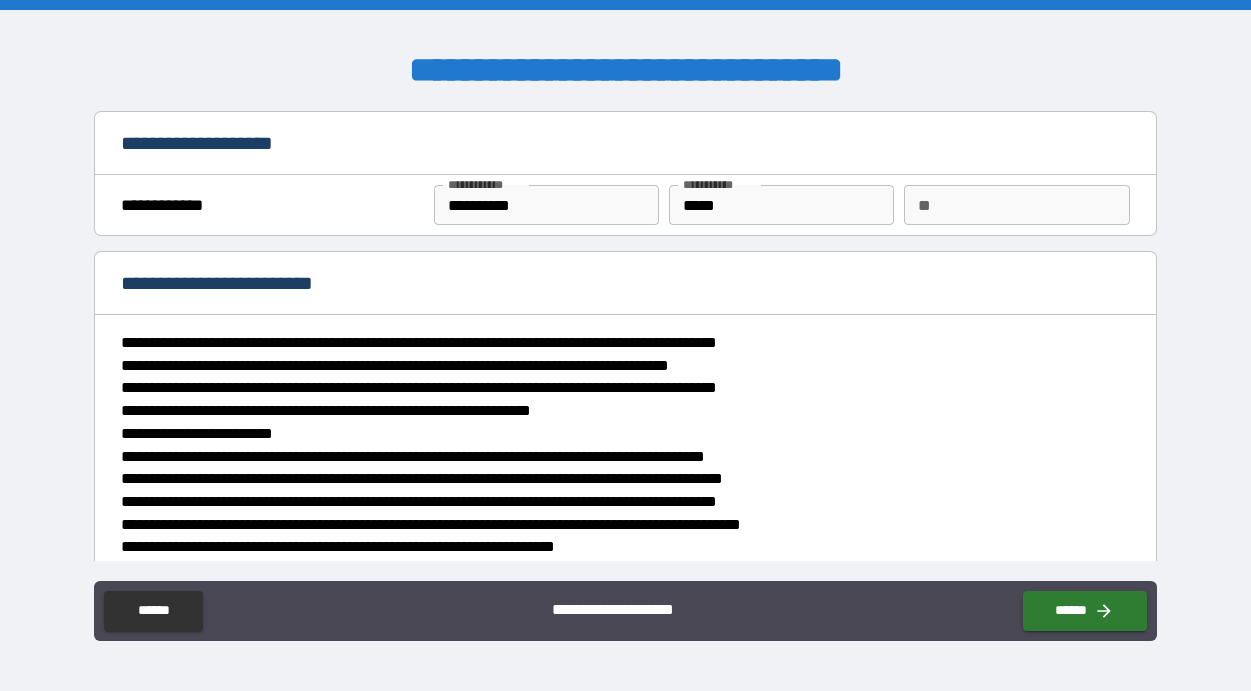 drag, startPoint x: 1192, startPoint y: 310, endPoint x: 1202, endPoint y: 305, distance: 11.18034 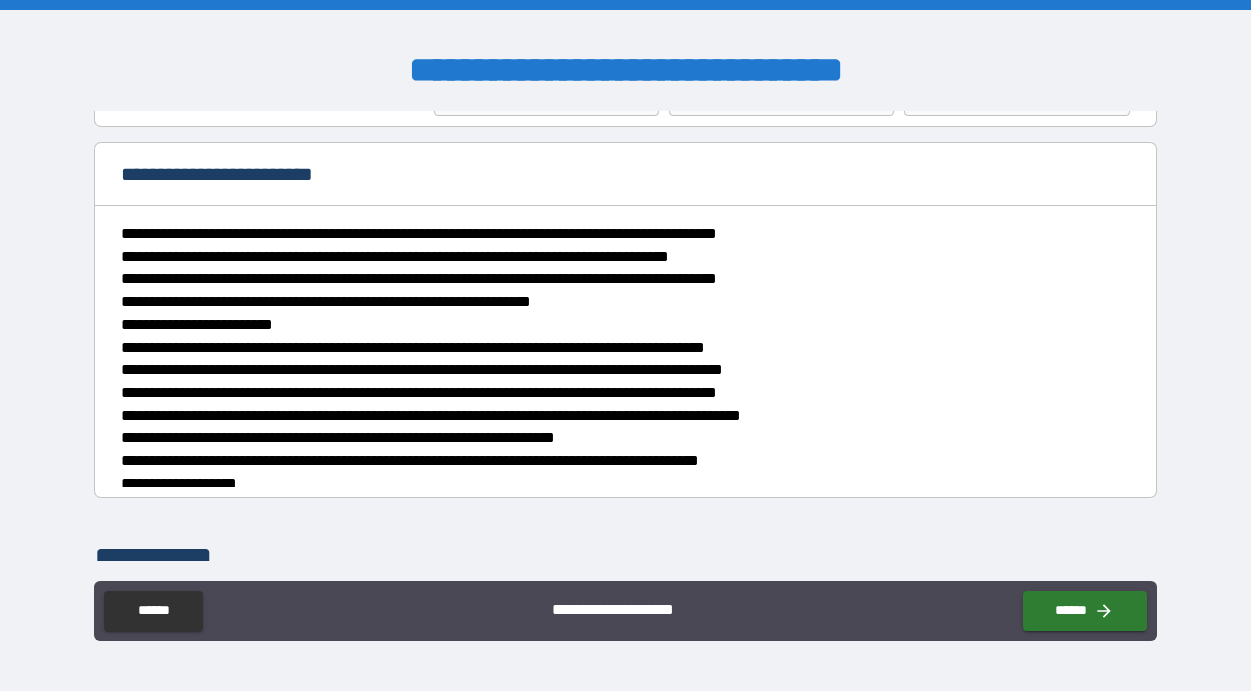 scroll, scrollTop: 111, scrollLeft: 0, axis: vertical 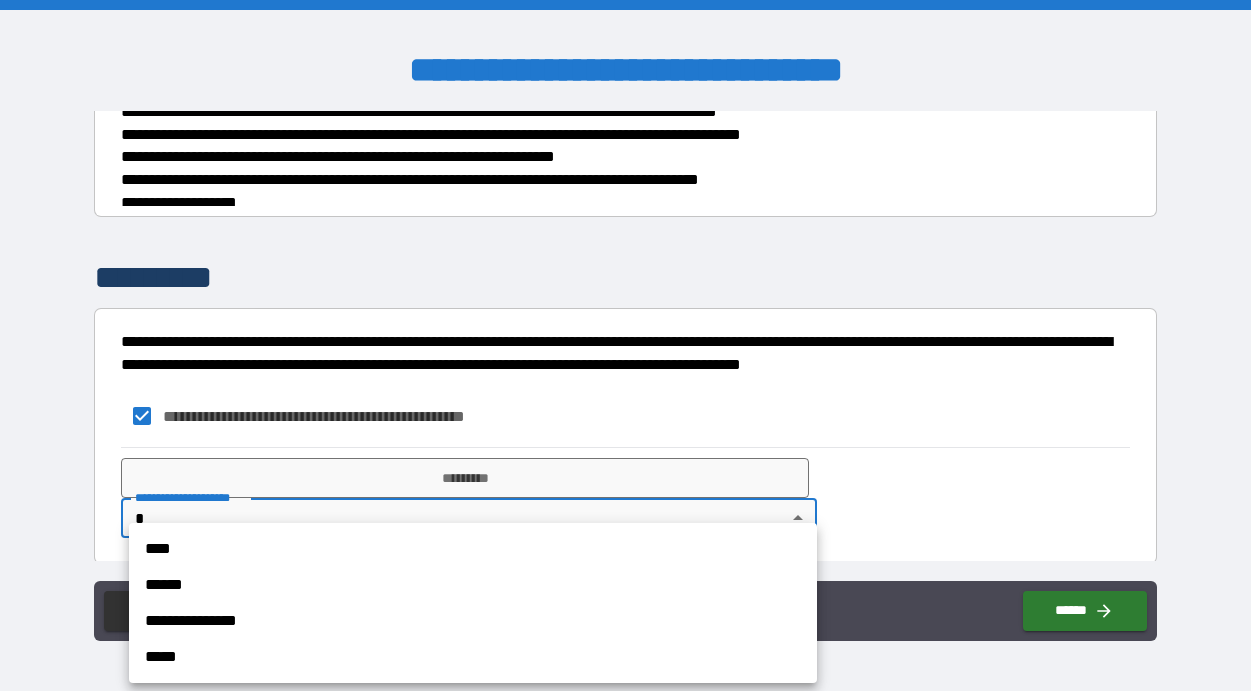 drag, startPoint x: 796, startPoint y: 518, endPoint x: 688, endPoint y: 520, distance: 108.01852 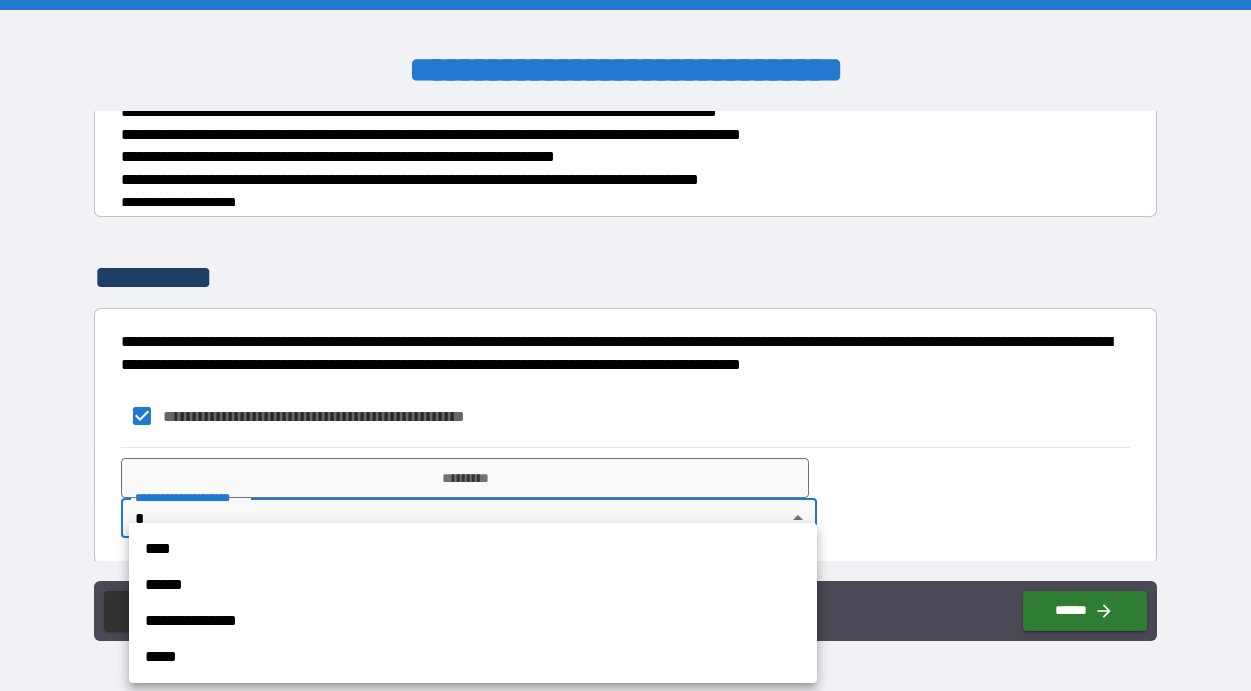 click on "****" at bounding box center (473, 549) 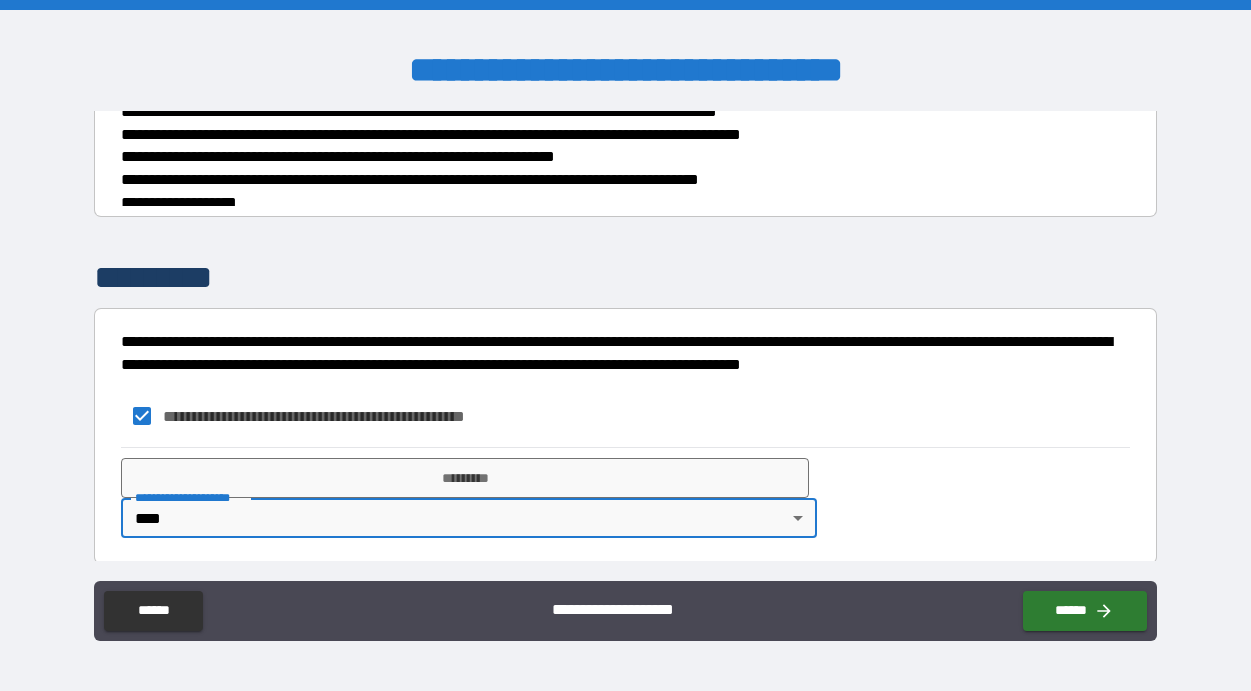 scroll, scrollTop: 398, scrollLeft: 0, axis: vertical 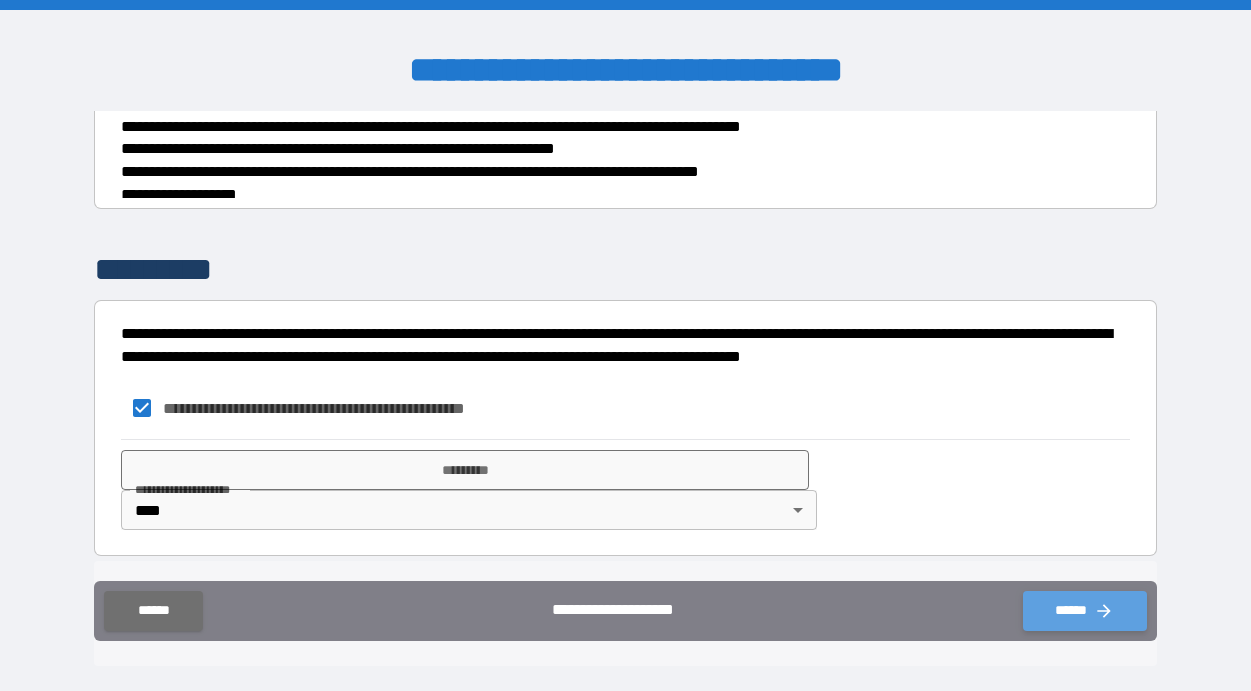 click on "******" at bounding box center (1085, 611) 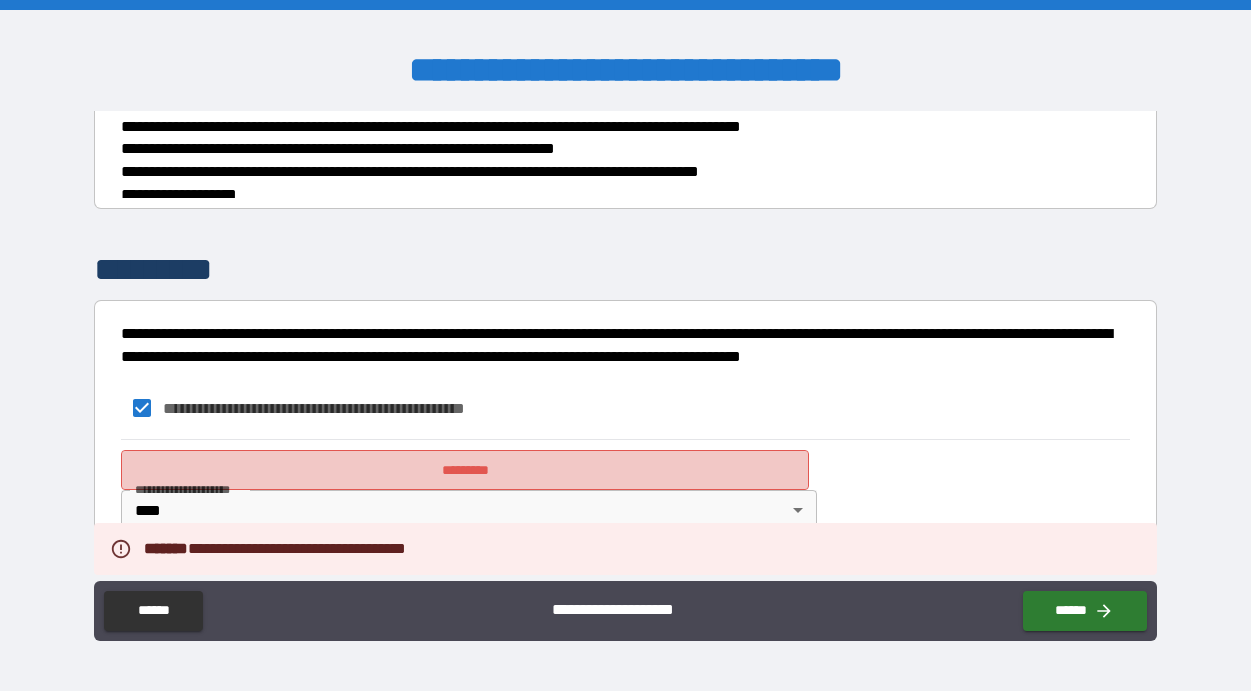 click on "*********" at bounding box center (465, 470) 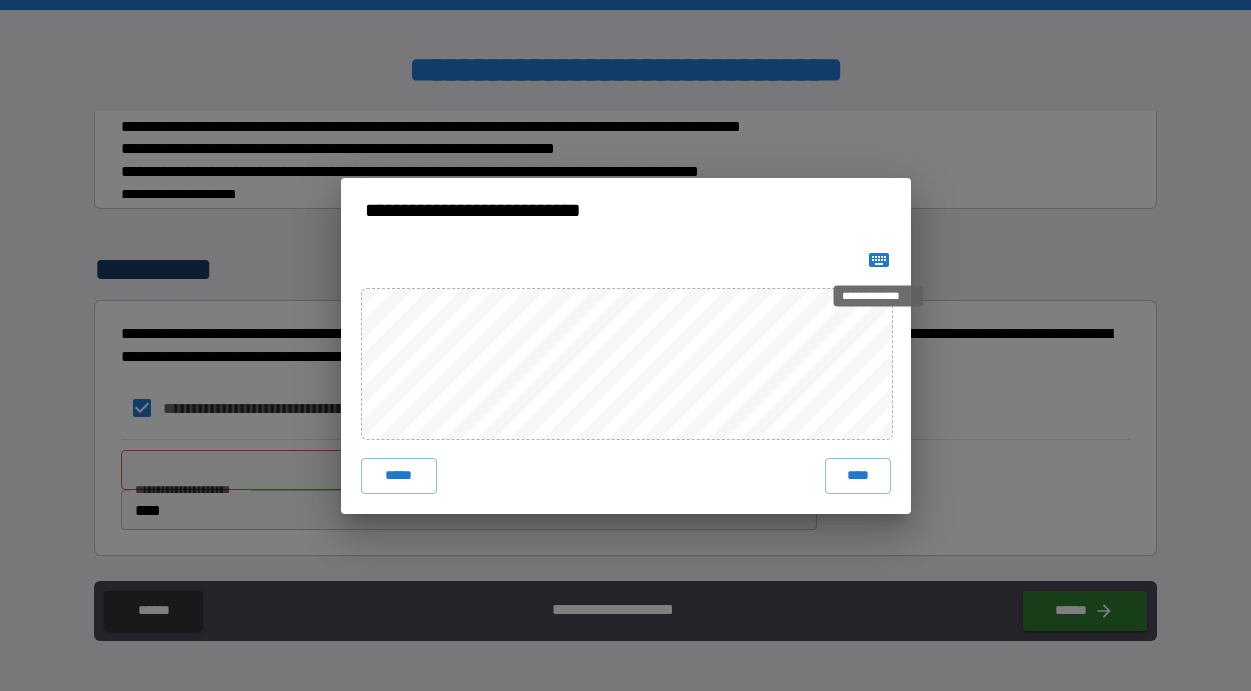 click 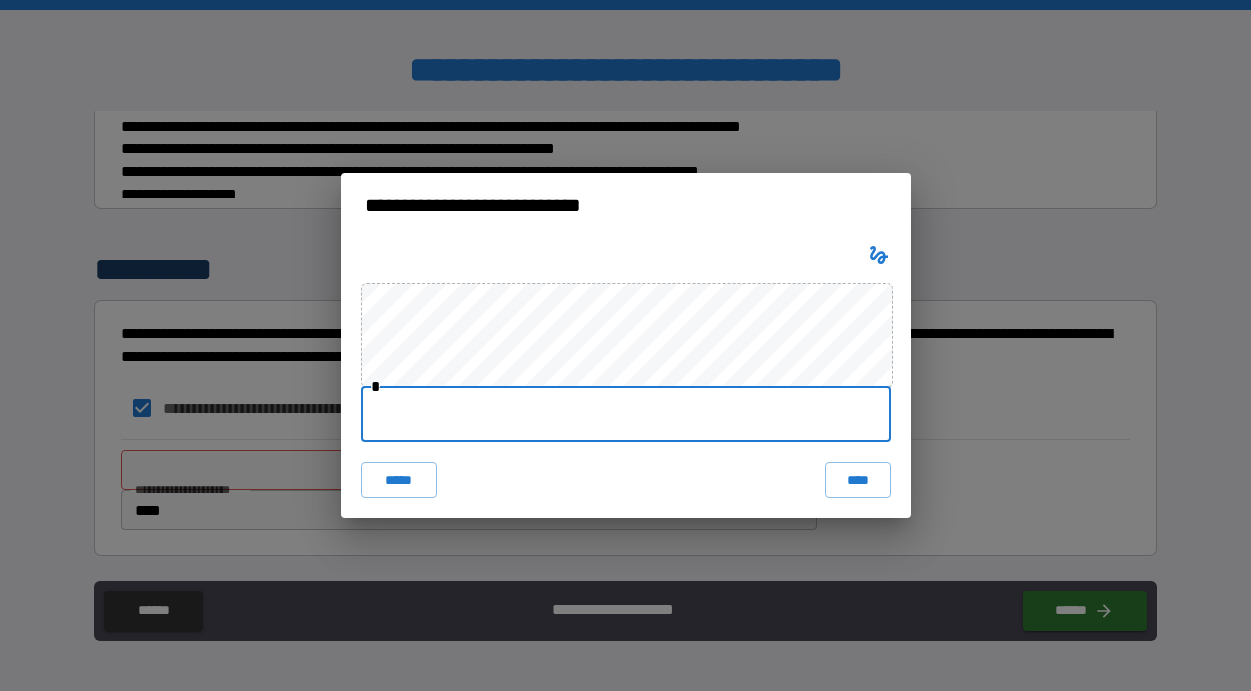 drag, startPoint x: 484, startPoint y: 418, endPoint x: 513, endPoint y: 411, distance: 29.832869 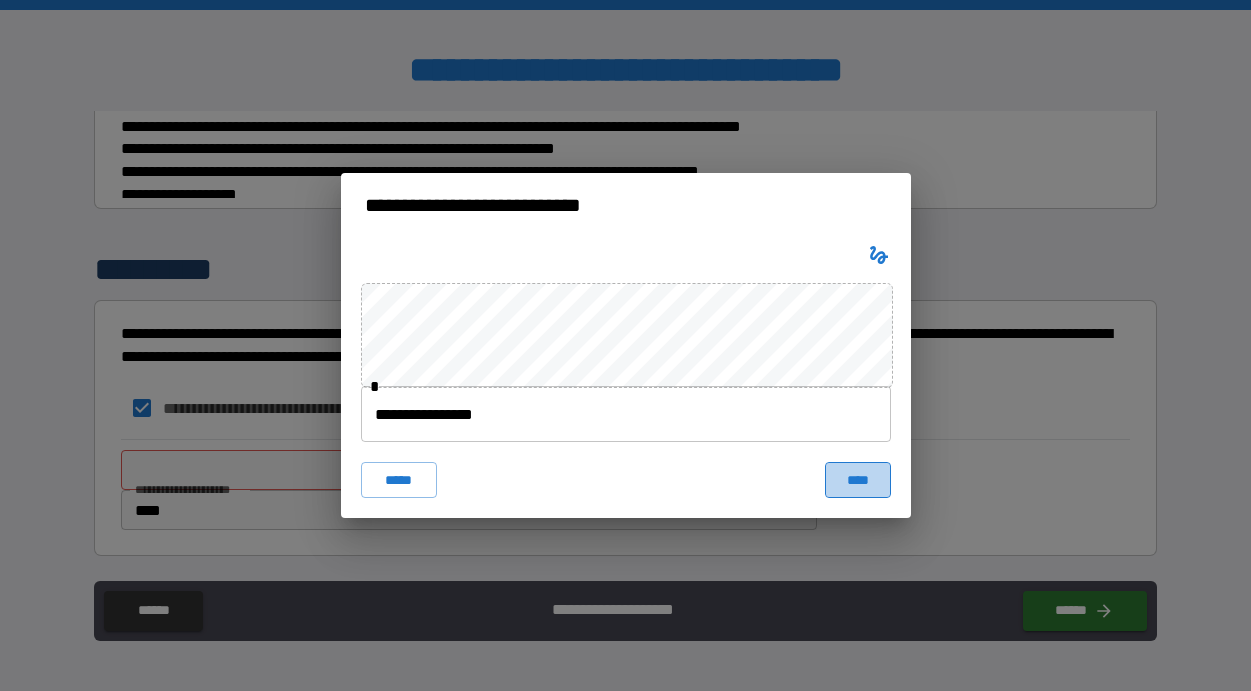 click on "****" at bounding box center [858, 480] 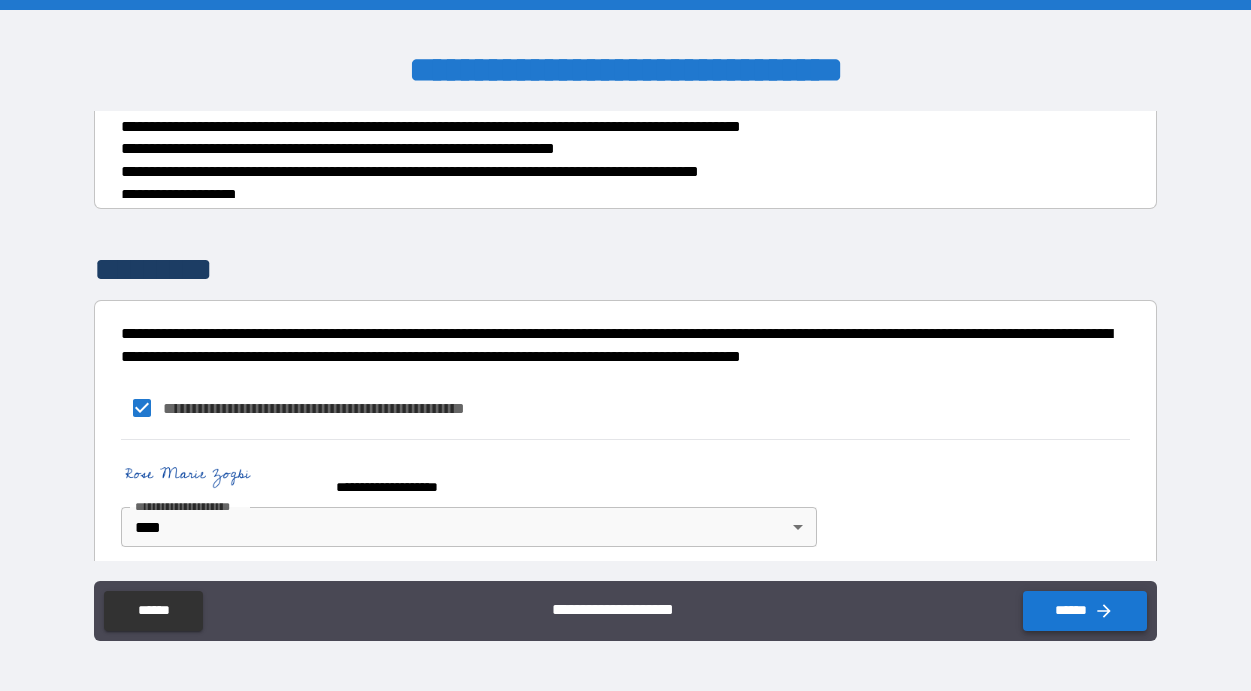 click on "******" at bounding box center (1085, 611) 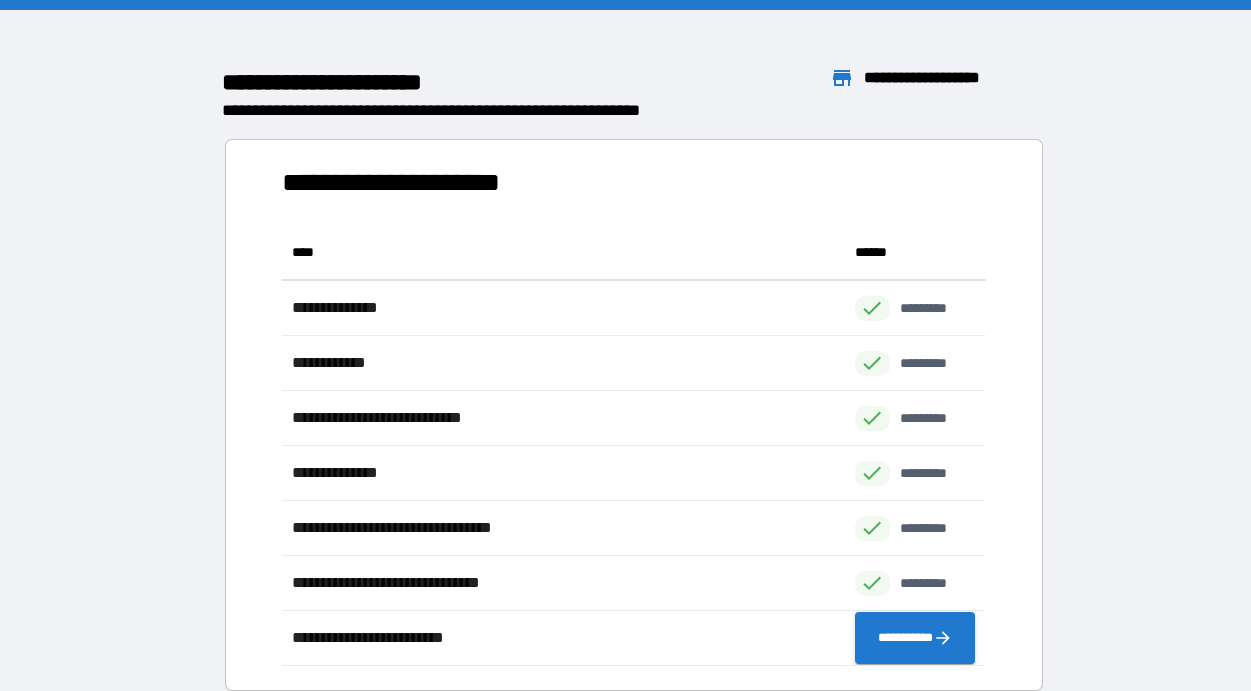 scroll, scrollTop: 16, scrollLeft: 16, axis: both 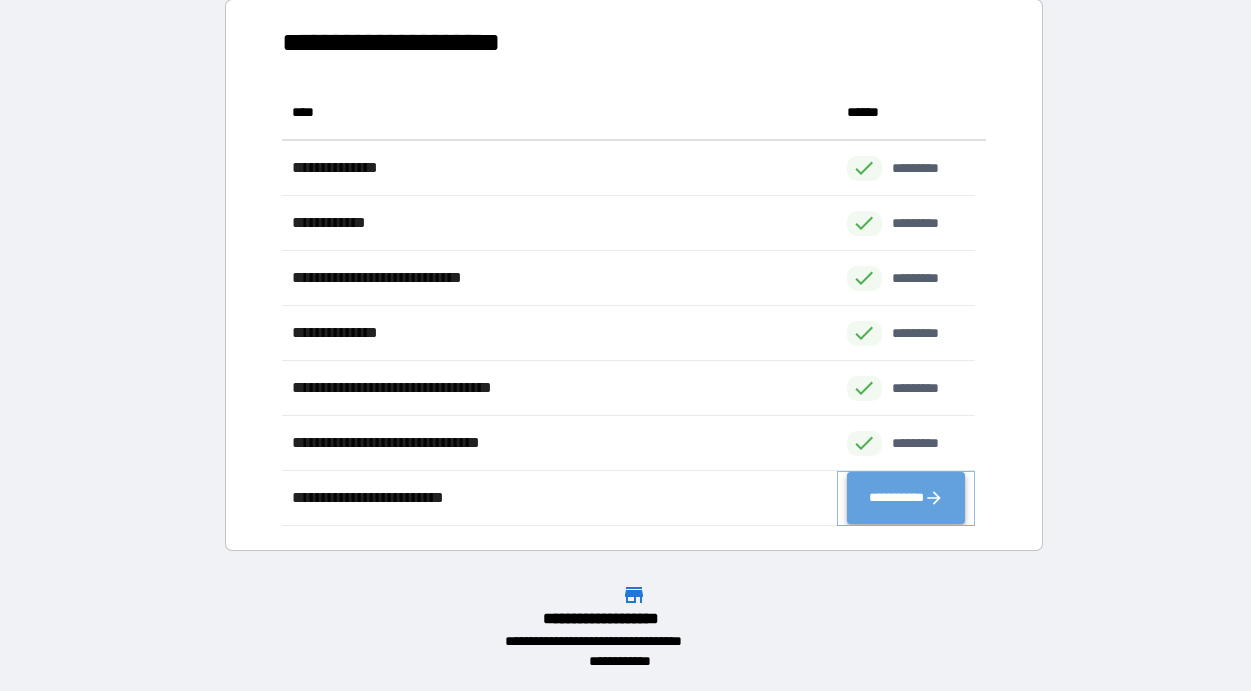 click on "**********" at bounding box center (906, 498) 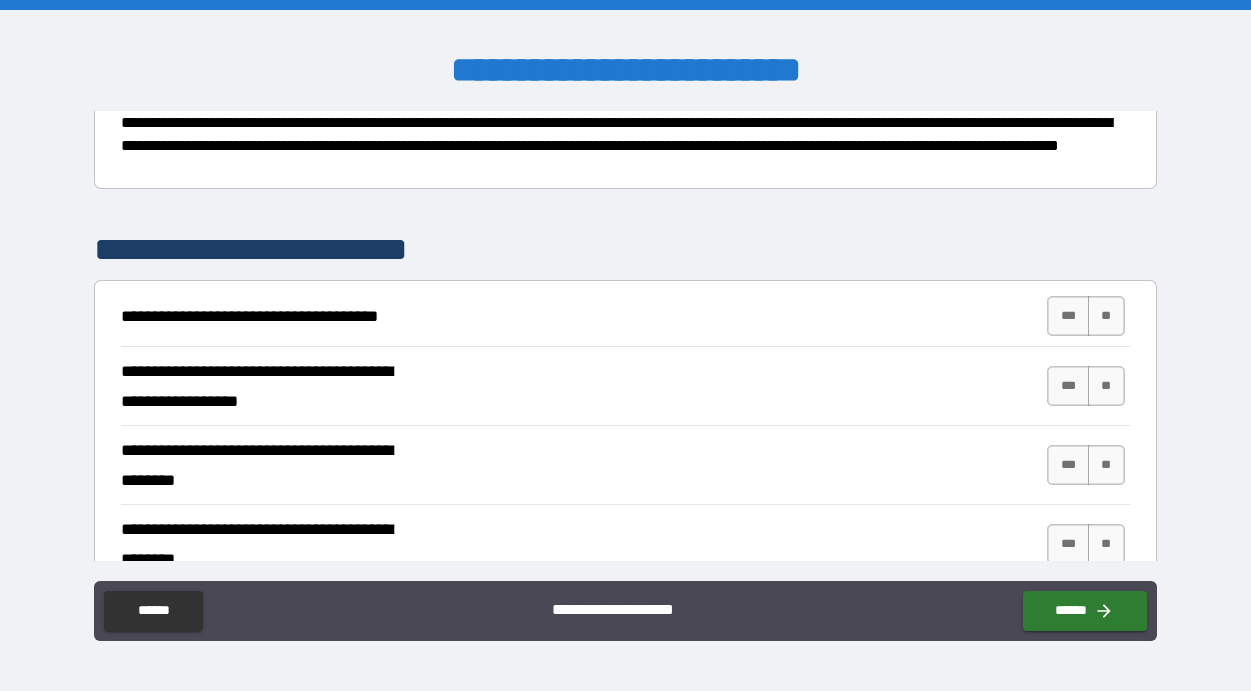 scroll, scrollTop: 286, scrollLeft: 0, axis: vertical 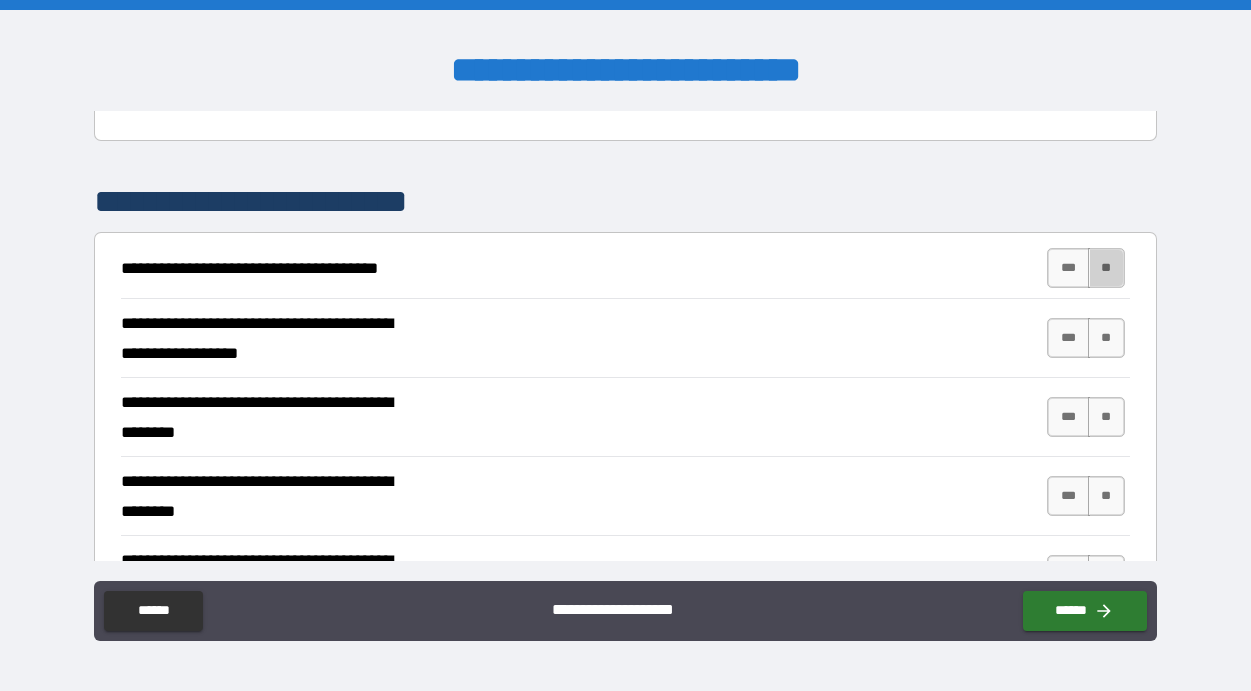 drag, startPoint x: 1096, startPoint y: 267, endPoint x: 1103, endPoint y: 297, distance: 30.805843 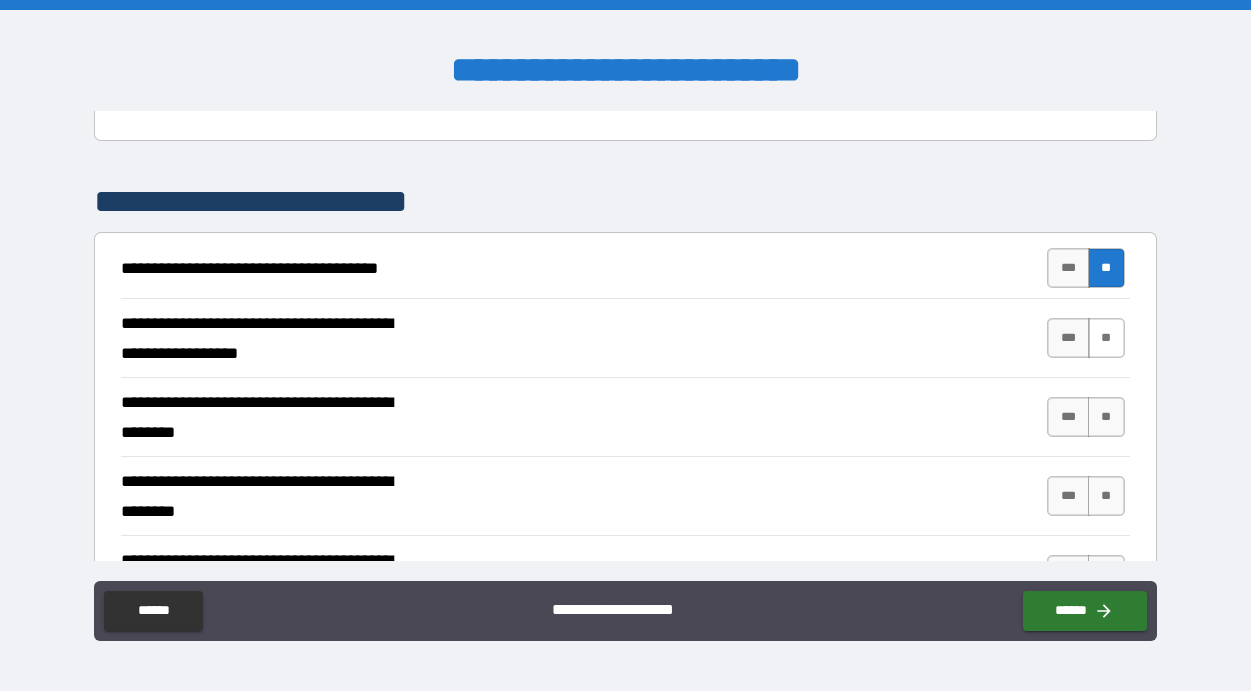 click on "**" at bounding box center [1106, 338] 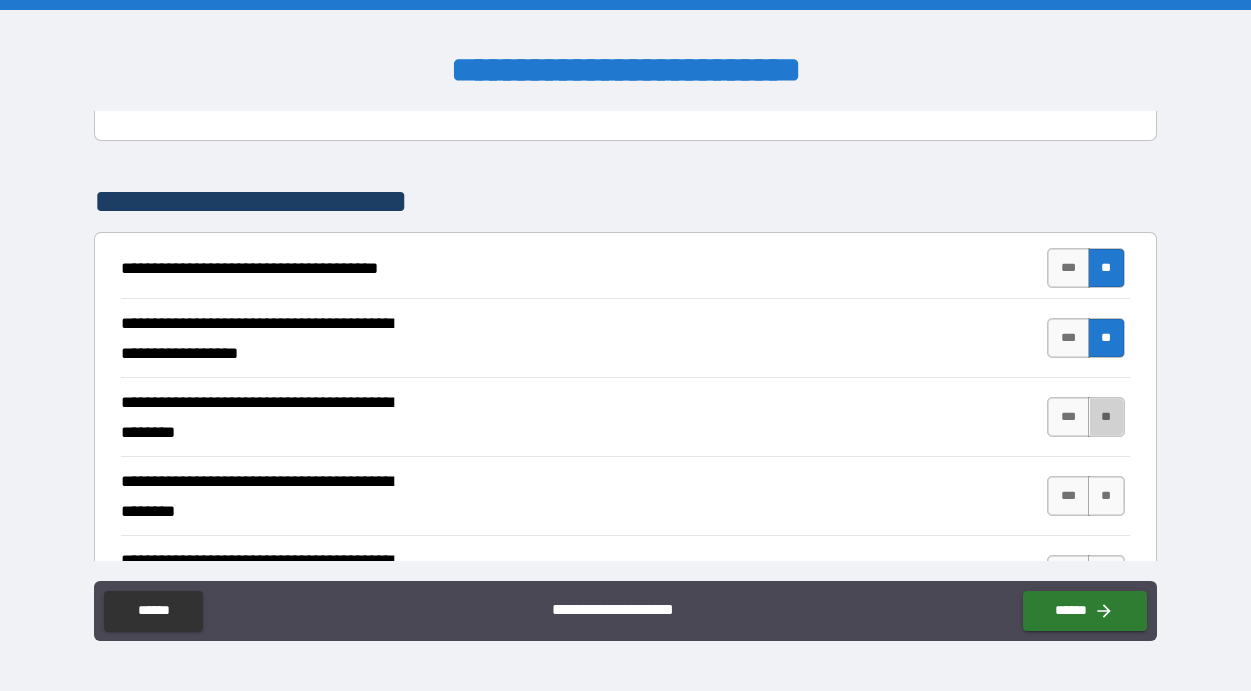 drag, startPoint x: 1098, startPoint y: 415, endPoint x: 1113, endPoint y: 419, distance: 15.524175 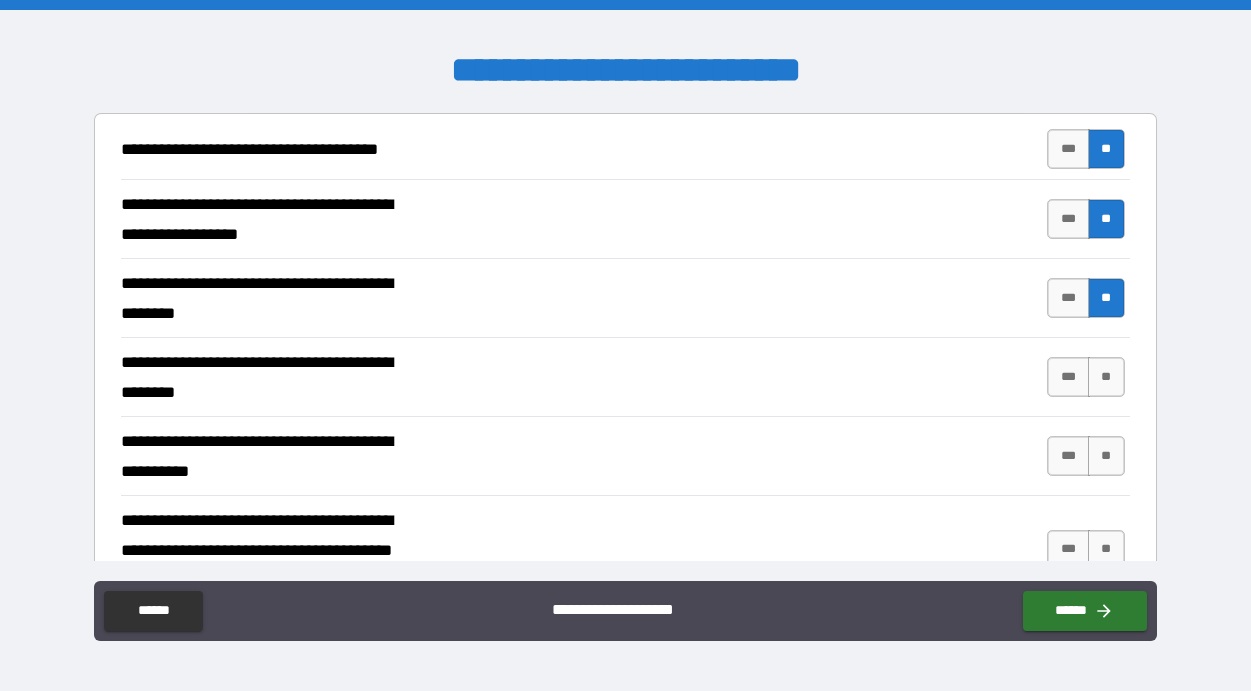 scroll, scrollTop: 417, scrollLeft: 0, axis: vertical 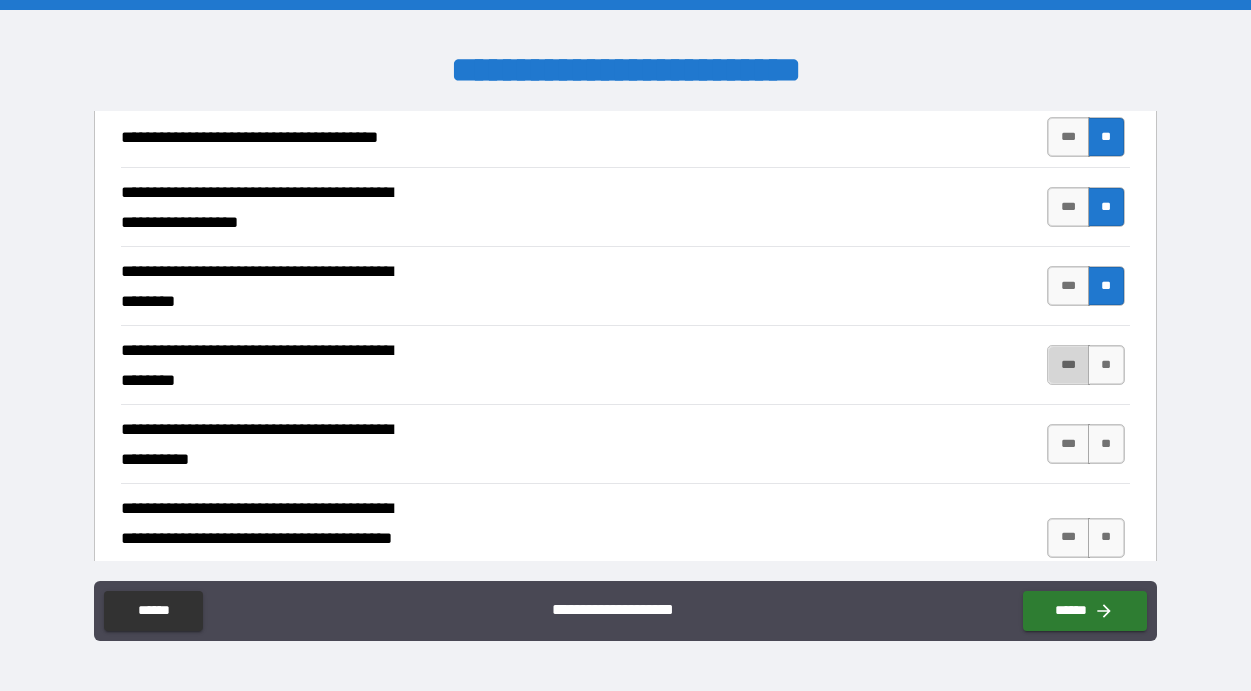 click on "***" at bounding box center [1068, 365] 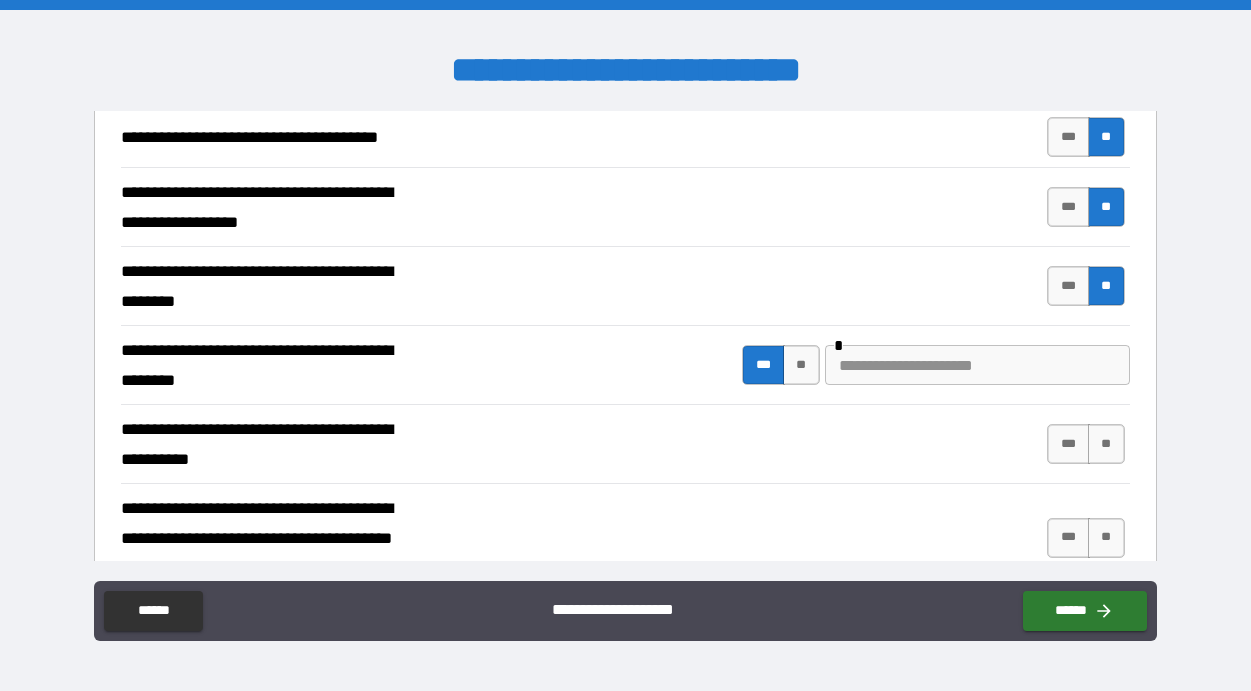click at bounding box center [977, 365] 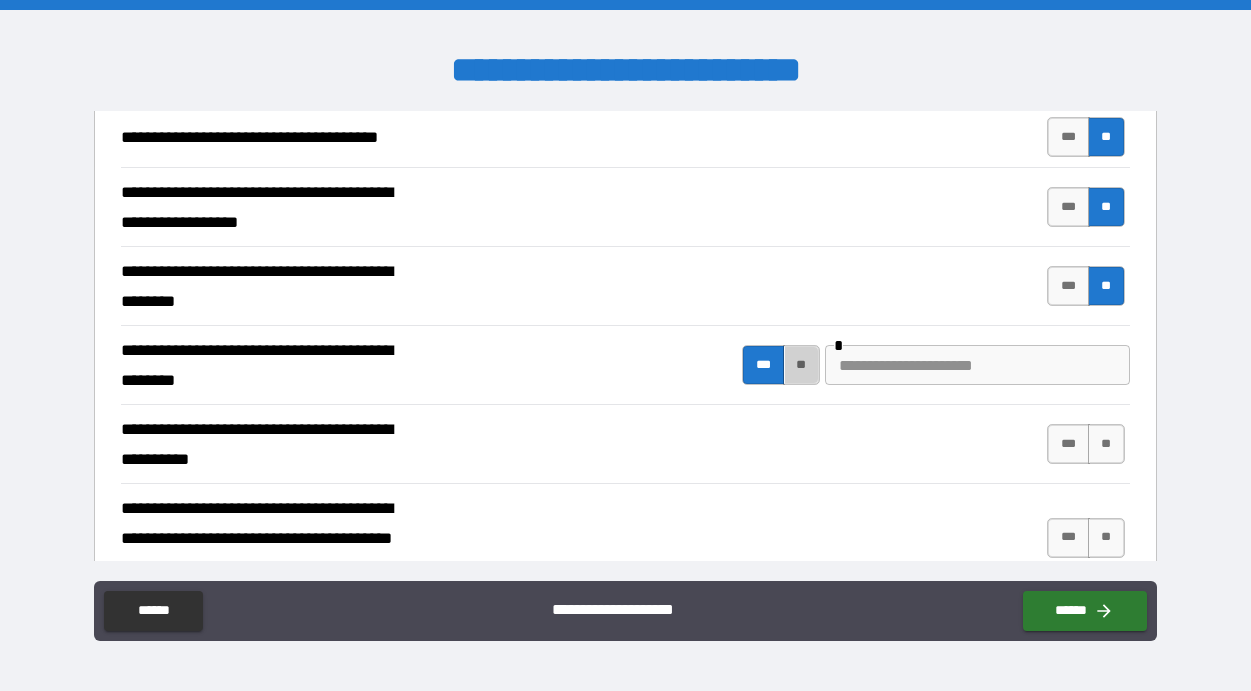 click on "**" at bounding box center (801, 365) 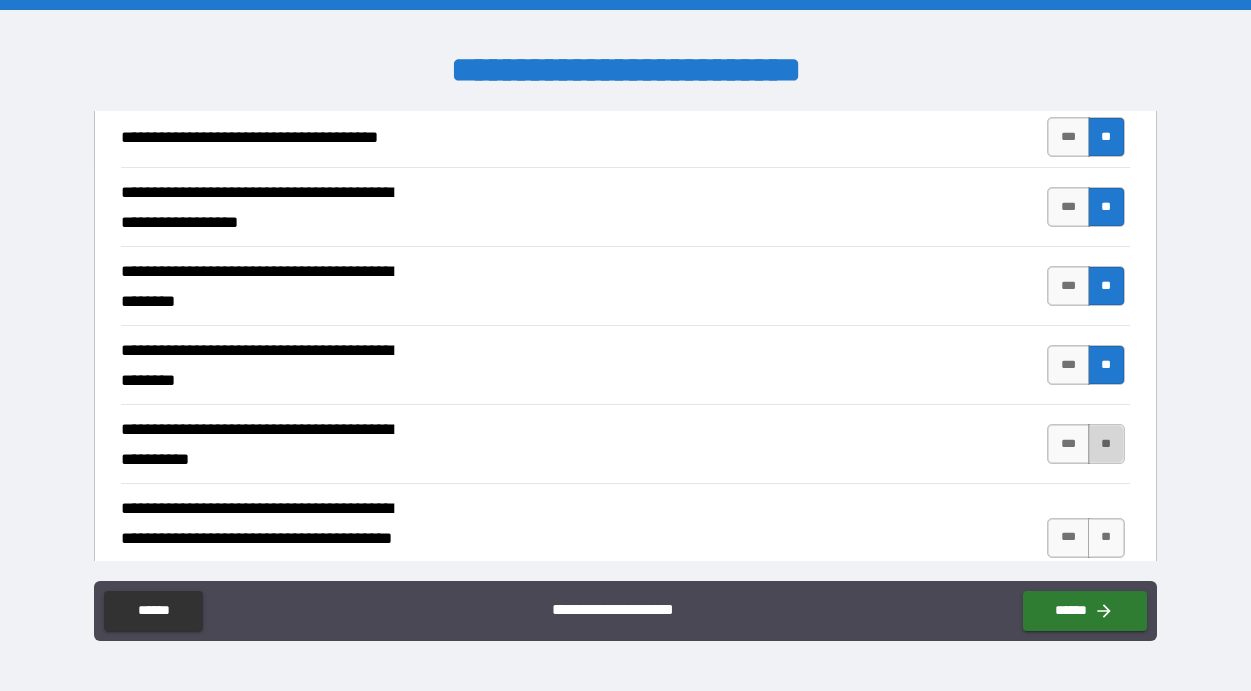 click on "**" at bounding box center [1106, 444] 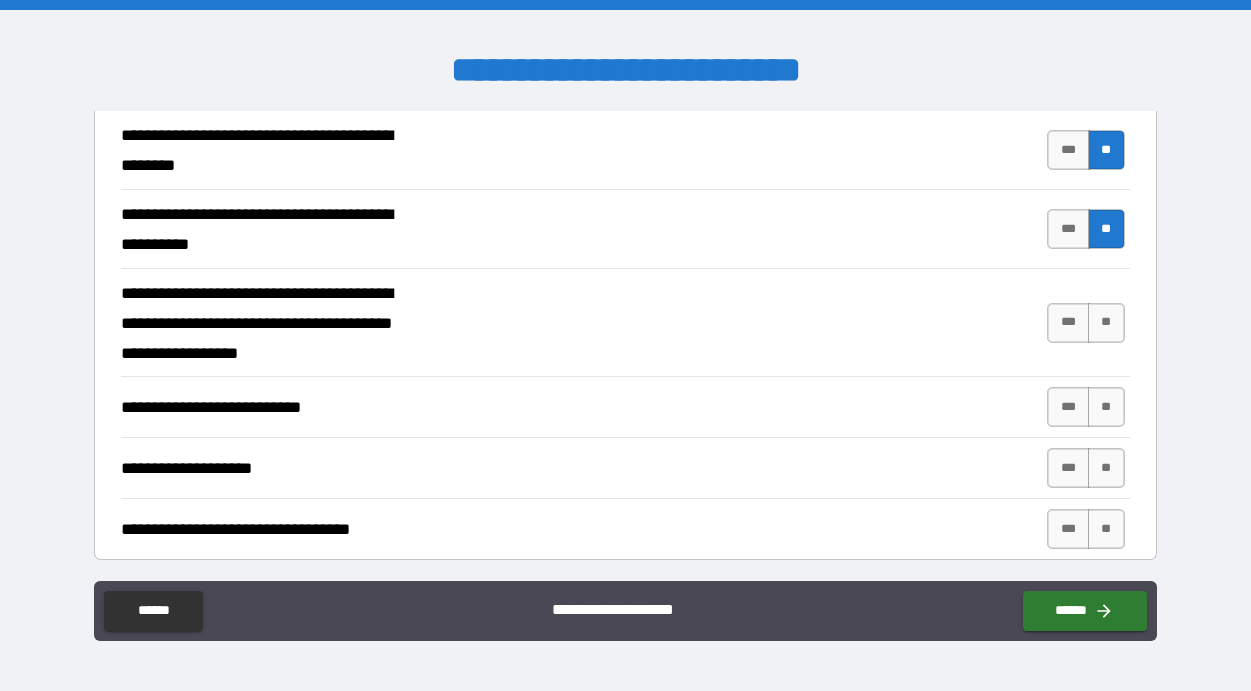 scroll, scrollTop: 691, scrollLeft: 0, axis: vertical 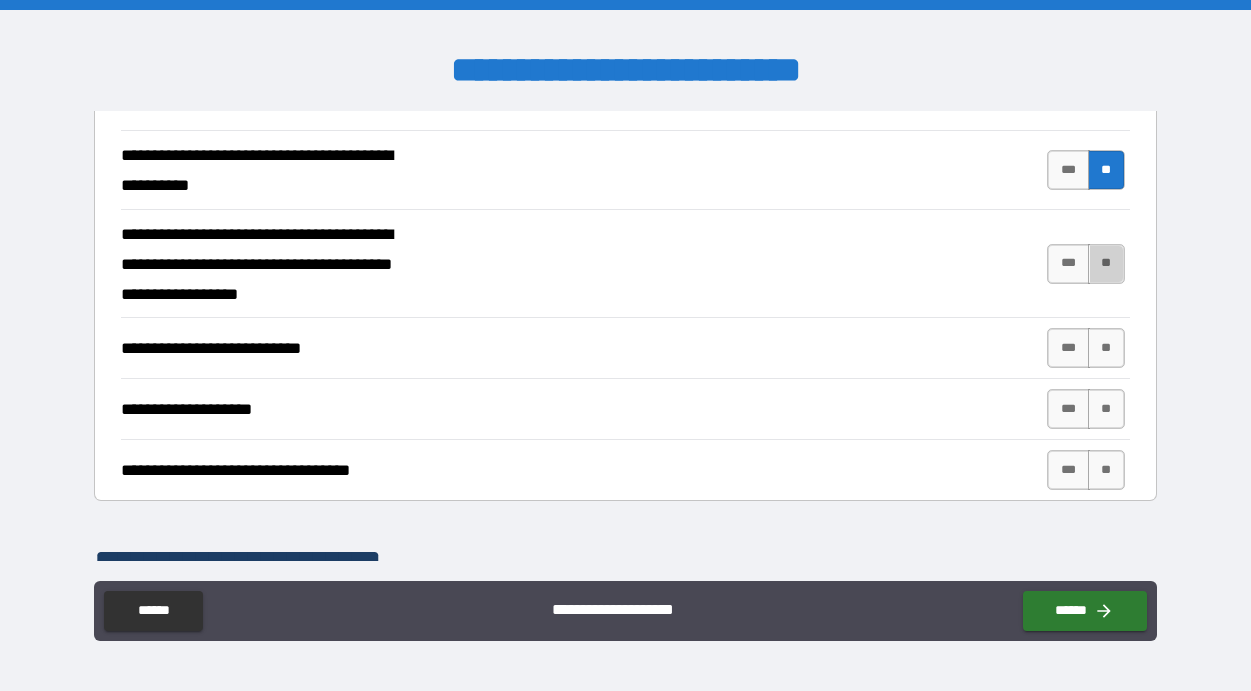 drag, startPoint x: 1096, startPoint y: 257, endPoint x: 1132, endPoint y: 256, distance: 36.013885 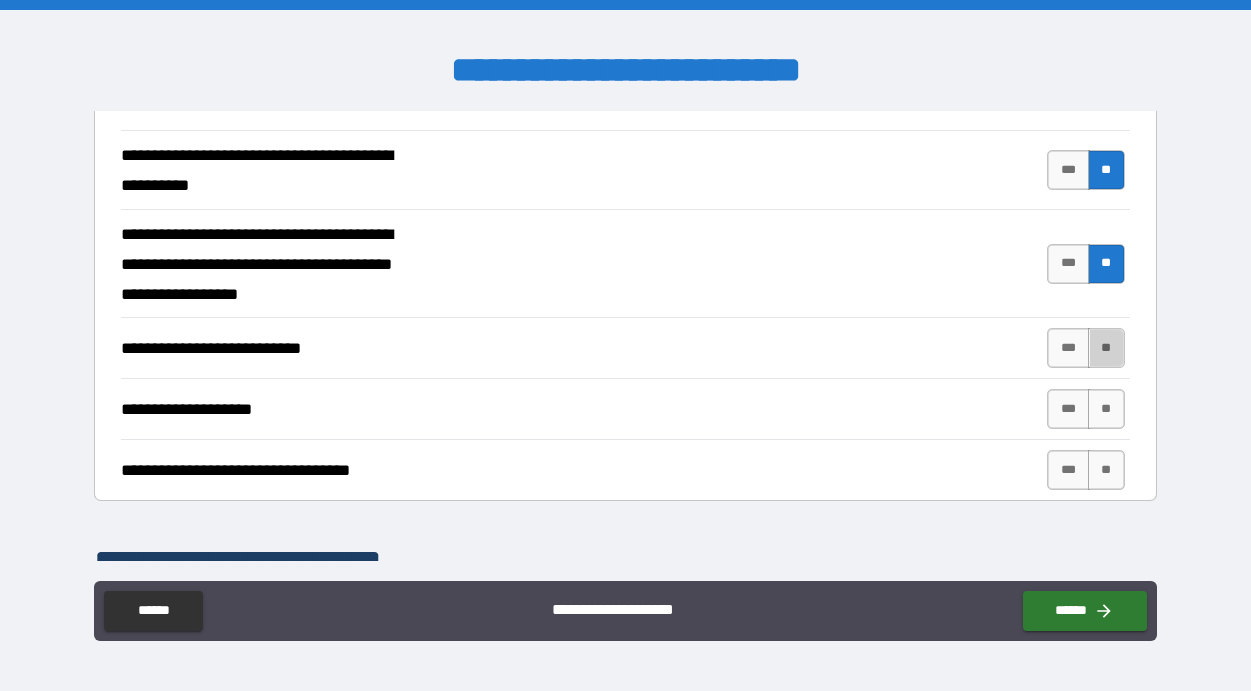 drag, startPoint x: 1100, startPoint y: 340, endPoint x: 1119, endPoint y: 337, distance: 19.235384 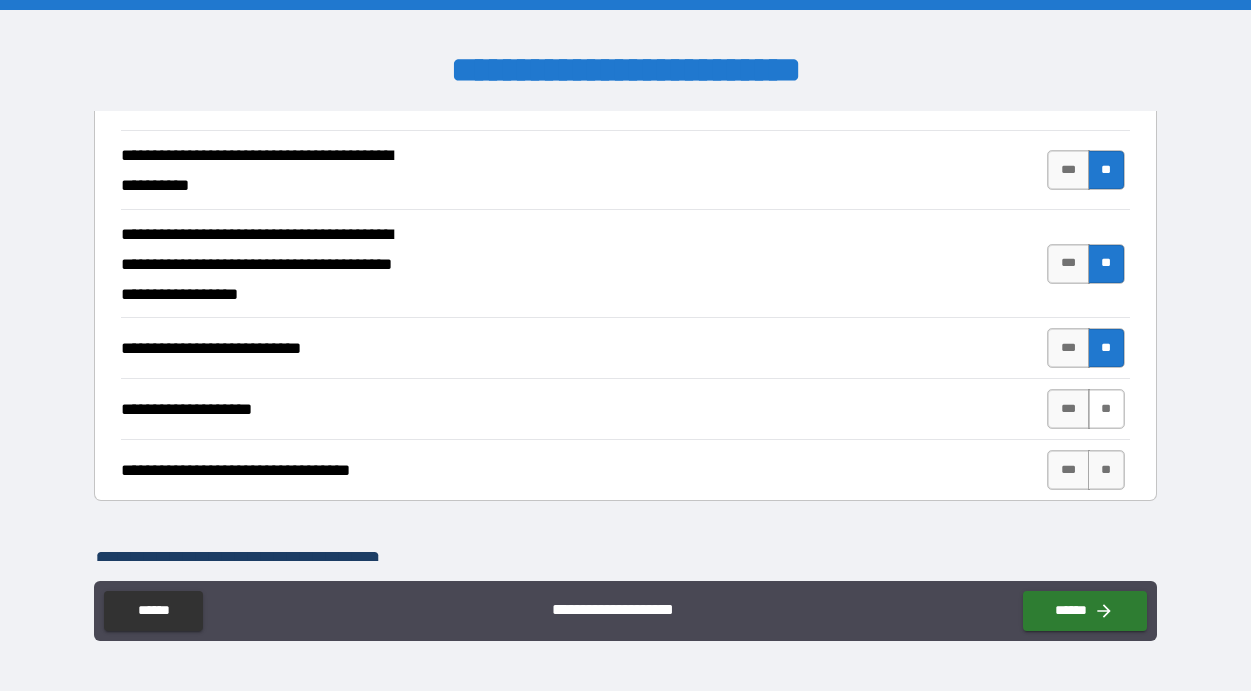 drag, startPoint x: 1091, startPoint y: 405, endPoint x: 1111, endPoint y: 399, distance: 20.880613 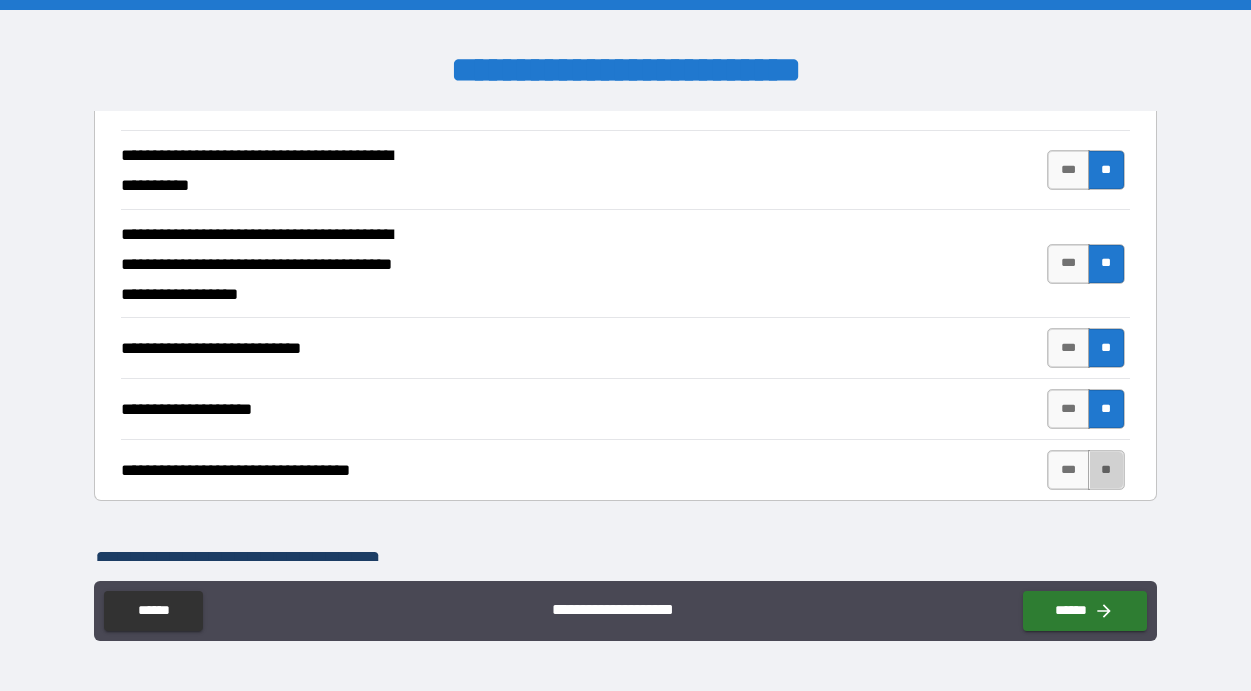 drag, startPoint x: 1093, startPoint y: 467, endPoint x: 1140, endPoint y: 452, distance: 49.335587 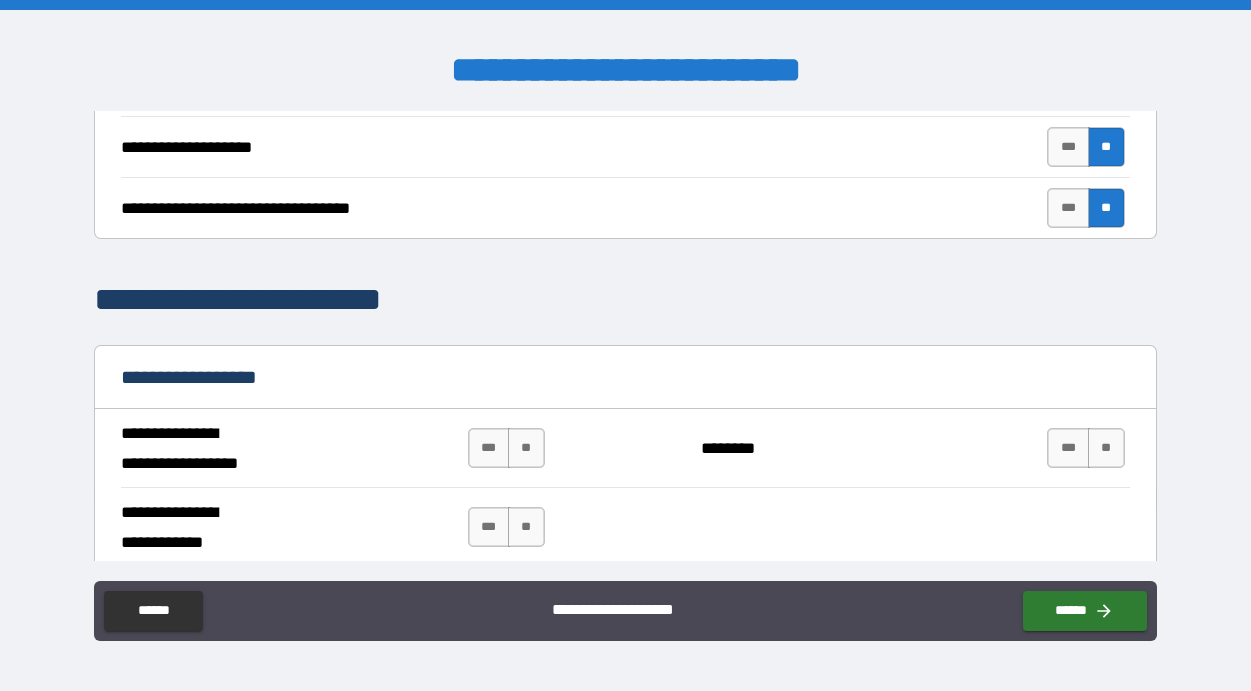scroll, scrollTop: 1120, scrollLeft: 0, axis: vertical 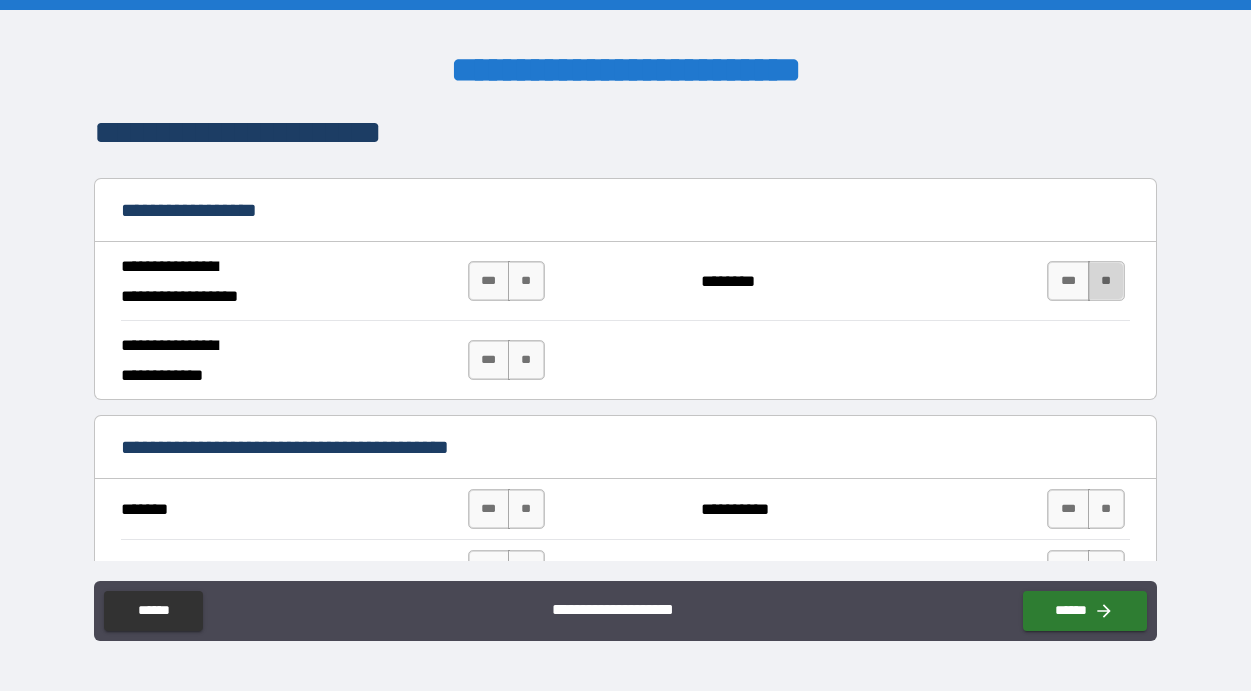 click on "**" at bounding box center [1106, 281] 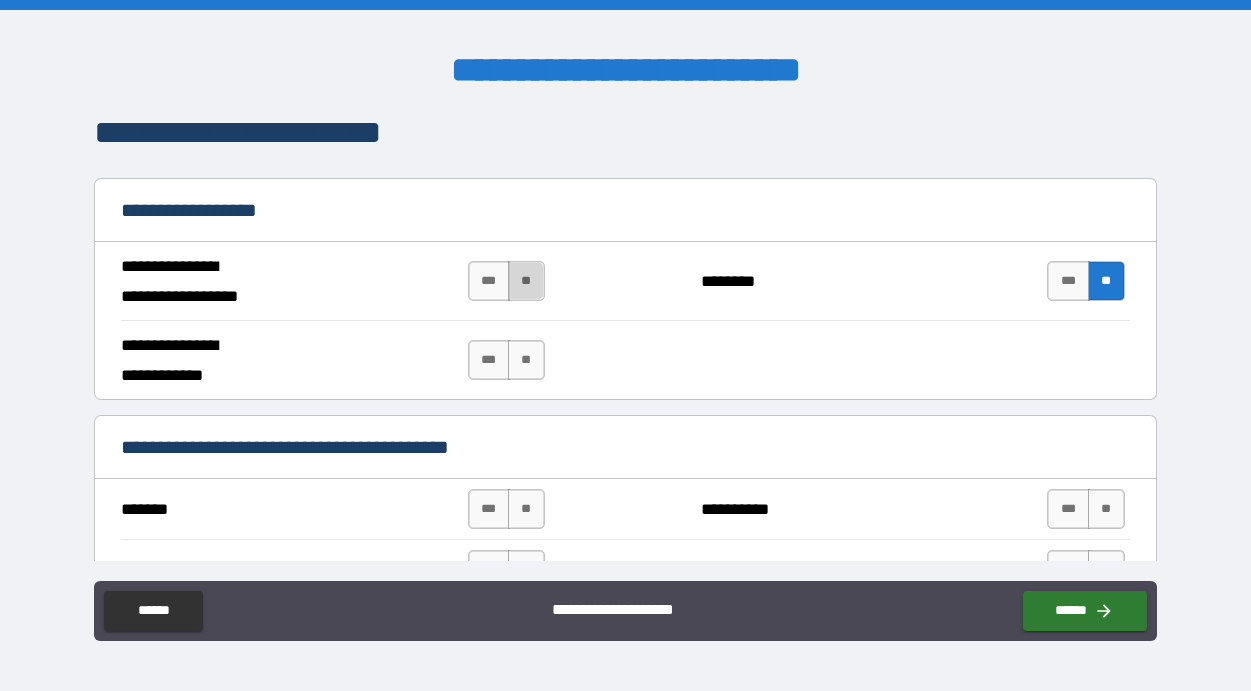 click on "**" at bounding box center [526, 281] 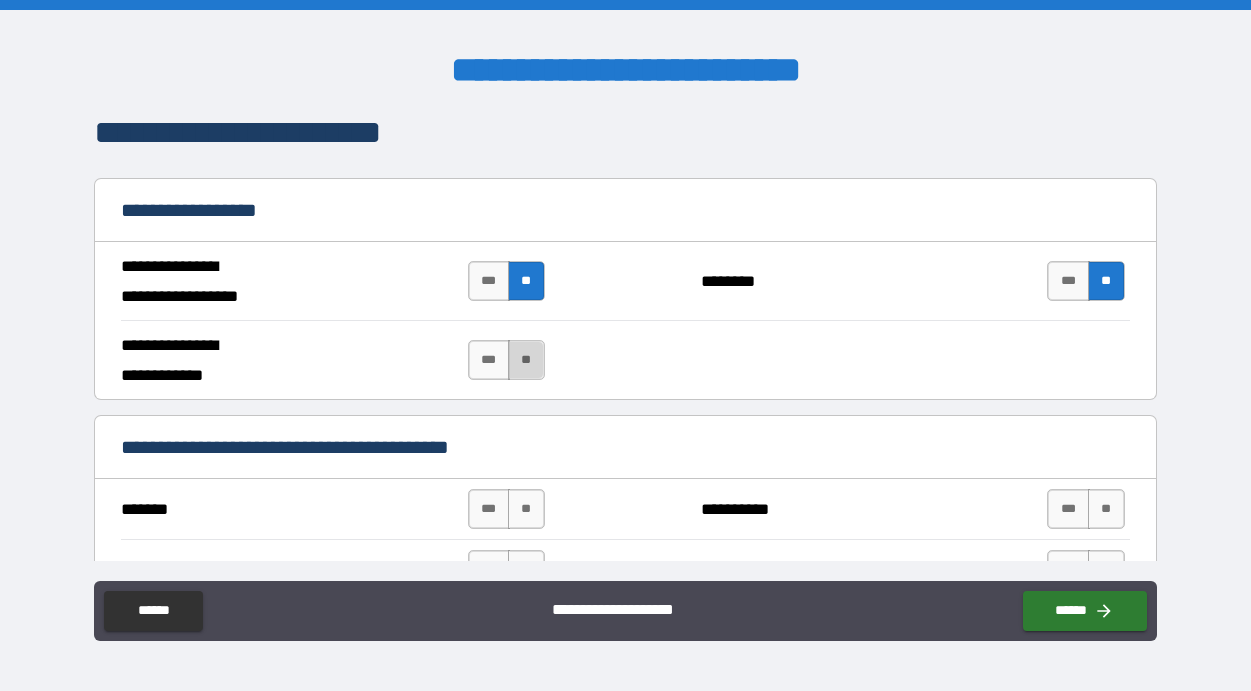 click on "**" at bounding box center [526, 360] 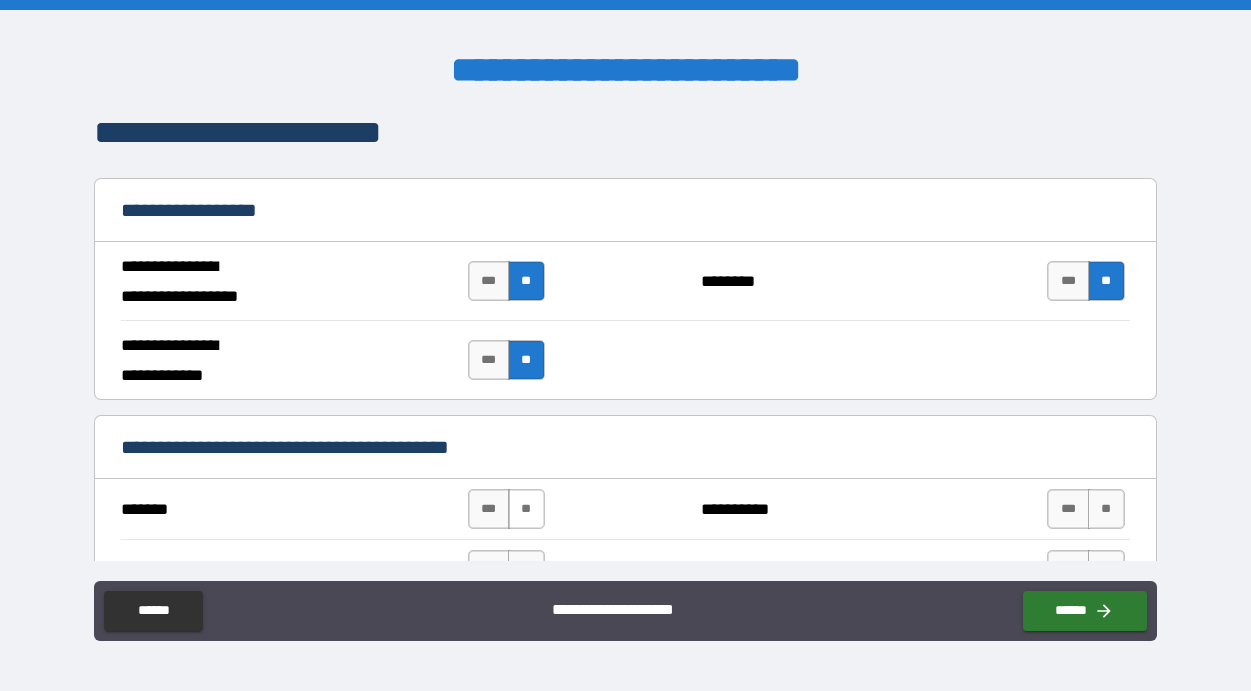 click on "**" at bounding box center (526, 509) 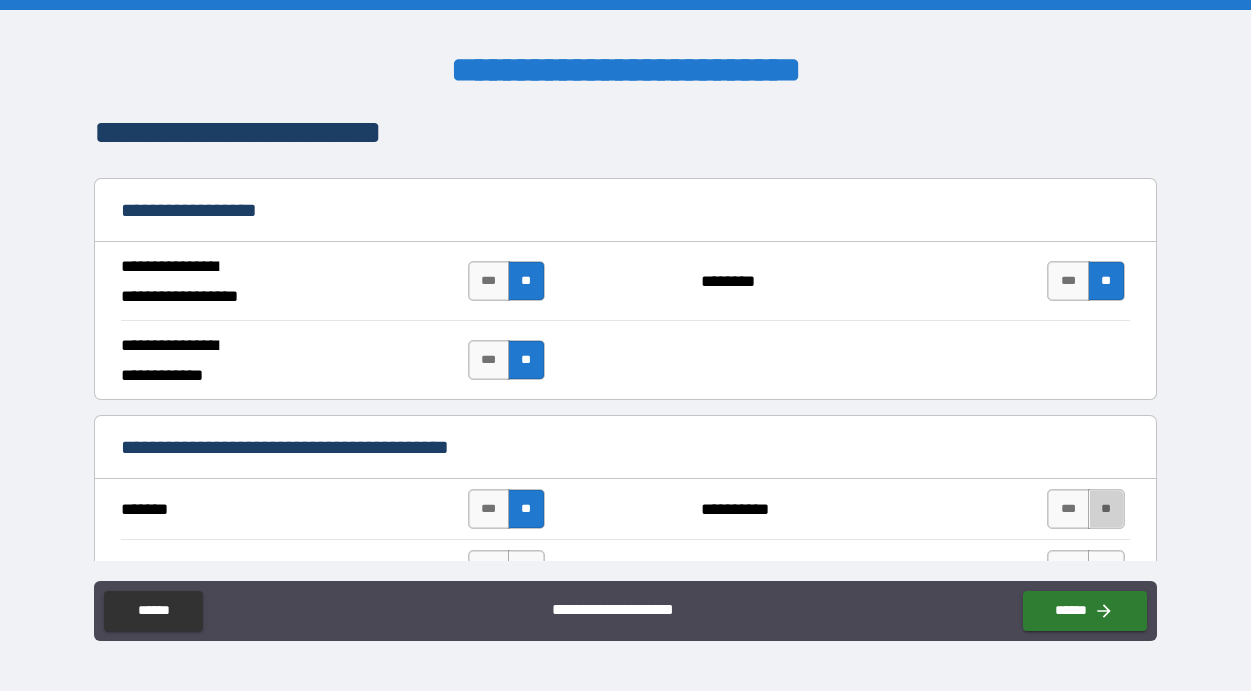 drag, startPoint x: 1095, startPoint y: 504, endPoint x: 1117, endPoint y: 465, distance: 44.777225 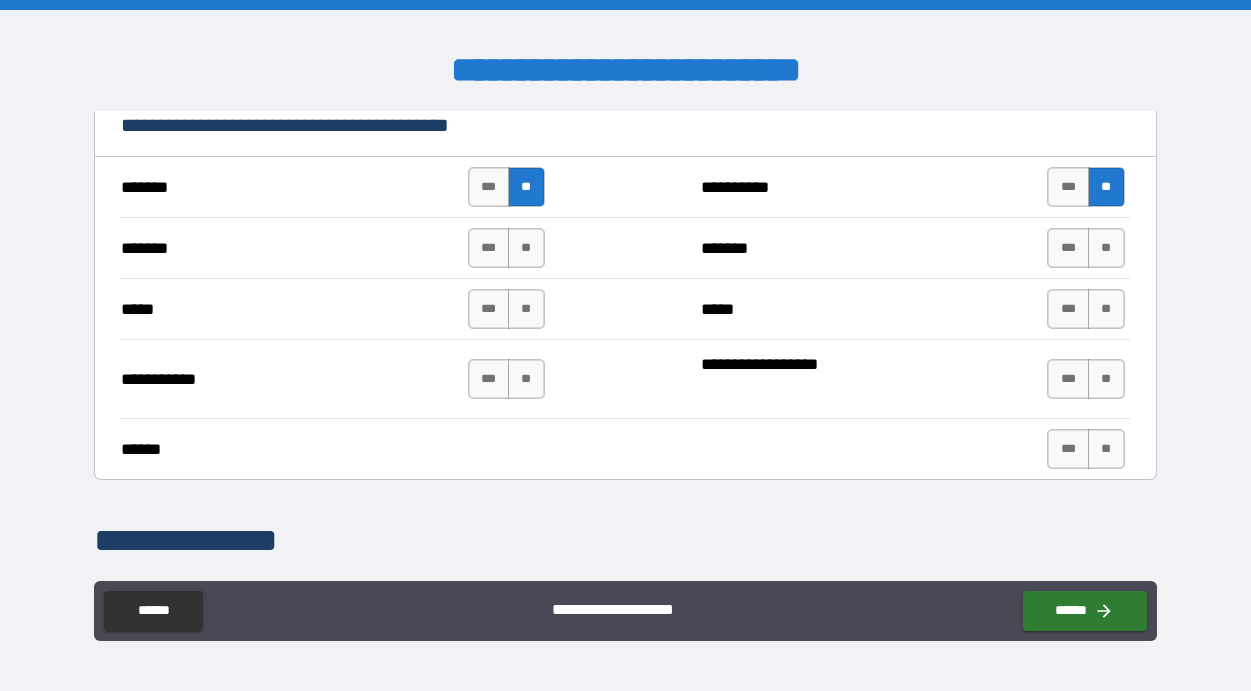 scroll, scrollTop: 1454, scrollLeft: 0, axis: vertical 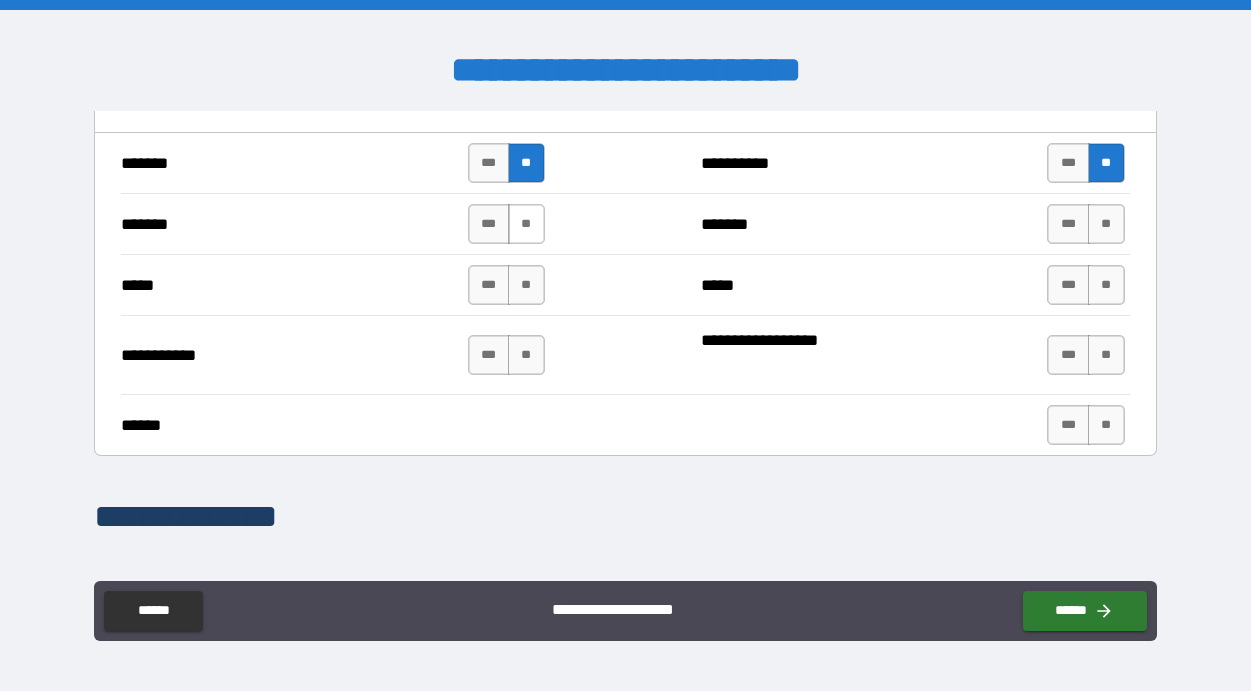 click on "**" at bounding box center (526, 224) 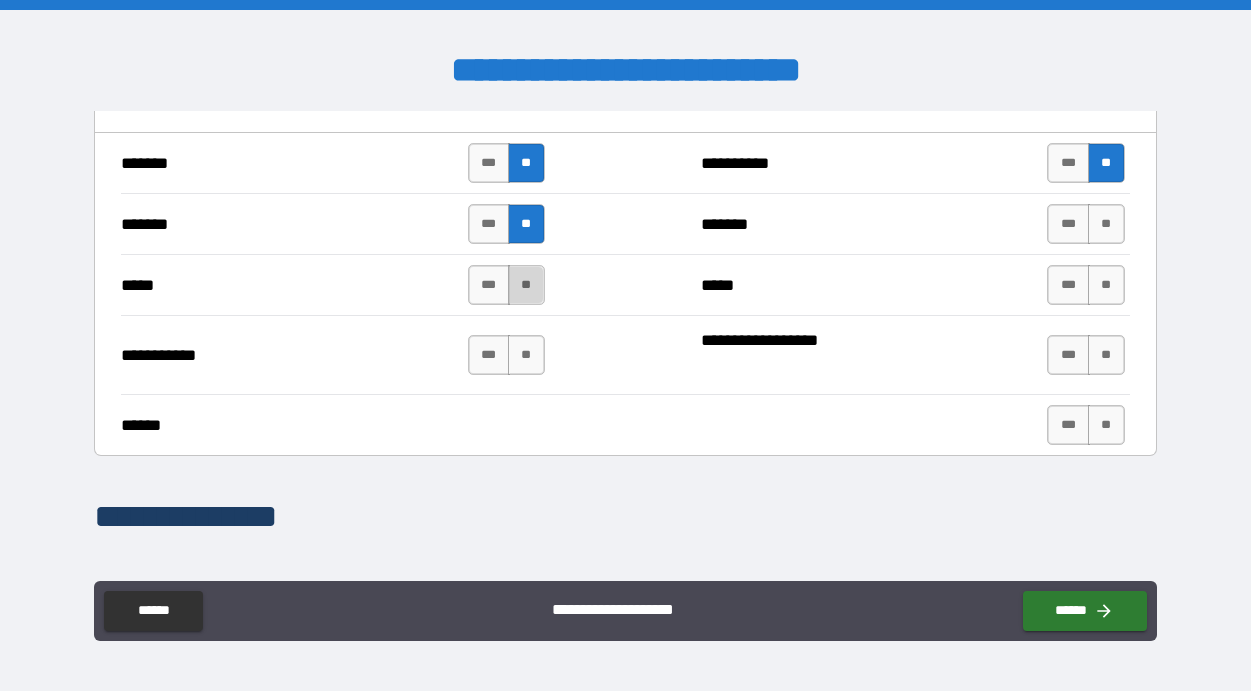 drag, startPoint x: 529, startPoint y: 282, endPoint x: 531, endPoint y: 297, distance: 15.132746 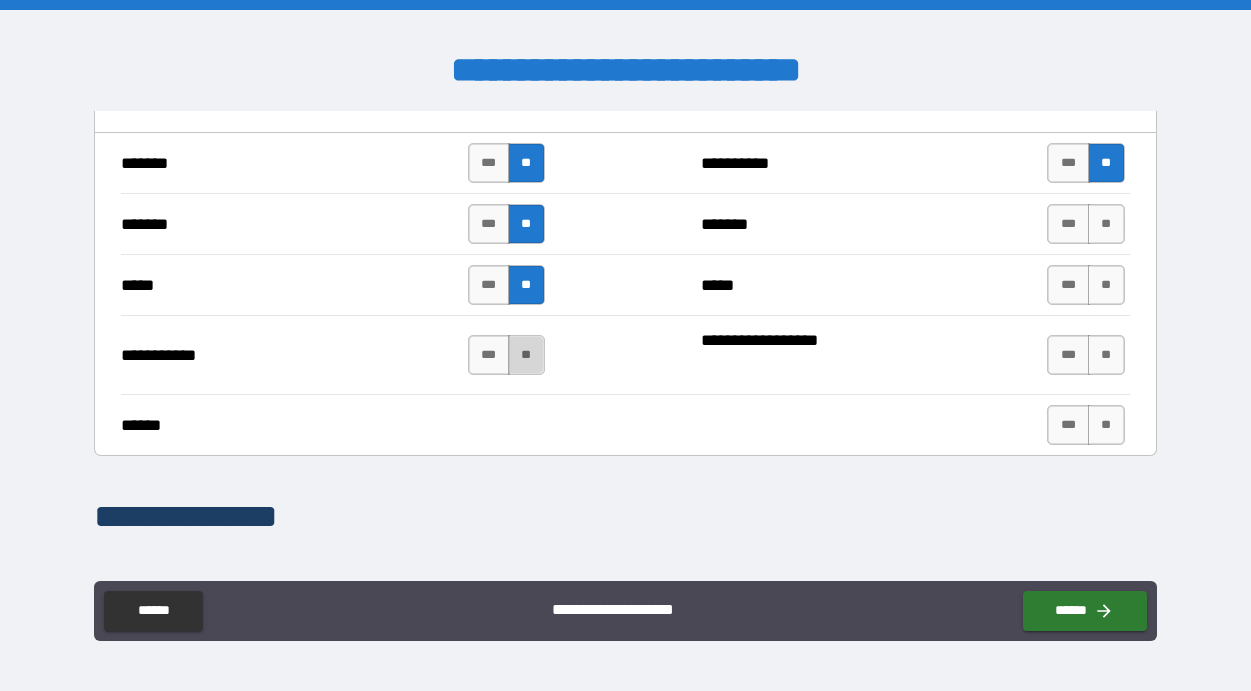click on "**" at bounding box center (526, 355) 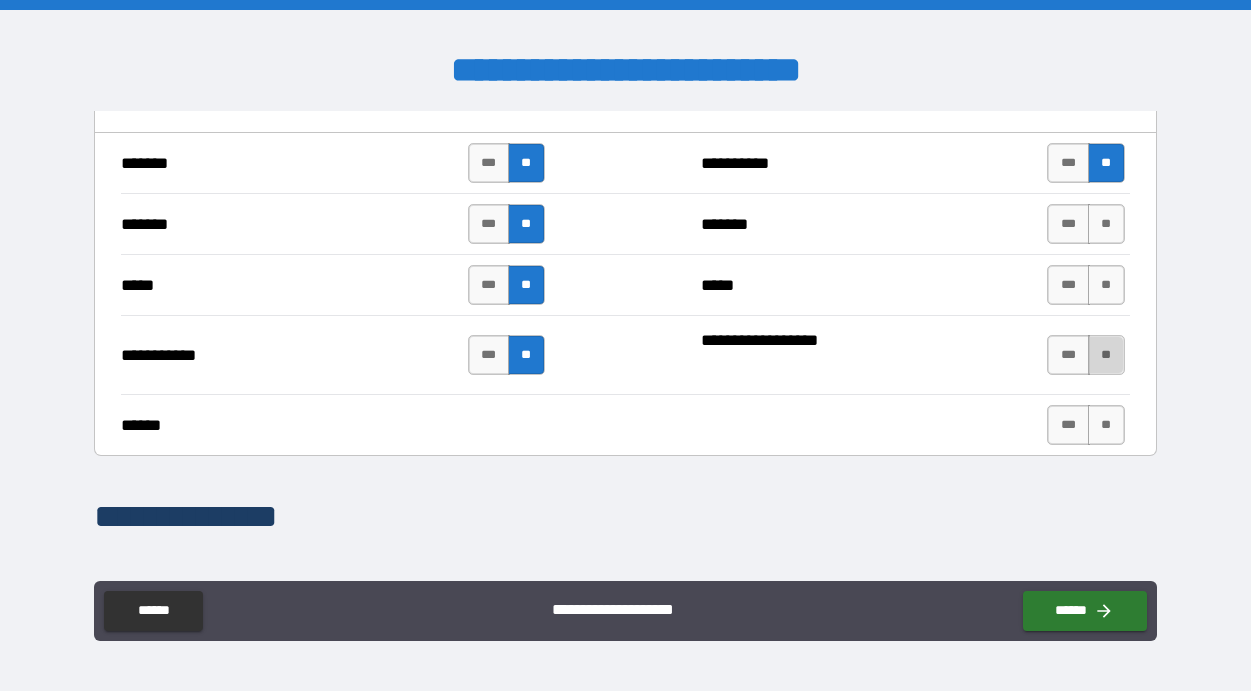 click on "**" at bounding box center [1106, 355] 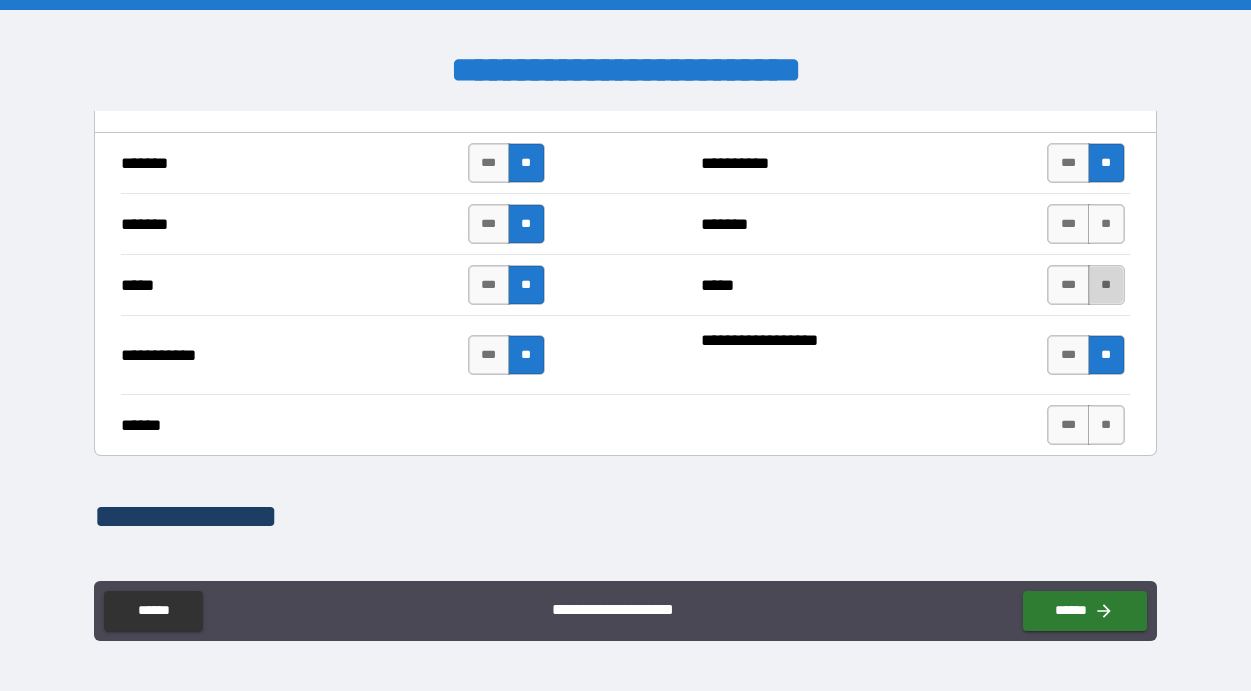 click on "**" at bounding box center [1106, 285] 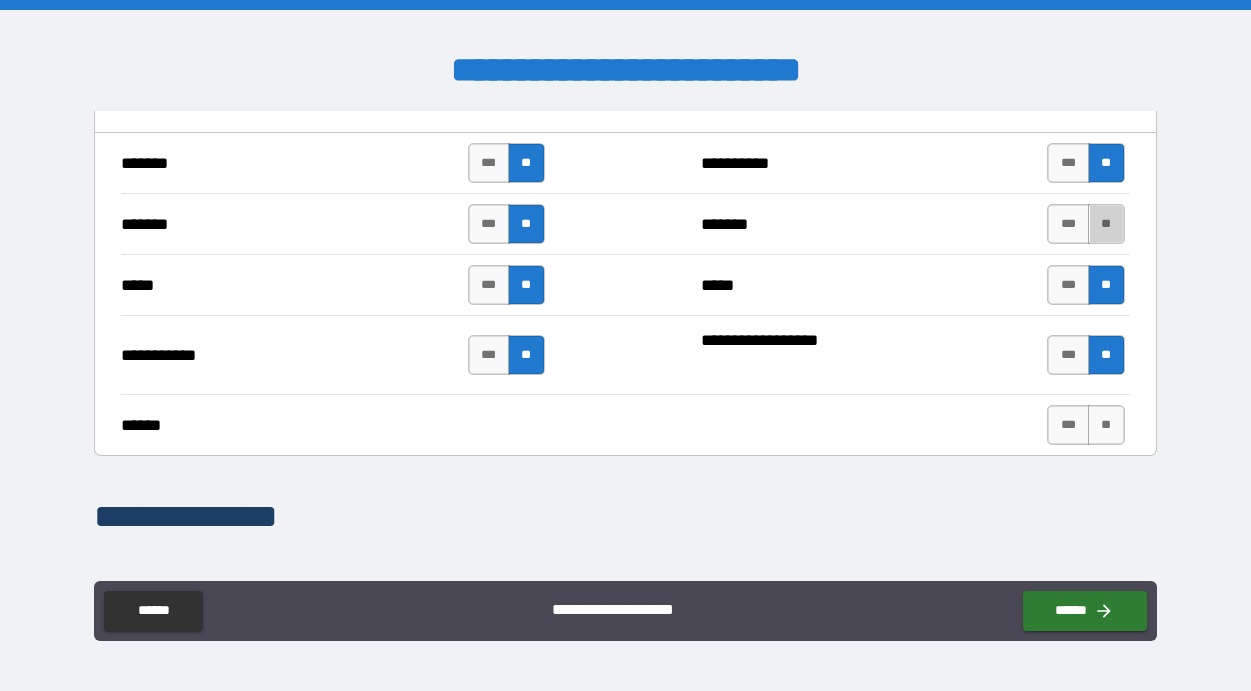 drag, startPoint x: 1093, startPoint y: 217, endPoint x: 1152, endPoint y: 220, distance: 59.07622 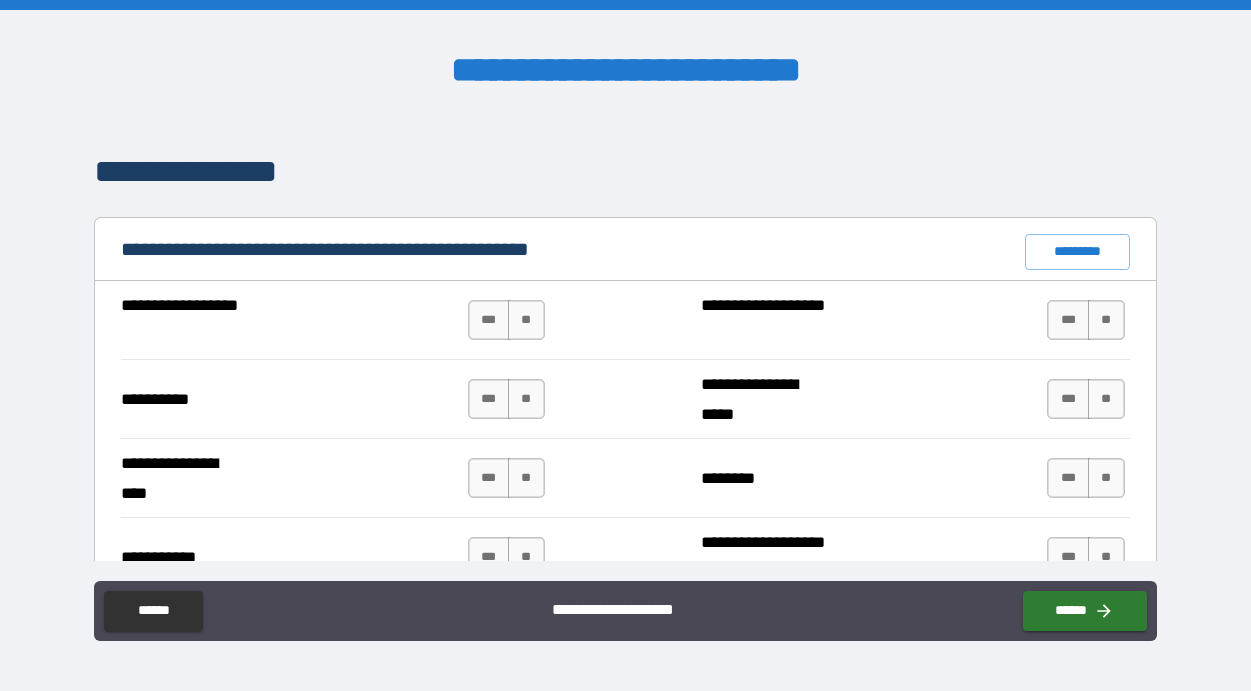 scroll, scrollTop: 1823, scrollLeft: 0, axis: vertical 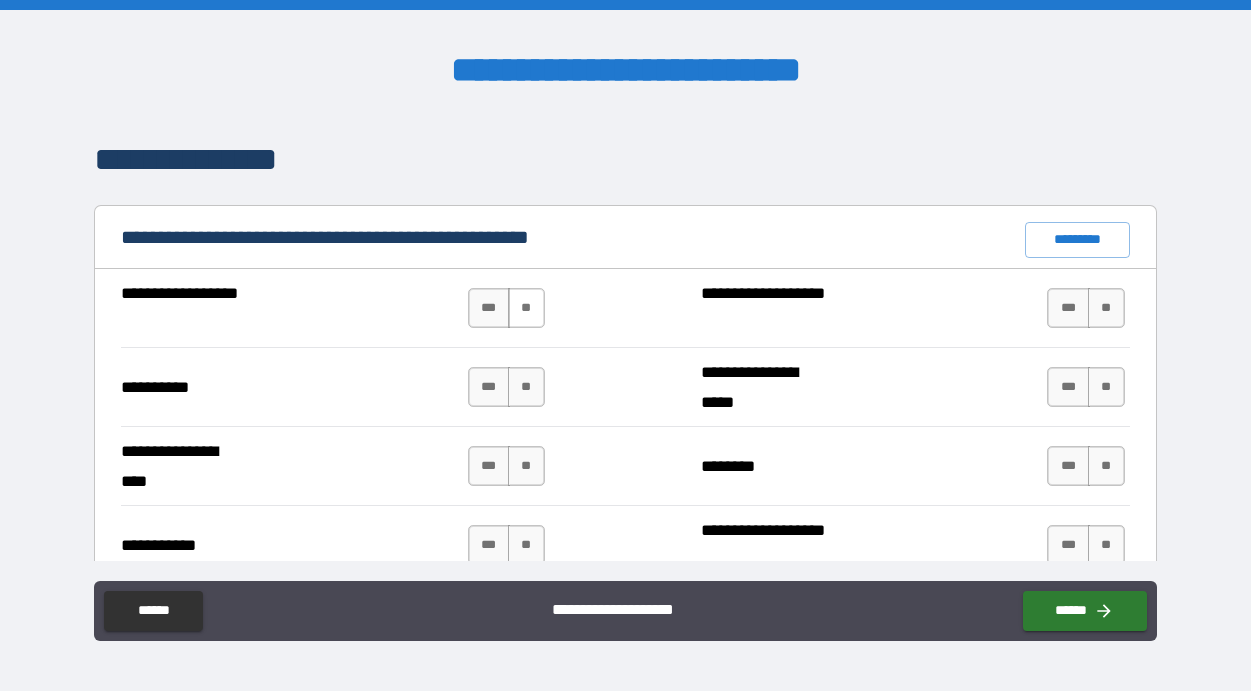 click on "**" at bounding box center [526, 308] 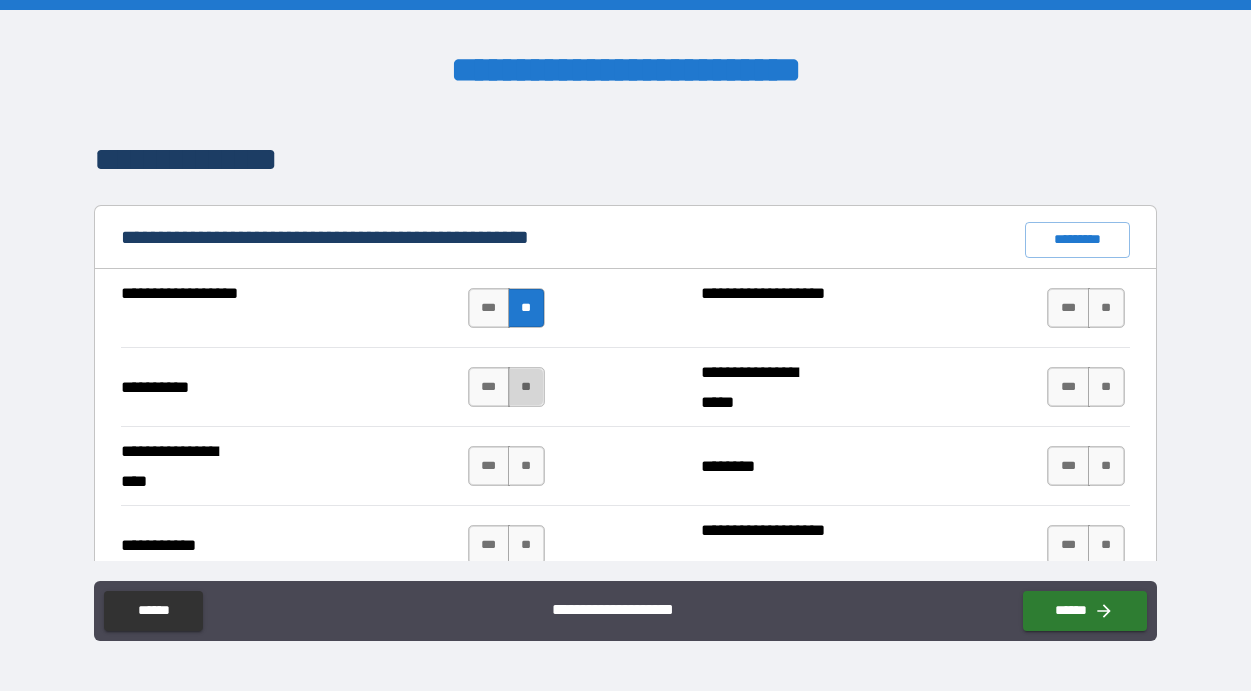 click on "**" at bounding box center [526, 387] 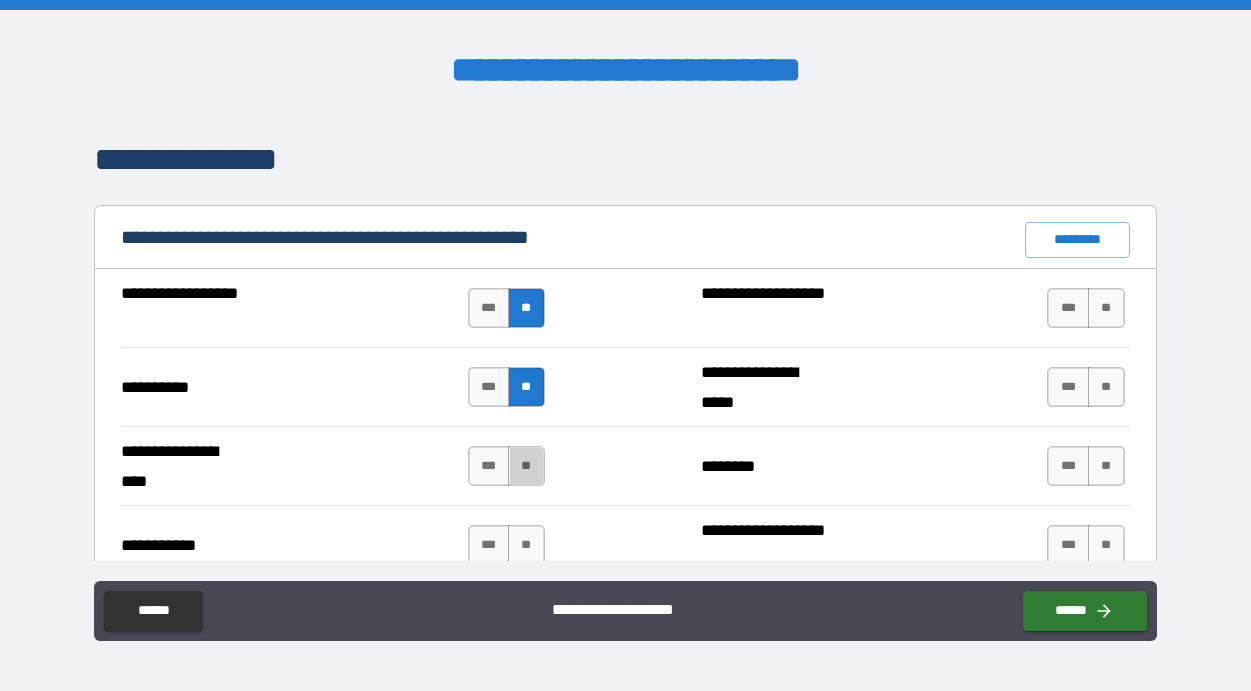 drag, startPoint x: 522, startPoint y: 469, endPoint x: 613, endPoint y: 465, distance: 91.08787 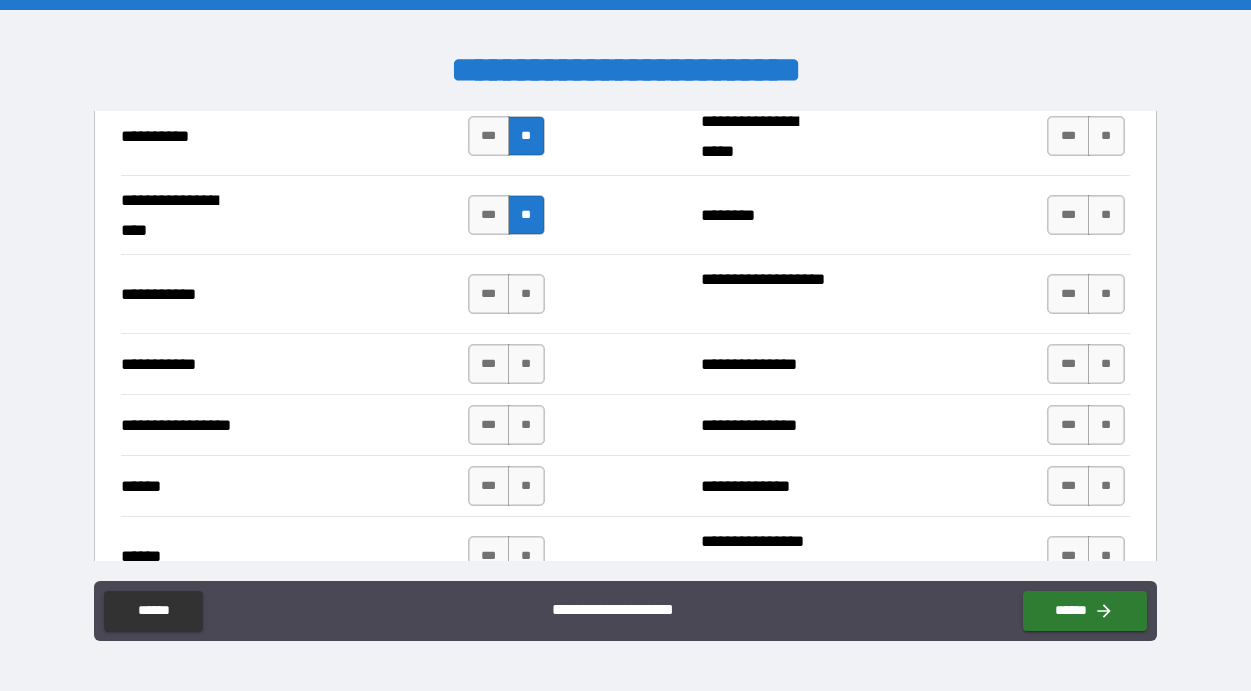 scroll, scrollTop: 2121, scrollLeft: 0, axis: vertical 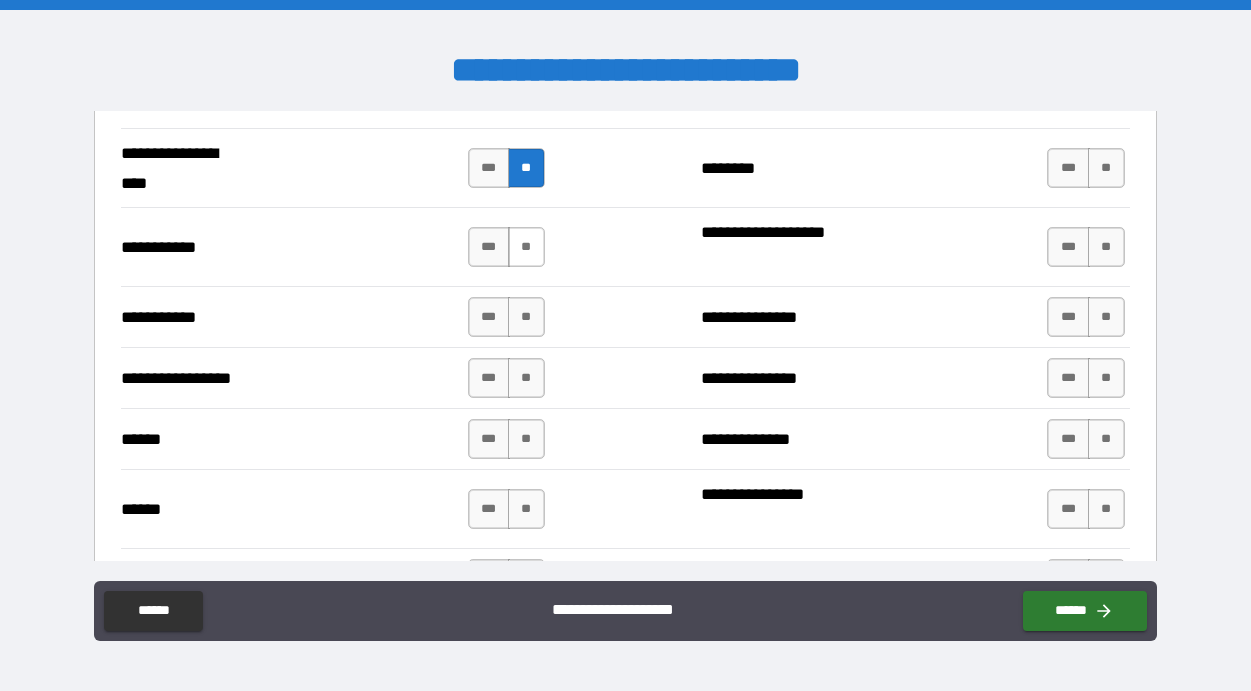 click on "**" at bounding box center (526, 247) 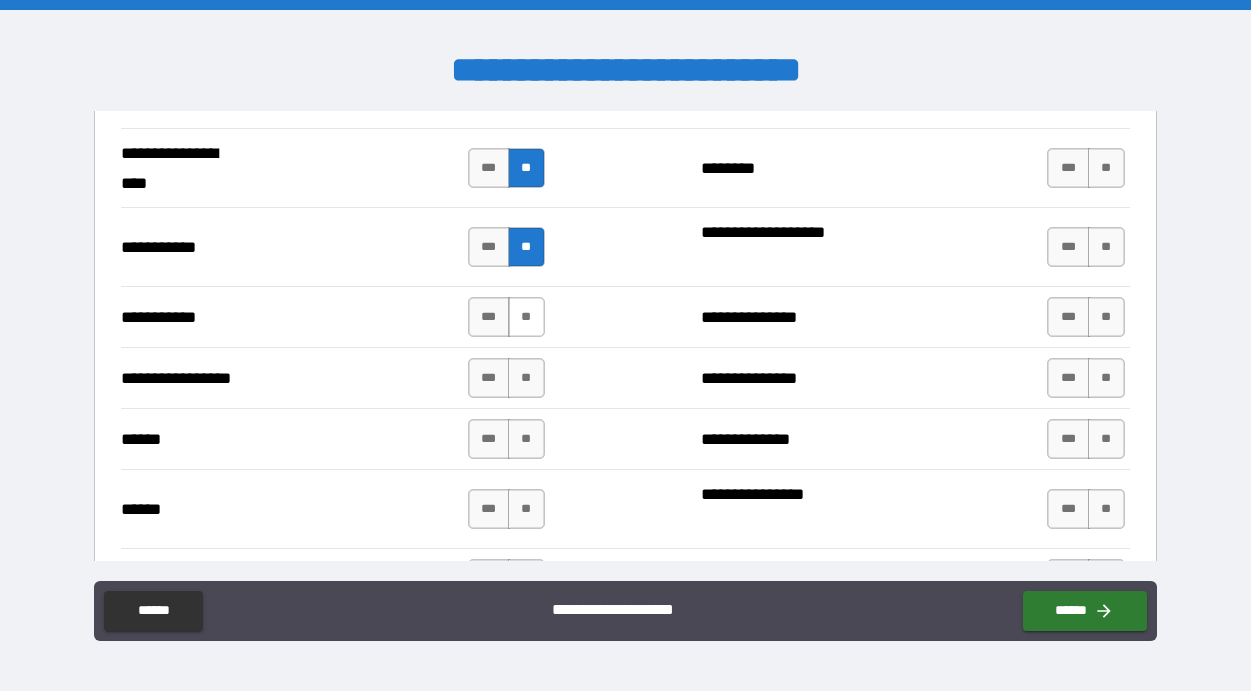 drag, startPoint x: 520, startPoint y: 308, endPoint x: 523, endPoint y: 332, distance: 24.186773 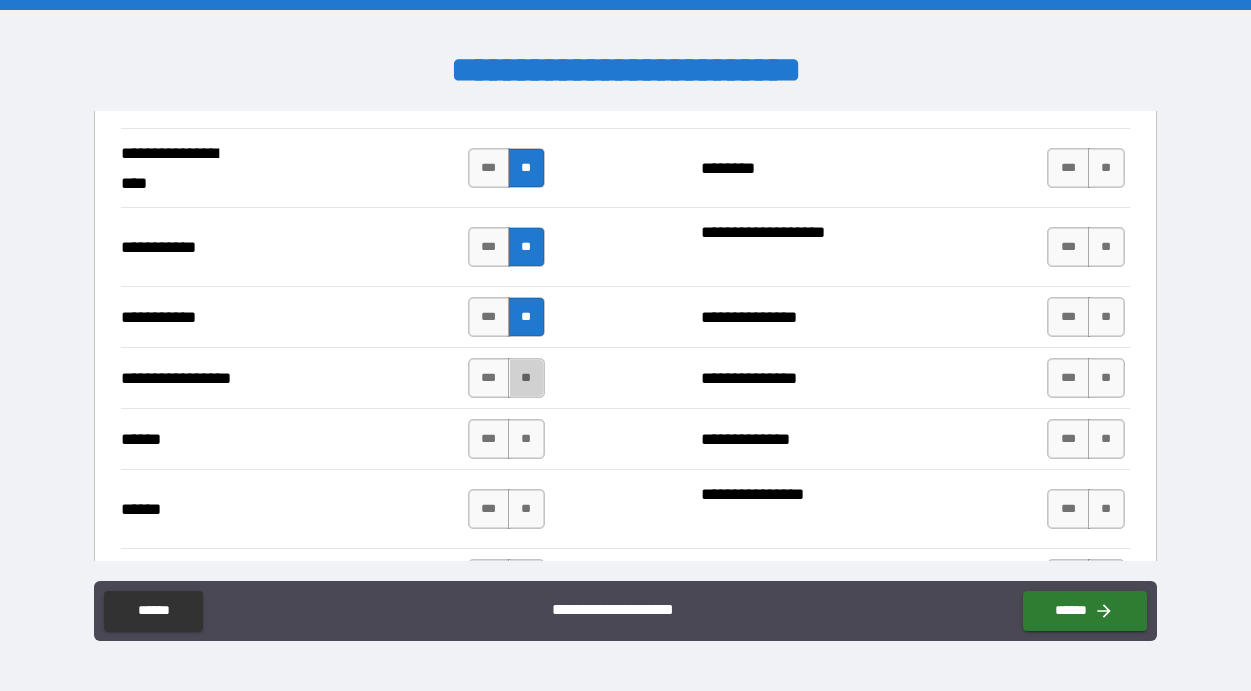 drag, startPoint x: 515, startPoint y: 366, endPoint x: 547, endPoint y: 393, distance: 41.868843 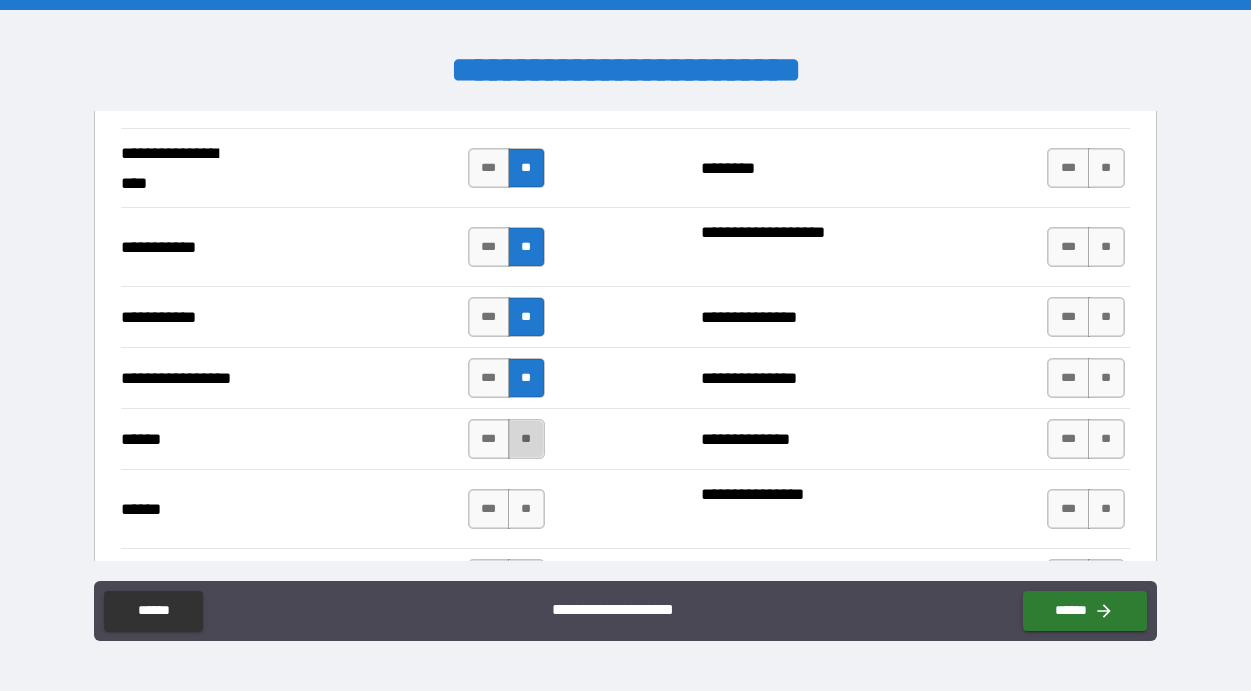 click on "**" at bounding box center (526, 439) 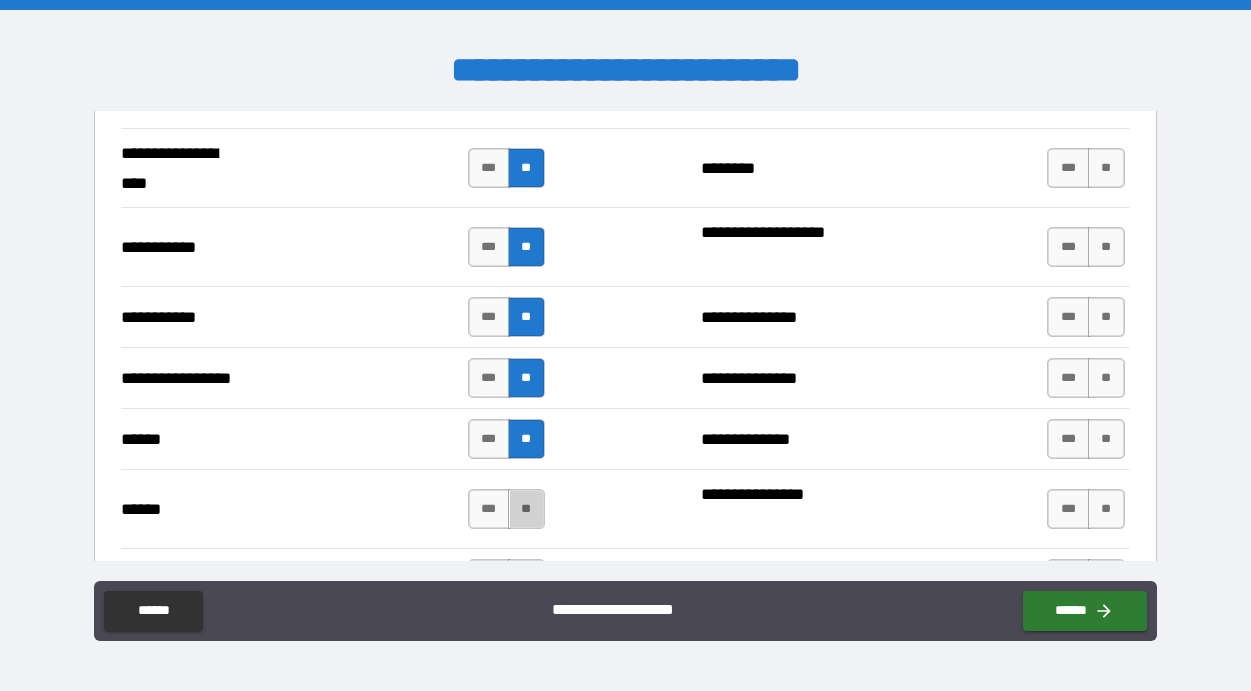 drag, startPoint x: 526, startPoint y: 509, endPoint x: 613, endPoint y: 498, distance: 87.69264 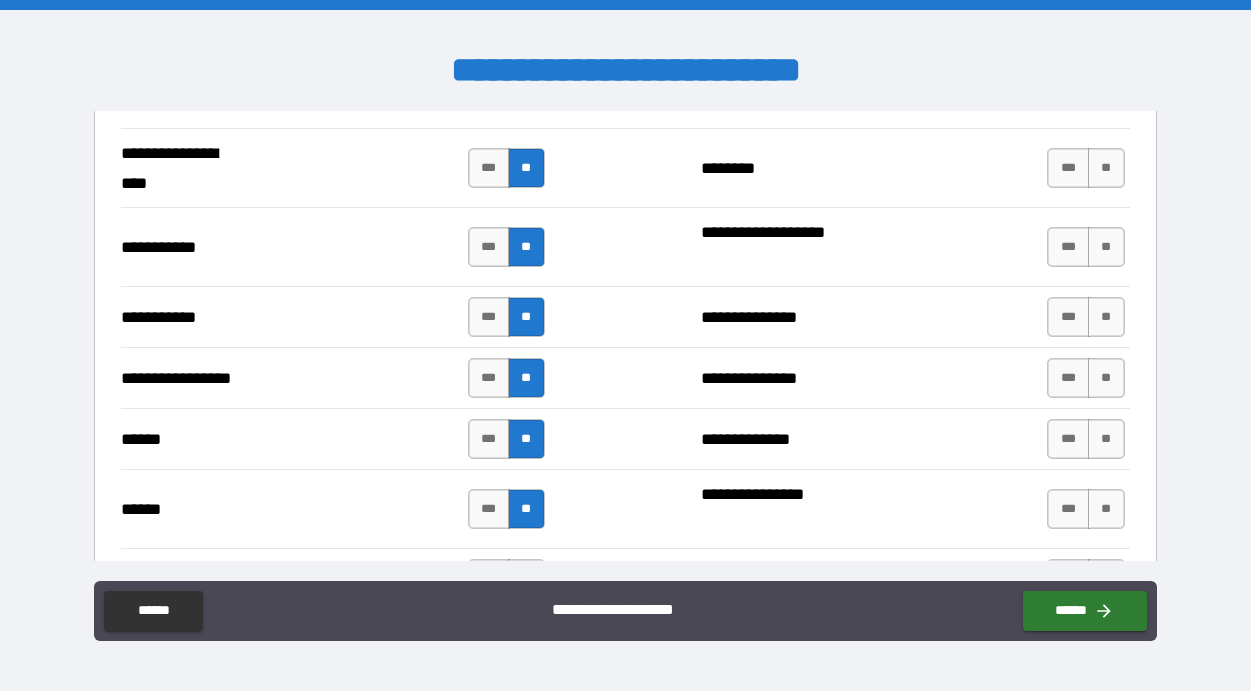 drag, startPoint x: 1145, startPoint y: 303, endPoint x: 1148, endPoint y: 317, distance: 14.3178215 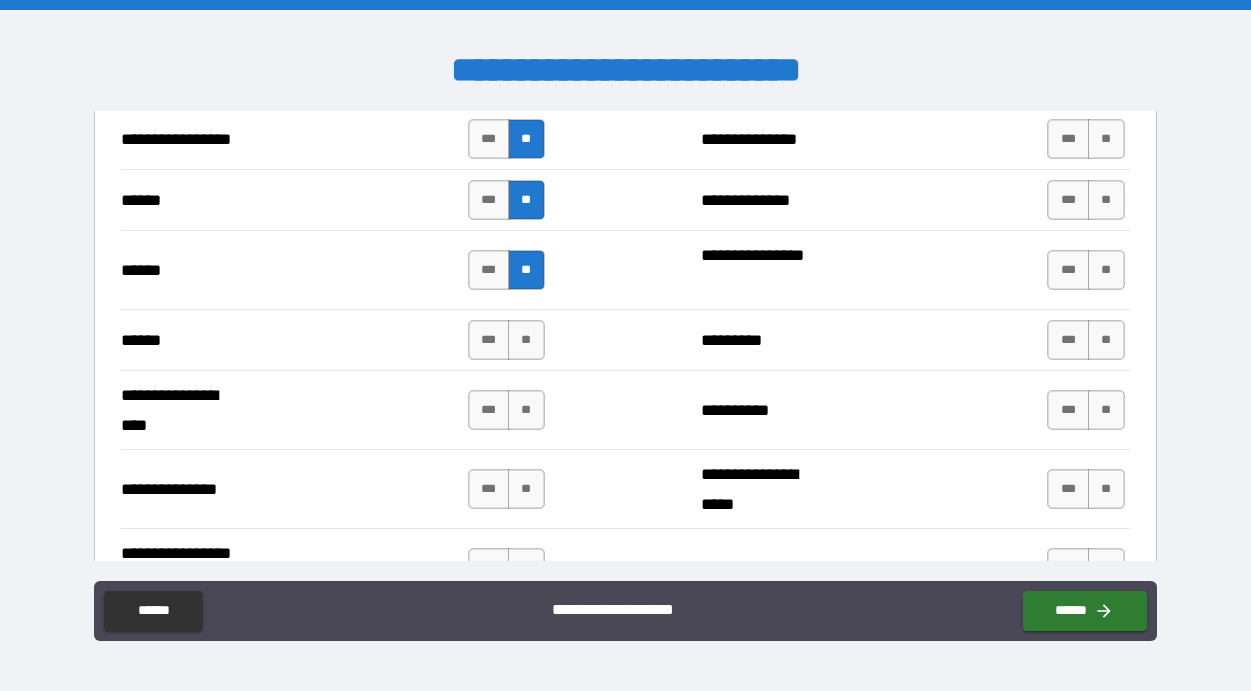 scroll, scrollTop: 2479, scrollLeft: 0, axis: vertical 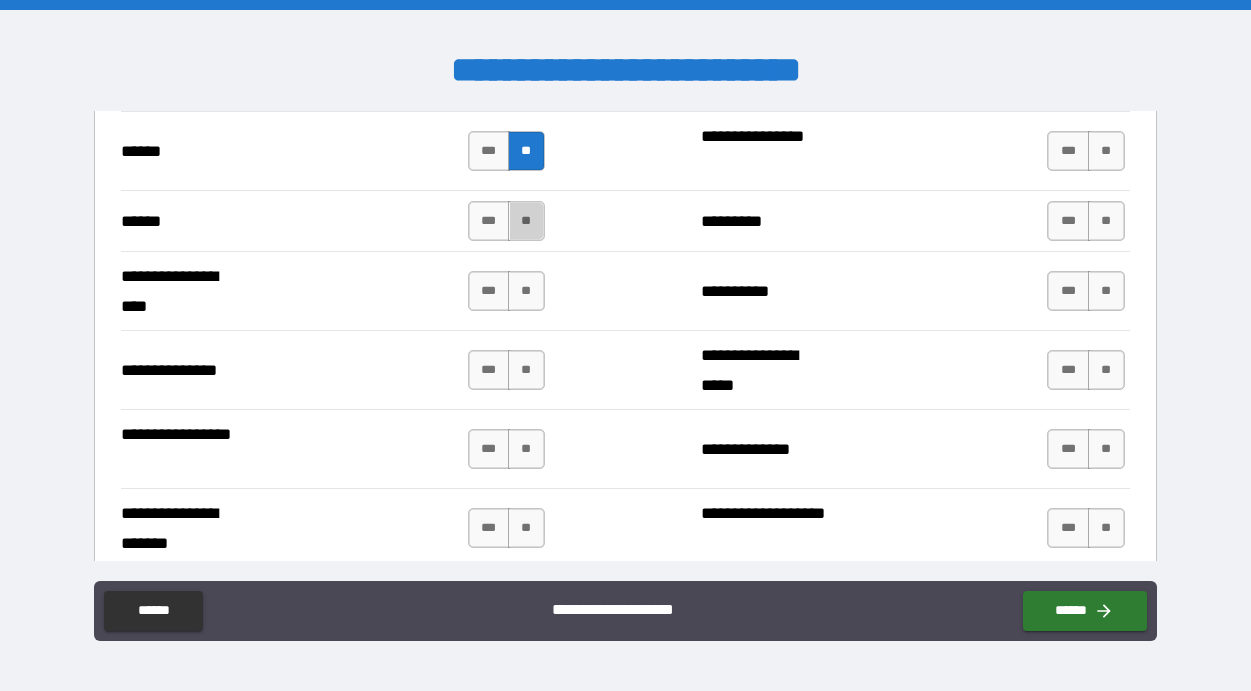 drag, startPoint x: 524, startPoint y: 219, endPoint x: 552, endPoint y: 232, distance: 30.870699 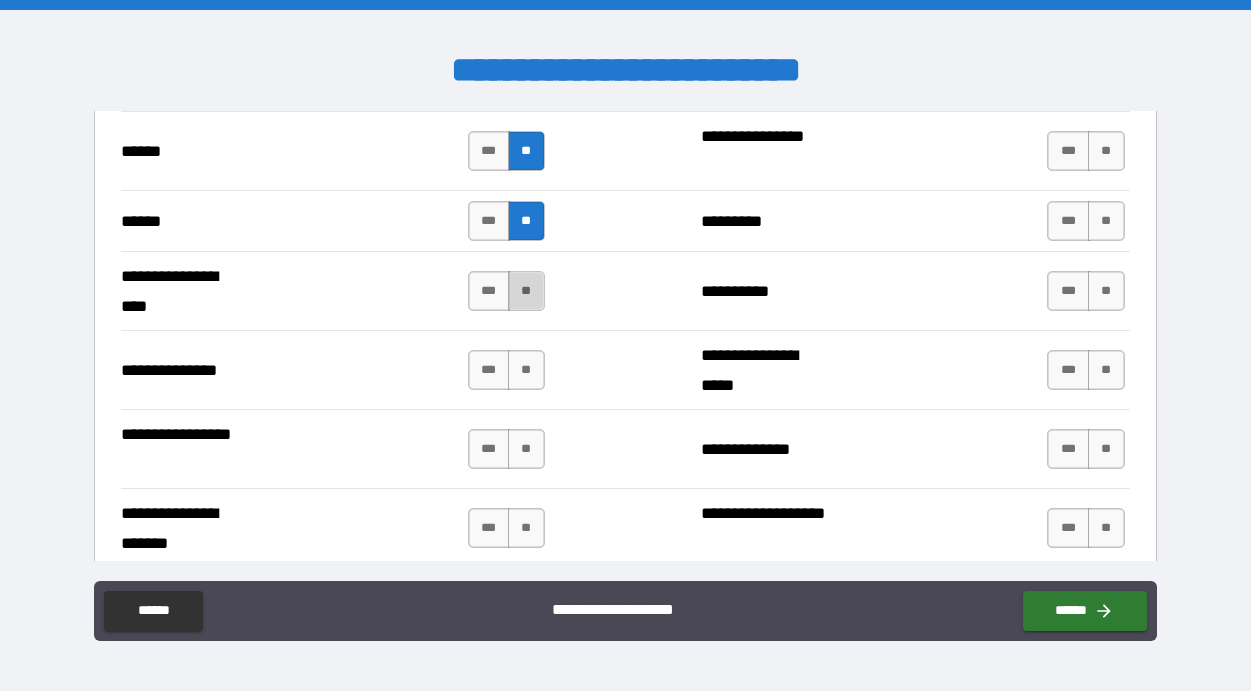 drag, startPoint x: 517, startPoint y: 290, endPoint x: 516, endPoint y: 300, distance: 10.049875 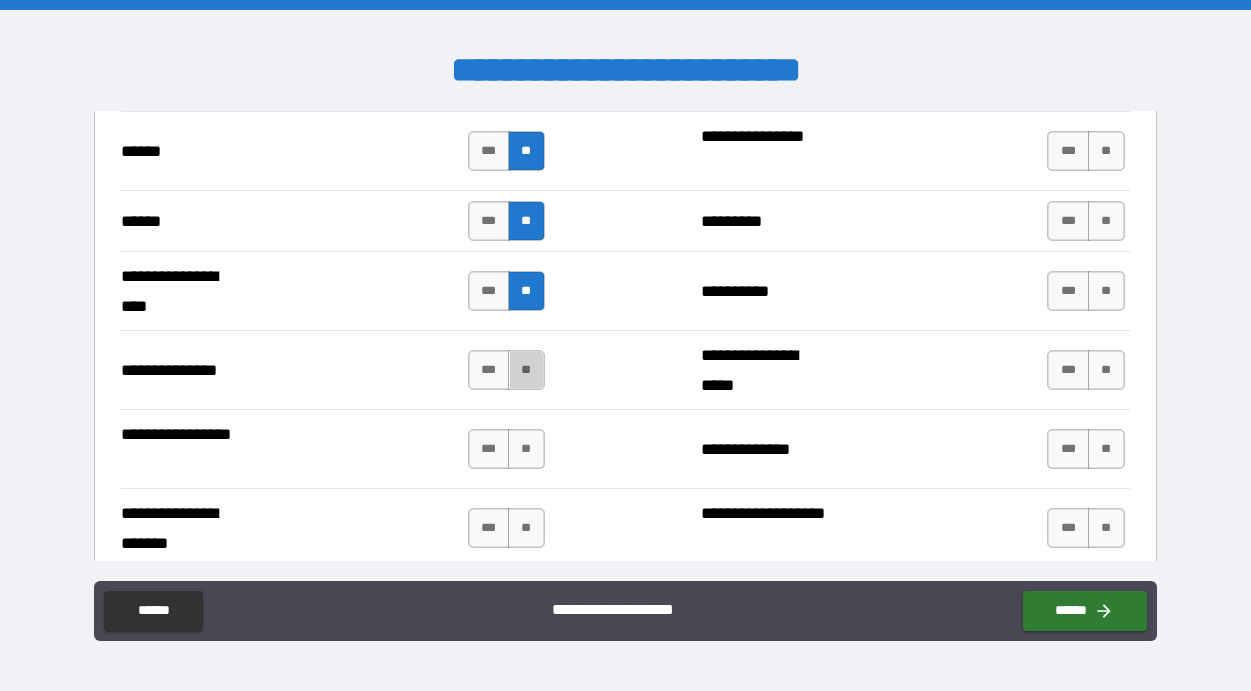 drag, startPoint x: 519, startPoint y: 370, endPoint x: 525, endPoint y: 413, distance: 43.416588 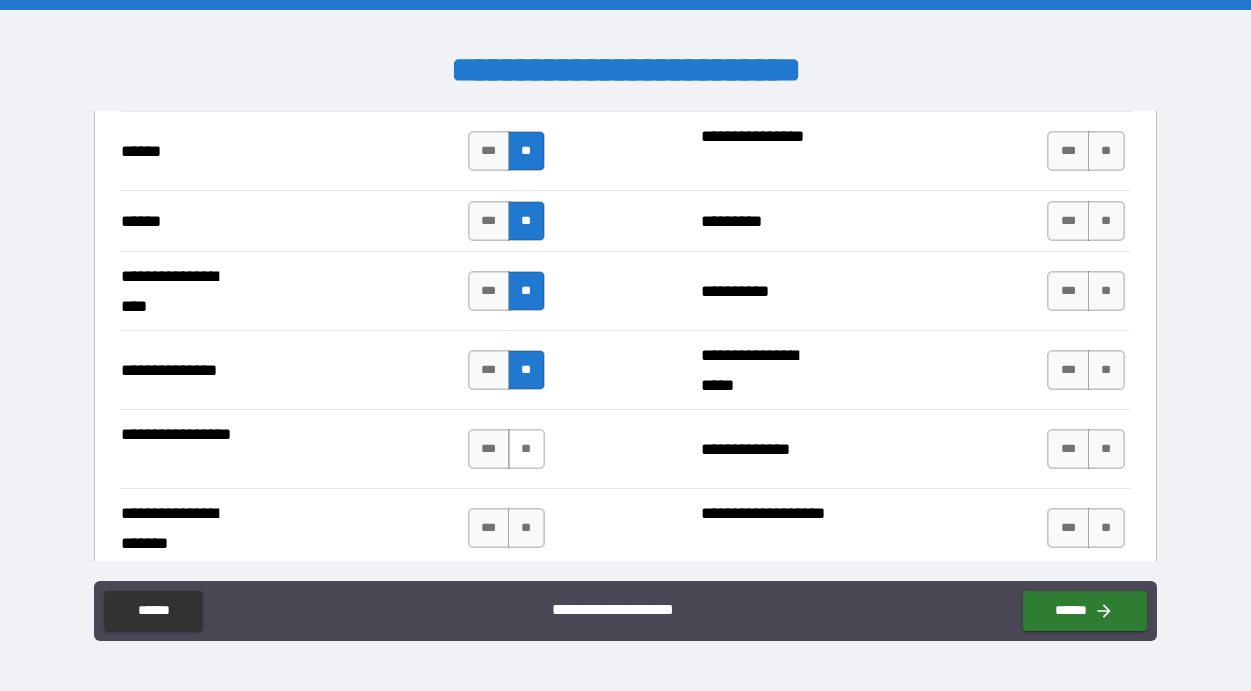 click on "**" at bounding box center (526, 449) 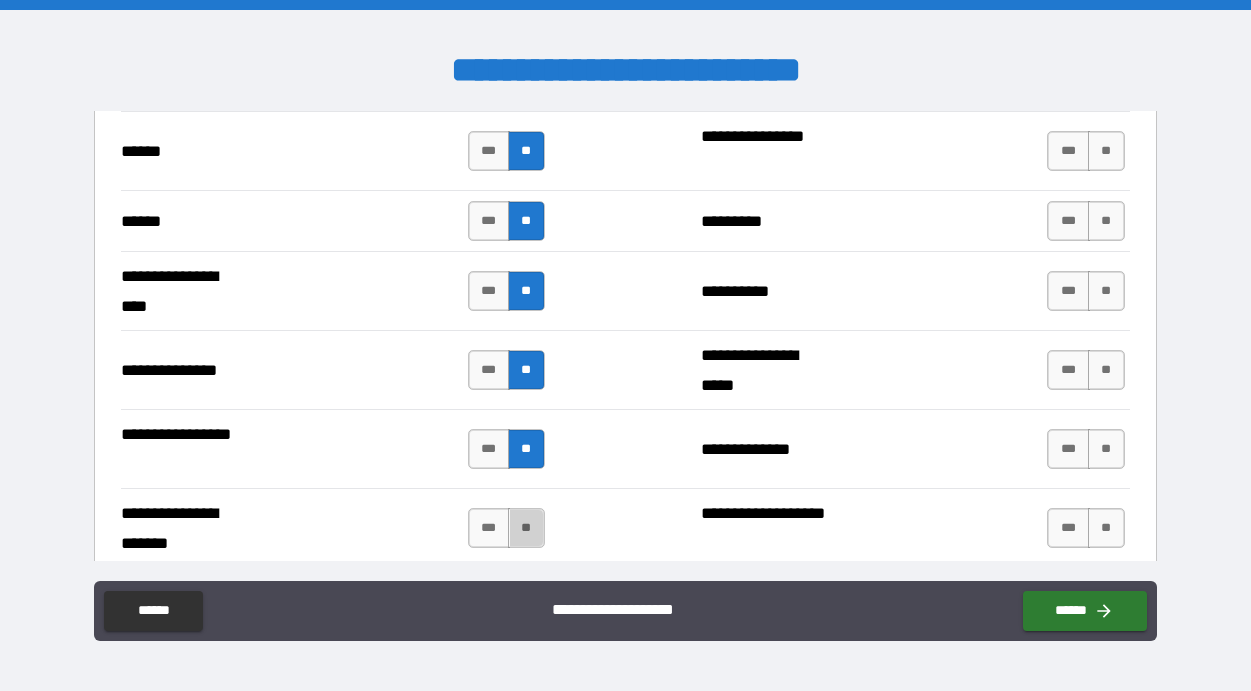 drag, startPoint x: 520, startPoint y: 522, endPoint x: 558, endPoint y: 527, distance: 38.327538 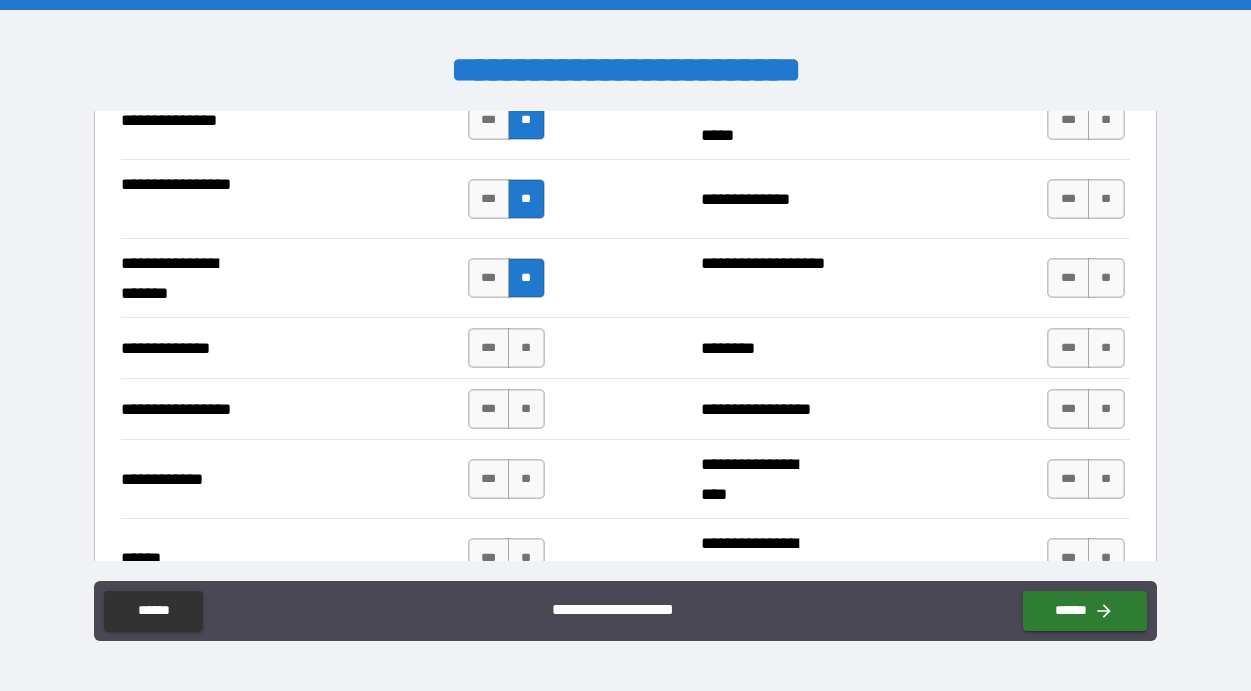scroll, scrollTop: 2741, scrollLeft: 0, axis: vertical 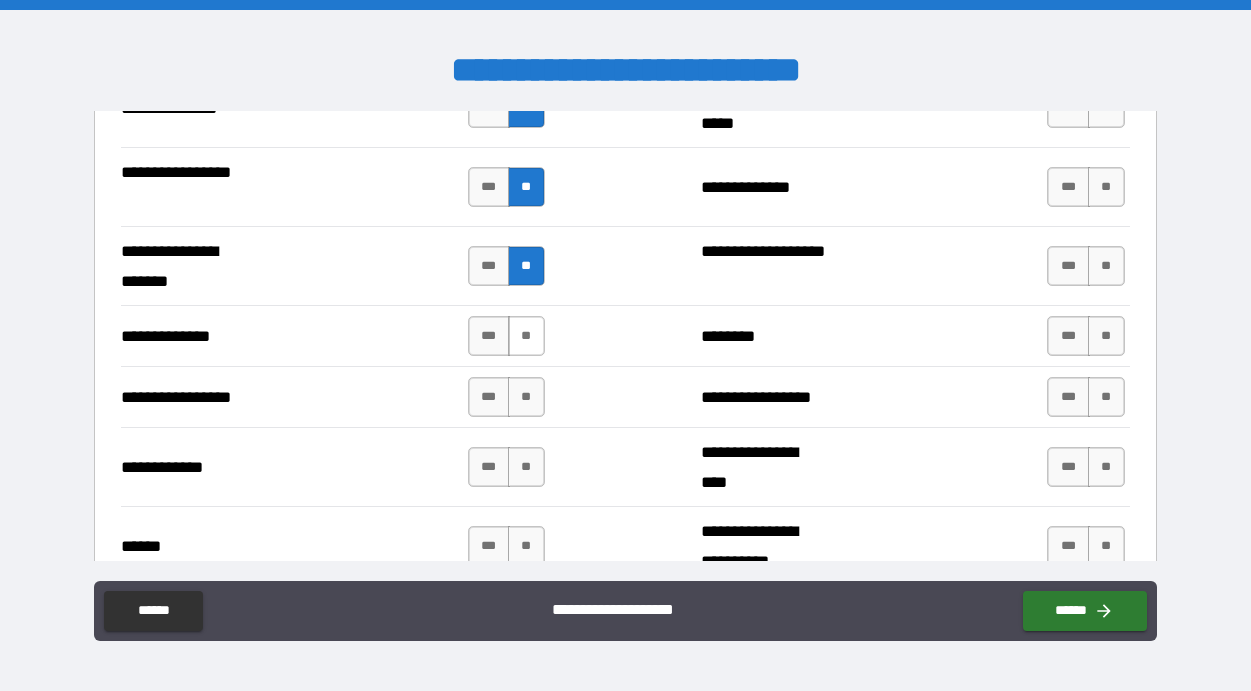 click on "**" at bounding box center [526, 336] 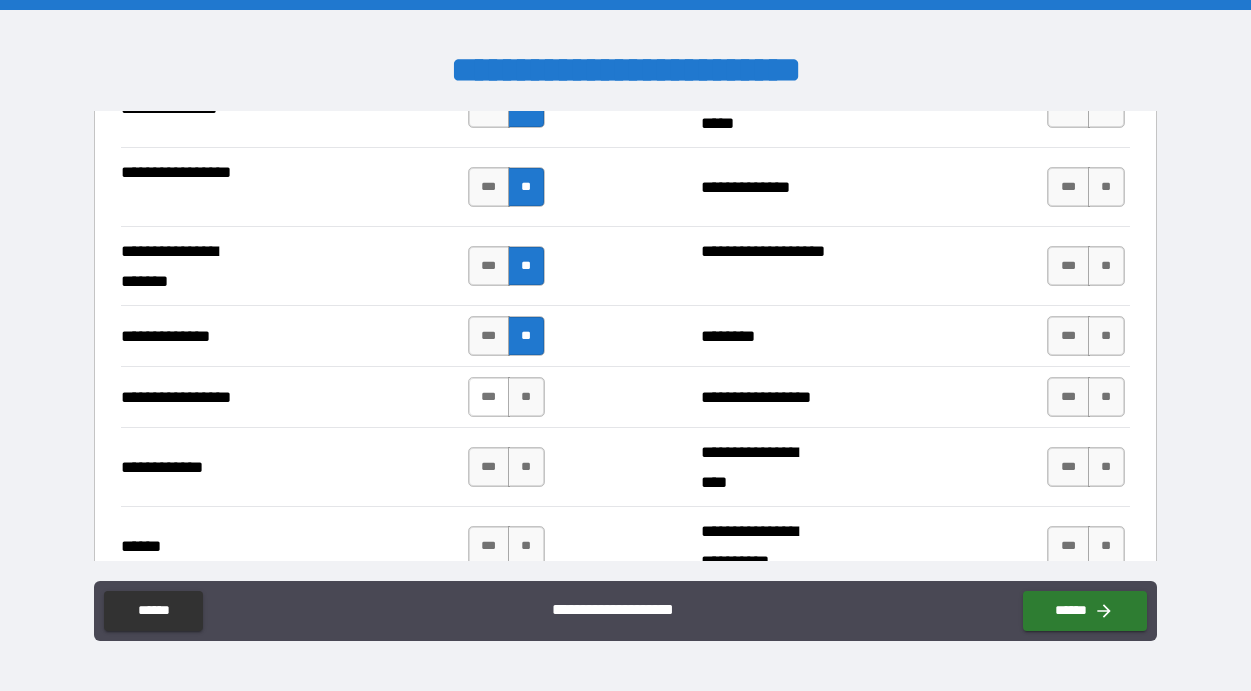 click on "***" at bounding box center [489, 397] 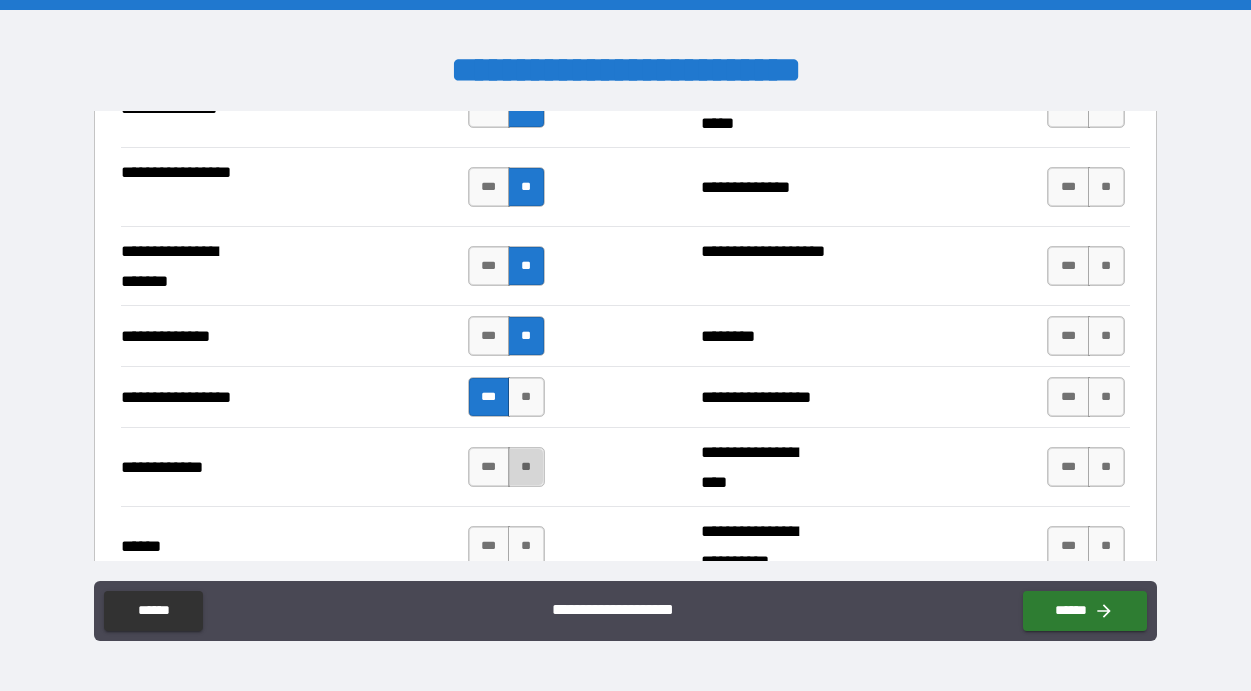 click on "**" at bounding box center (526, 467) 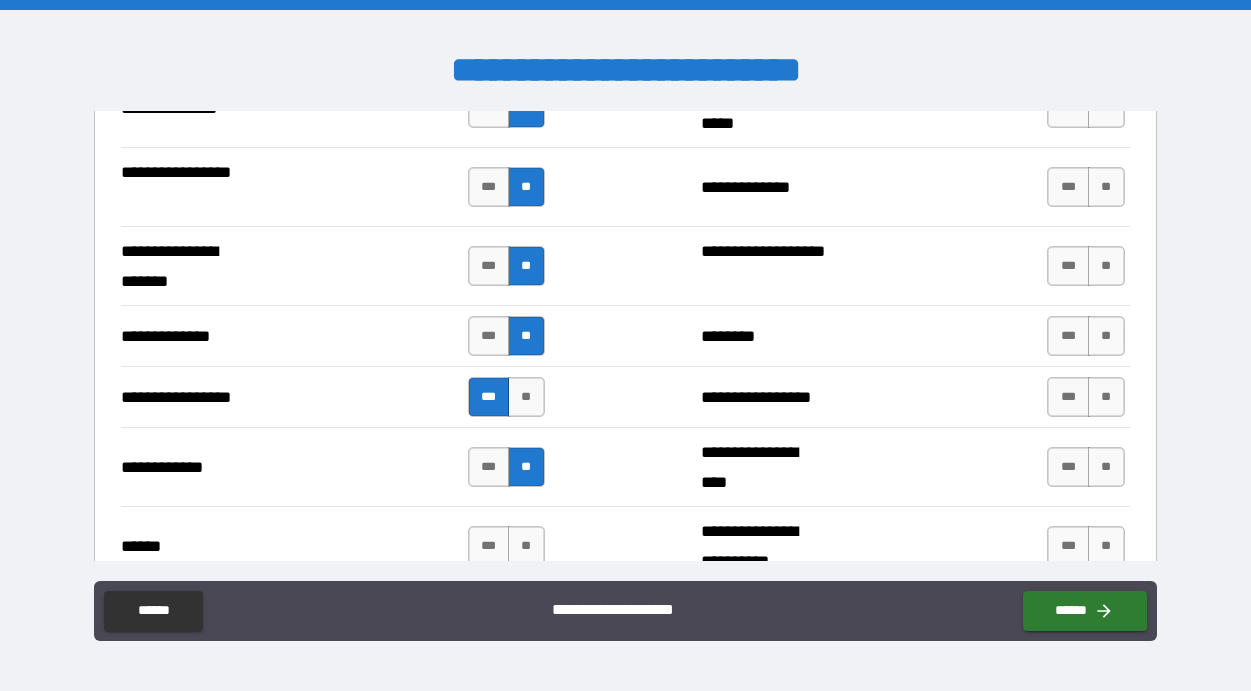 drag, startPoint x: 520, startPoint y: 536, endPoint x: 545, endPoint y: 527, distance: 26.57066 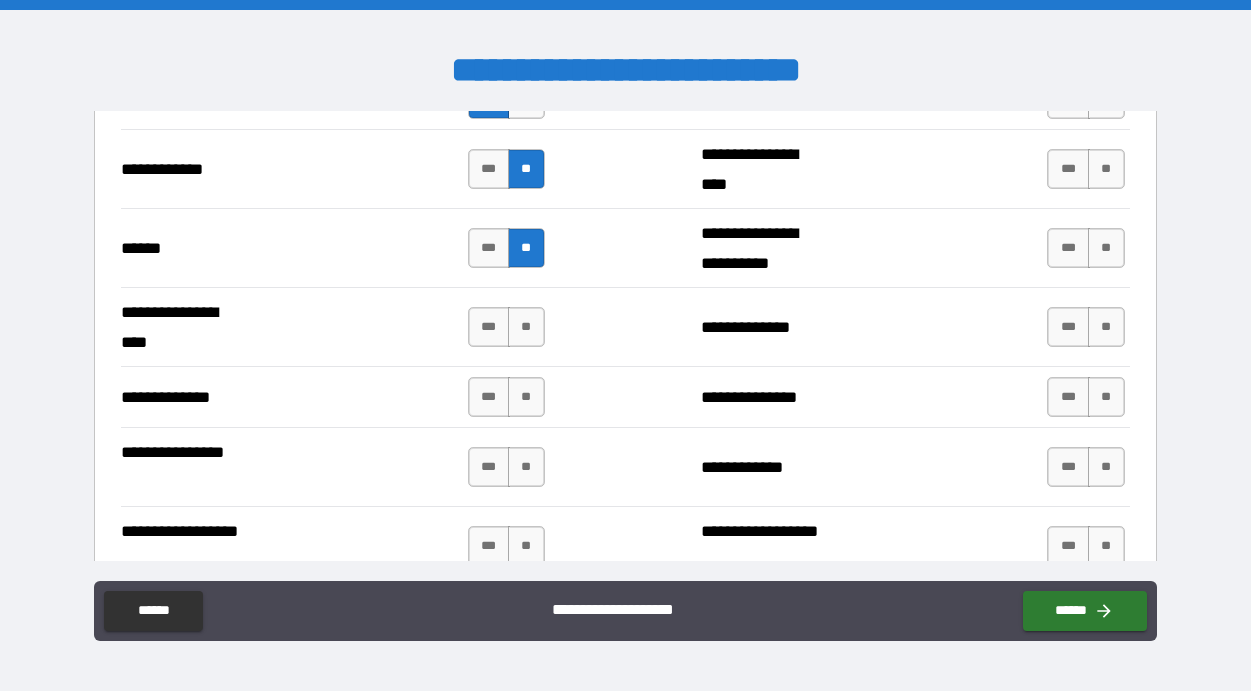scroll, scrollTop: 3063, scrollLeft: 0, axis: vertical 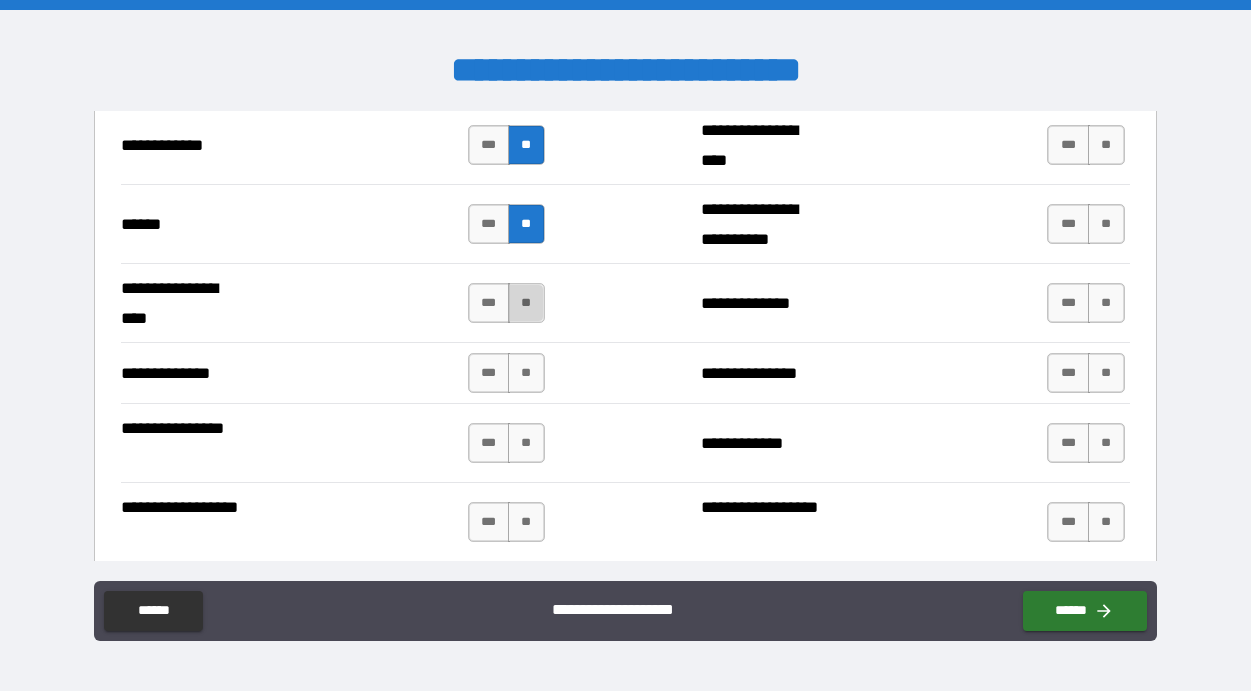 click on "**" at bounding box center [526, 303] 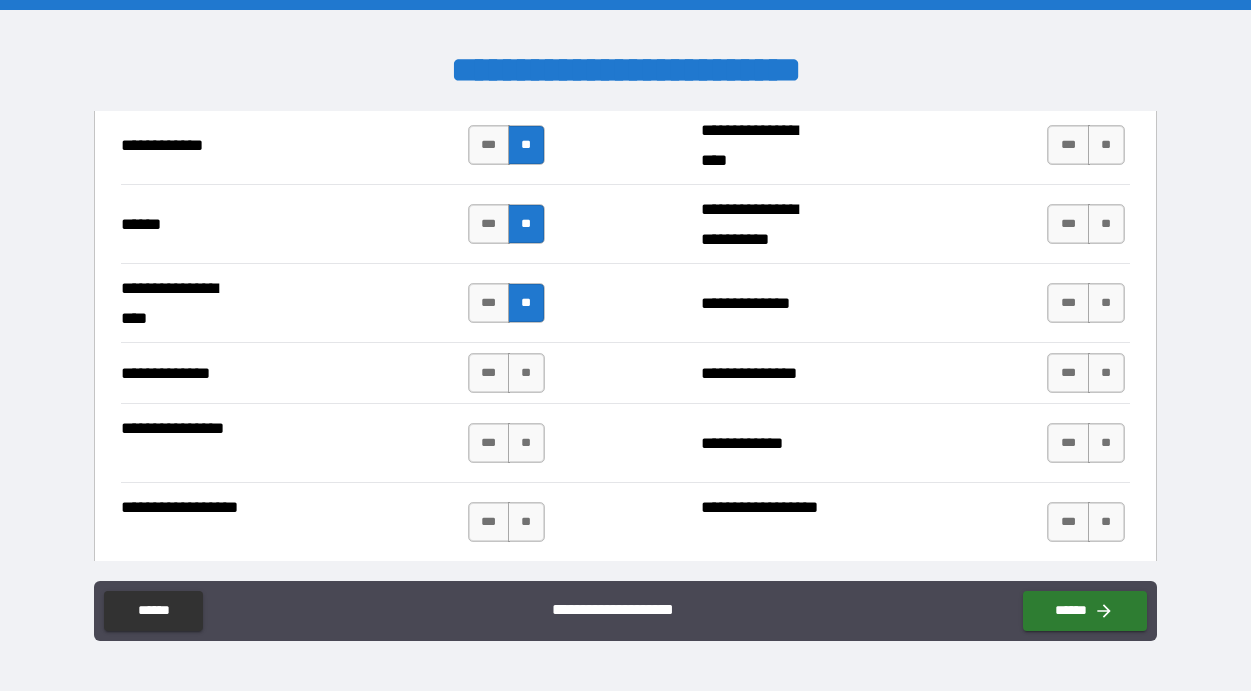 click on "*** **" at bounding box center (509, 373) 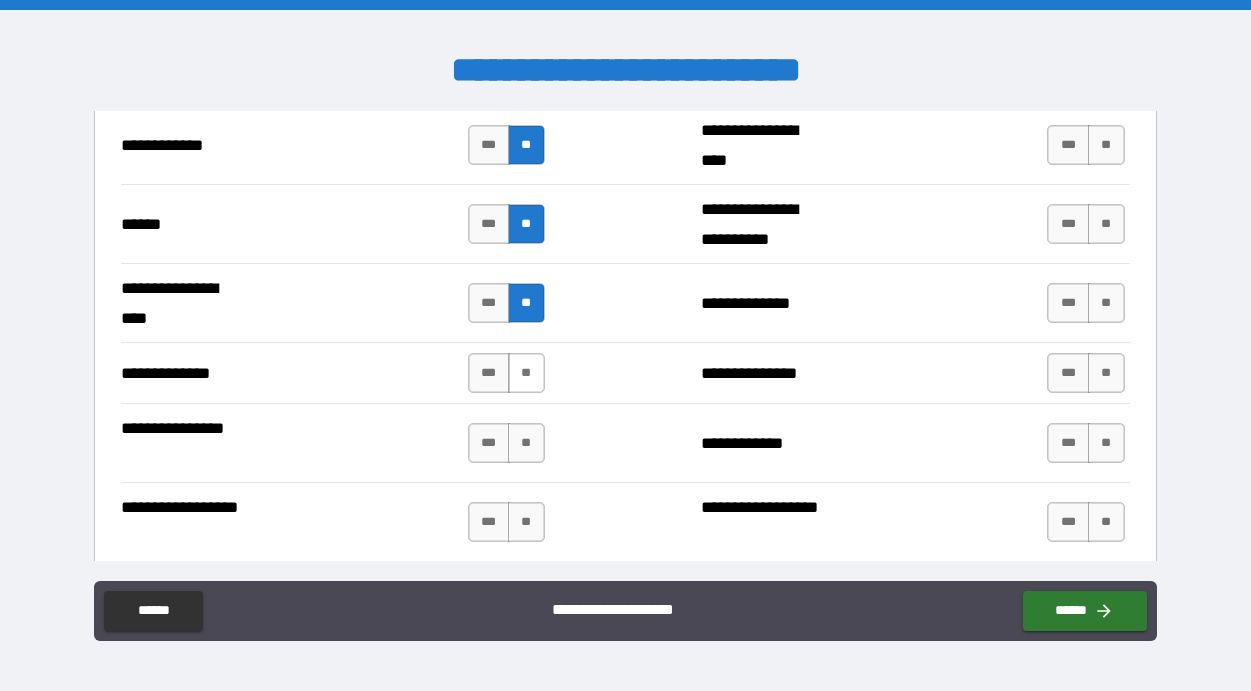 click on "**" at bounding box center [526, 373] 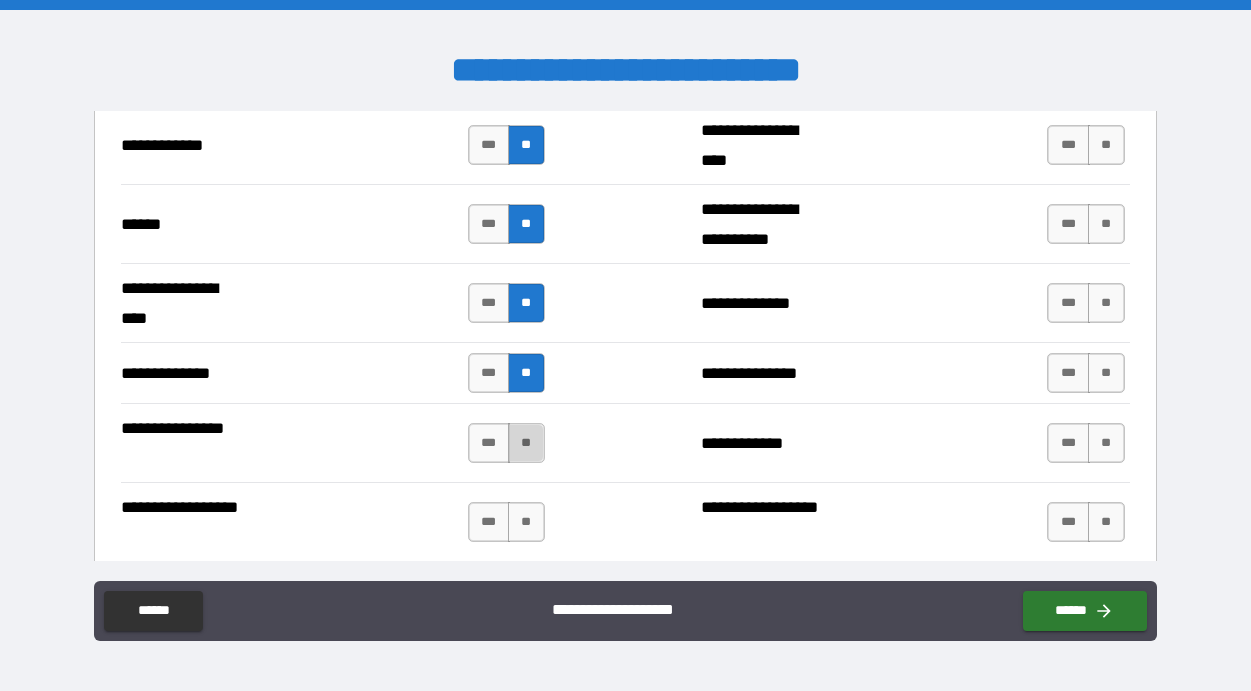 drag, startPoint x: 516, startPoint y: 428, endPoint x: 517, endPoint y: 445, distance: 17.029387 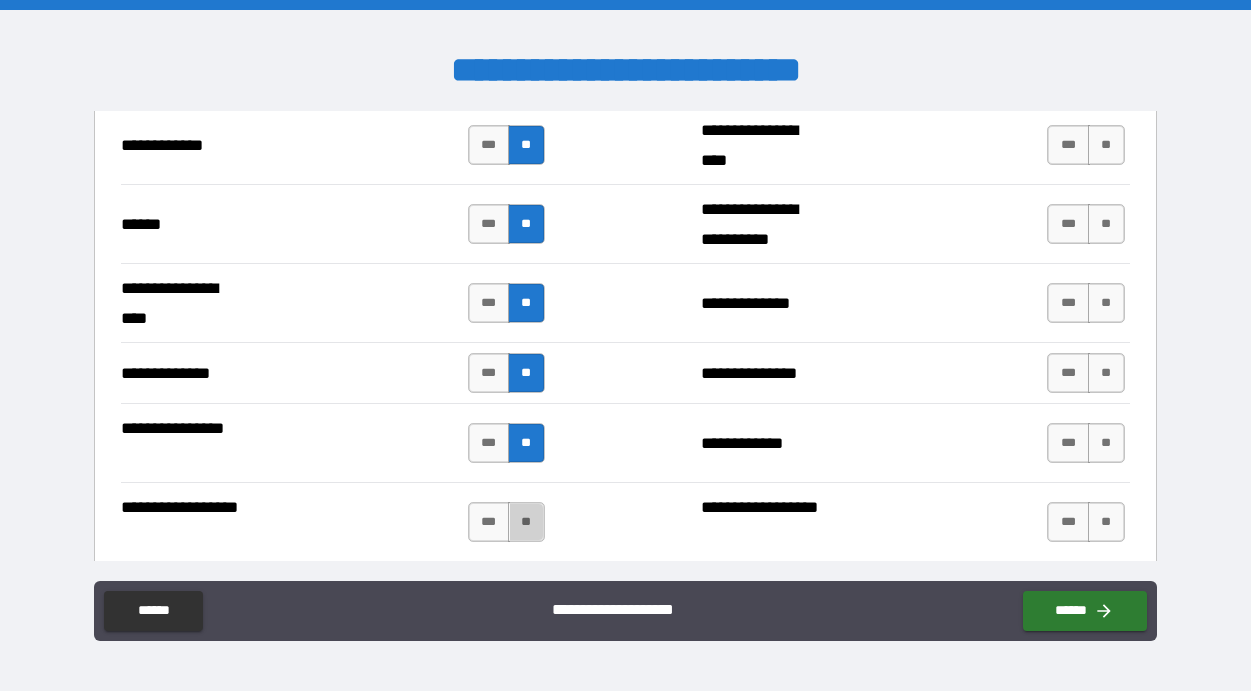 drag, startPoint x: 519, startPoint y: 524, endPoint x: 593, endPoint y: 525, distance: 74.00676 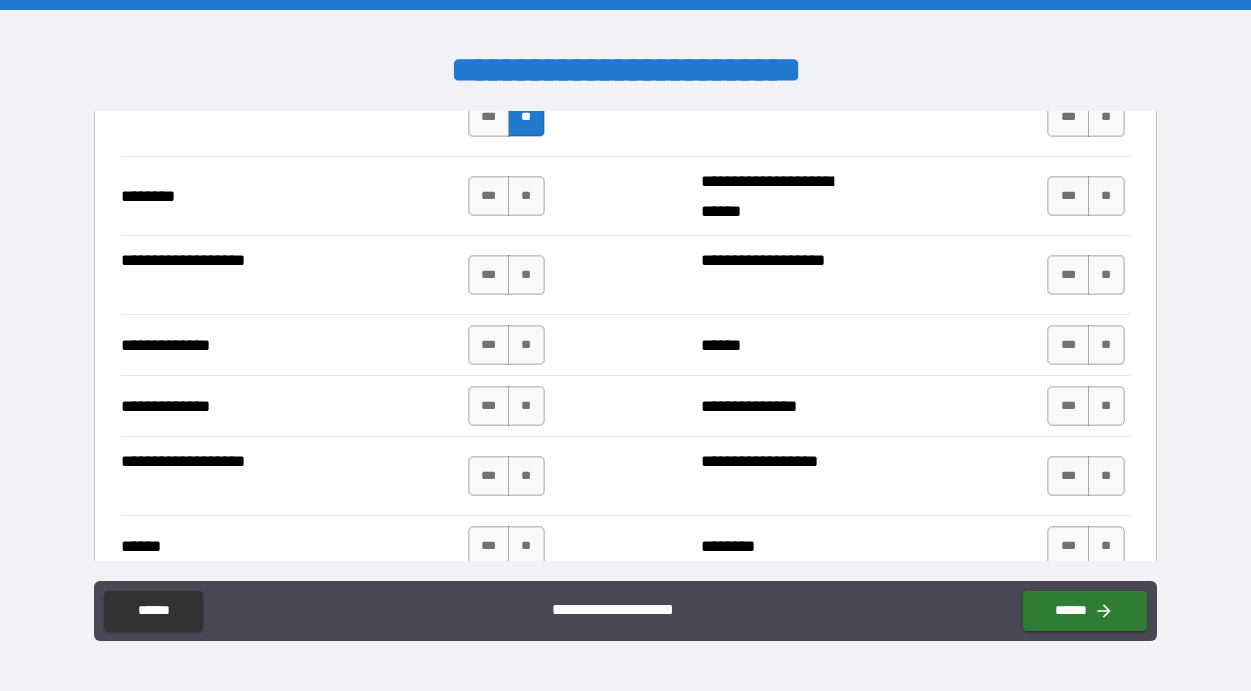scroll, scrollTop: 3468, scrollLeft: 0, axis: vertical 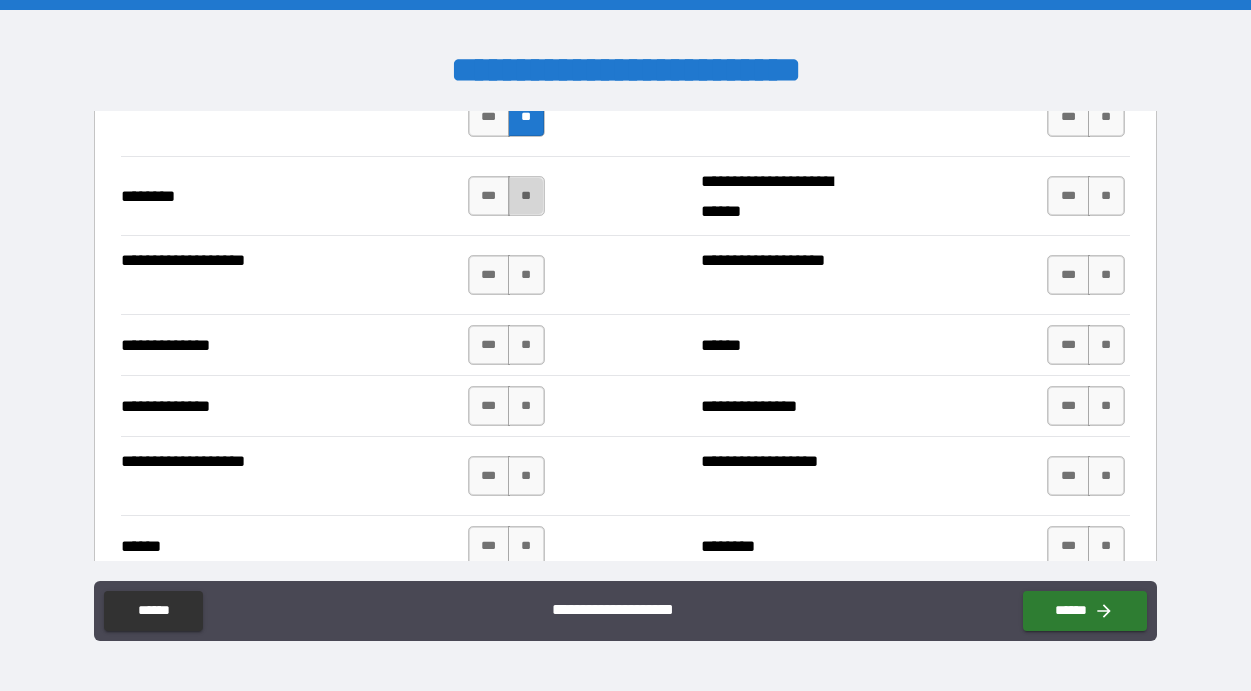 drag, startPoint x: 522, startPoint y: 190, endPoint x: 522, endPoint y: 201, distance: 11 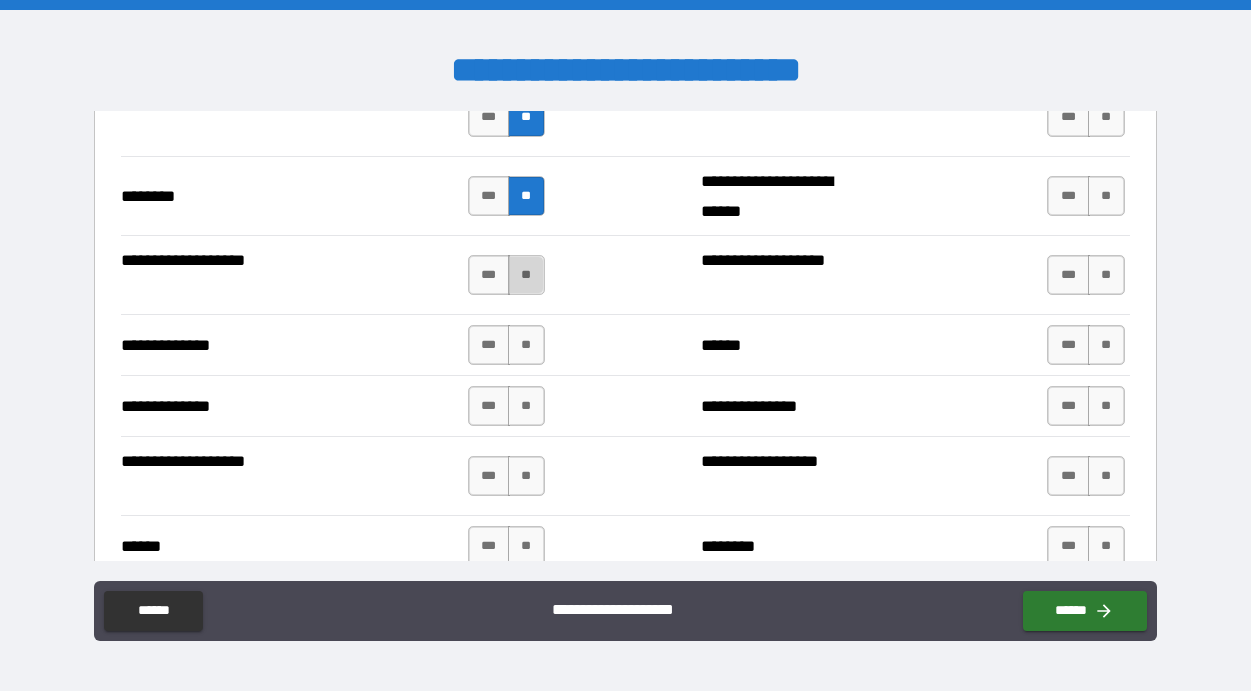 drag, startPoint x: 524, startPoint y: 272, endPoint x: 522, endPoint y: 290, distance: 18.110771 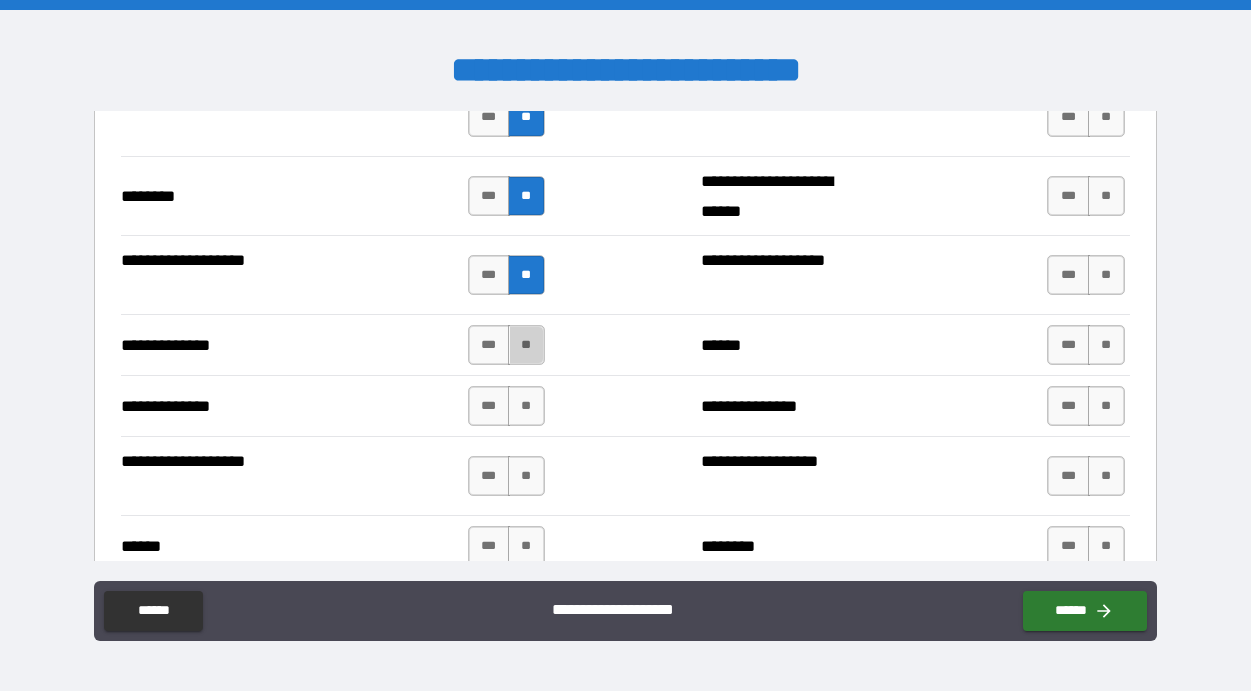 drag, startPoint x: 530, startPoint y: 339, endPoint x: 525, endPoint y: 365, distance: 26.476404 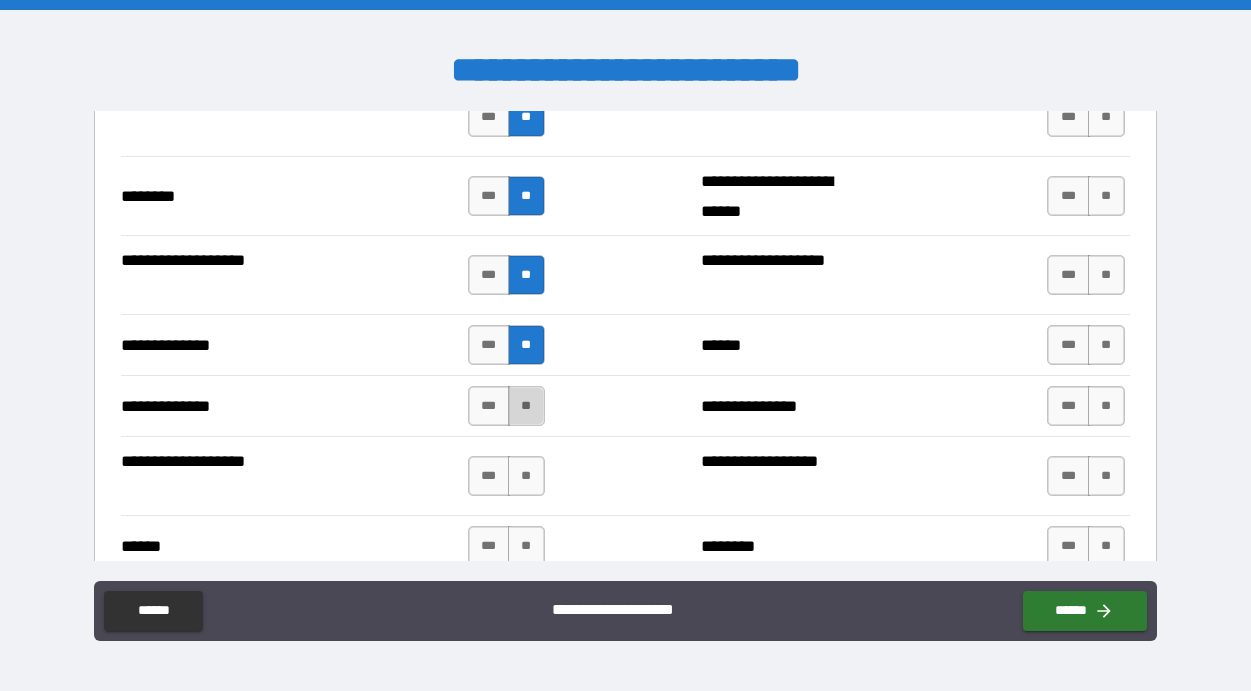 click on "**" at bounding box center [526, 406] 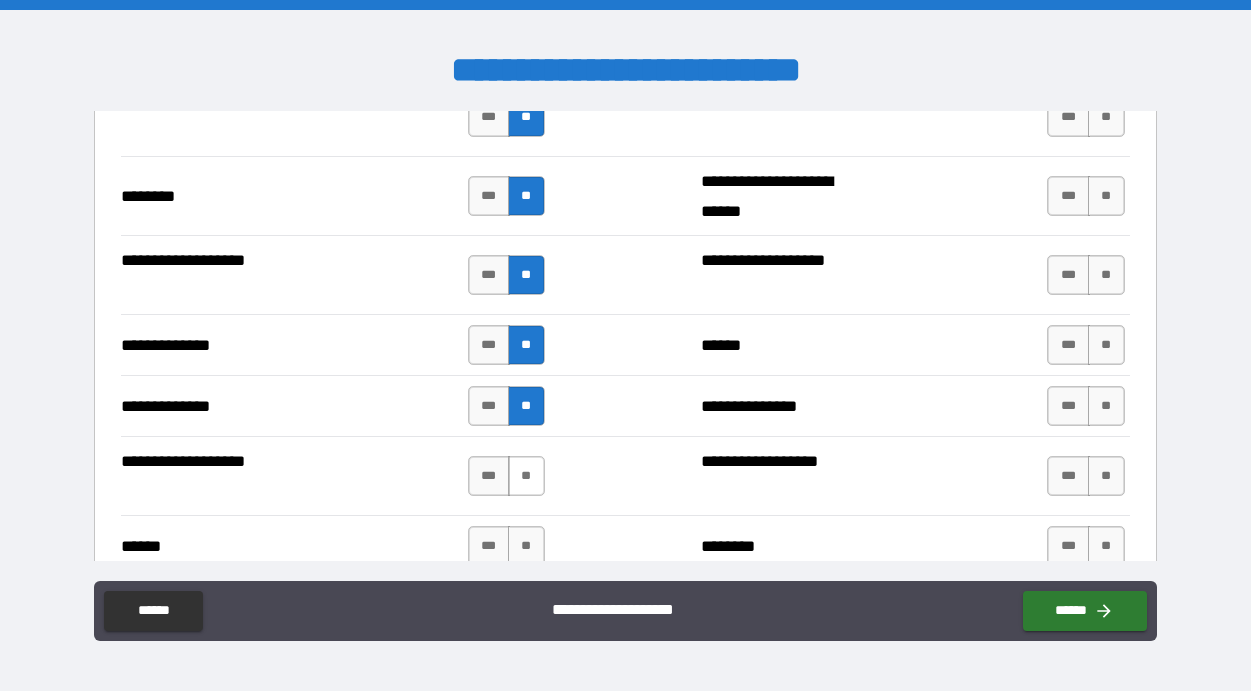 click on "**" at bounding box center (526, 476) 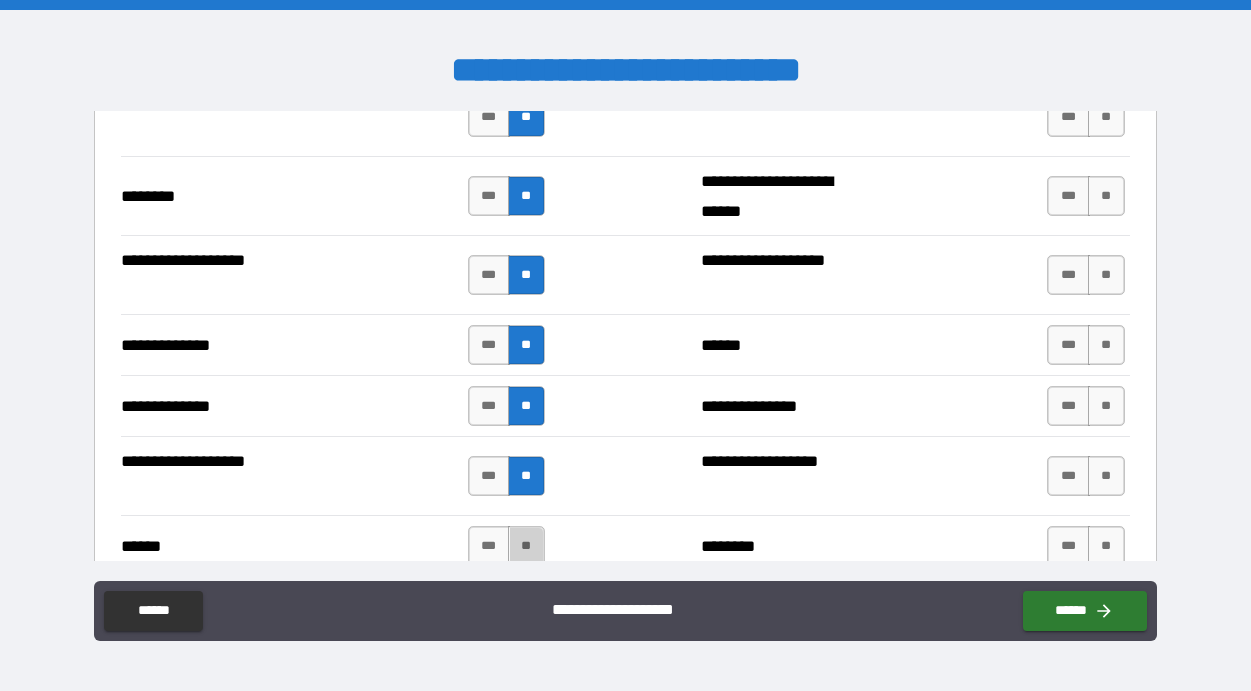 drag, startPoint x: 521, startPoint y: 542, endPoint x: 556, endPoint y: 532, distance: 36.40055 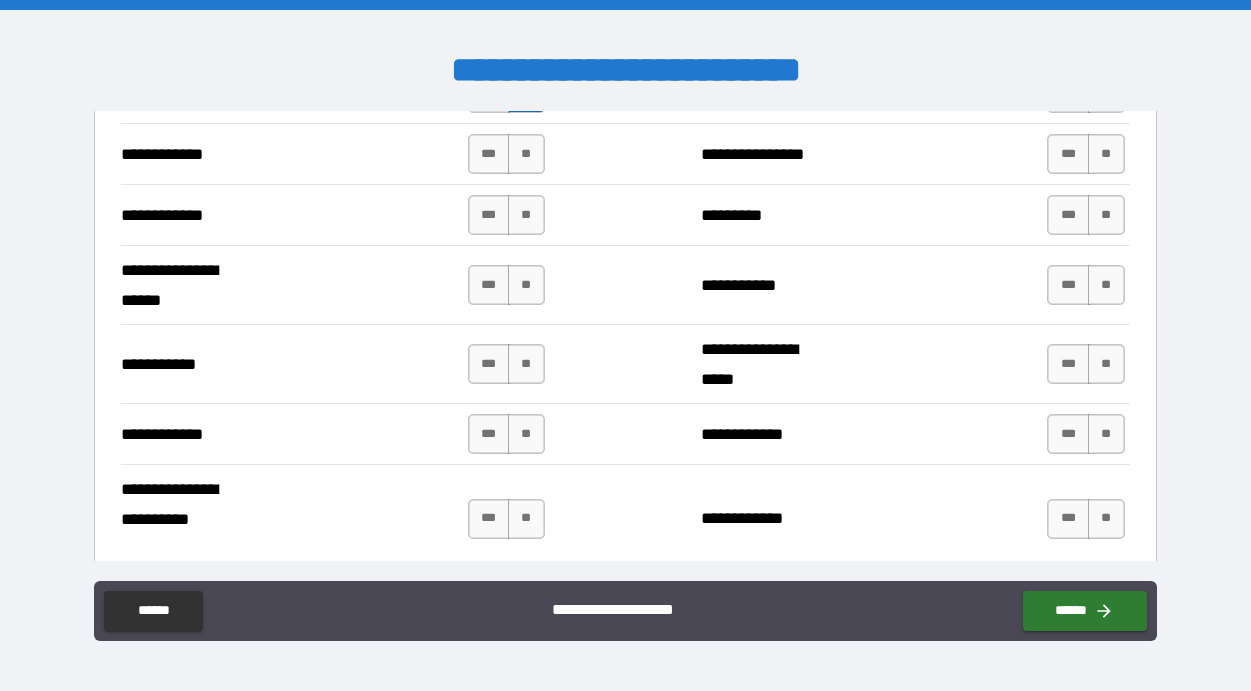 scroll, scrollTop: 3909, scrollLeft: 0, axis: vertical 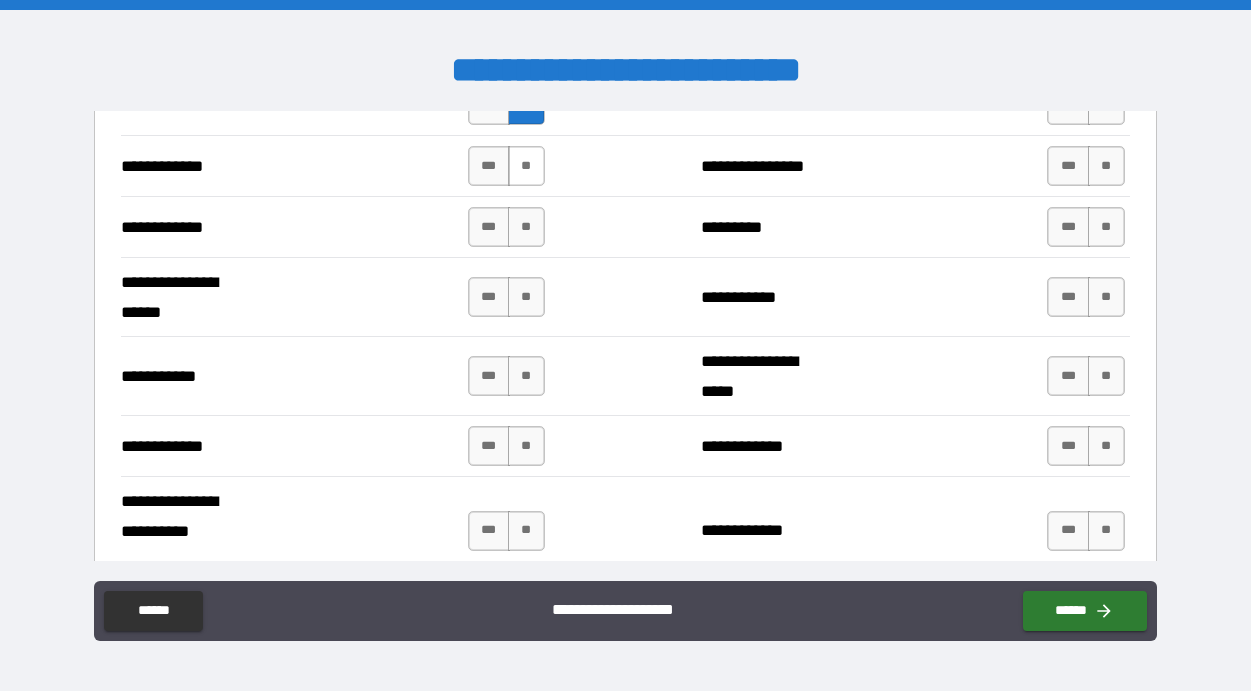 click on "**" at bounding box center (526, 166) 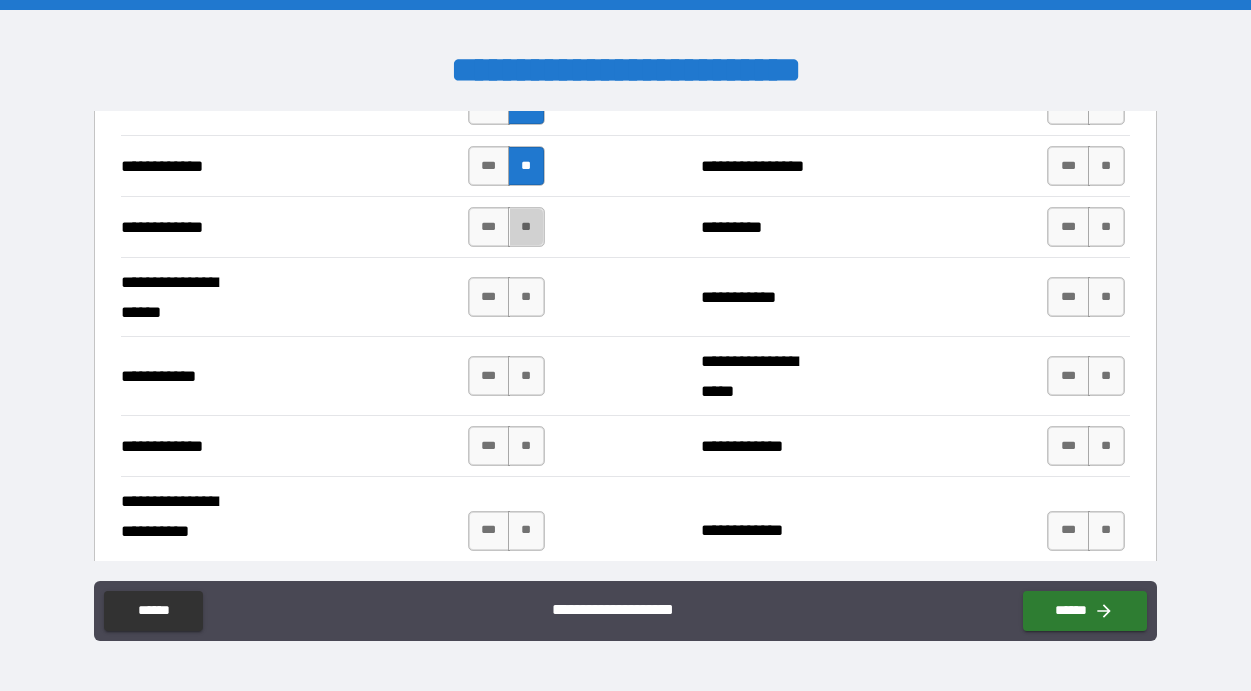drag, startPoint x: 529, startPoint y: 224, endPoint x: 533, endPoint y: 269, distance: 45.17743 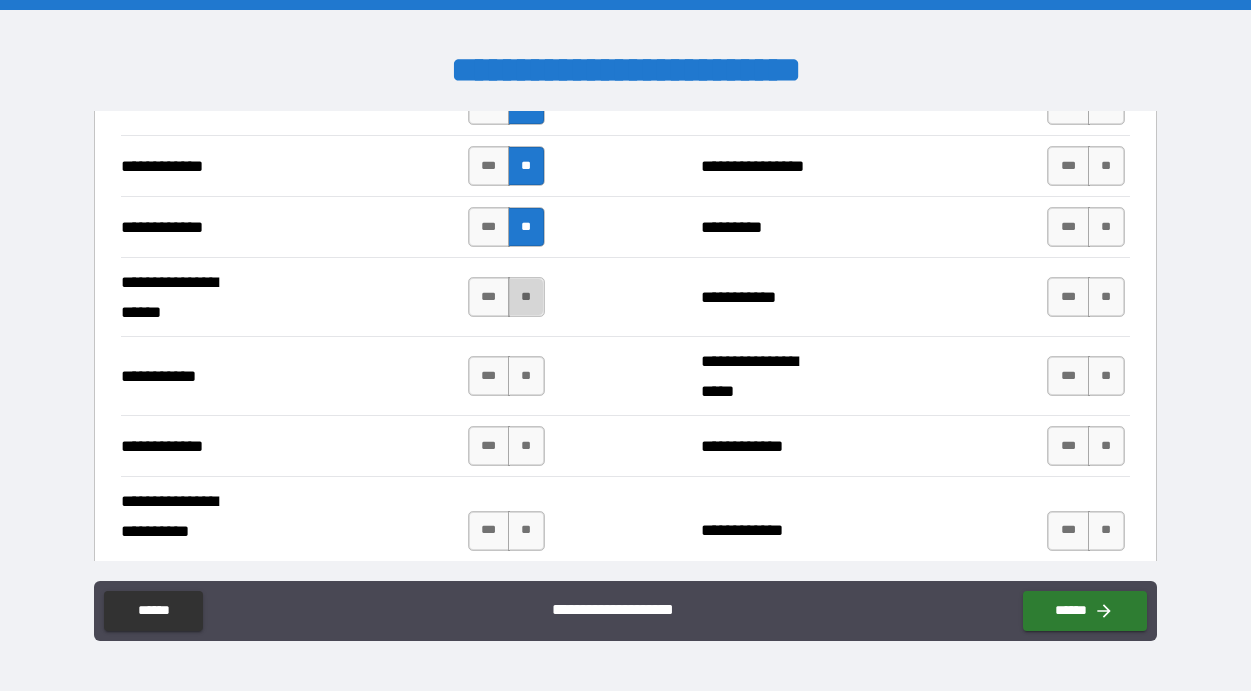 click on "**" at bounding box center (526, 297) 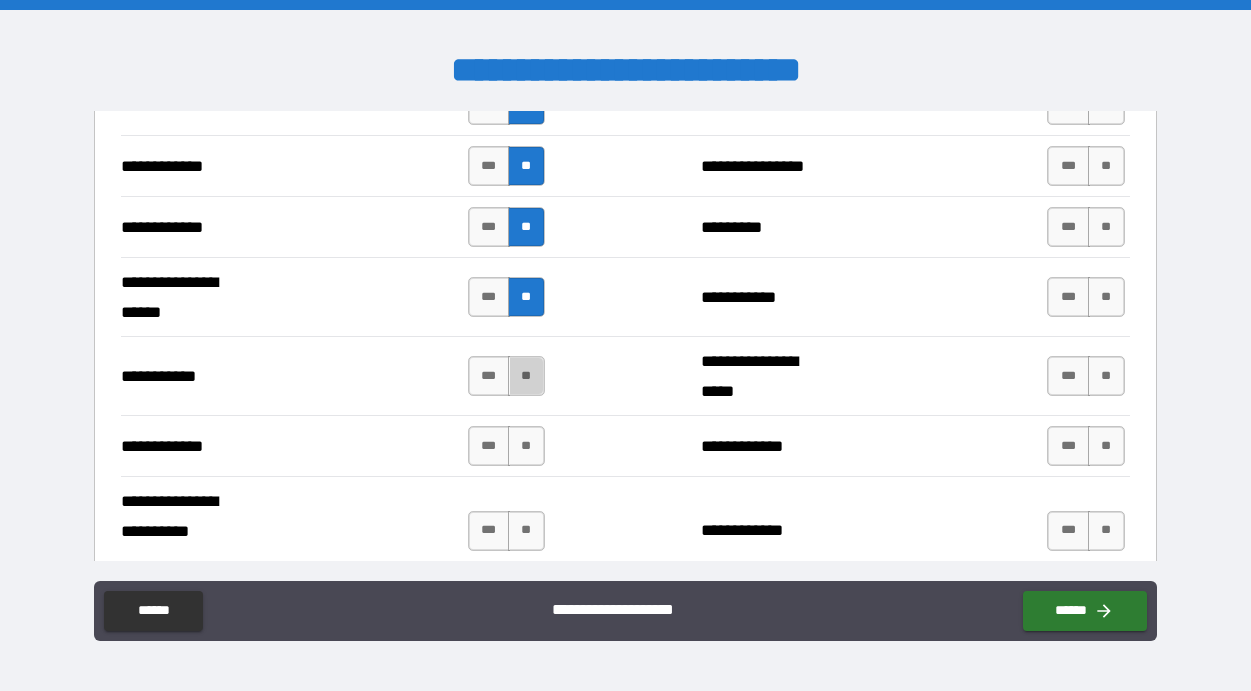 drag, startPoint x: 529, startPoint y: 374, endPoint x: 529, endPoint y: 408, distance: 34 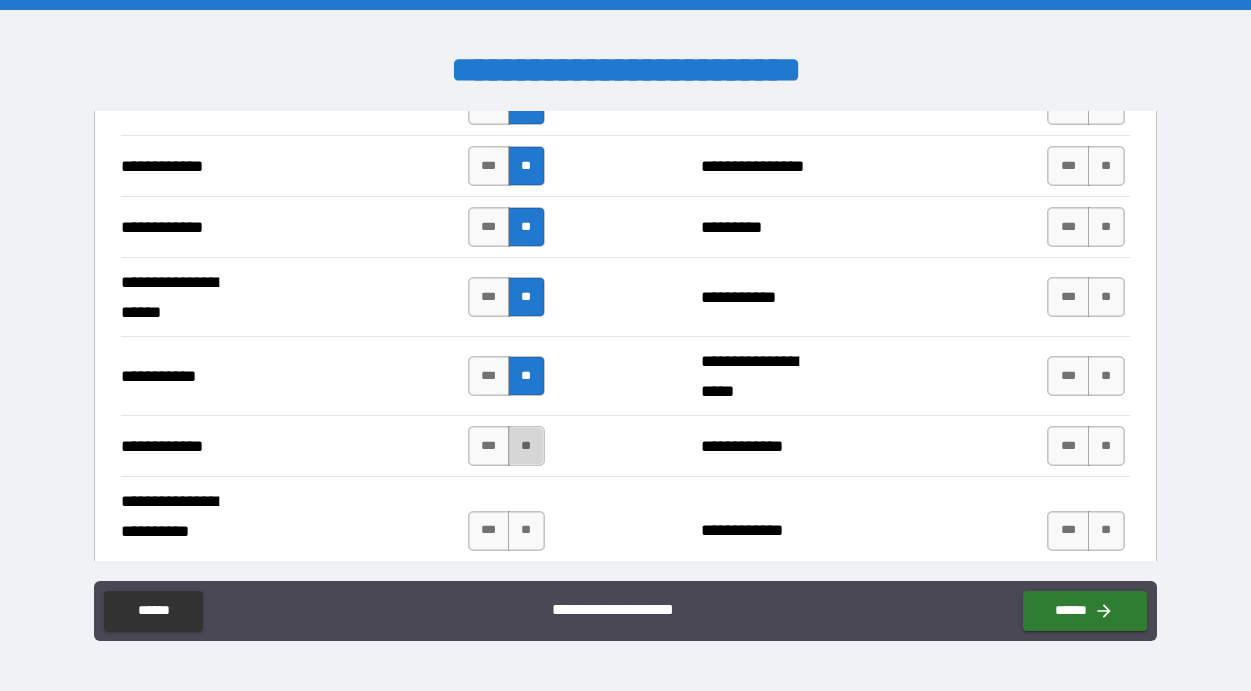 drag, startPoint x: 526, startPoint y: 442, endPoint x: 526, endPoint y: 456, distance: 14 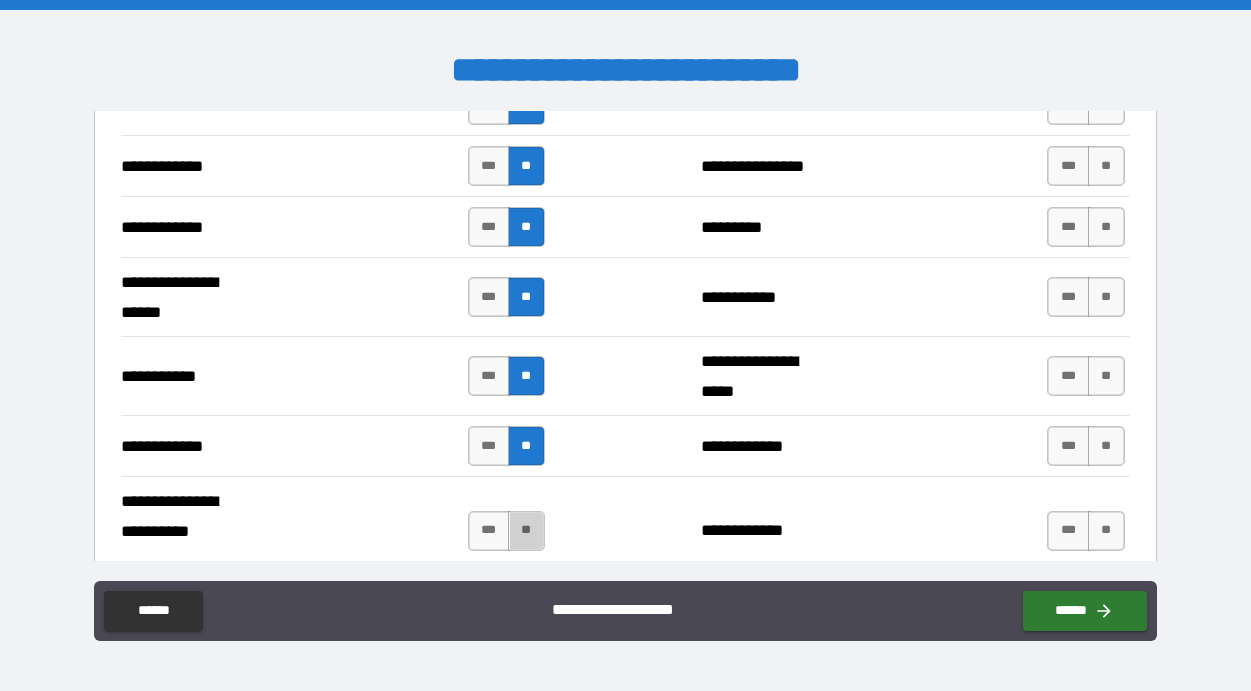 drag, startPoint x: 517, startPoint y: 521, endPoint x: 548, endPoint y: 523, distance: 31.06445 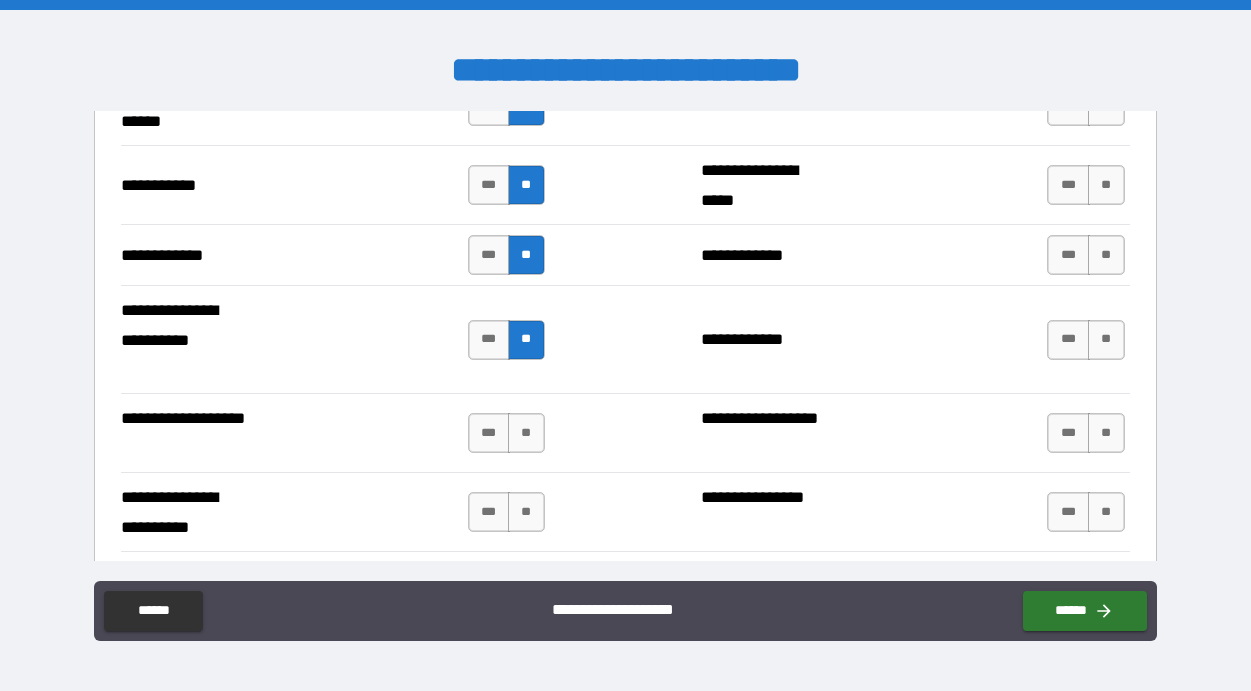 scroll, scrollTop: 4350, scrollLeft: 0, axis: vertical 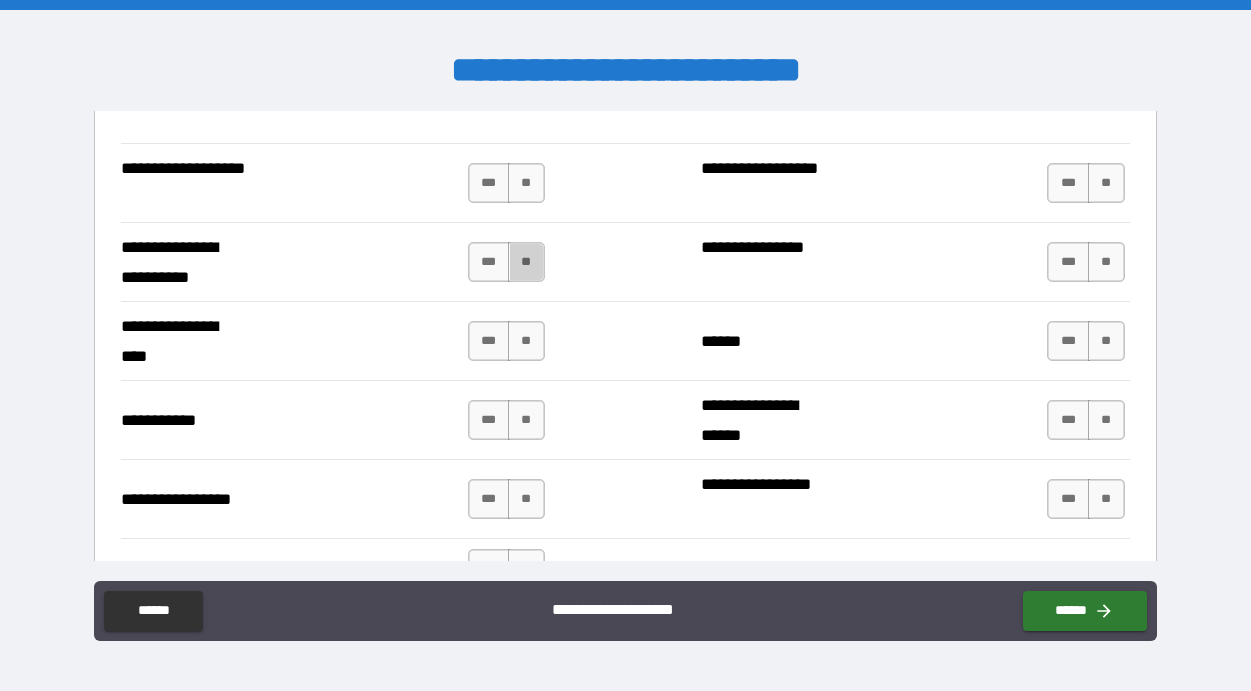 drag, startPoint x: 526, startPoint y: 265, endPoint x: 532, endPoint y: 235, distance: 30.594116 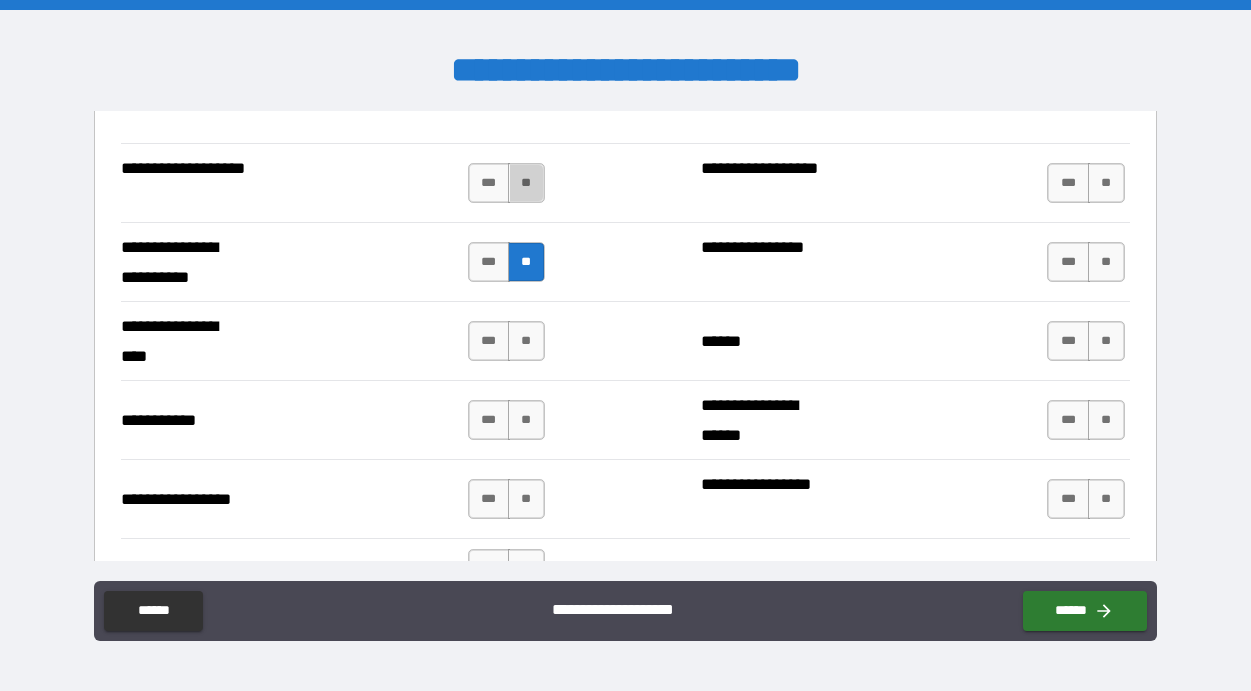 drag, startPoint x: 523, startPoint y: 179, endPoint x: 531, endPoint y: 233, distance: 54.589375 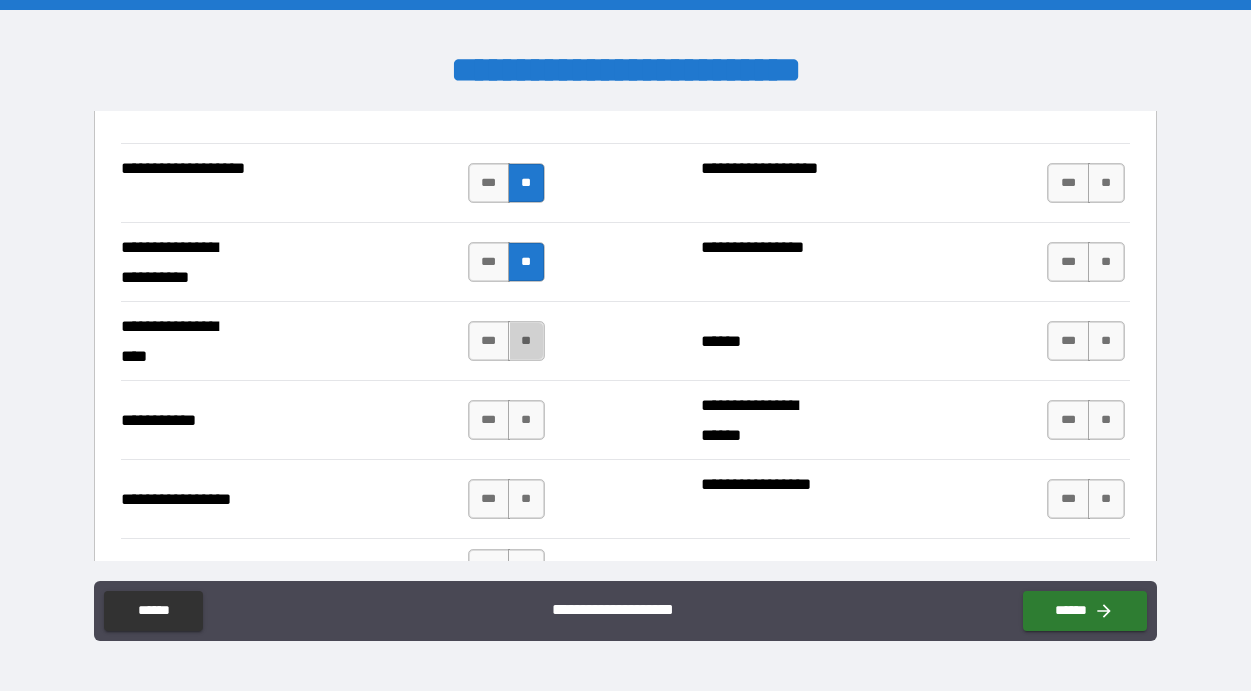 drag, startPoint x: 526, startPoint y: 334, endPoint x: 522, endPoint y: 364, distance: 30.265491 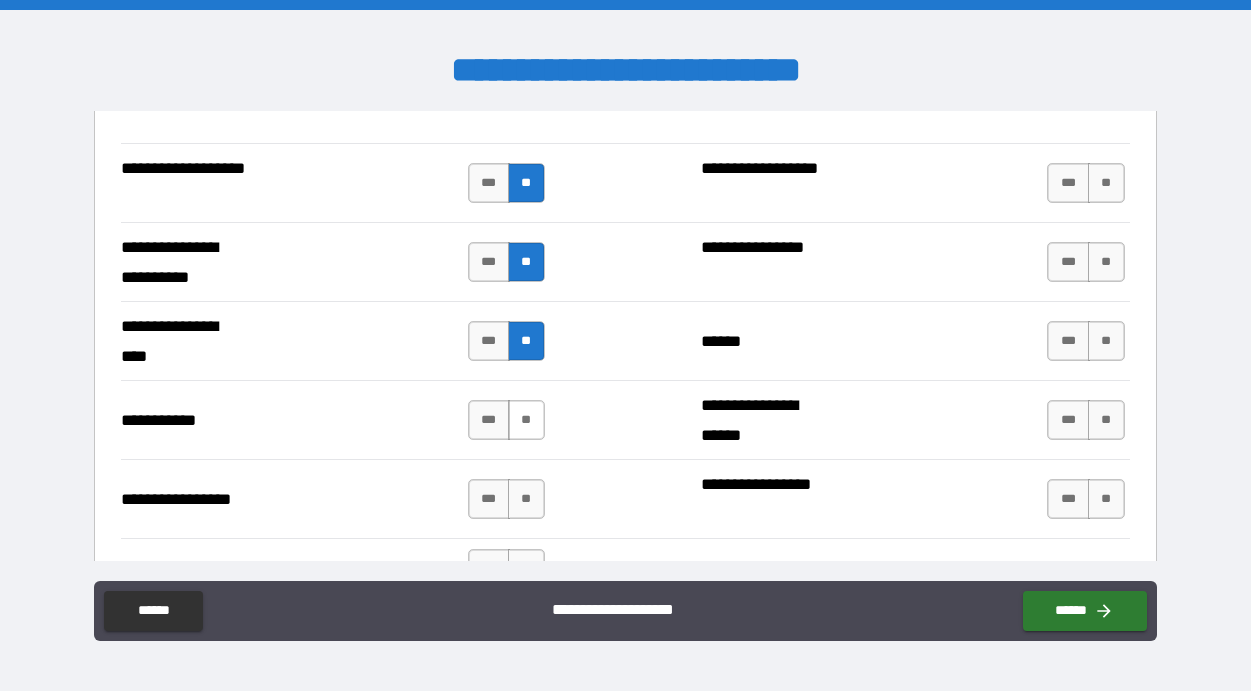 click on "**" at bounding box center [526, 420] 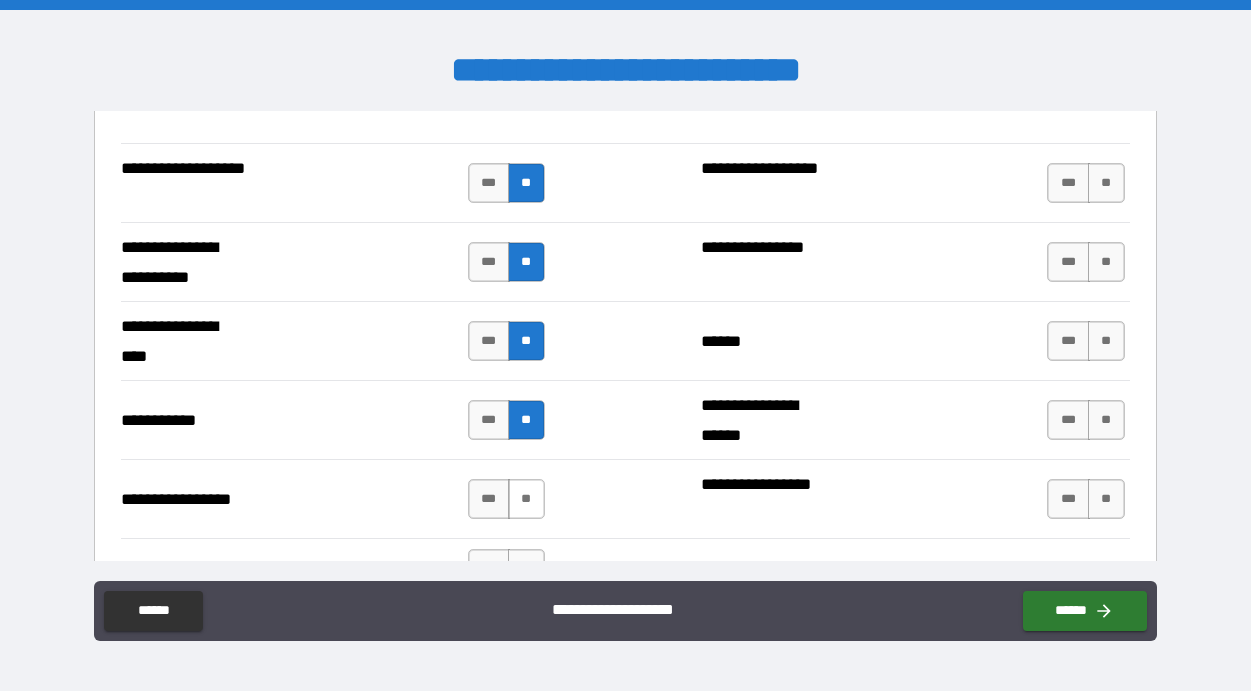click on "**" at bounding box center (526, 499) 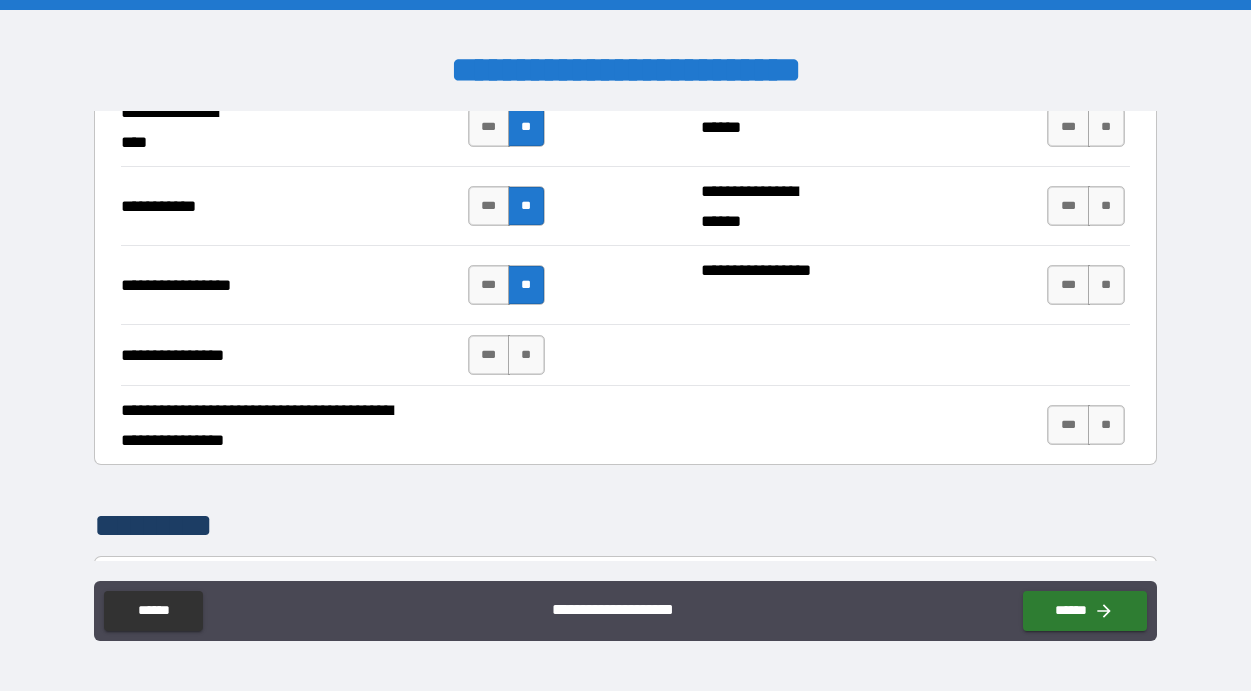 scroll, scrollTop: 4576, scrollLeft: 0, axis: vertical 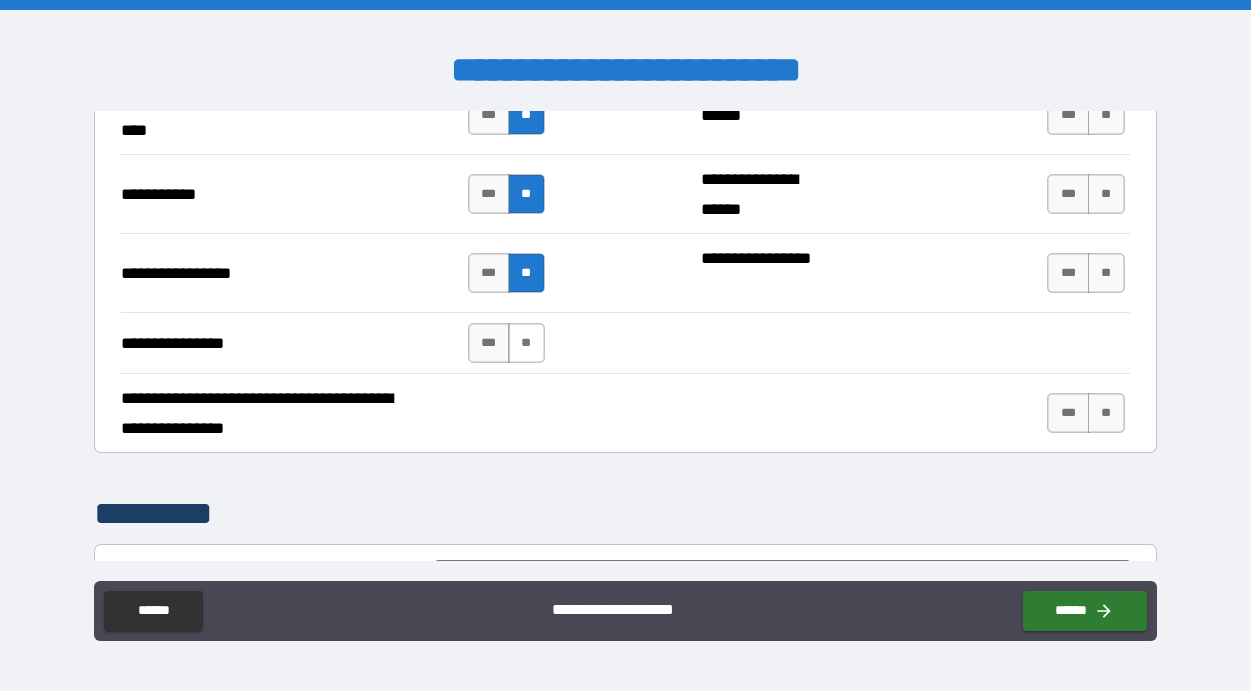 click on "**" at bounding box center (526, 343) 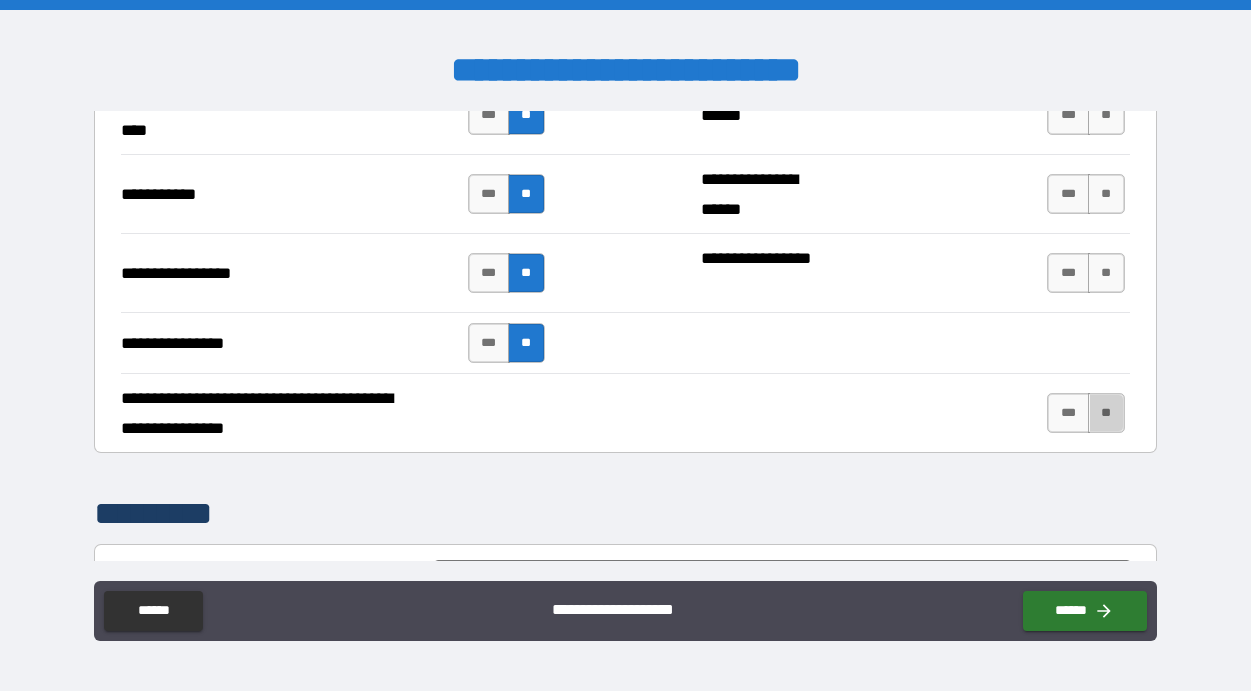 drag, startPoint x: 1099, startPoint y: 411, endPoint x: 1112, endPoint y: 449, distance: 40.16217 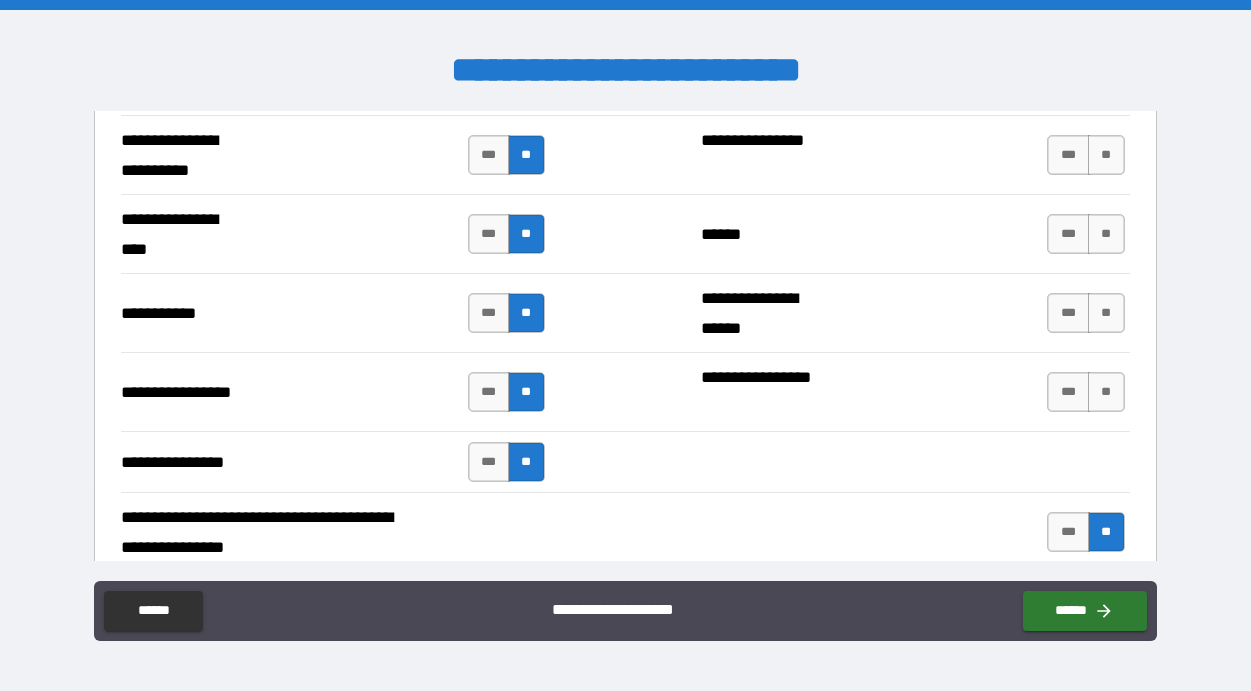 scroll, scrollTop: 4409, scrollLeft: 0, axis: vertical 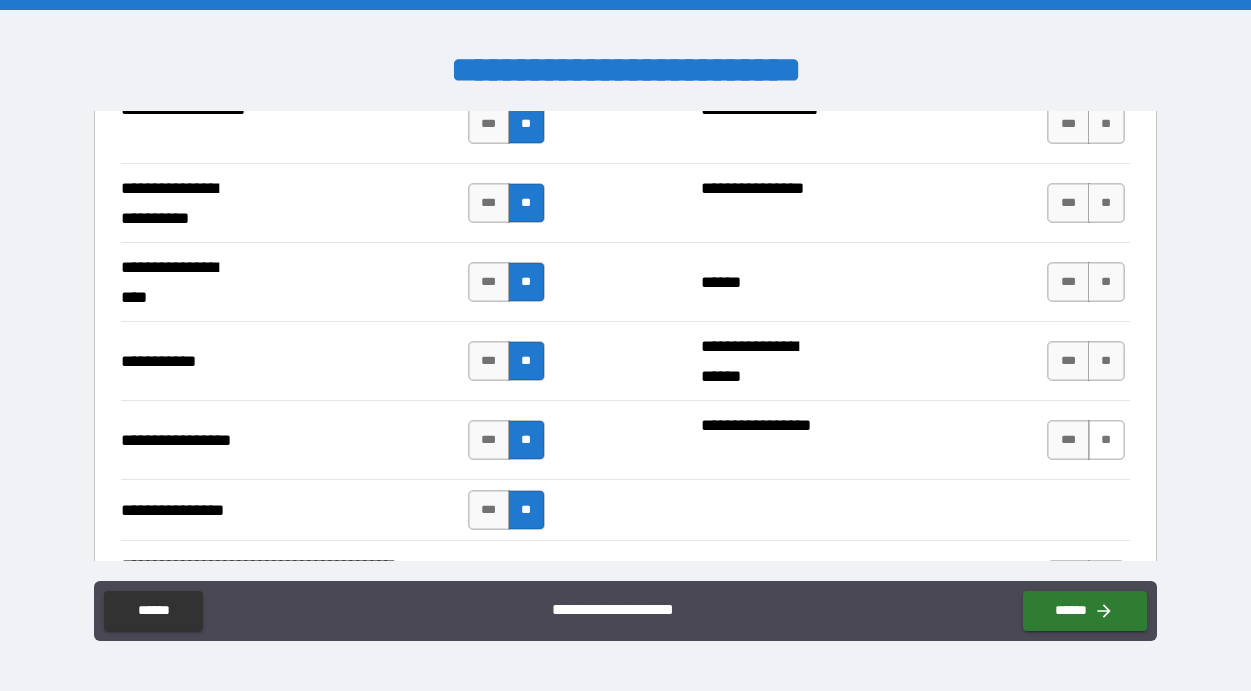 click on "**" at bounding box center [1106, 440] 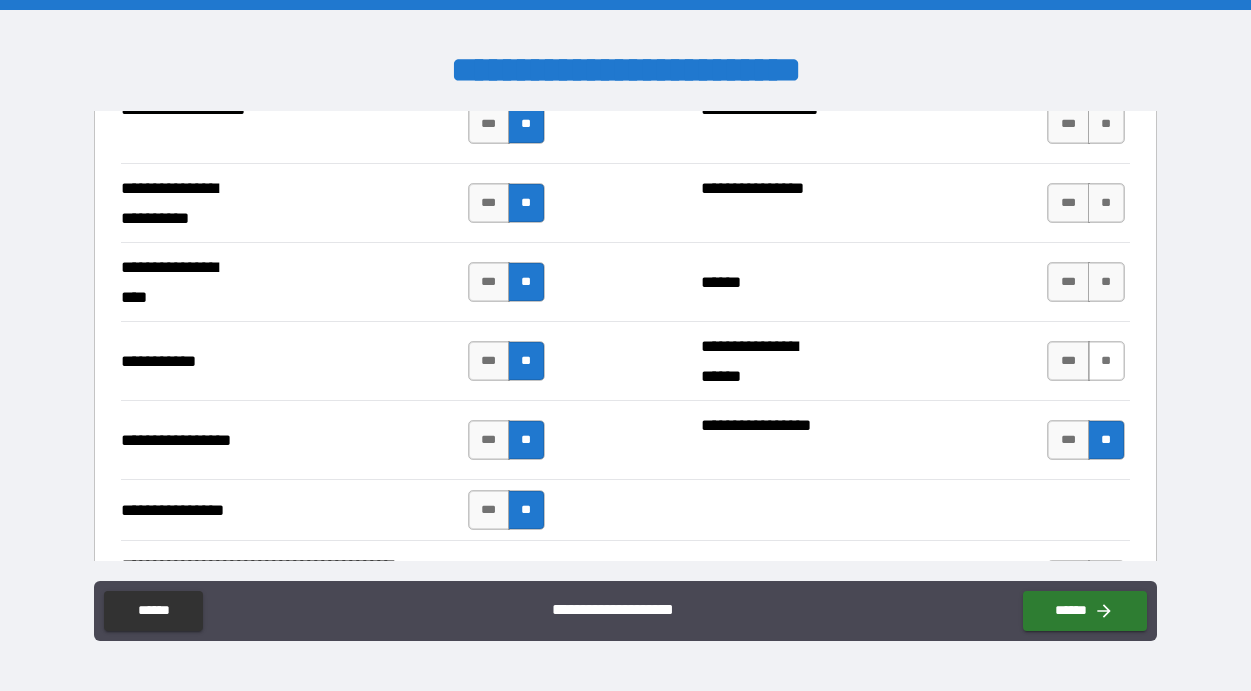 click on "**" at bounding box center [1106, 361] 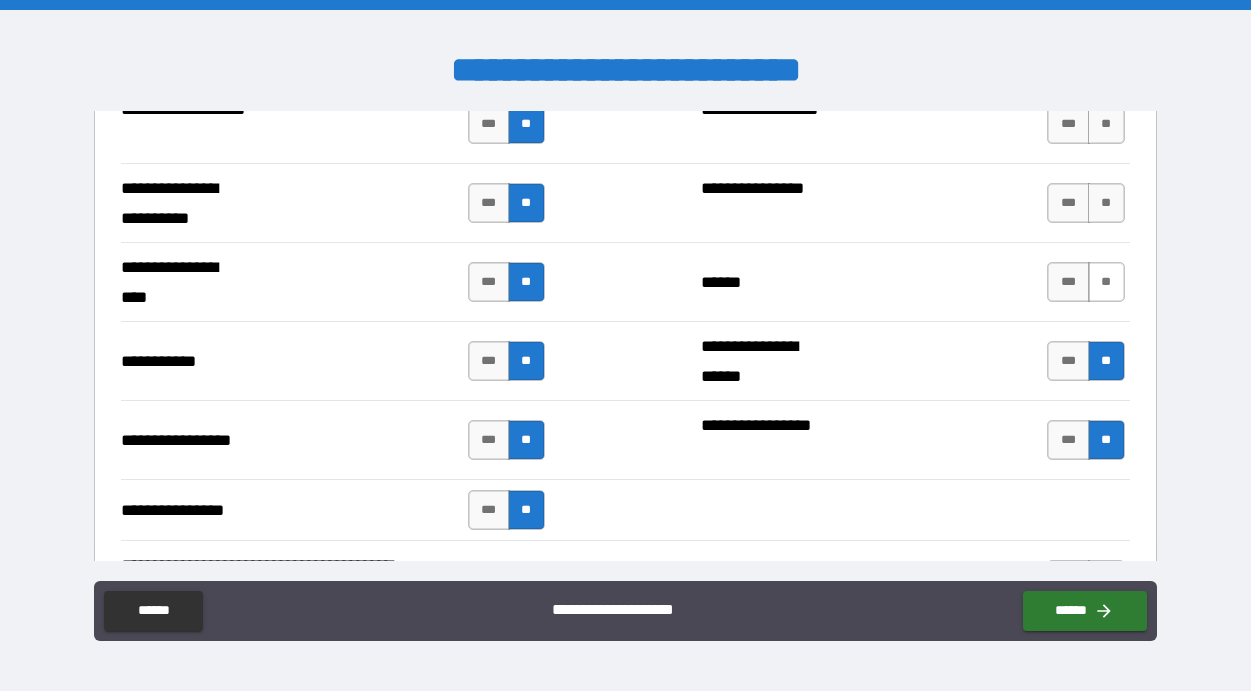 click on "**" at bounding box center [1106, 282] 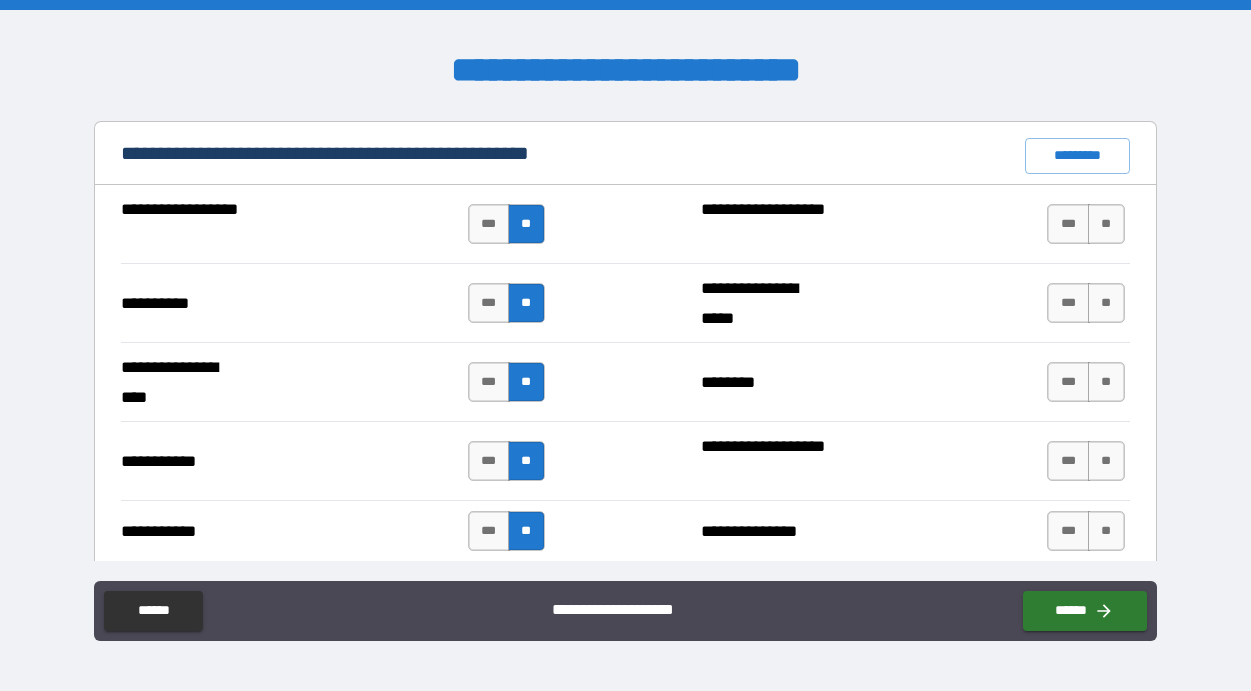 scroll, scrollTop: 1919, scrollLeft: 0, axis: vertical 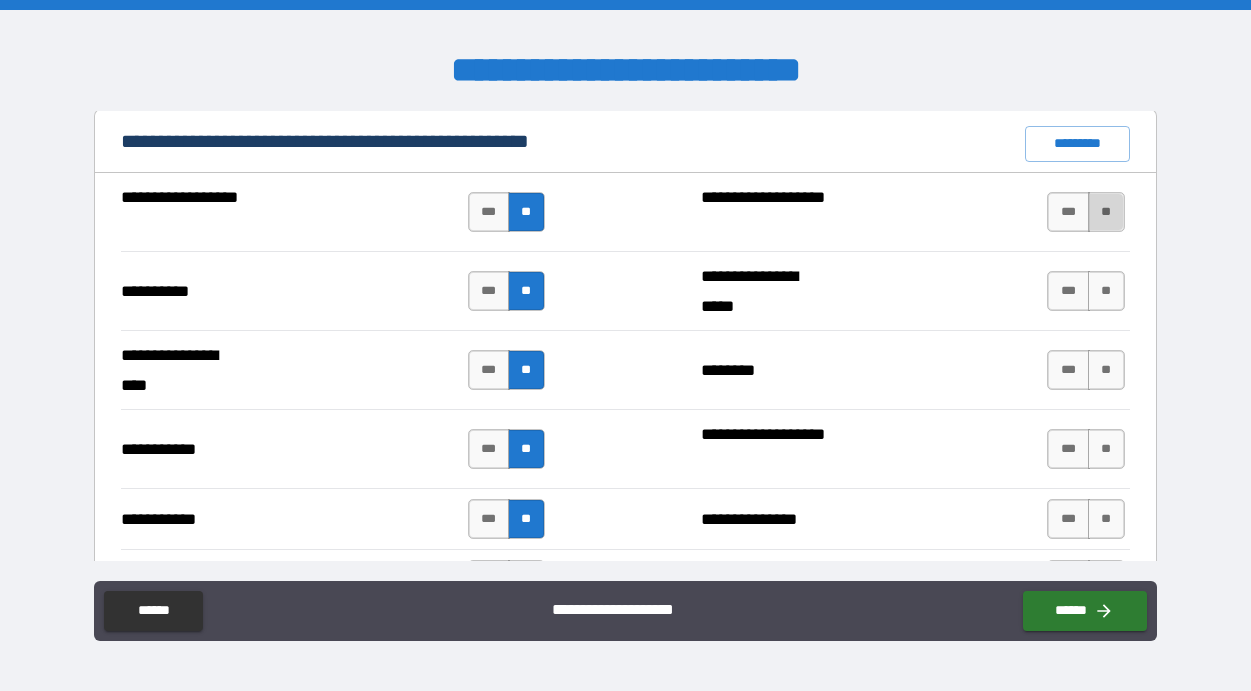drag, startPoint x: 1094, startPoint y: 204, endPoint x: 1093, endPoint y: 229, distance: 25.019993 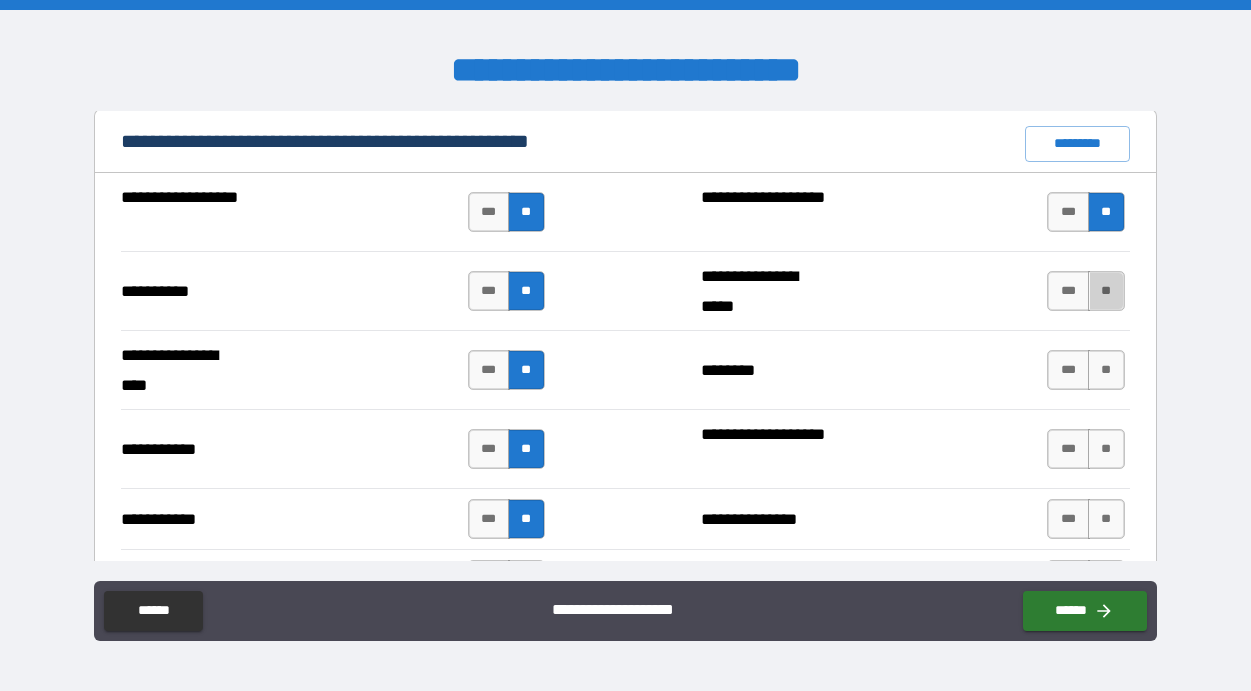 drag, startPoint x: 1098, startPoint y: 287, endPoint x: 1093, endPoint y: 321, distance: 34.36568 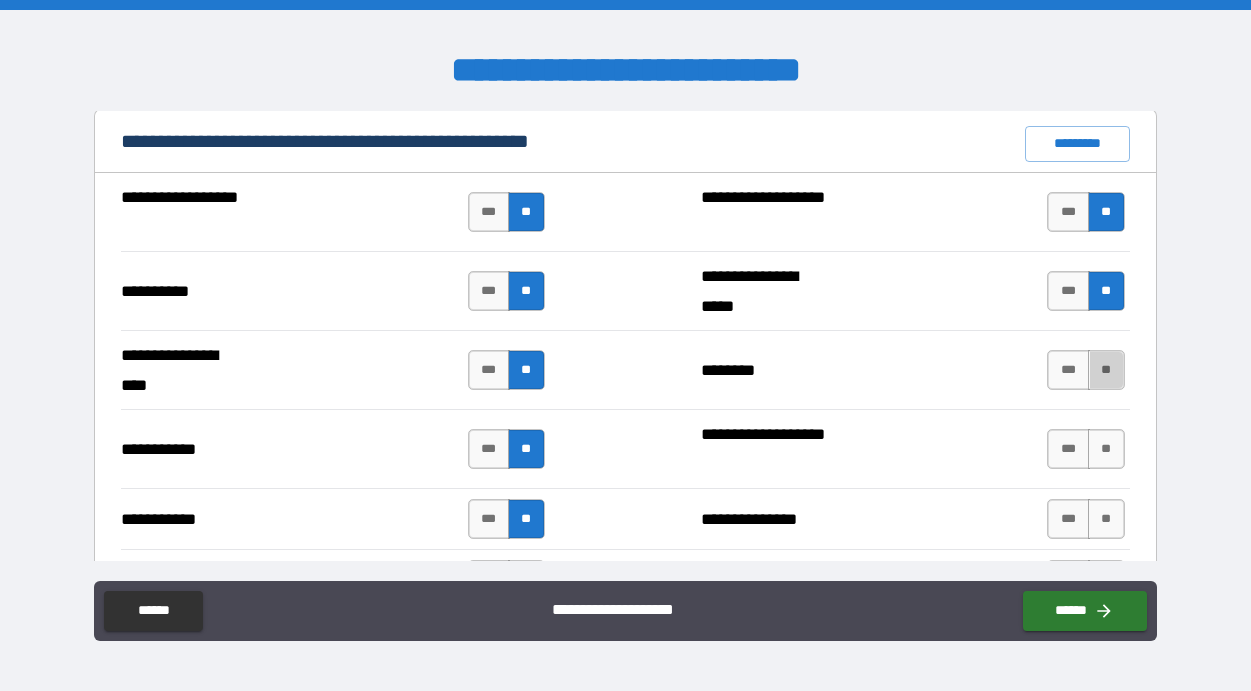 drag, startPoint x: 1097, startPoint y: 368, endPoint x: 1091, endPoint y: 426, distance: 58.30952 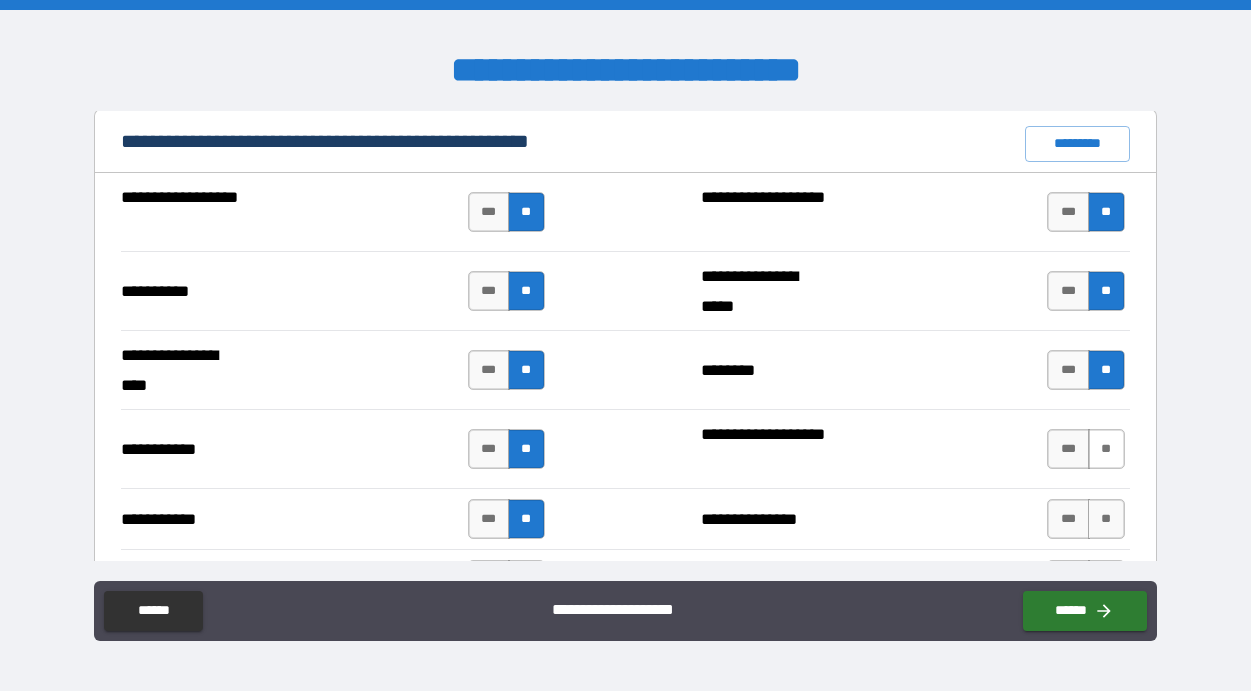 drag, startPoint x: 1095, startPoint y: 443, endPoint x: 1093, endPoint y: 454, distance: 11.18034 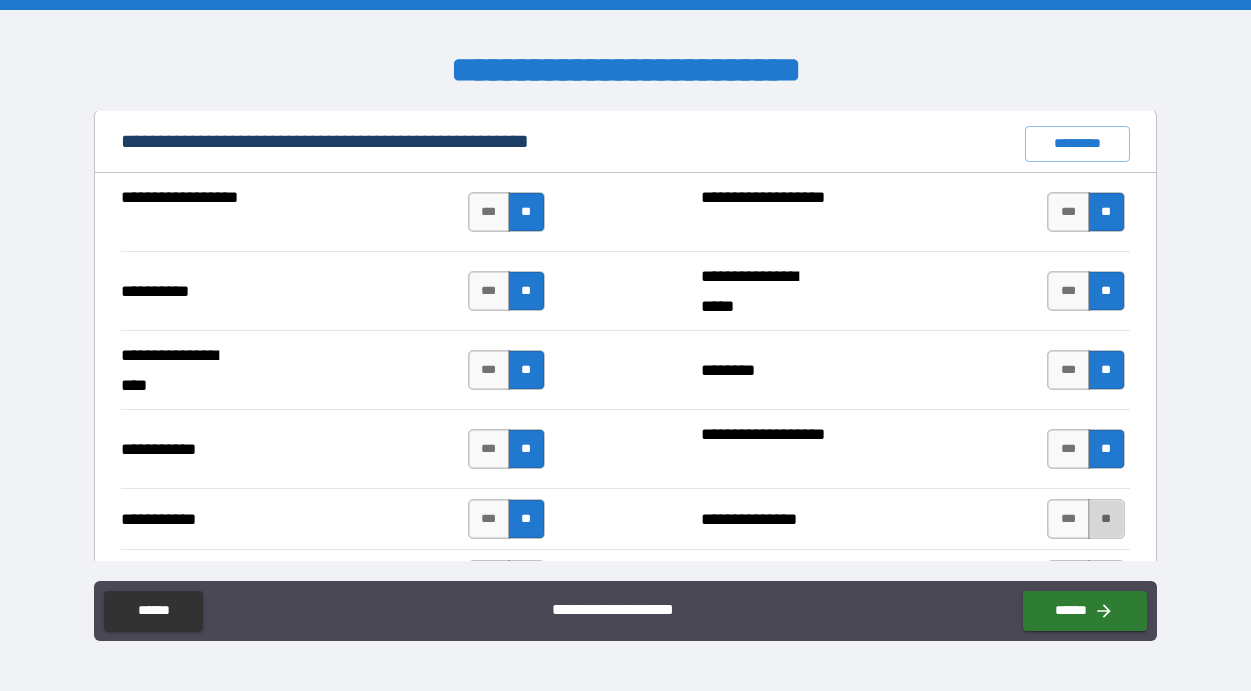 click on "**" at bounding box center [1106, 519] 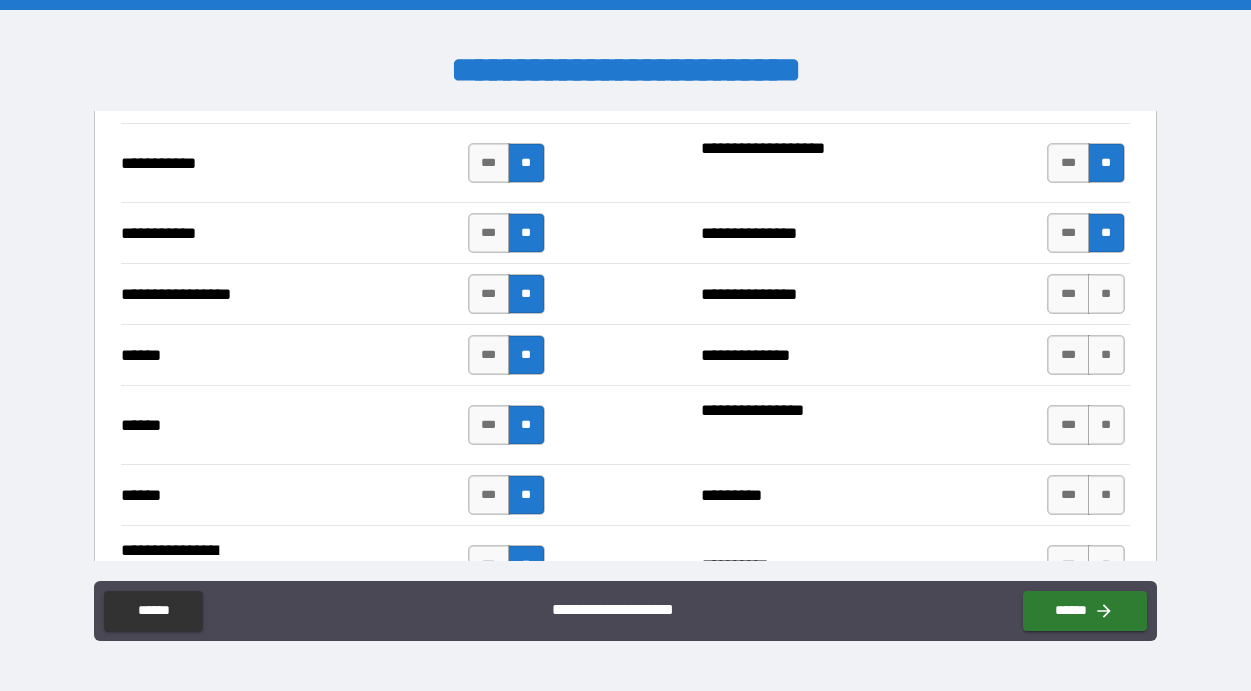 scroll, scrollTop: 2205, scrollLeft: 0, axis: vertical 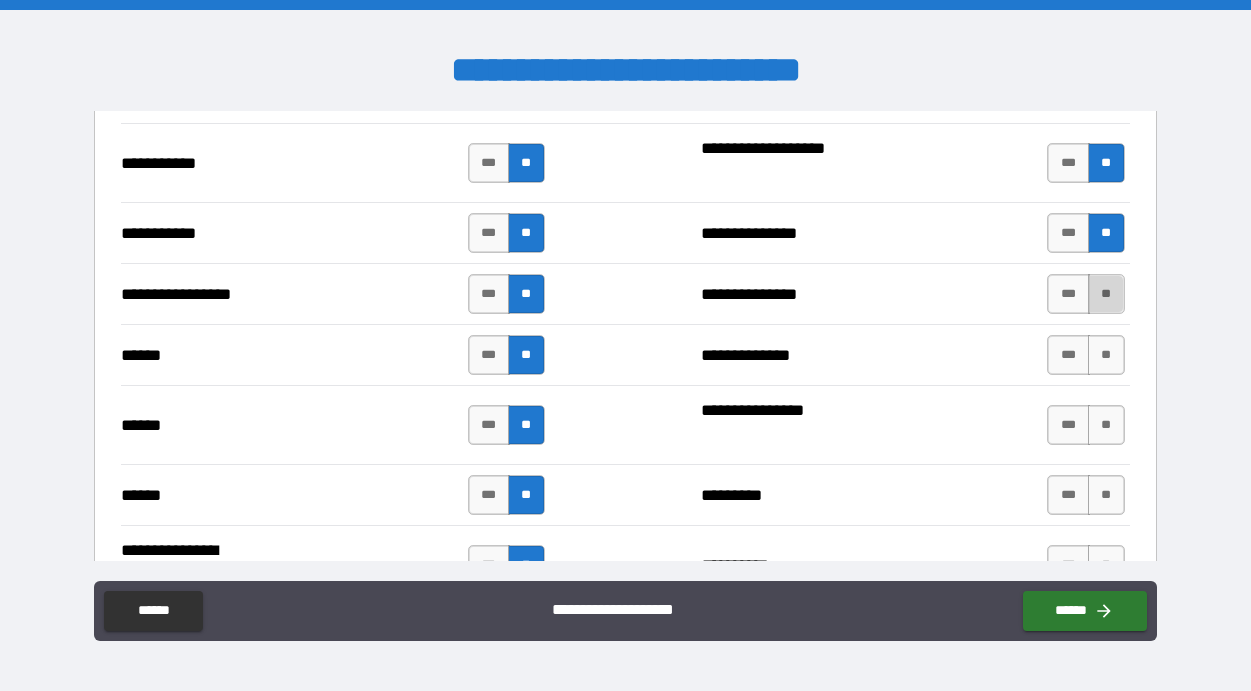 drag, startPoint x: 1095, startPoint y: 292, endPoint x: 1094, endPoint y: 310, distance: 18.027756 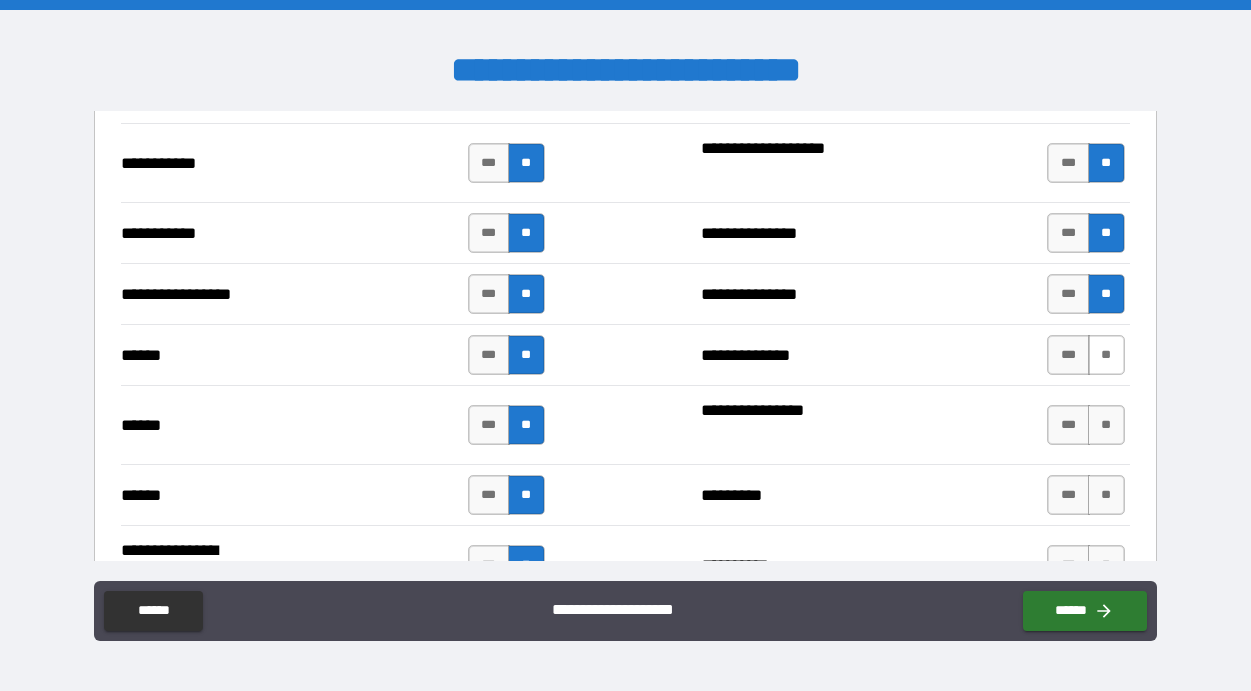 drag, startPoint x: 1100, startPoint y: 351, endPoint x: 1092, endPoint y: 367, distance: 17.888544 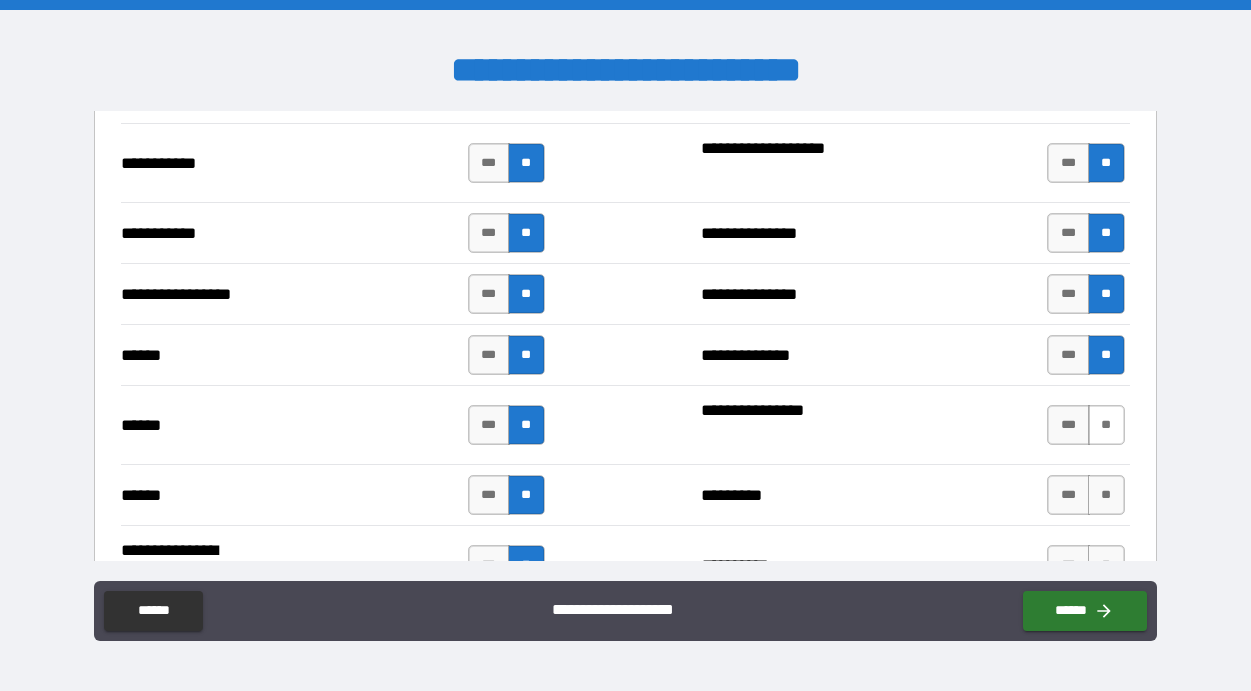 drag, startPoint x: 1088, startPoint y: 427, endPoint x: 1085, endPoint y: 443, distance: 16.27882 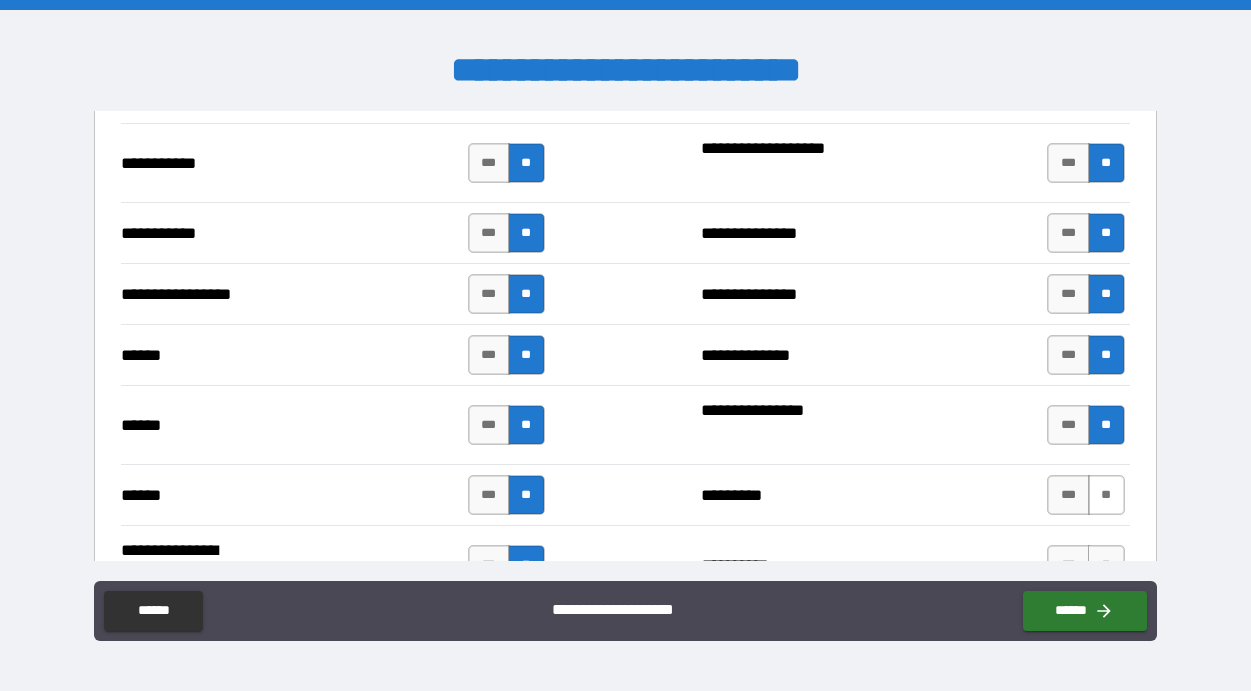 click on "**" at bounding box center [1106, 495] 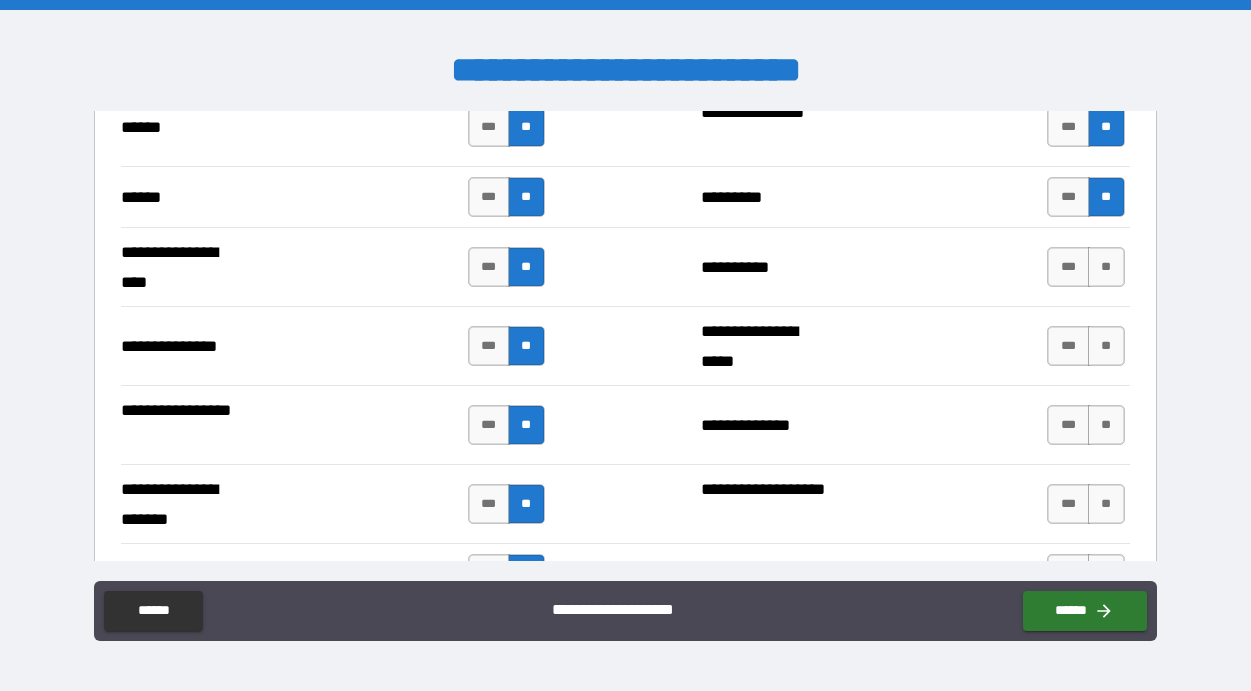 scroll, scrollTop: 2550, scrollLeft: 0, axis: vertical 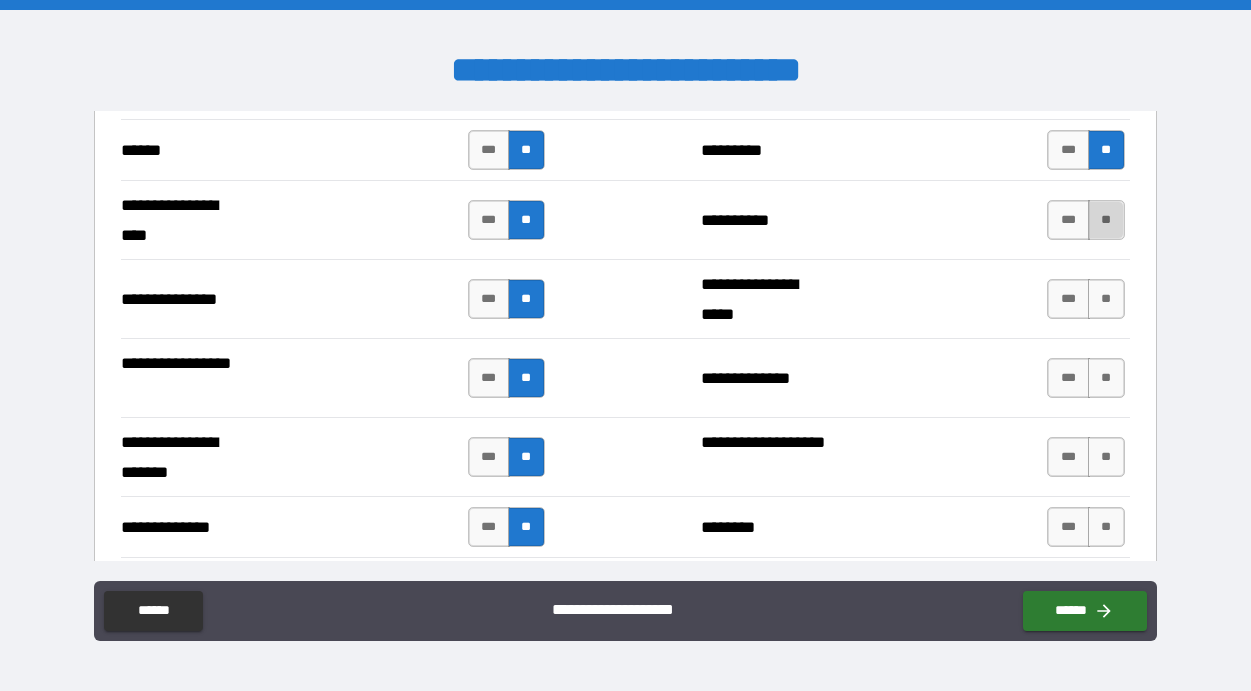 click on "**" at bounding box center [1106, 220] 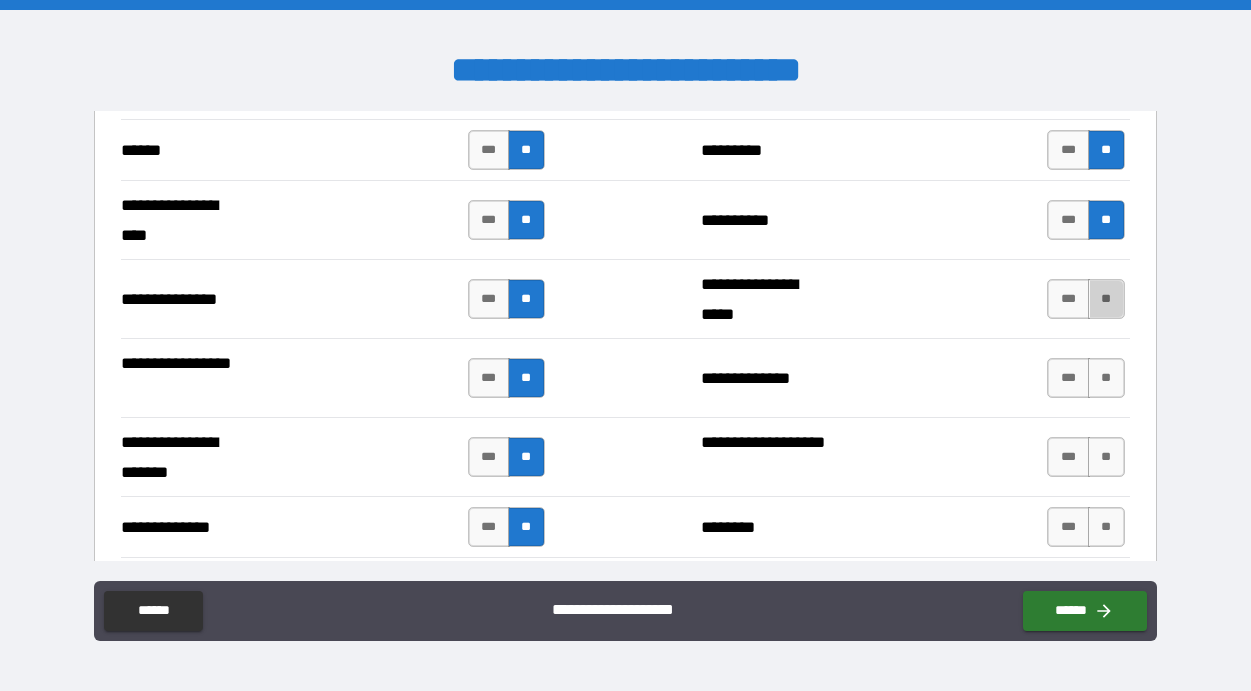 drag, startPoint x: 1101, startPoint y: 301, endPoint x: 1100, endPoint y: 328, distance: 27.018513 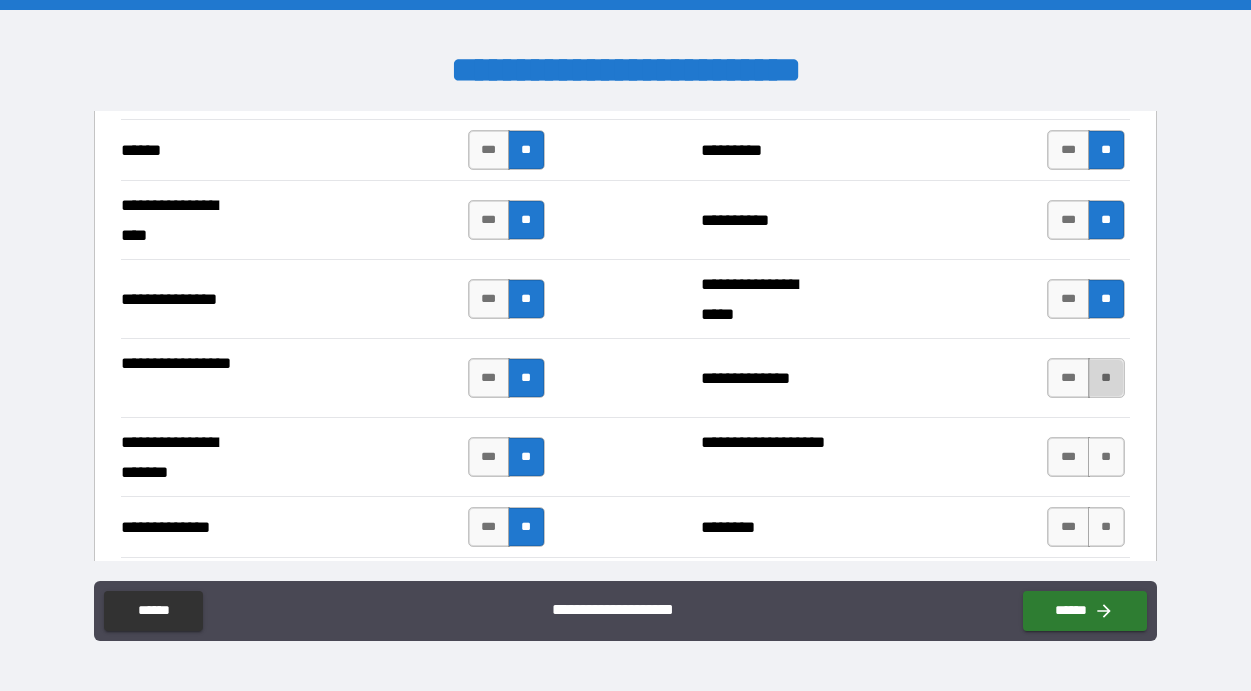 drag, startPoint x: 1097, startPoint y: 374, endPoint x: 1096, endPoint y: 386, distance: 12.0415945 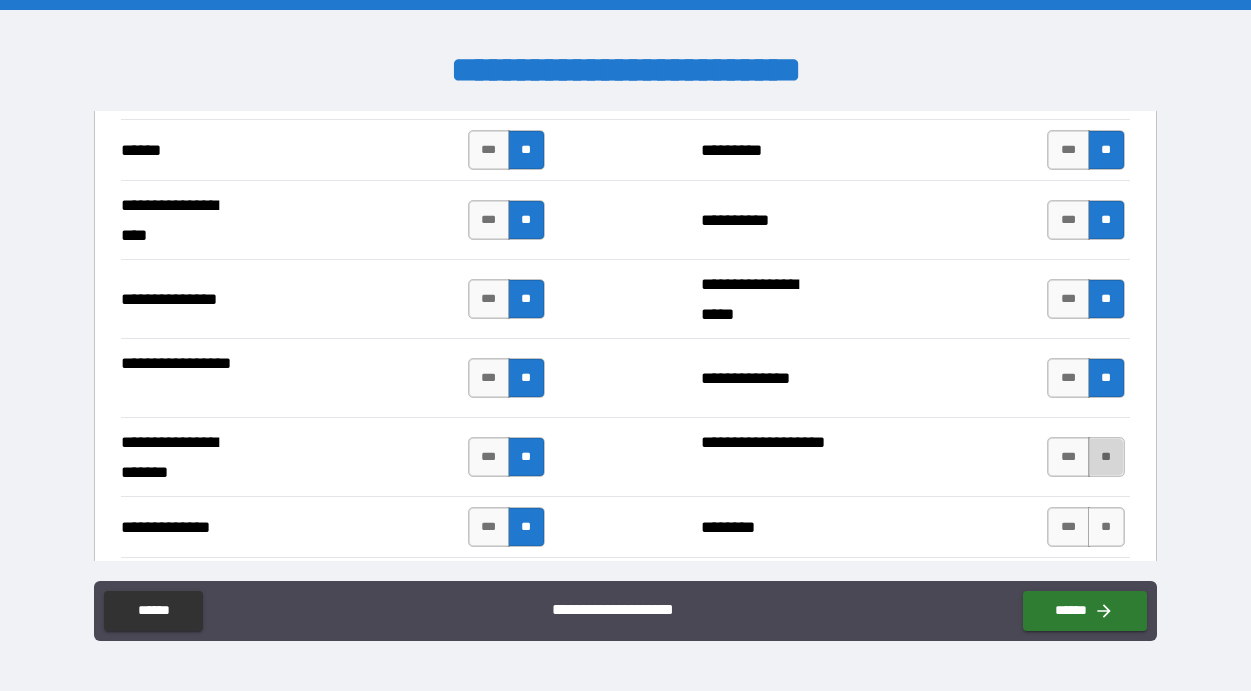 click on "**" at bounding box center (1106, 457) 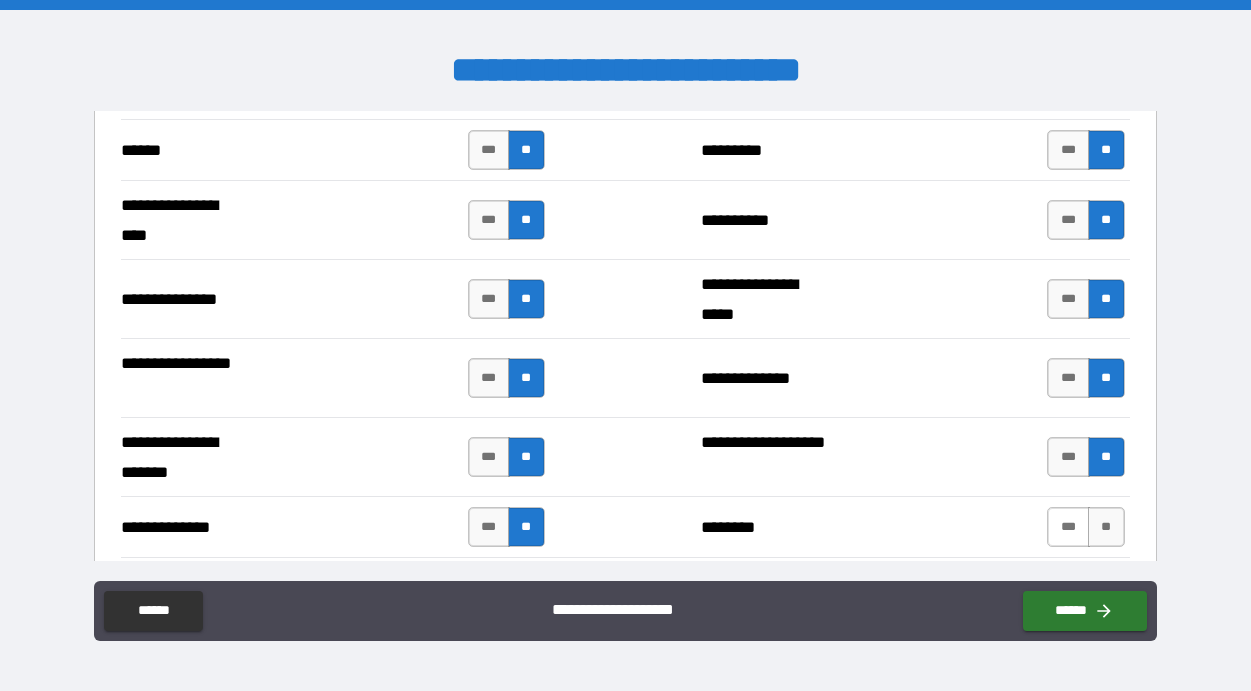 drag, startPoint x: 1050, startPoint y: 521, endPoint x: 1073, endPoint y: 518, distance: 23.194826 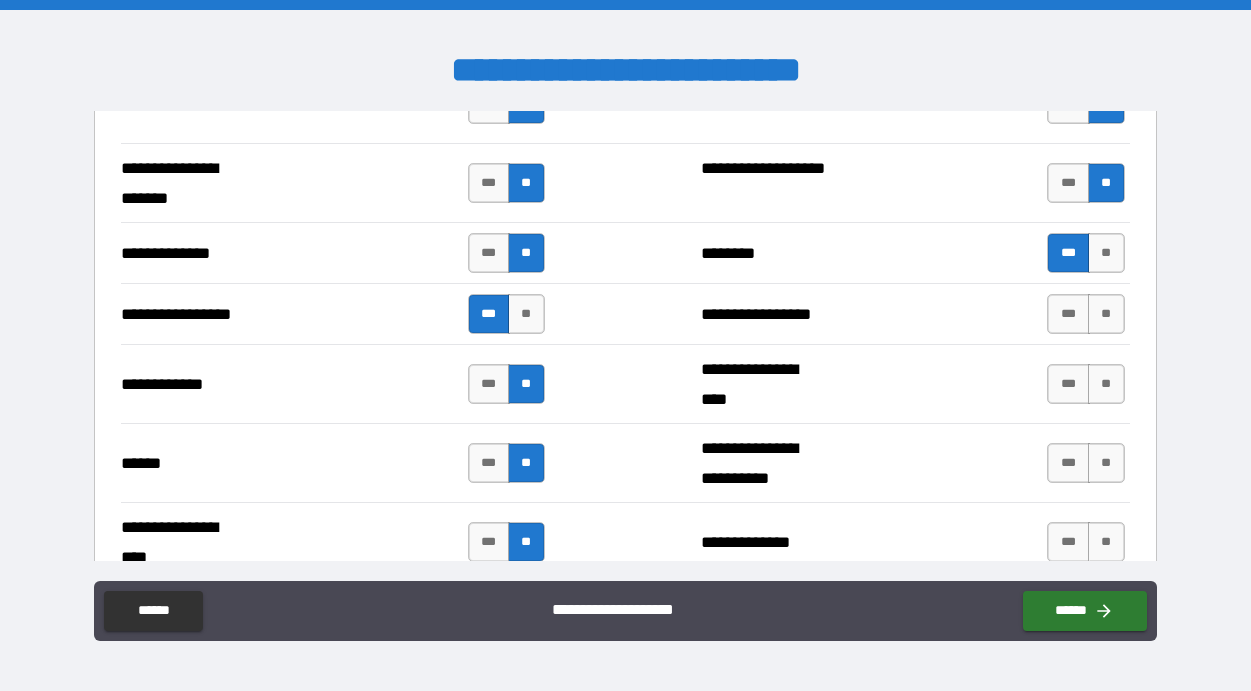 scroll, scrollTop: 2836, scrollLeft: 0, axis: vertical 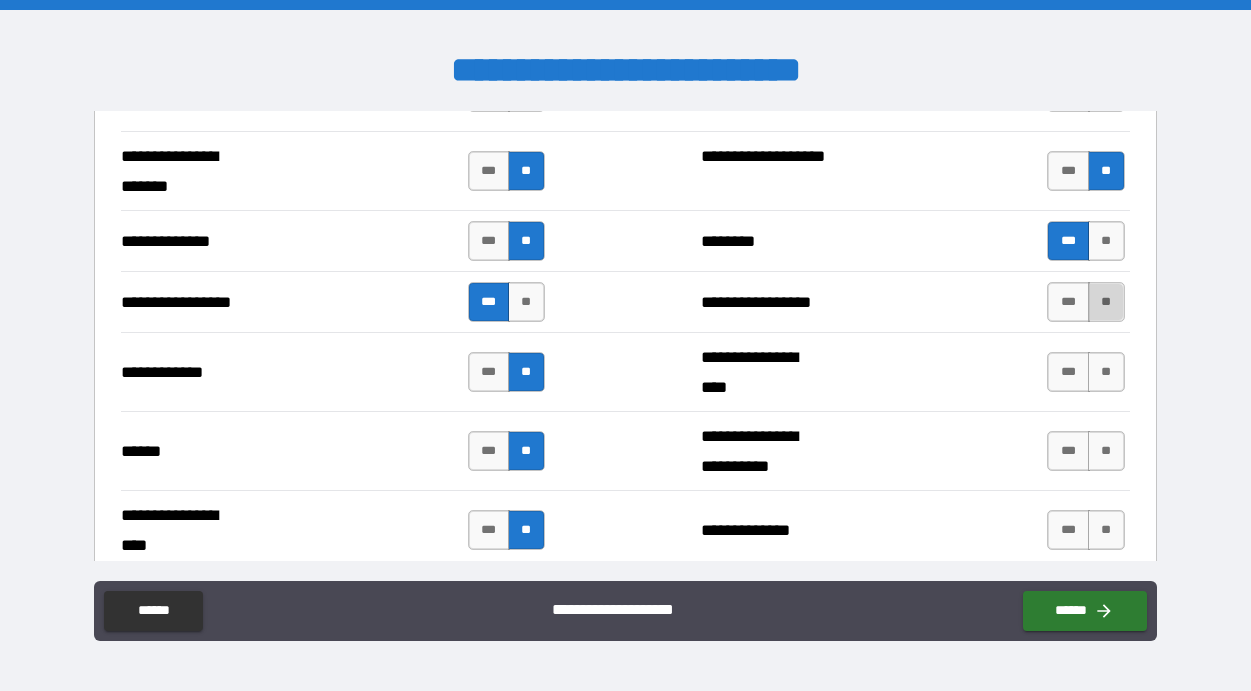 drag, startPoint x: 1089, startPoint y: 295, endPoint x: 1093, endPoint y: 314, distance: 19.416489 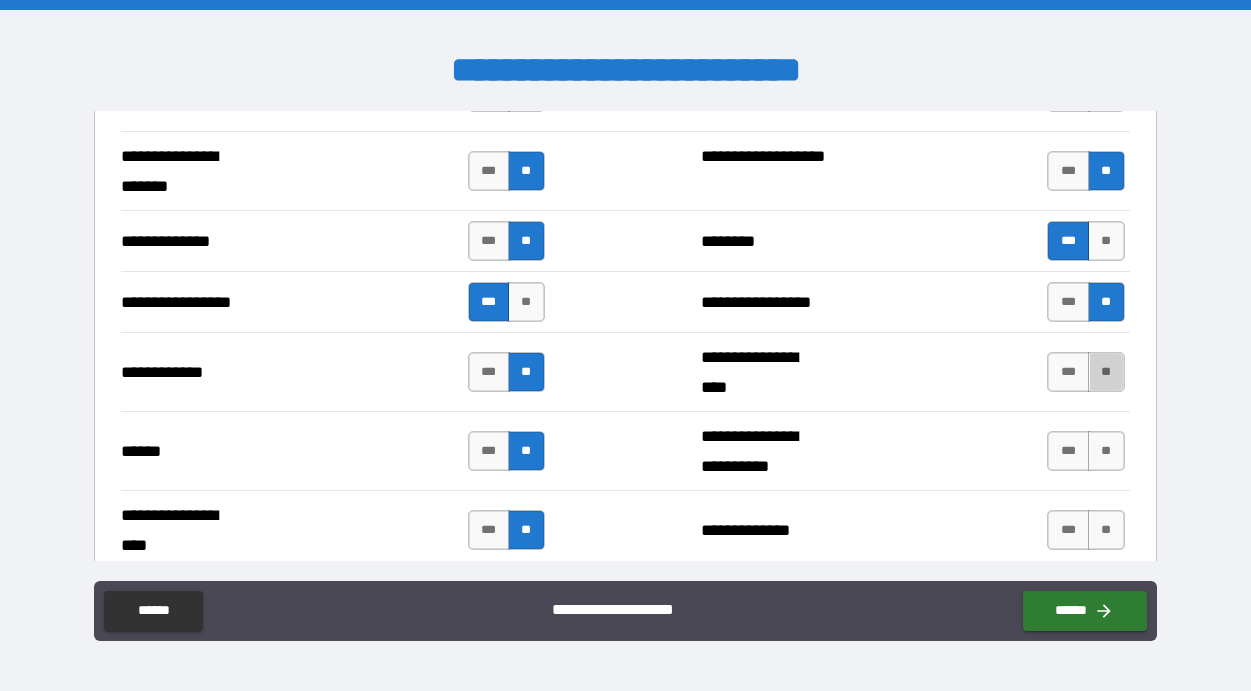 drag, startPoint x: 1104, startPoint y: 369, endPoint x: 1102, endPoint y: 395, distance: 26.076809 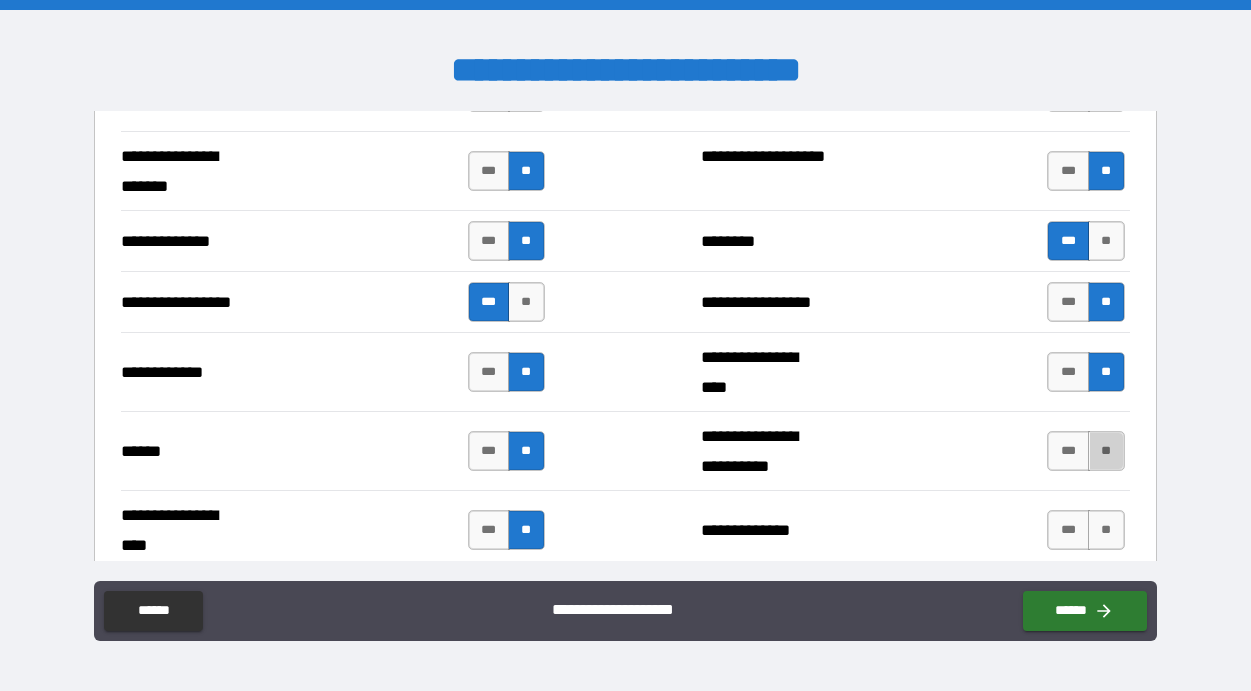 drag, startPoint x: 1104, startPoint y: 439, endPoint x: 1114, endPoint y: 492, distance: 53.935146 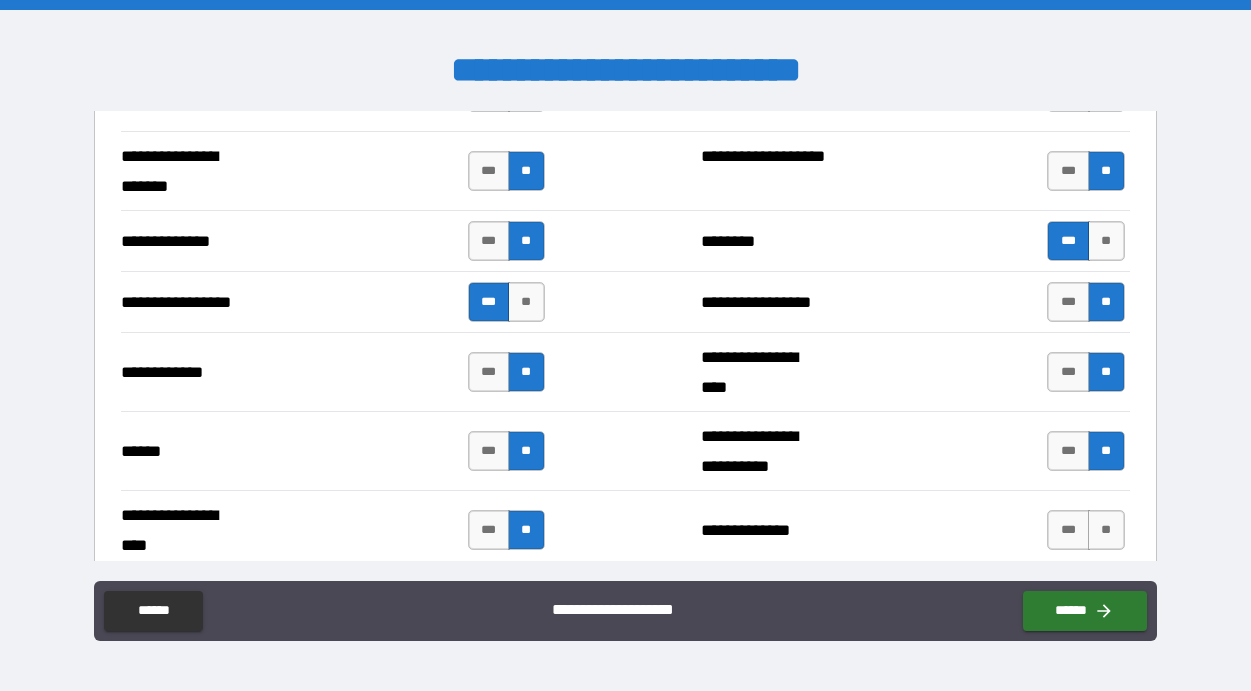 drag, startPoint x: 1090, startPoint y: 516, endPoint x: 1122, endPoint y: 512, distance: 32.24903 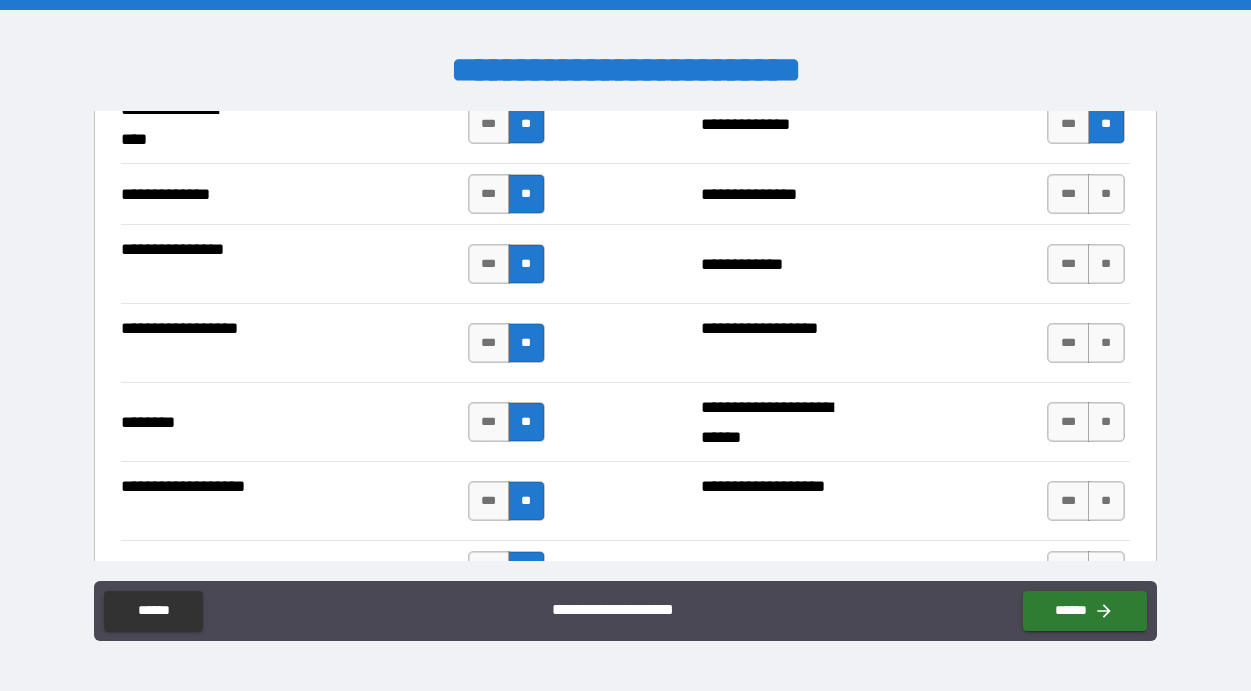 scroll, scrollTop: 3253, scrollLeft: 0, axis: vertical 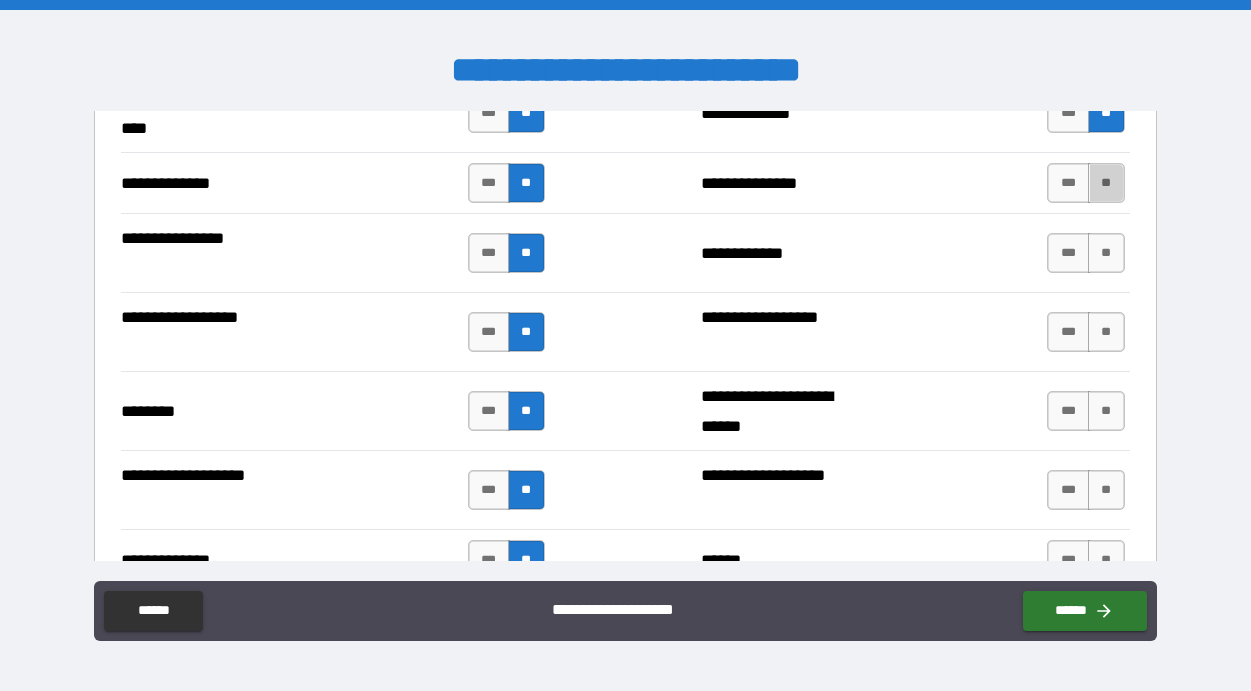 drag, startPoint x: 1096, startPoint y: 181, endPoint x: 1106, endPoint y: 225, distance: 45.122055 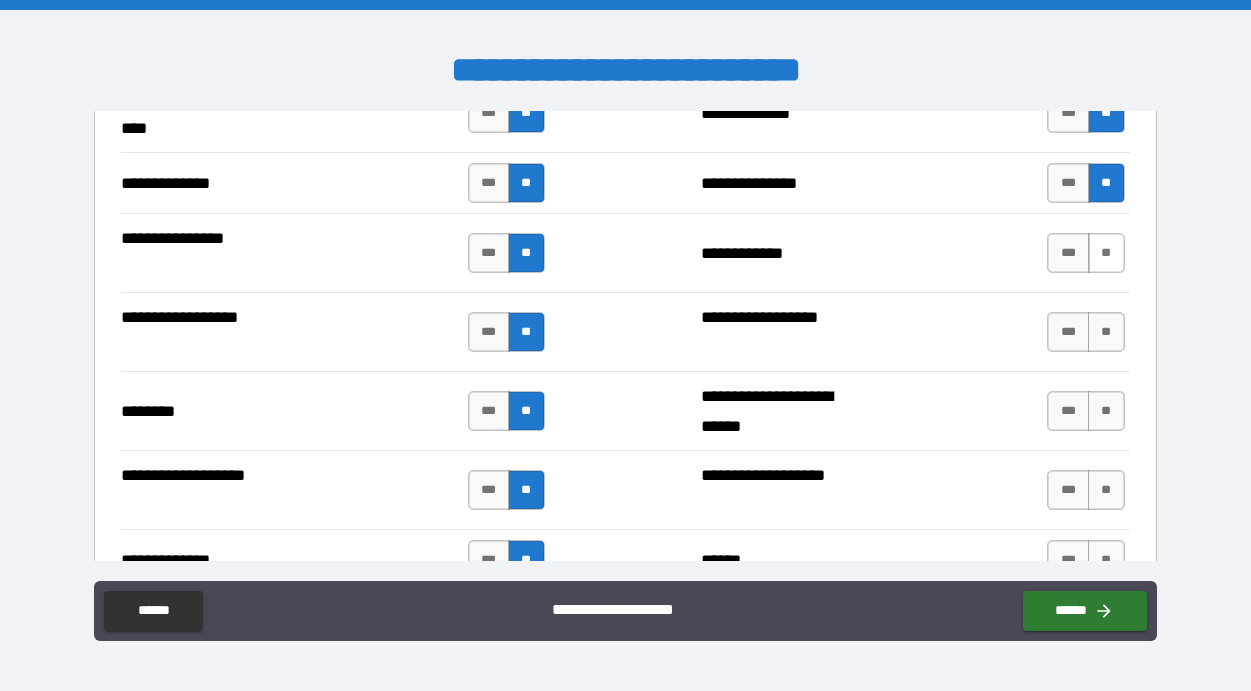 click on "**" at bounding box center (1106, 253) 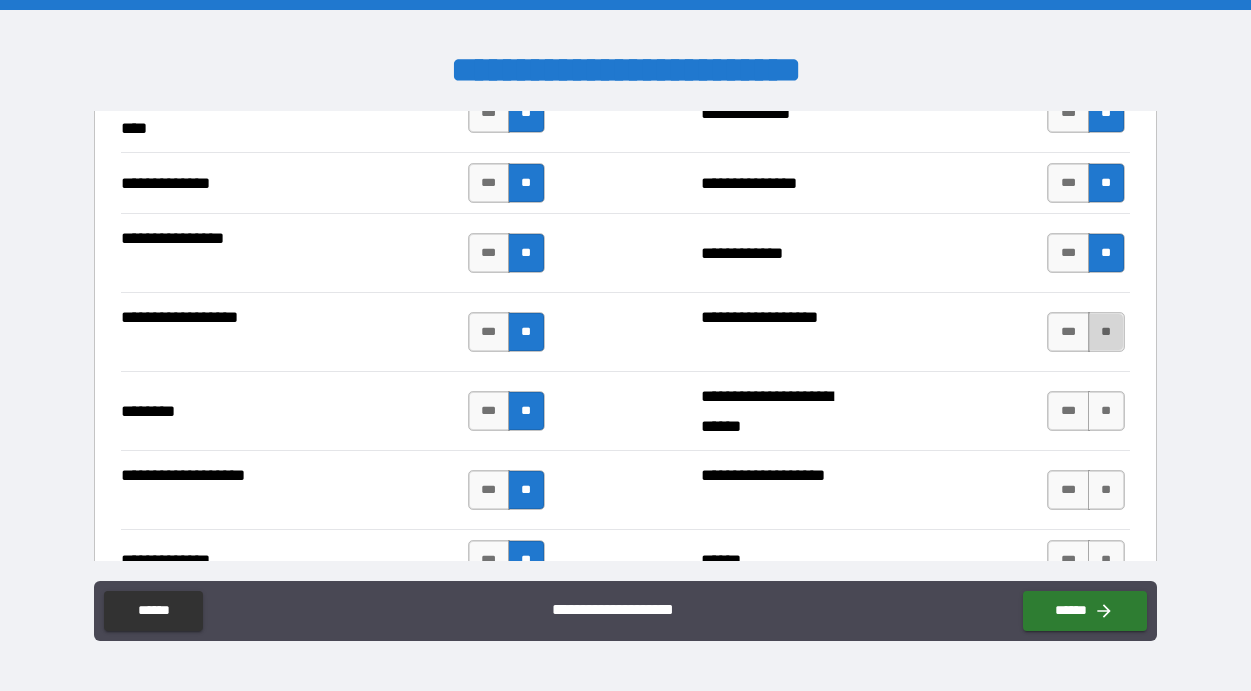 drag, startPoint x: 1098, startPoint y: 326, endPoint x: 1097, endPoint y: 340, distance: 14.035668 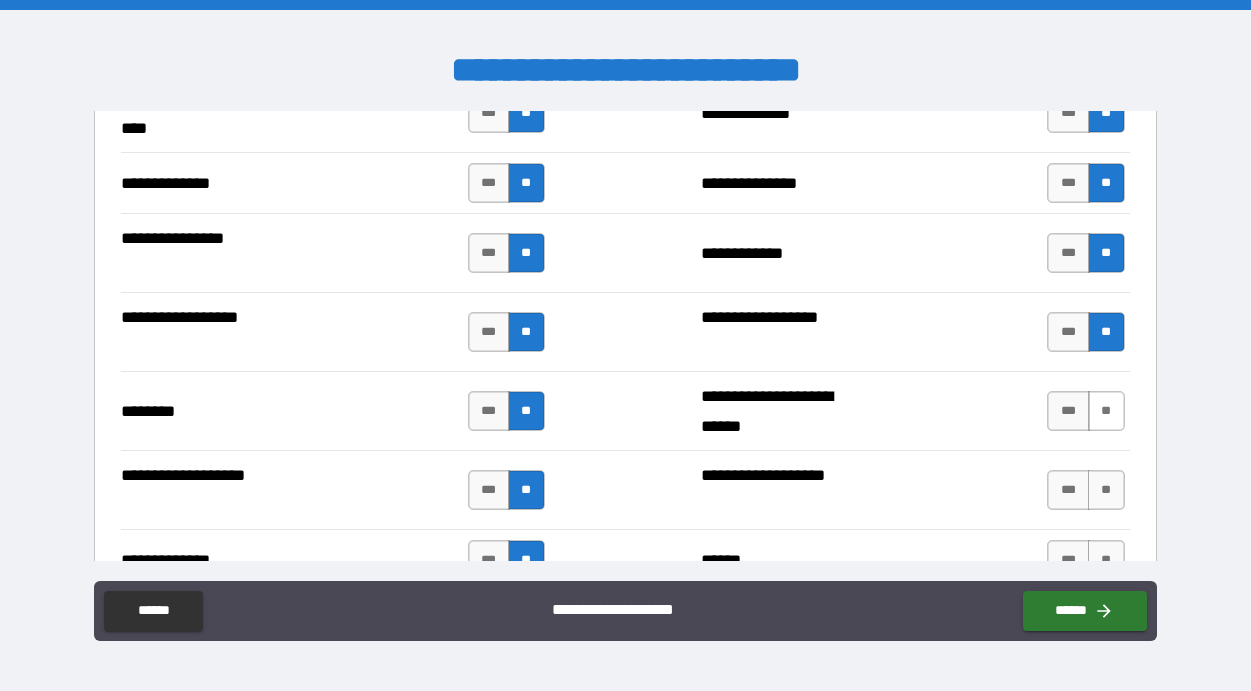 drag, startPoint x: 1096, startPoint y: 396, endPoint x: 1102, endPoint y: 414, distance: 18.973665 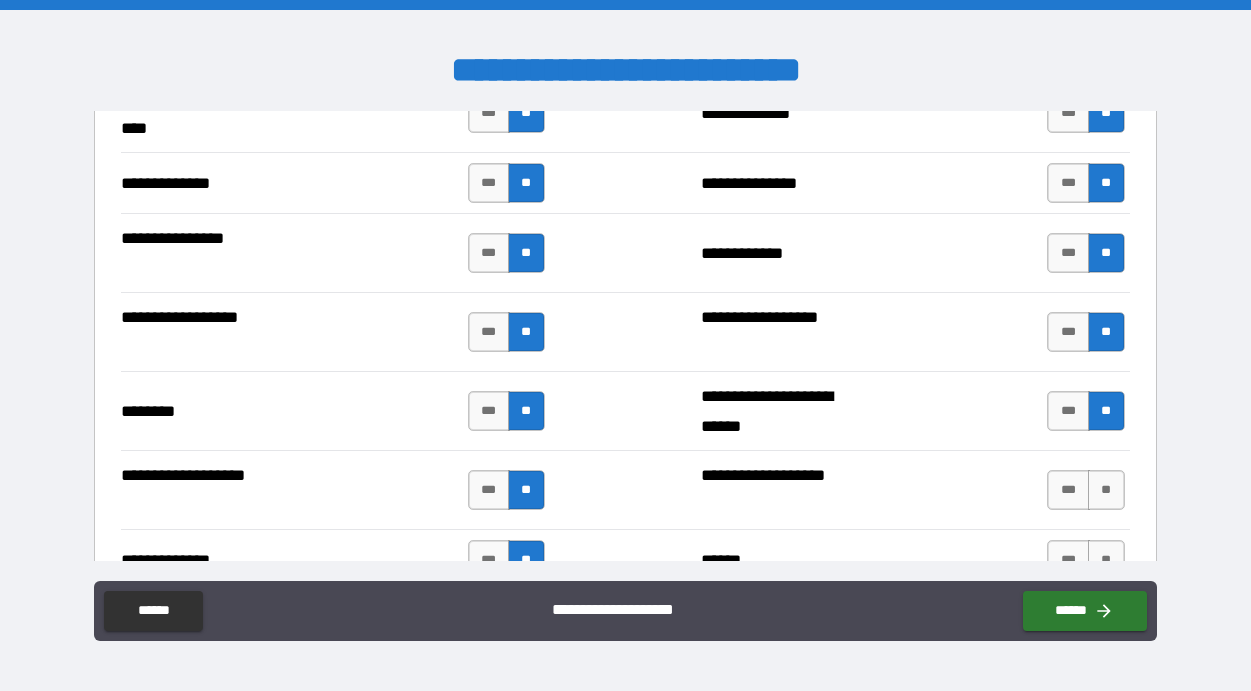 drag, startPoint x: 1094, startPoint y: 487, endPoint x: 1122, endPoint y: 482, distance: 28.442924 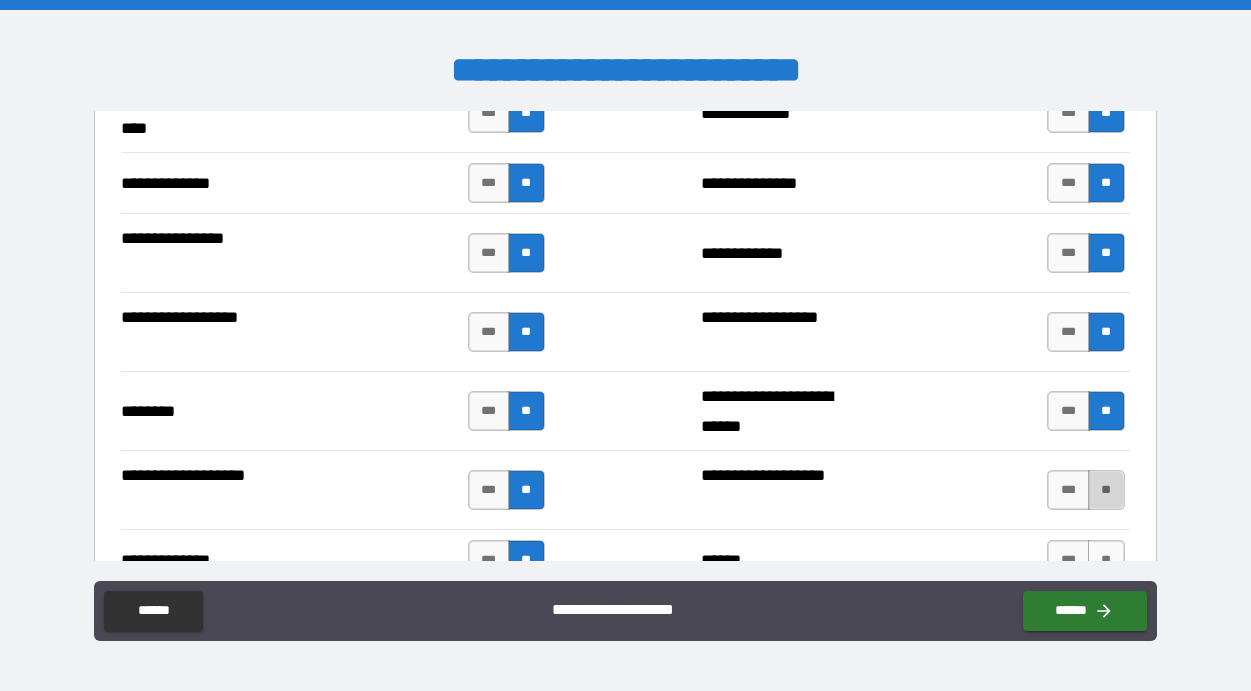 click on "**" at bounding box center [1106, 490] 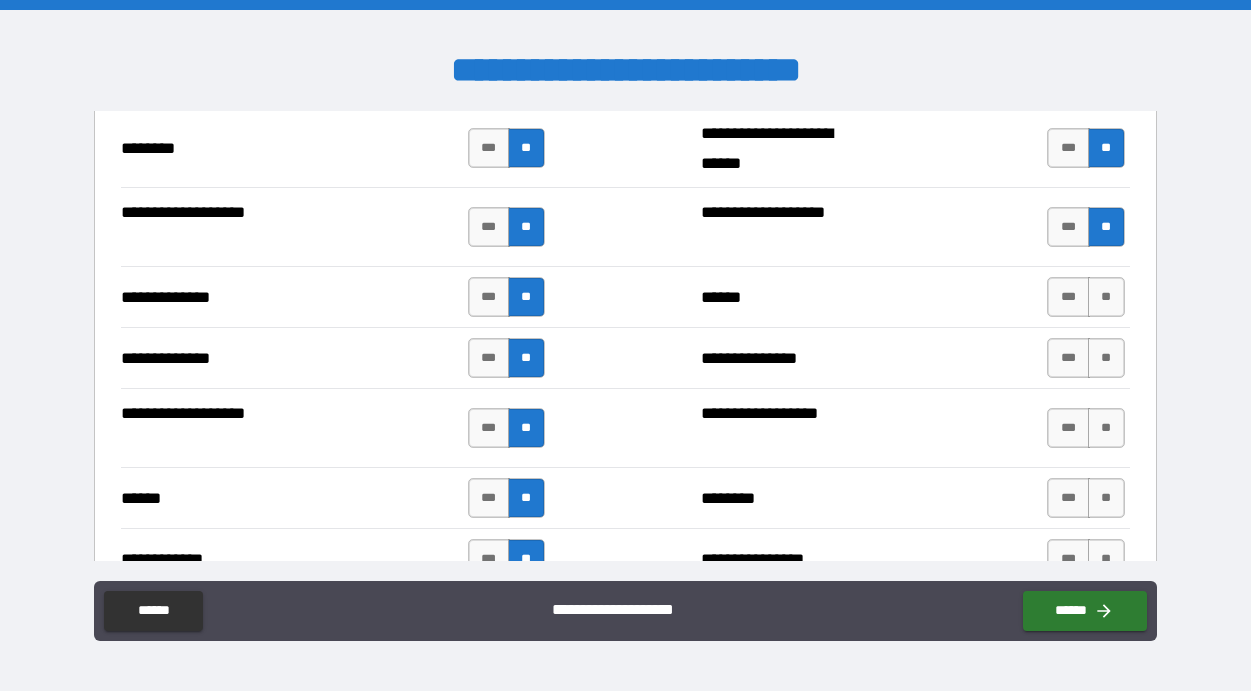 scroll, scrollTop: 3528, scrollLeft: 0, axis: vertical 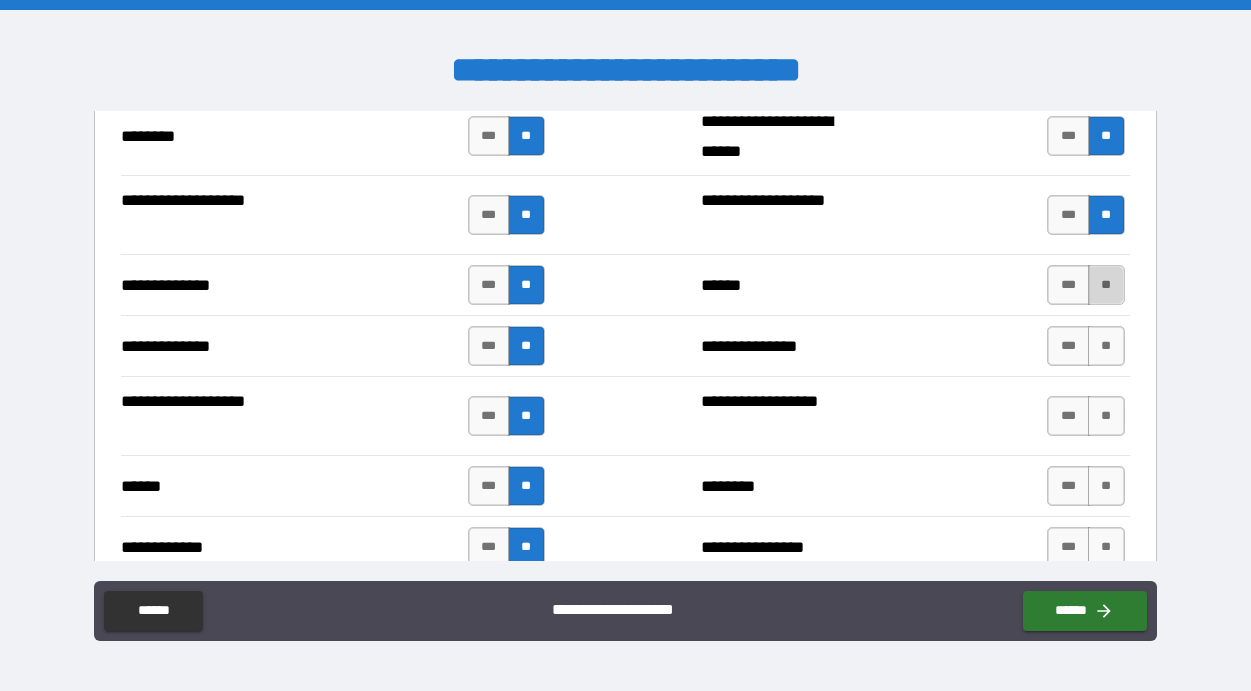 drag, startPoint x: 1098, startPoint y: 284, endPoint x: 1097, endPoint y: 303, distance: 19.026299 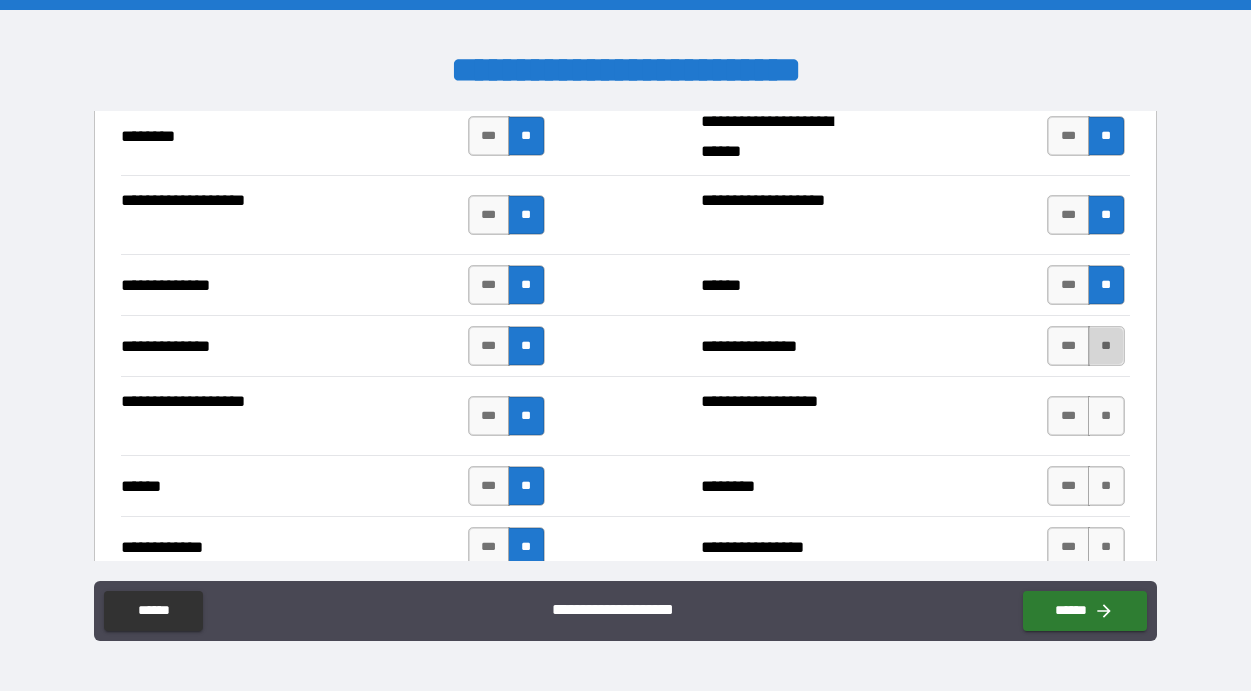 click on "**" at bounding box center (1106, 346) 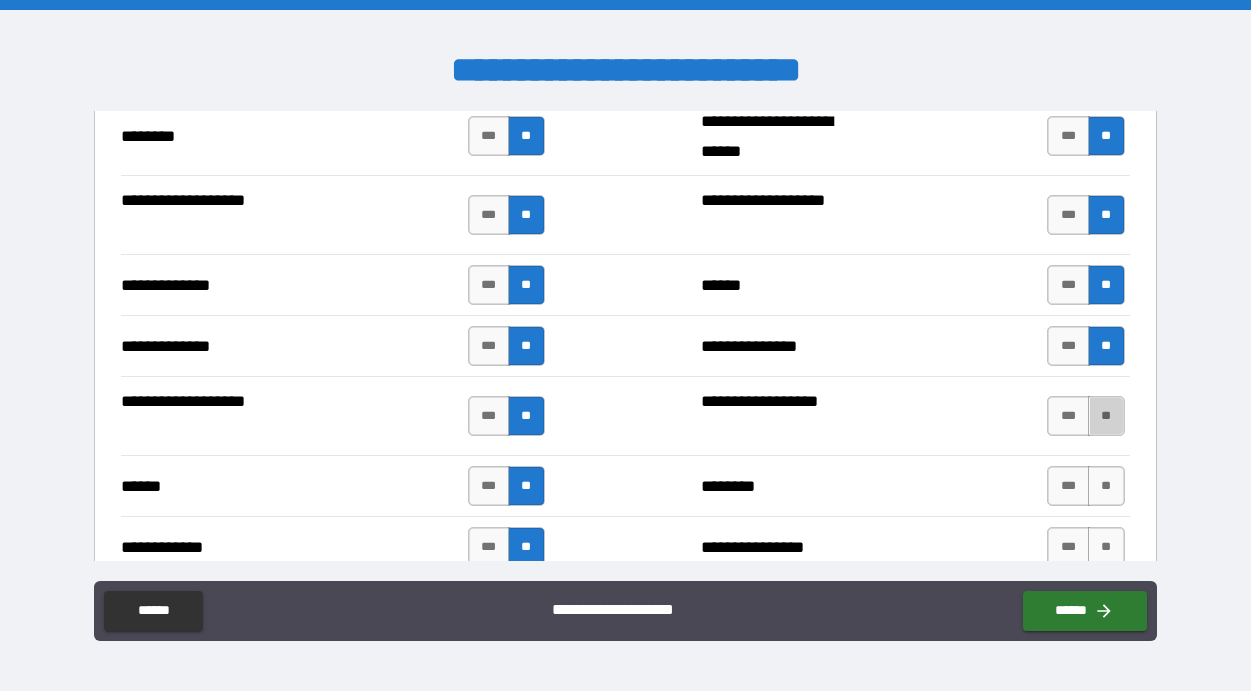 drag, startPoint x: 1094, startPoint y: 409, endPoint x: 1090, endPoint y: 435, distance: 26.305893 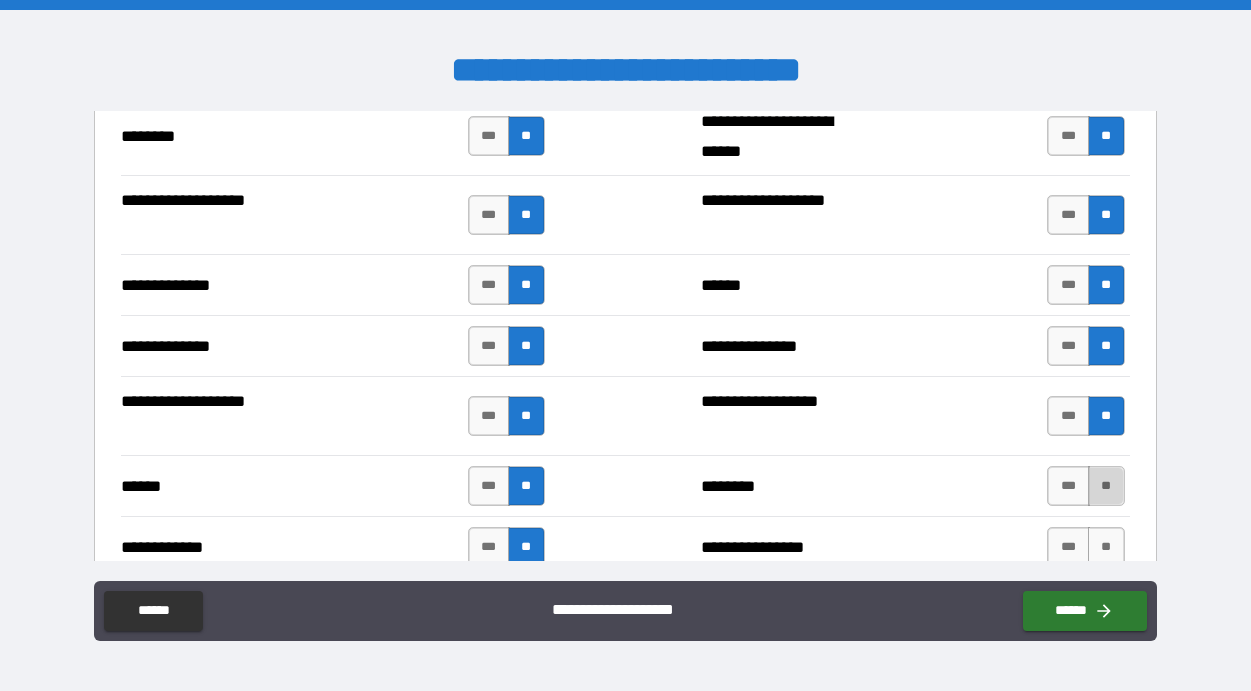click on "**" at bounding box center (1106, 486) 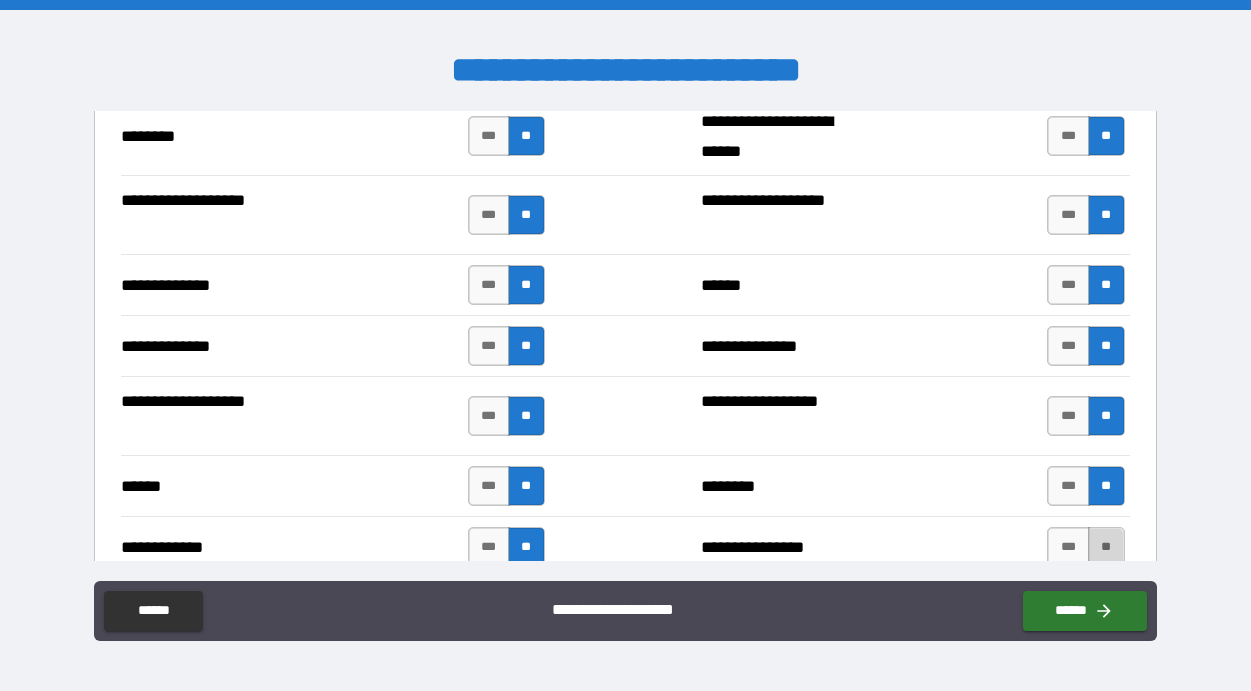 click on "**" at bounding box center [1106, 547] 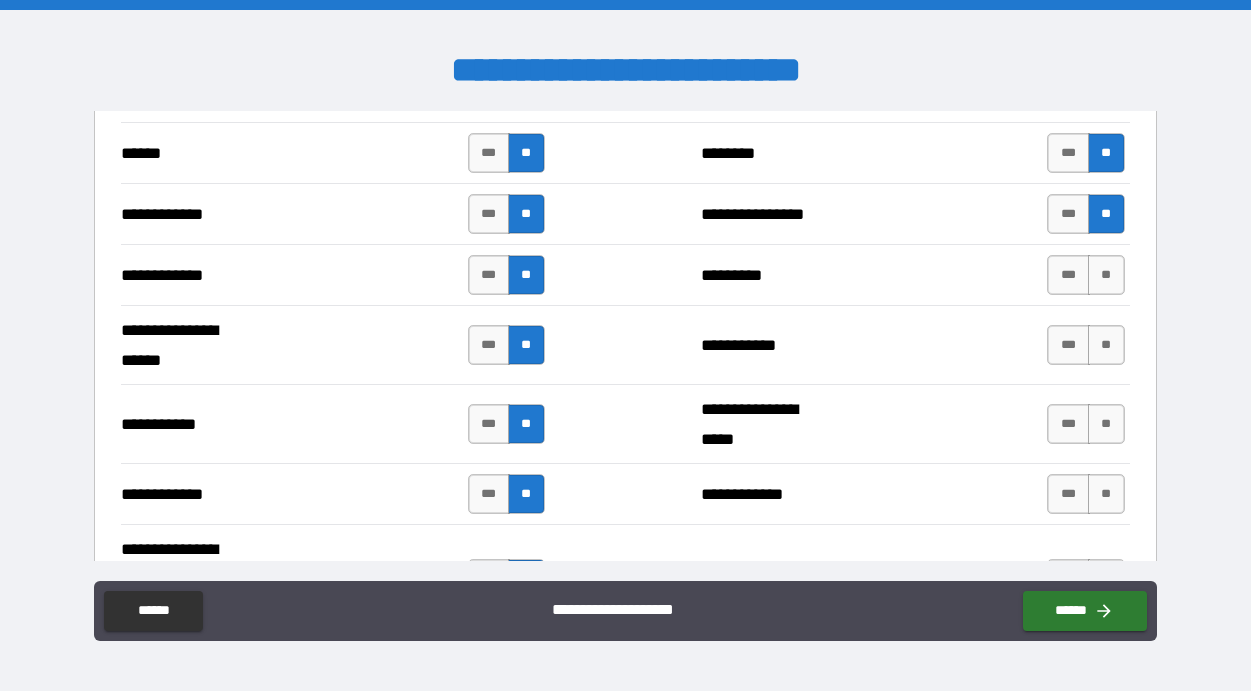 scroll, scrollTop: 3861, scrollLeft: 0, axis: vertical 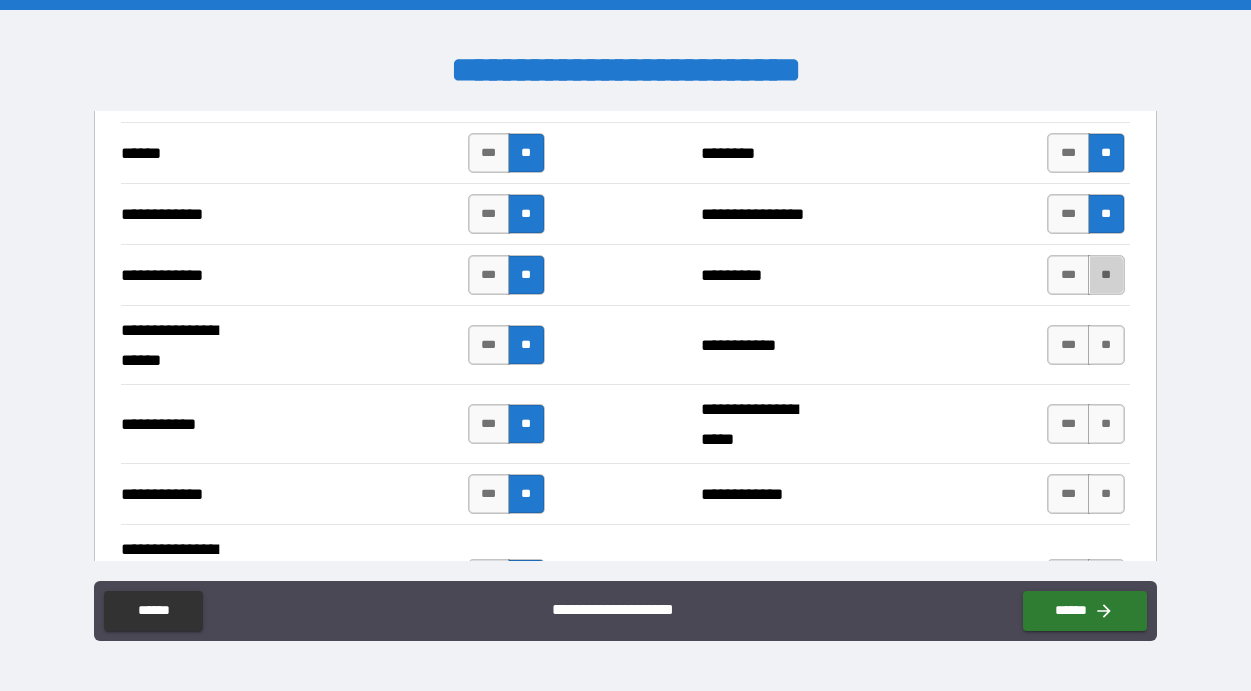 drag, startPoint x: 1093, startPoint y: 265, endPoint x: 1090, endPoint y: 317, distance: 52.086468 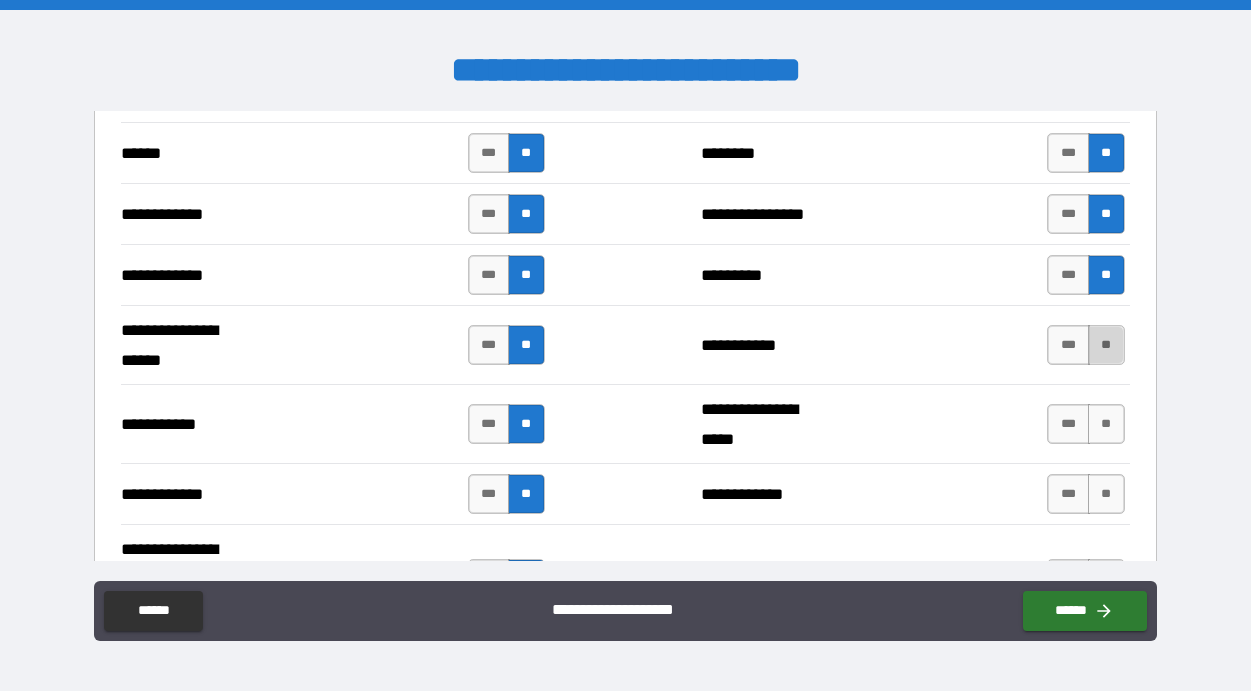 click on "**" at bounding box center [1106, 345] 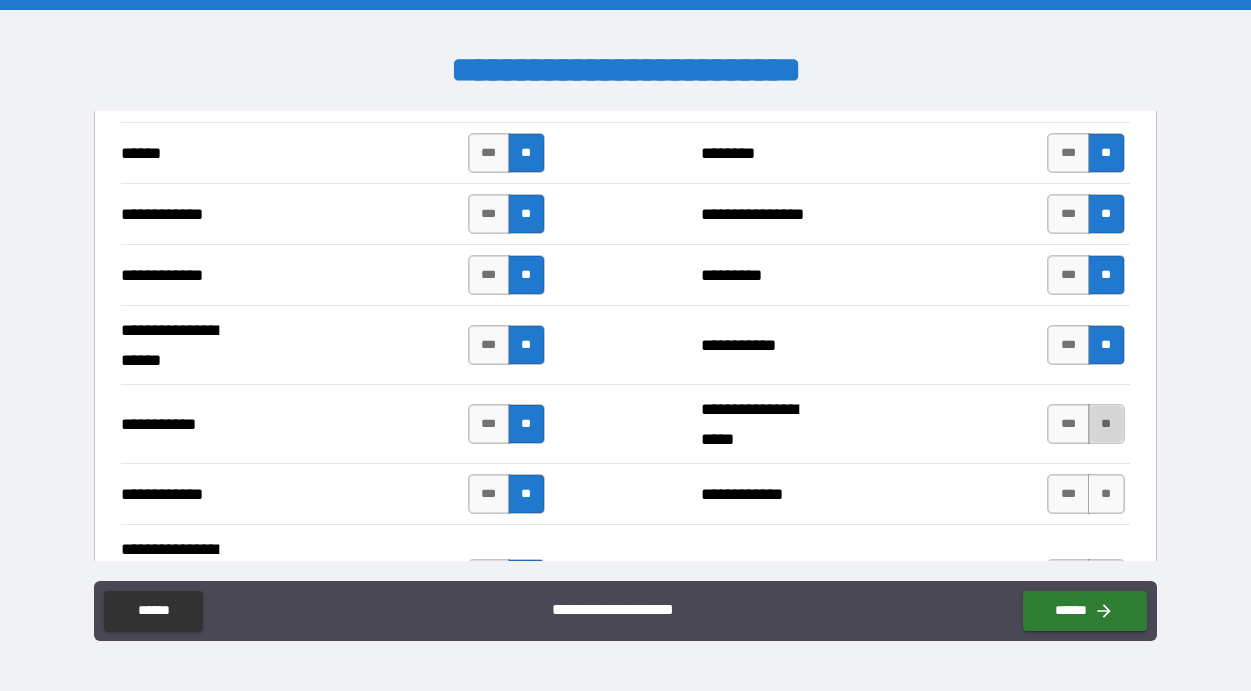 click on "**" at bounding box center [1106, 424] 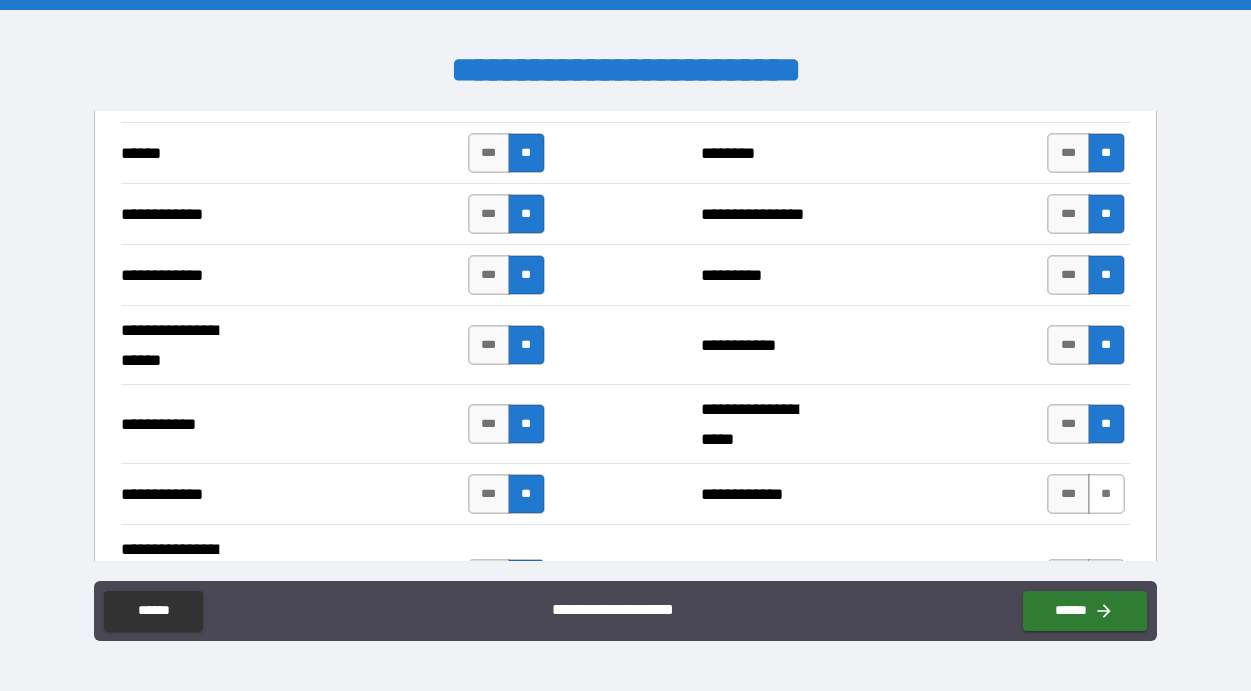 click on "**" at bounding box center [1106, 494] 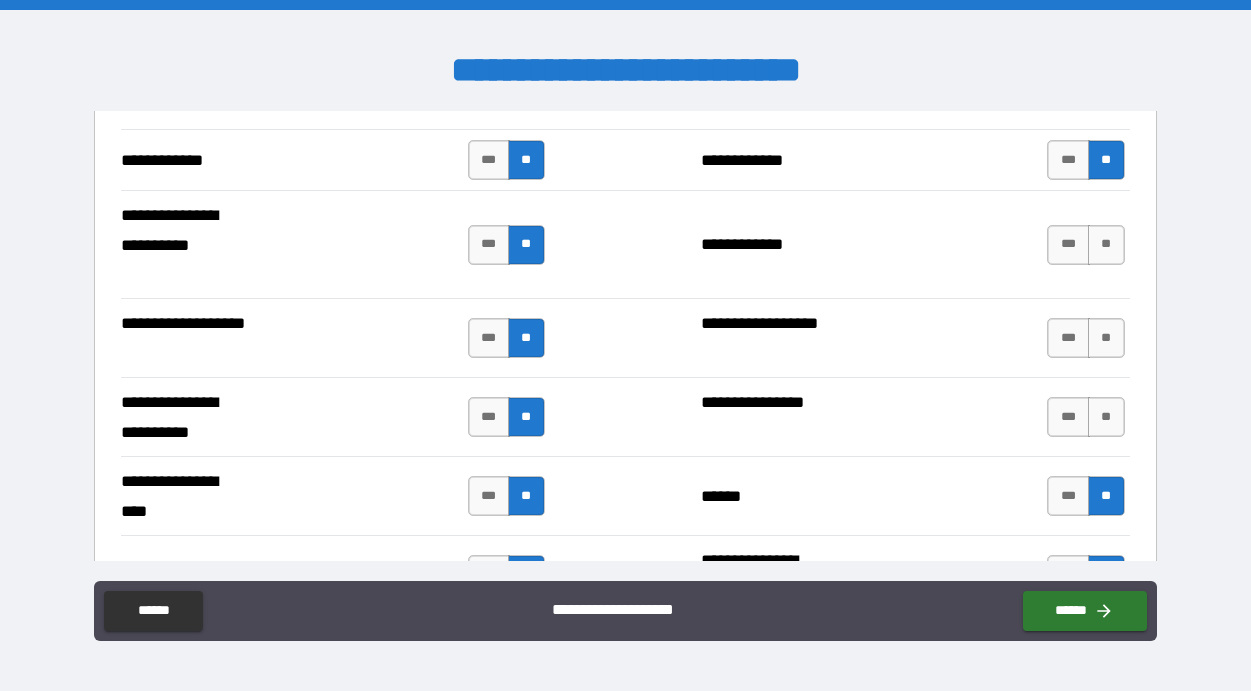 scroll, scrollTop: 4183, scrollLeft: 0, axis: vertical 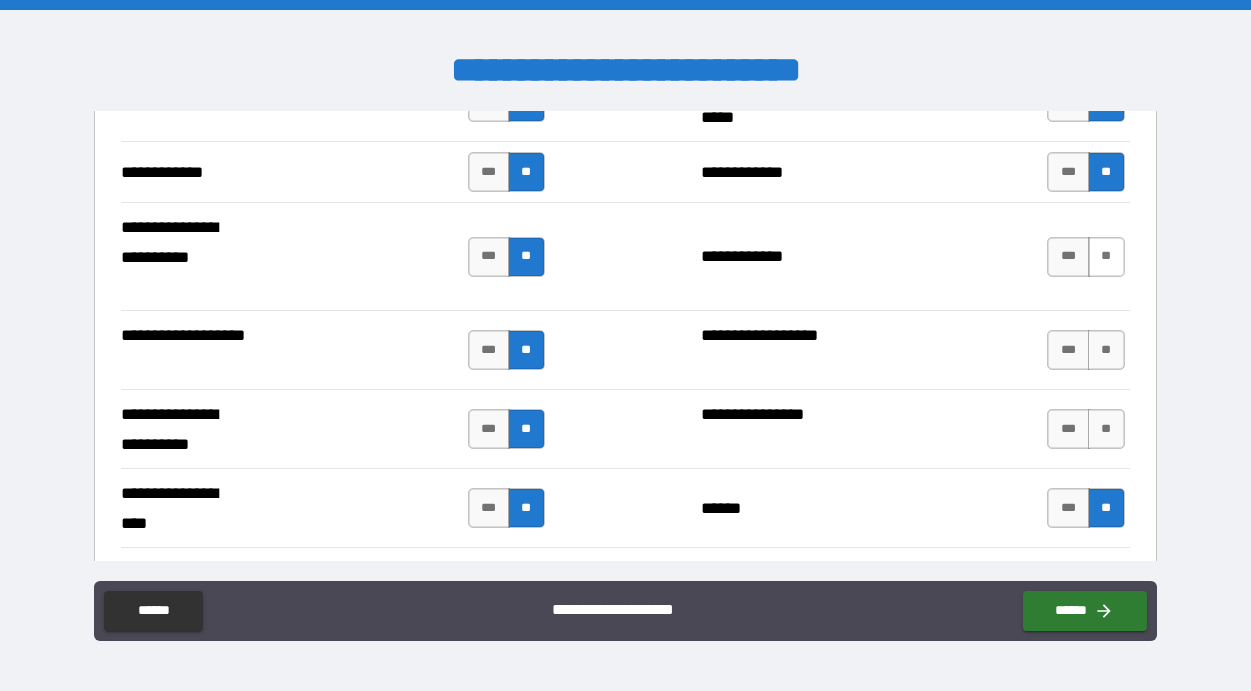 click on "**" at bounding box center [1106, 257] 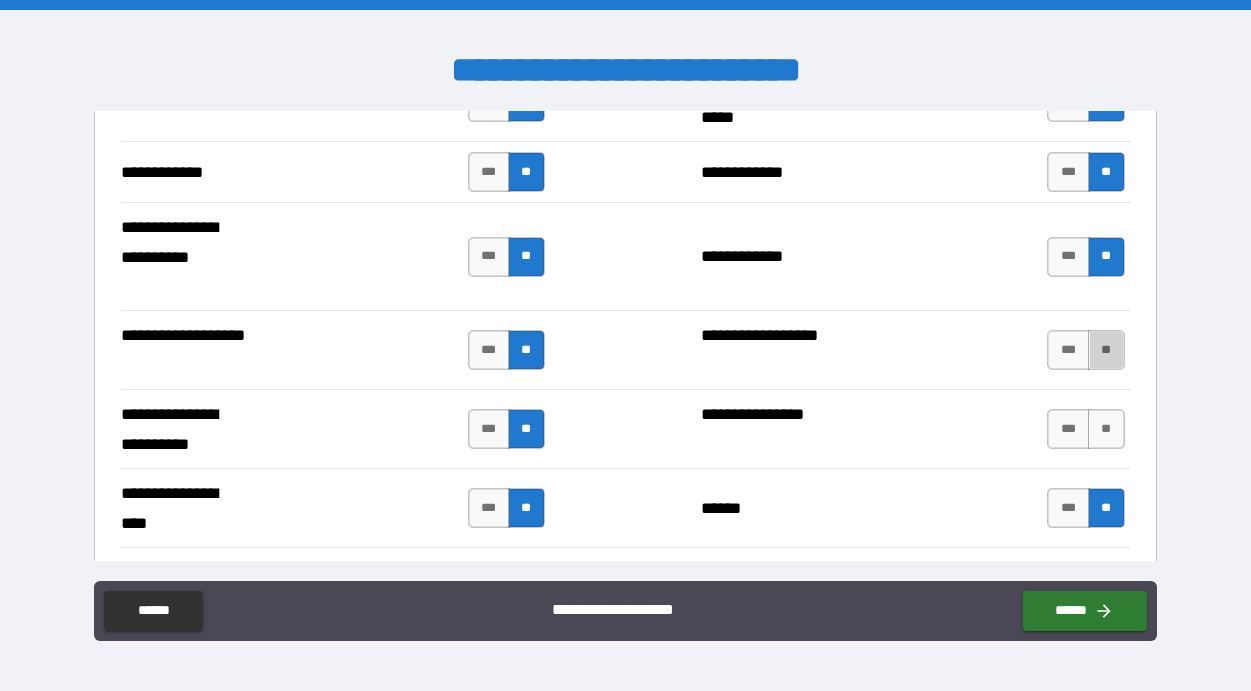drag, startPoint x: 1100, startPoint y: 354, endPoint x: 1099, endPoint y: 372, distance: 18.027756 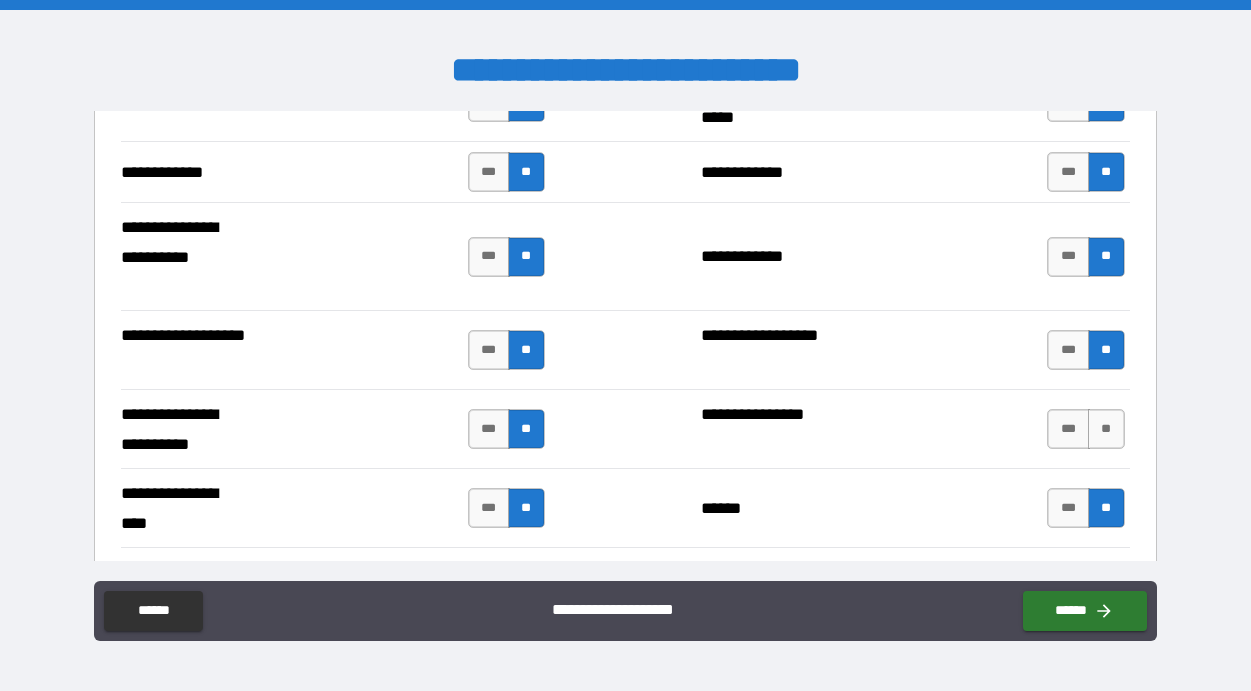 drag, startPoint x: 1109, startPoint y: 425, endPoint x: 1121, endPoint y: 424, distance: 12.0415945 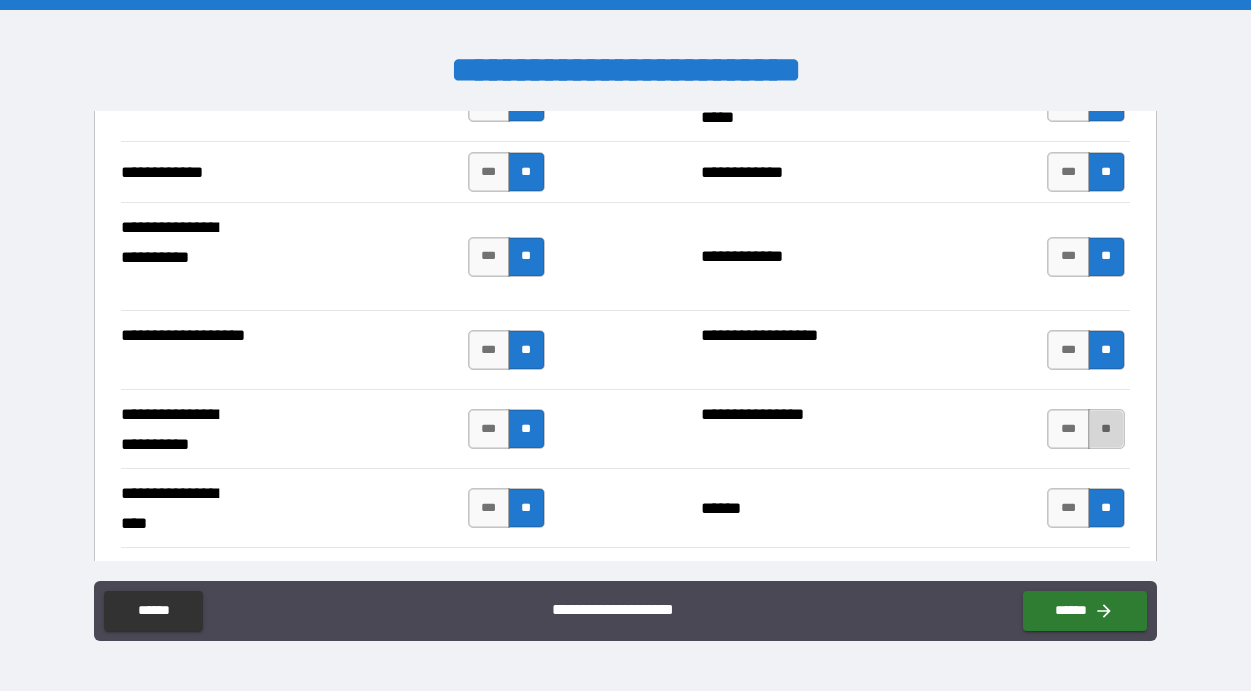 drag, startPoint x: 1092, startPoint y: 425, endPoint x: 1102, endPoint y: 433, distance: 12.806249 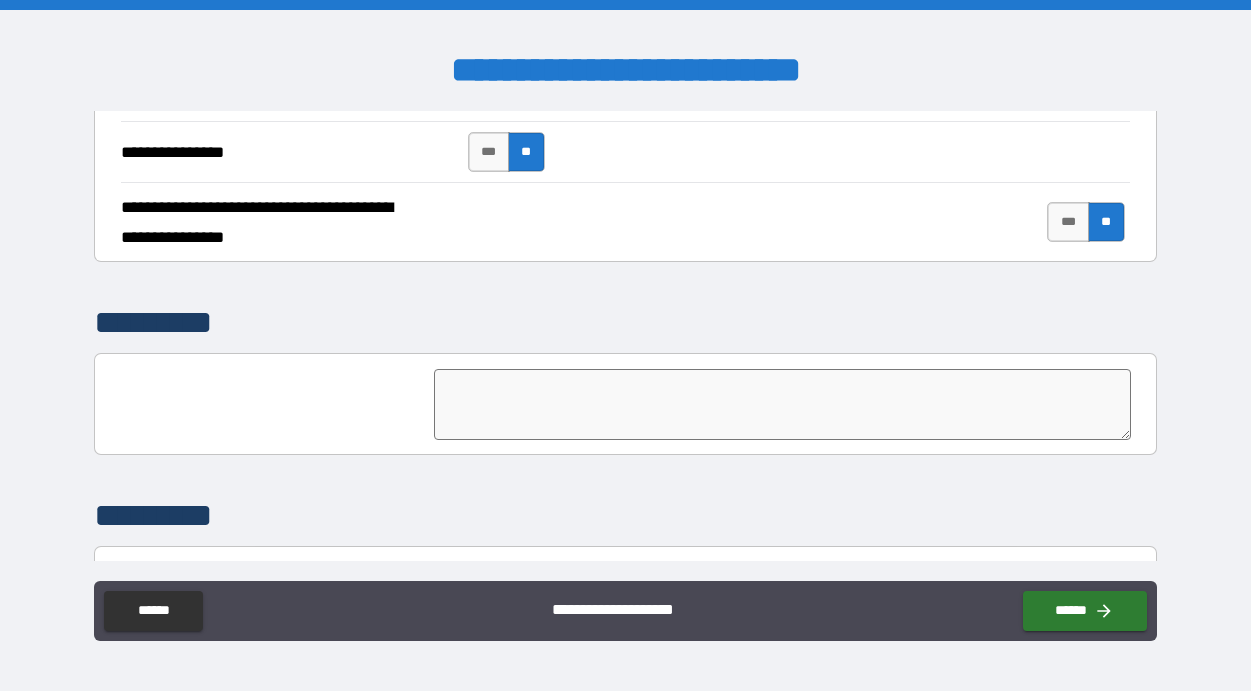 scroll, scrollTop: 4910, scrollLeft: 0, axis: vertical 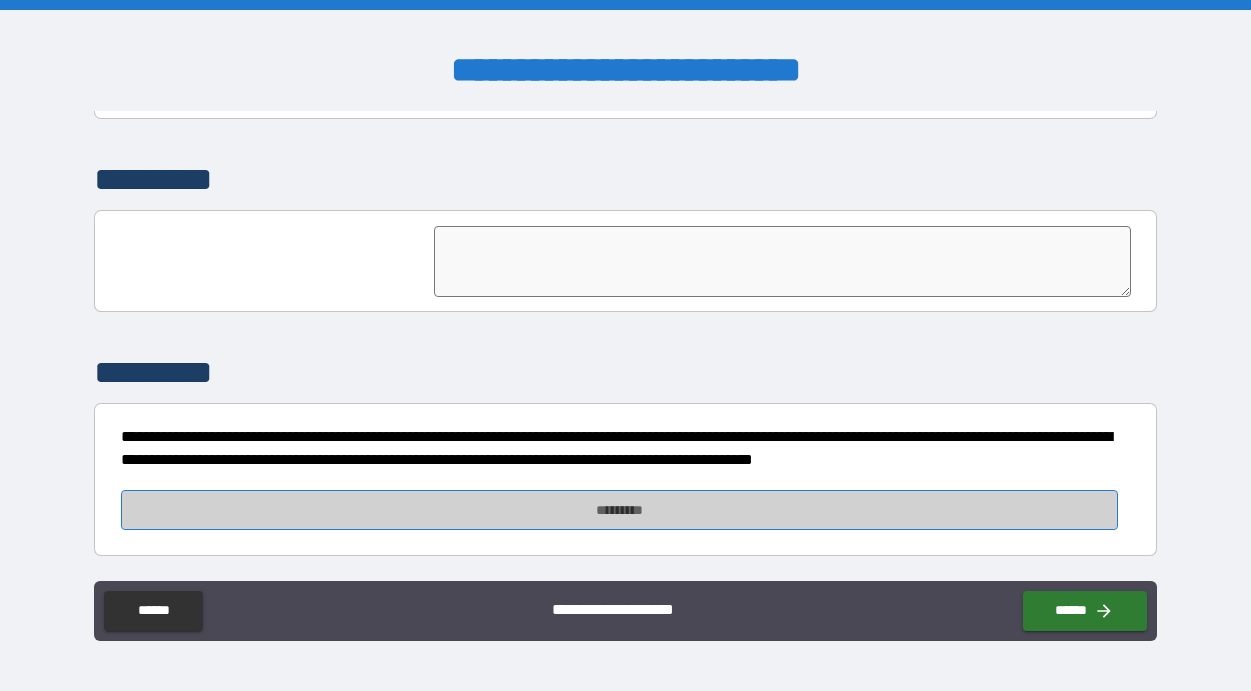 click on "*********" at bounding box center [619, 510] 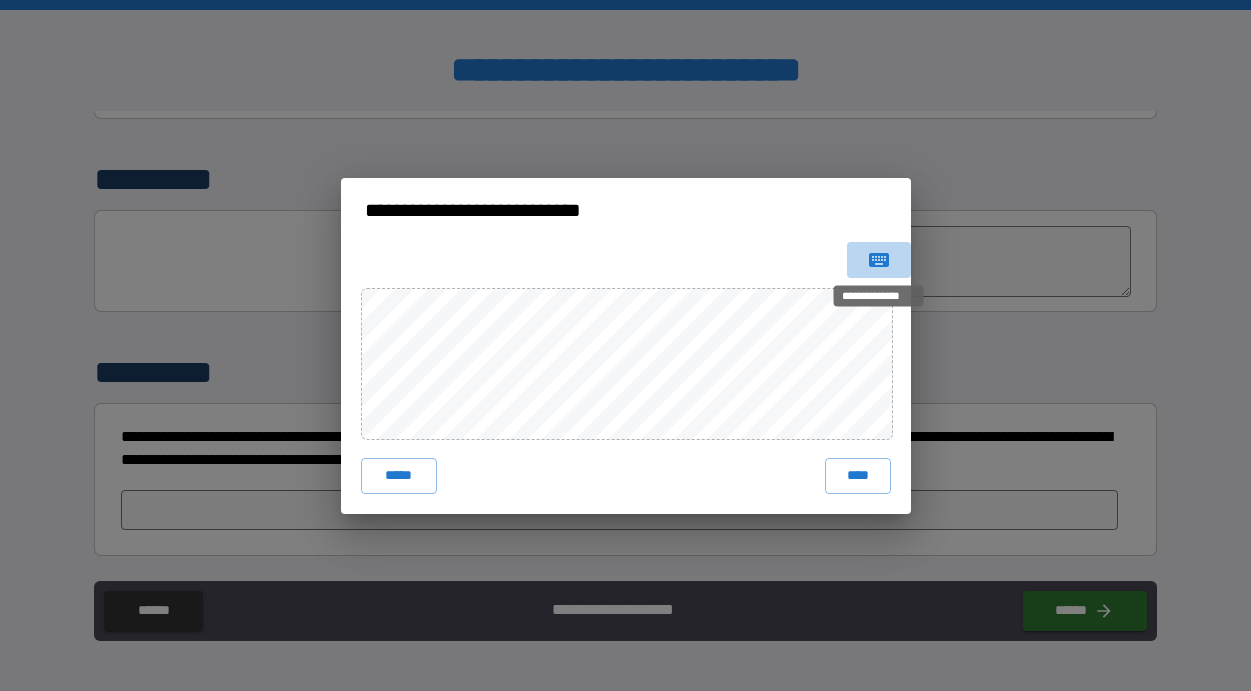 drag, startPoint x: 883, startPoint y: 256, endPoint x: 859, endPoint y: 271, distance: 28.301943 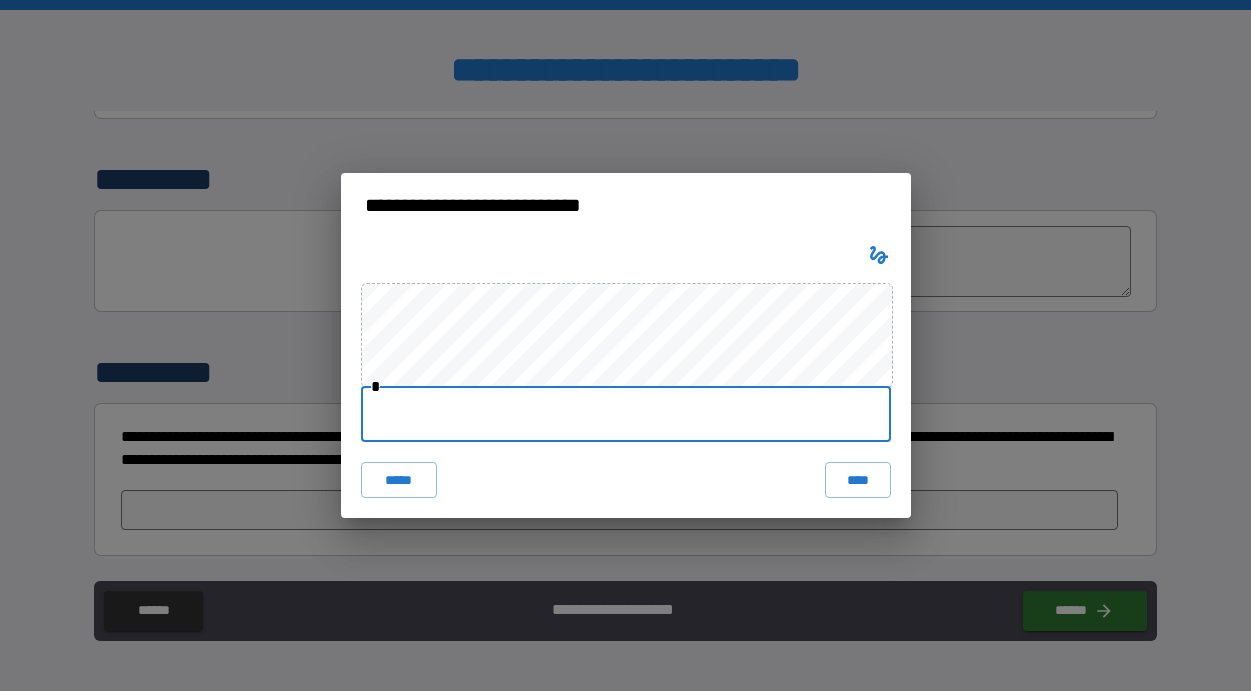 drag, startPoint x: 394, startPoint y: 411, endPoint x: 342, endPoint y: 391, distance: 55.713554 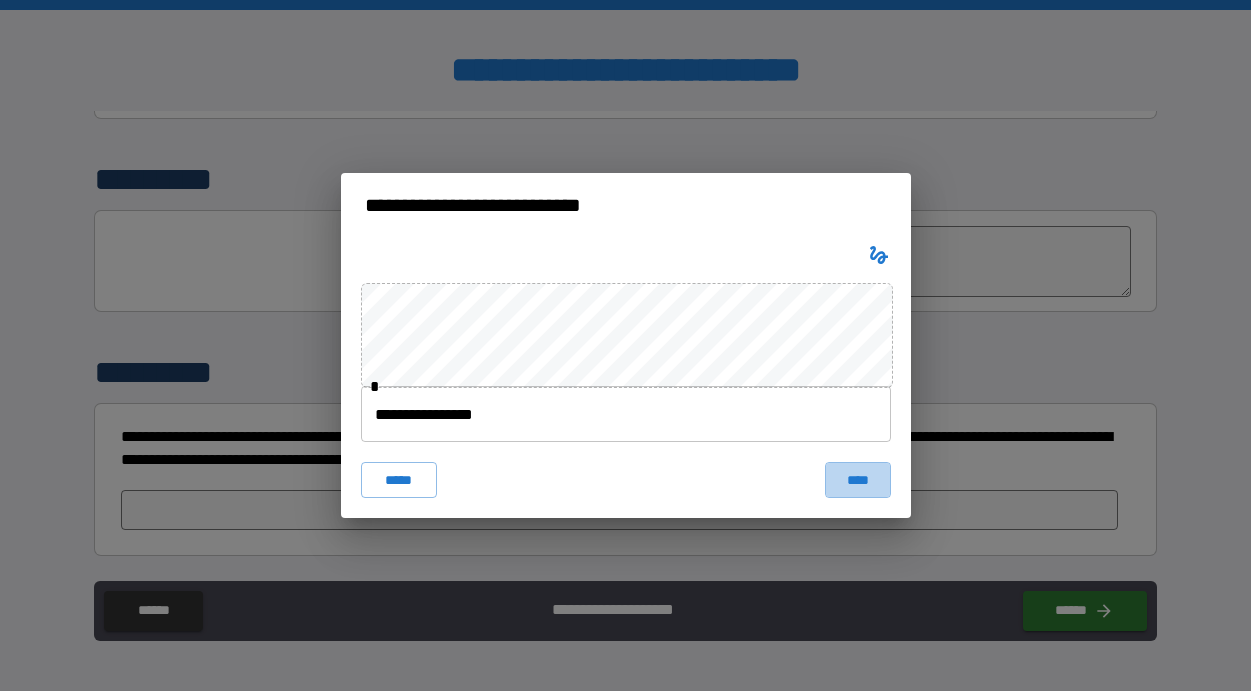 drag, startPoint x: 850, startPoint y: 473, endPoint x: 867, endPoint y: 473, distance: 17 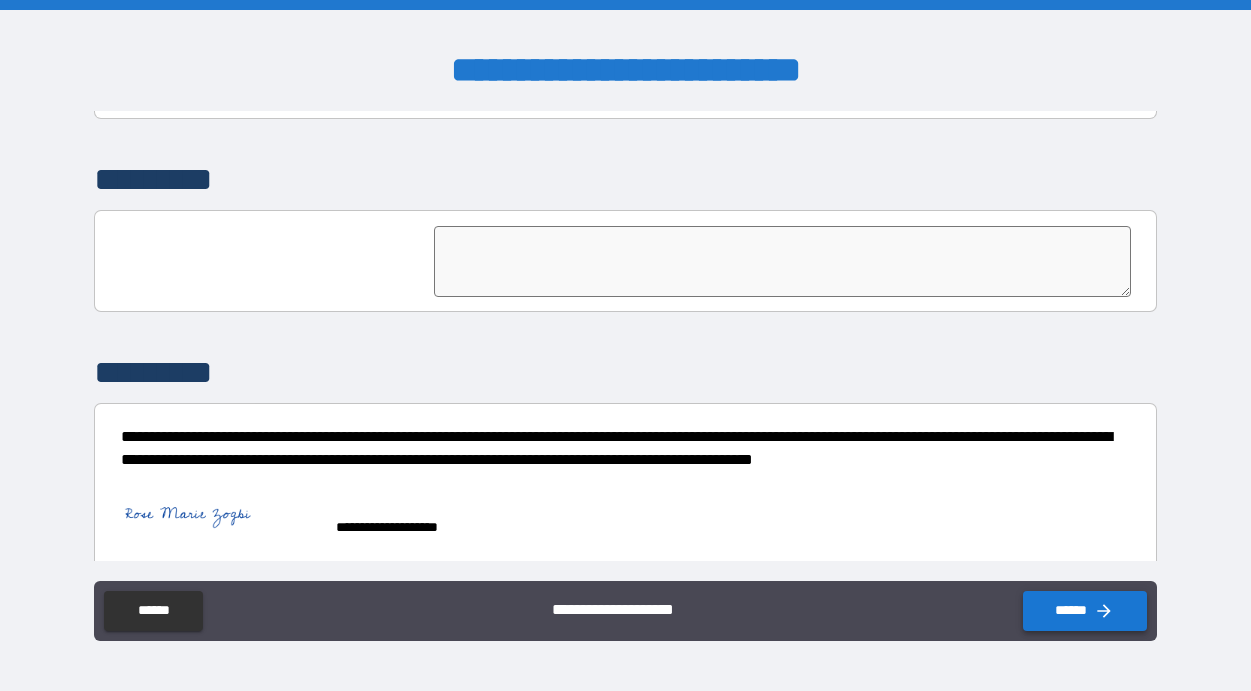 click on "******" at bounding box center (1085, 611) 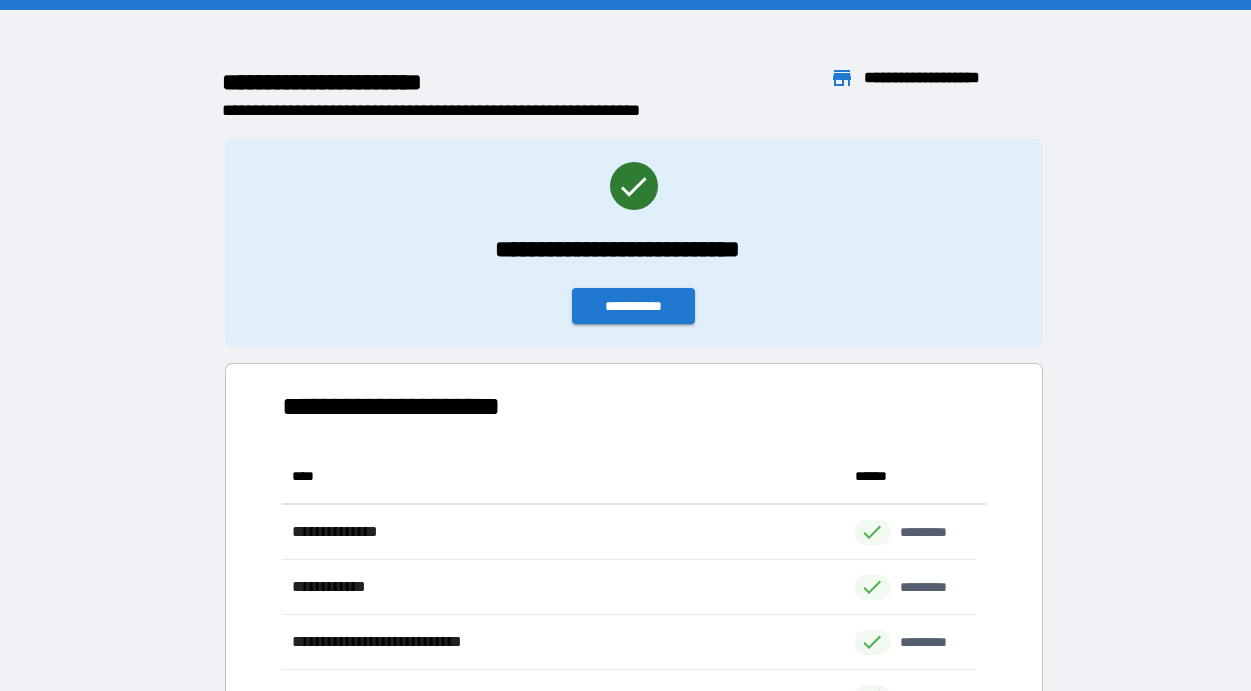 scroll, scrollTop: 426, scrollLeft: 679, axis: both 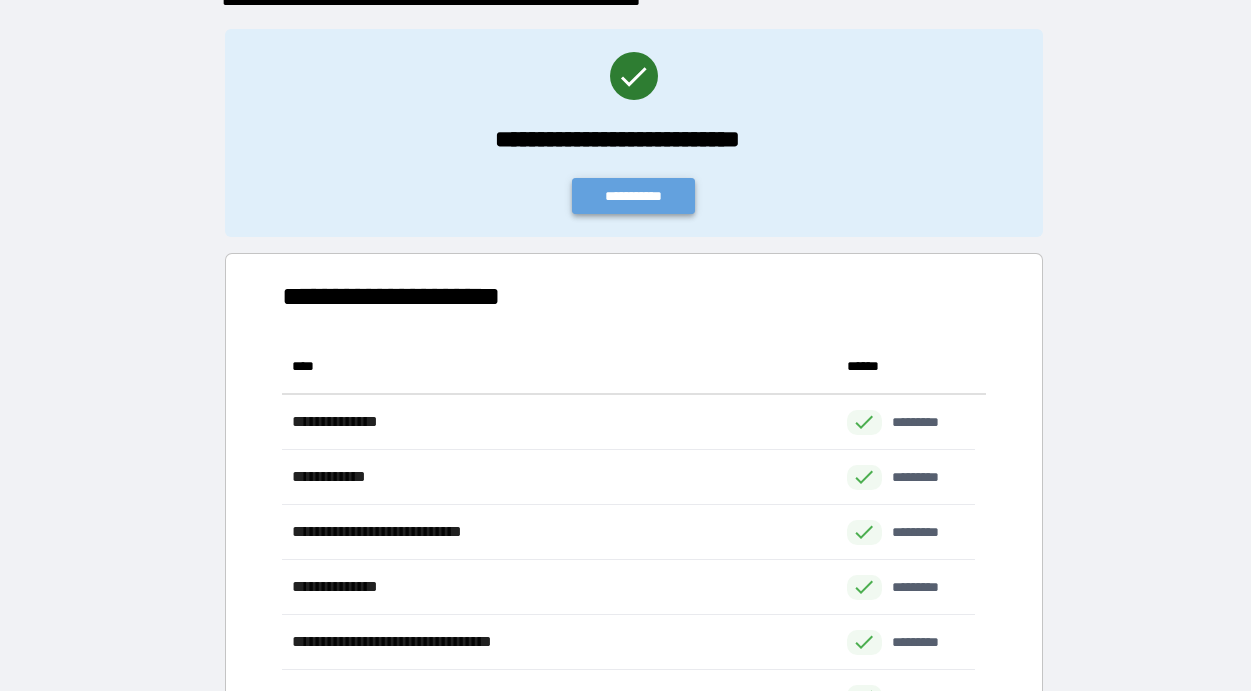 click on "**********" at bounding box center (634, 196) 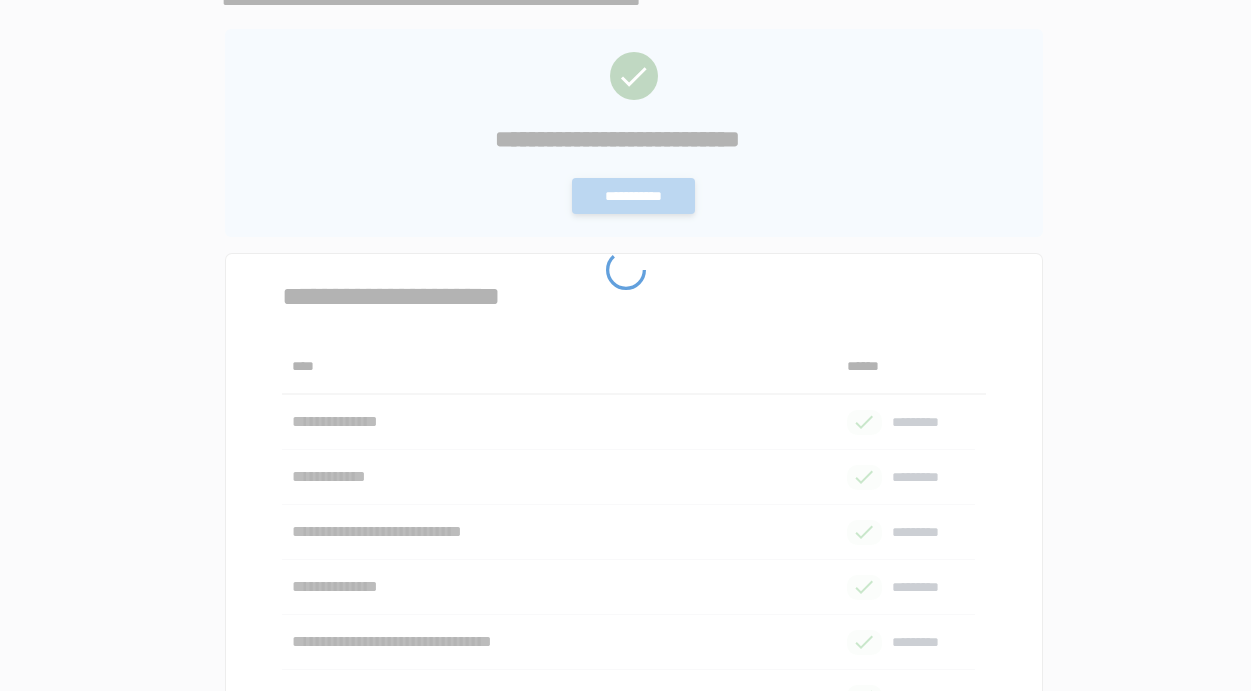 scroll, scrollTop: 0, scrollLeft: 0, axis: both 